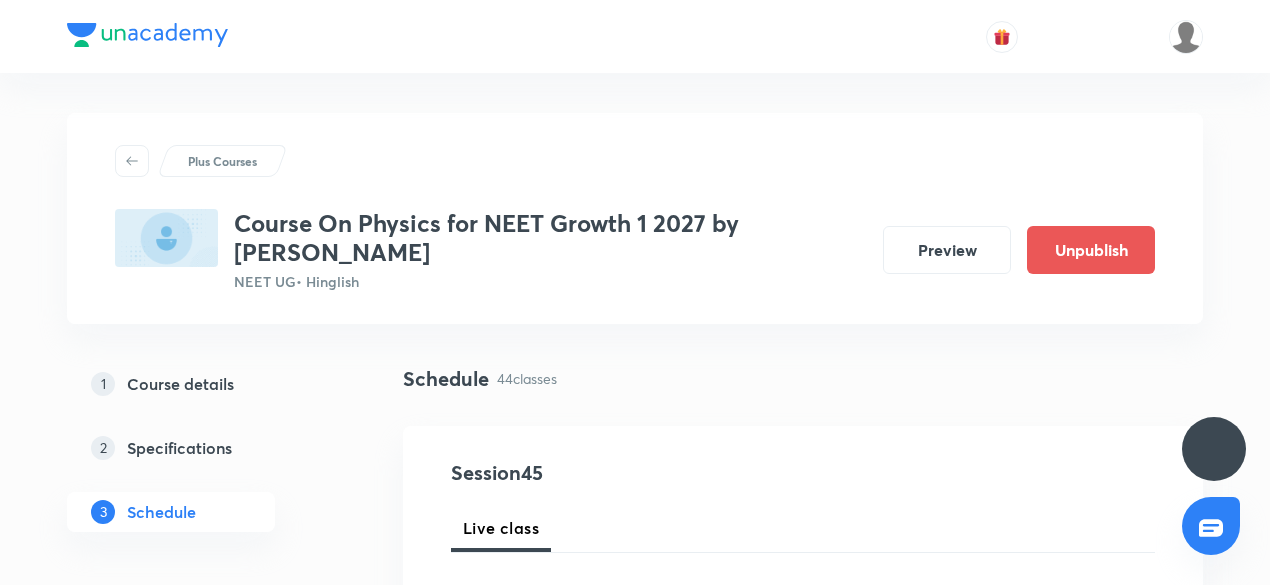 scroll, scrollTop: 0, scrollLeft: 0, axis: both 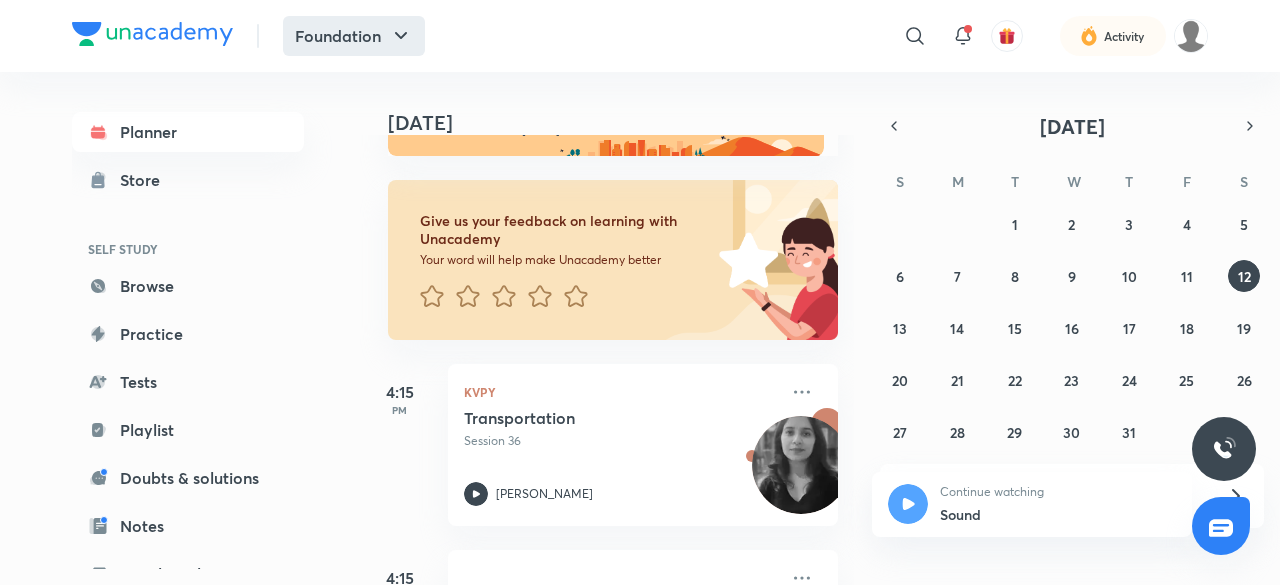 click 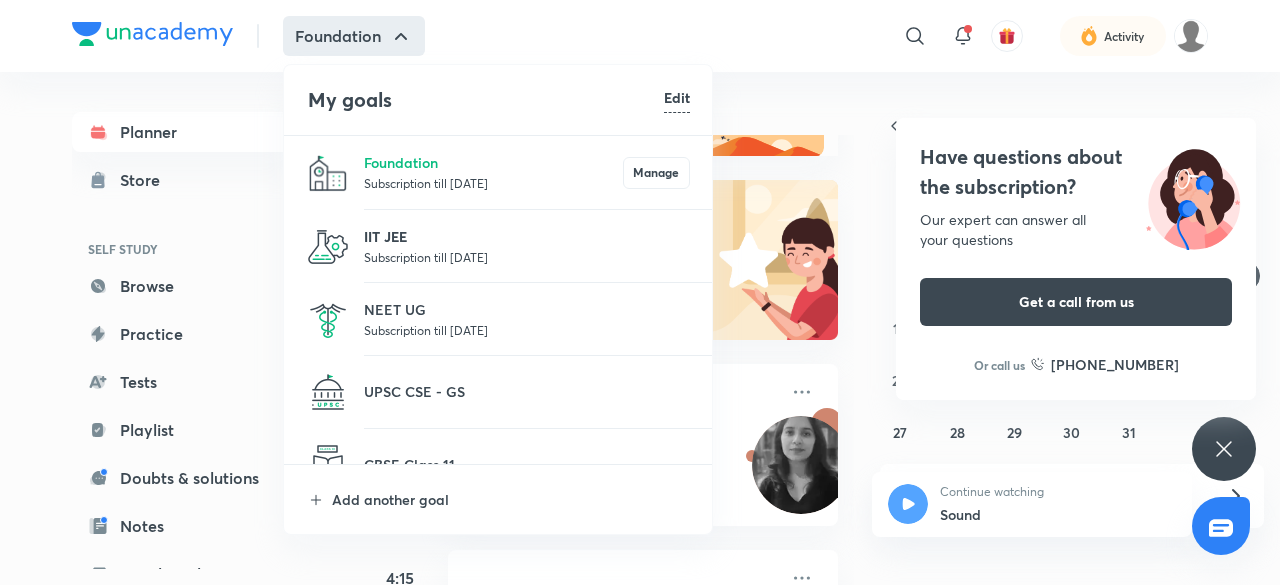 click on "IIT JEE" at bounding box center (527, 236) 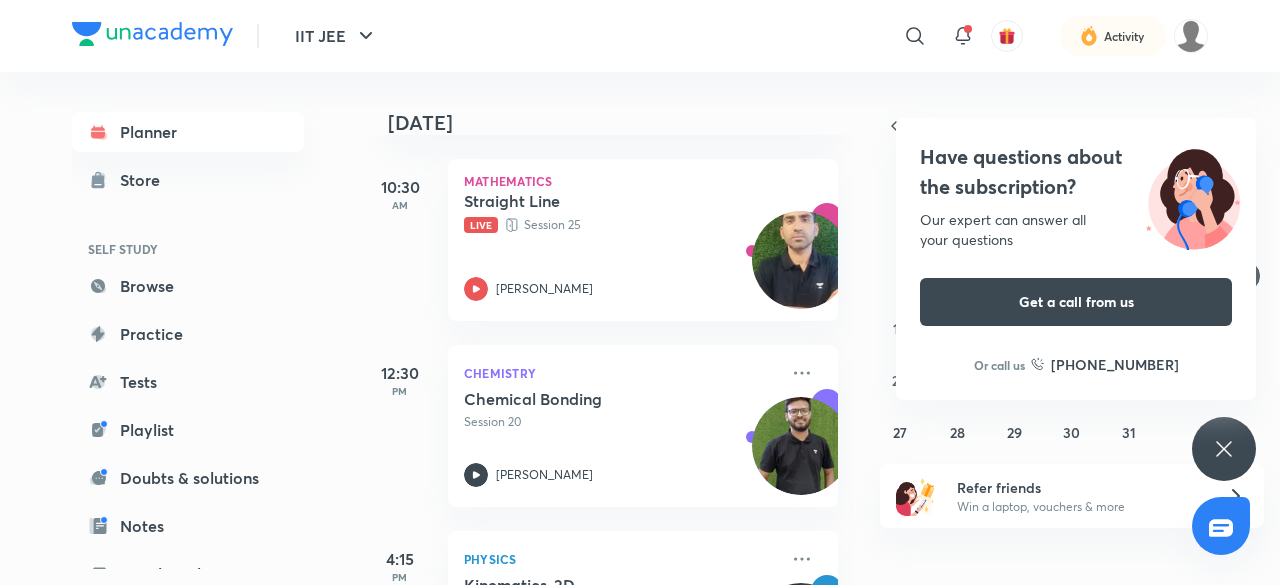 scroll, scrollTop: 275, scrollLeft: 0, axis: vertical 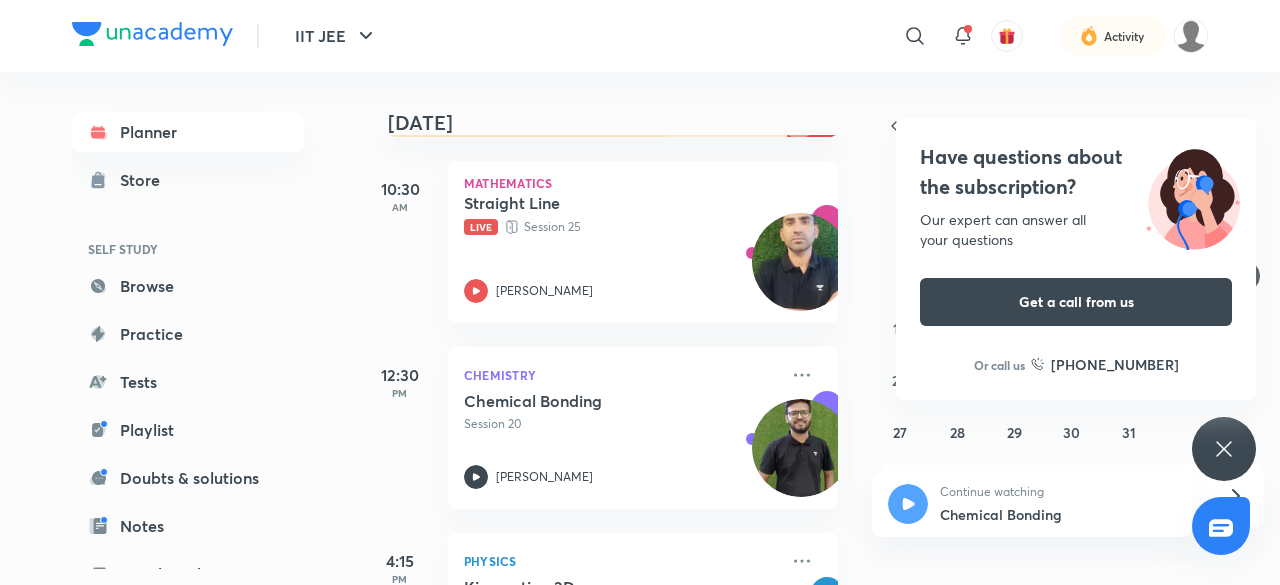 click 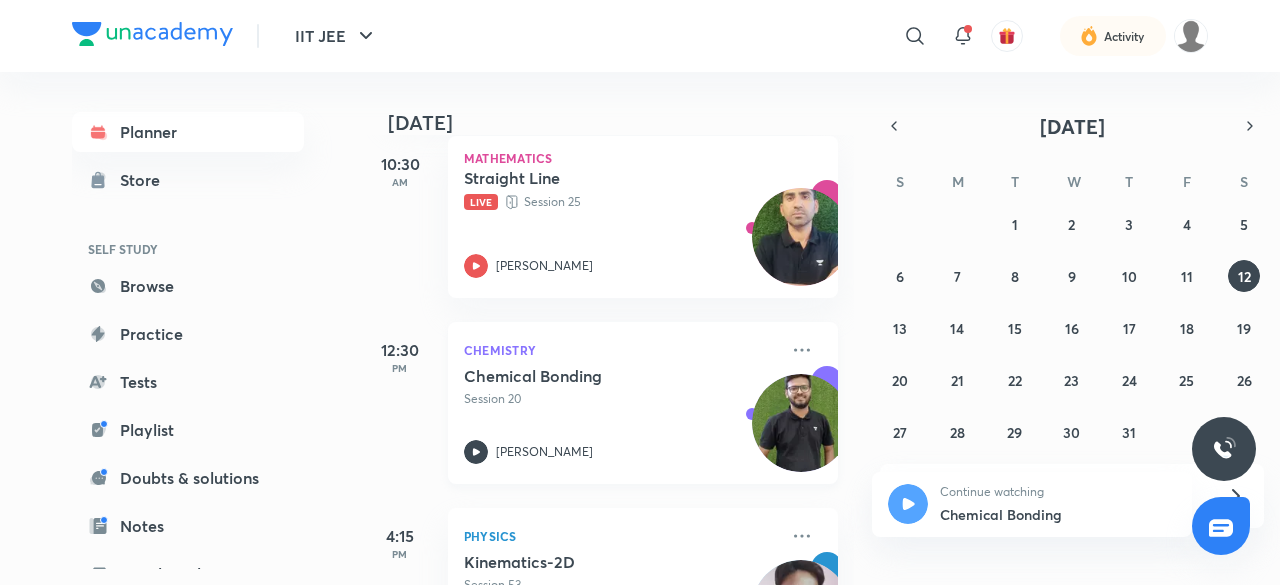 scroll, scrollTop: 301, scrollLeft: 0, axis: vertical 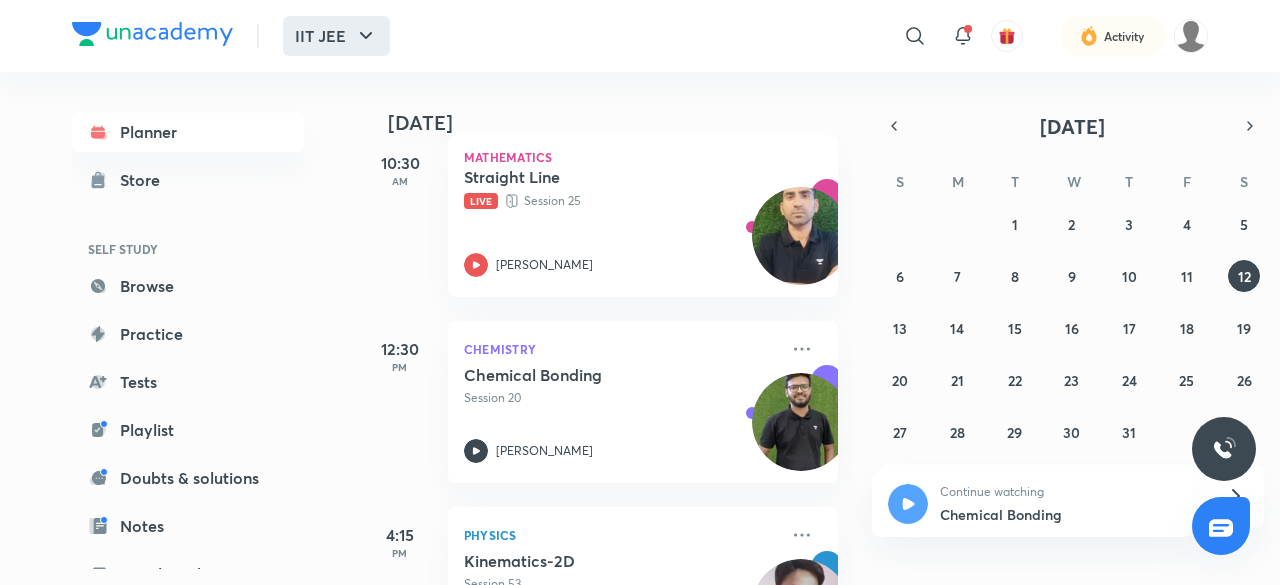 click 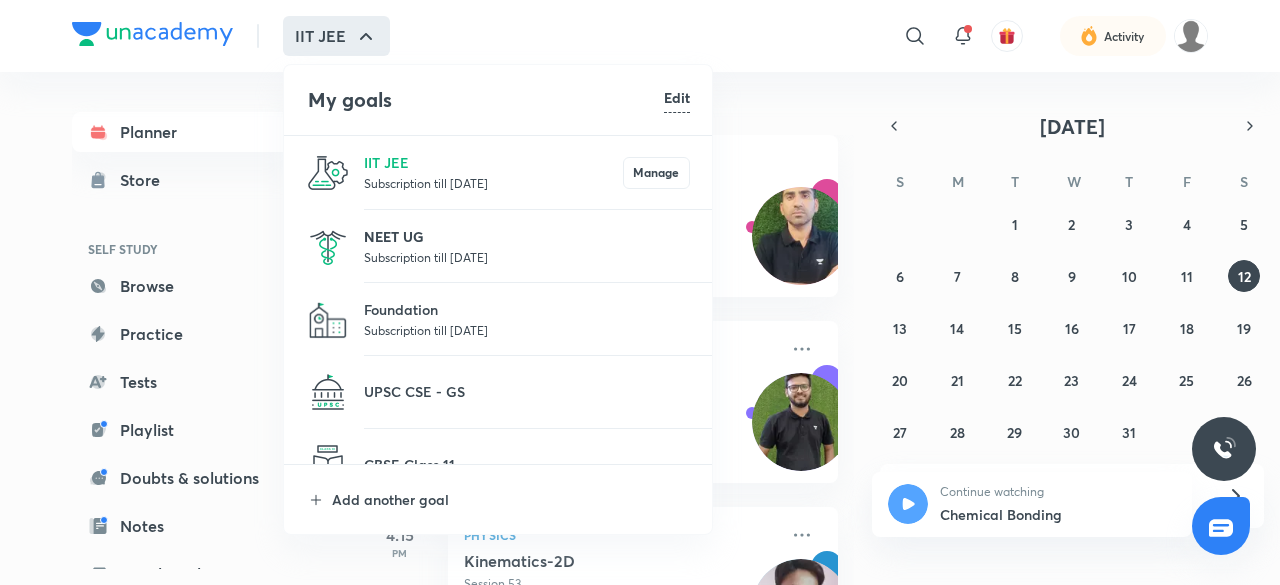 click on "NEET UG" at bounding box center (527, 236) 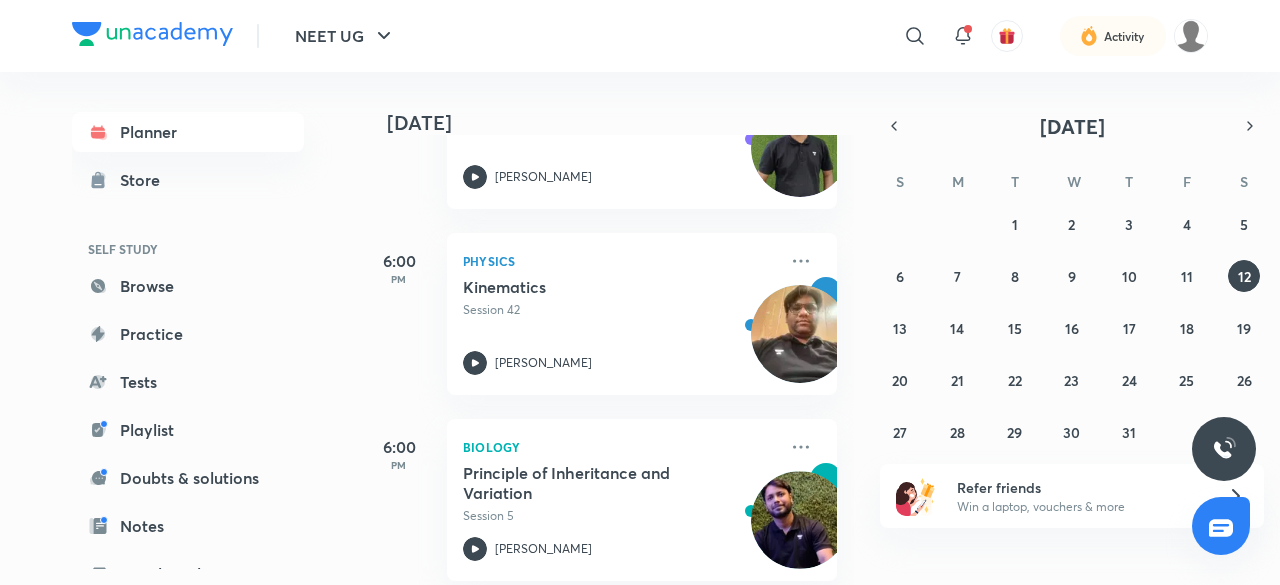 scroll, scrollTop: 974, scrollLeft: 1, axis: both 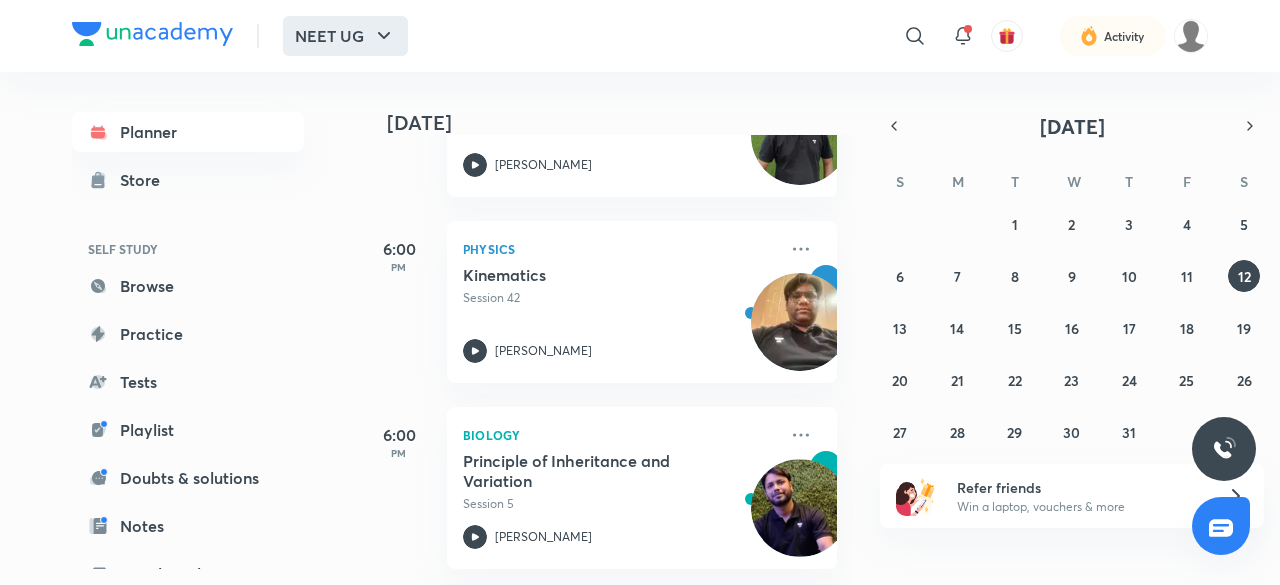 click 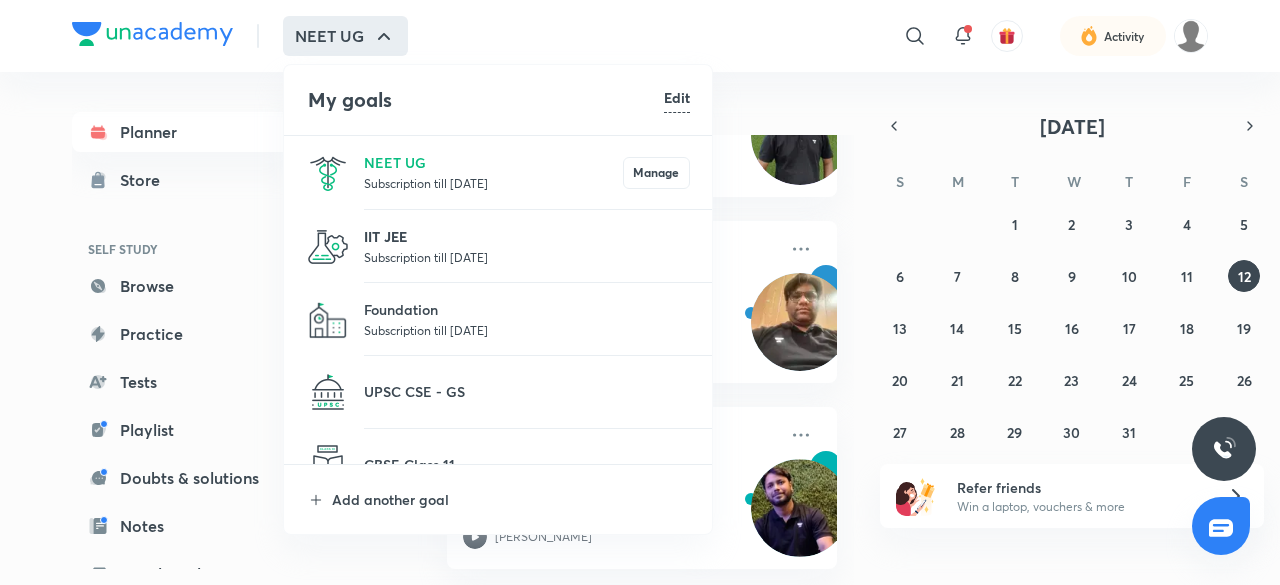 click on "IIT JEE" at bounding box center (527, 236) 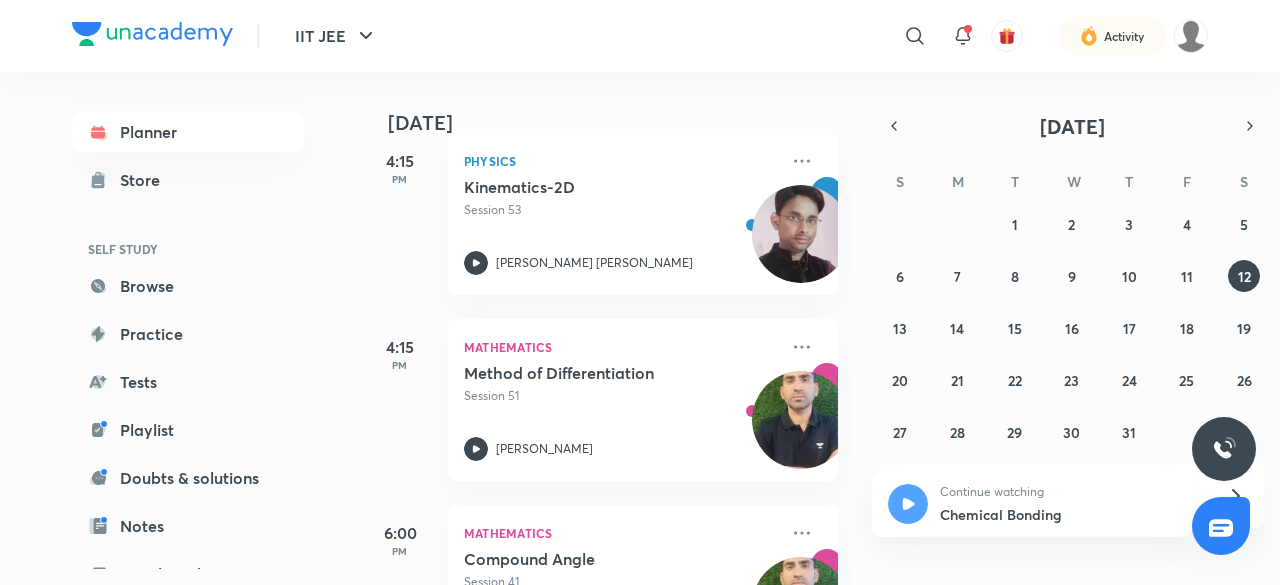 scroll, scrollTop: 677, scrollLeft: 0, axis: vertical 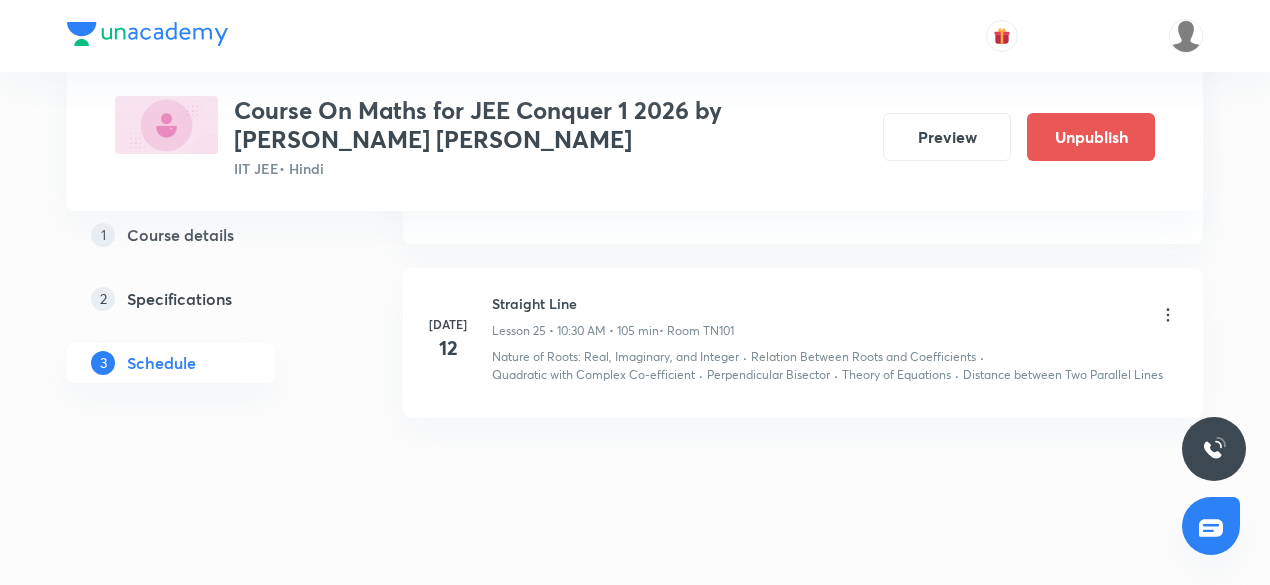 click 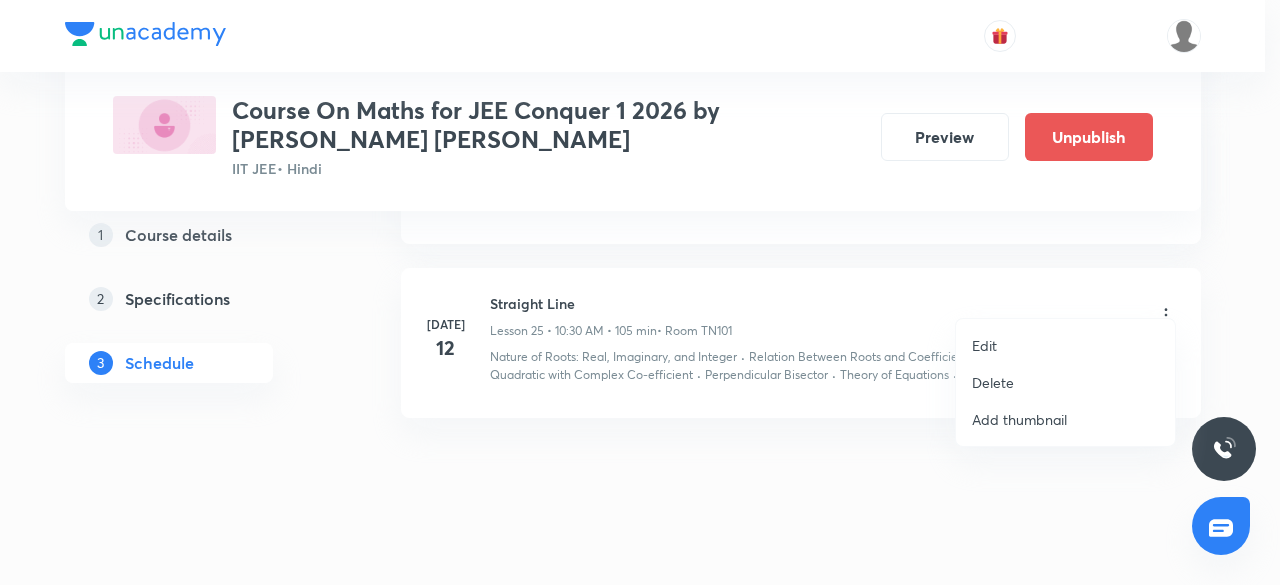 click on "Delete" at bounding box center [1065, 382] 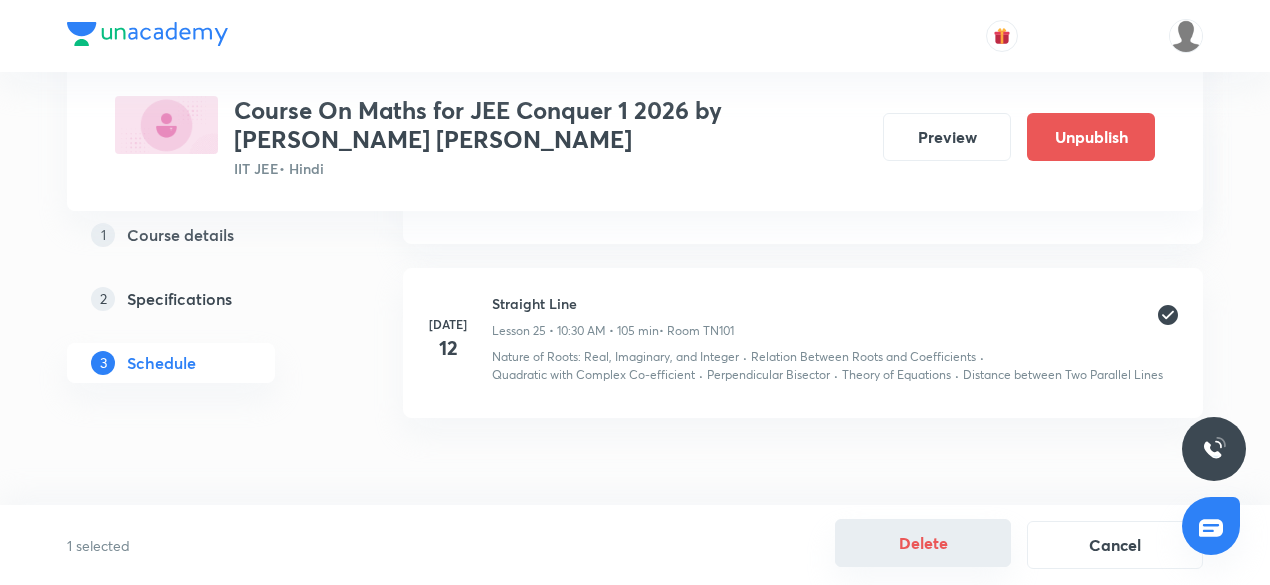 click on "Delete" at bounding box center (923, 543) 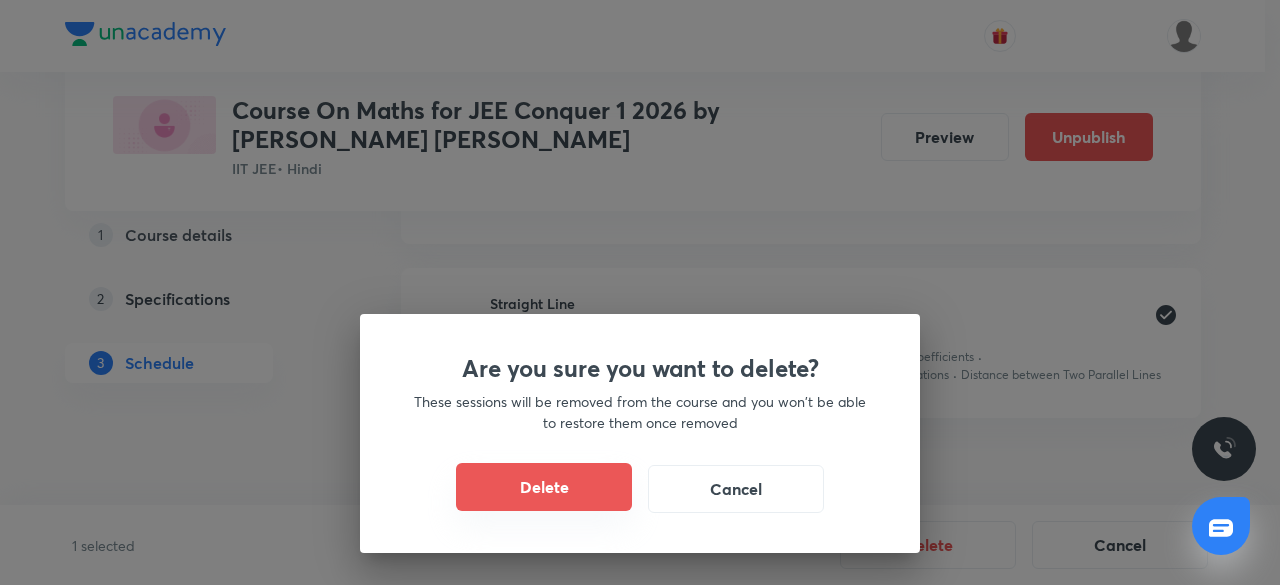 click on "Delete" at bounding box center (544, 487) 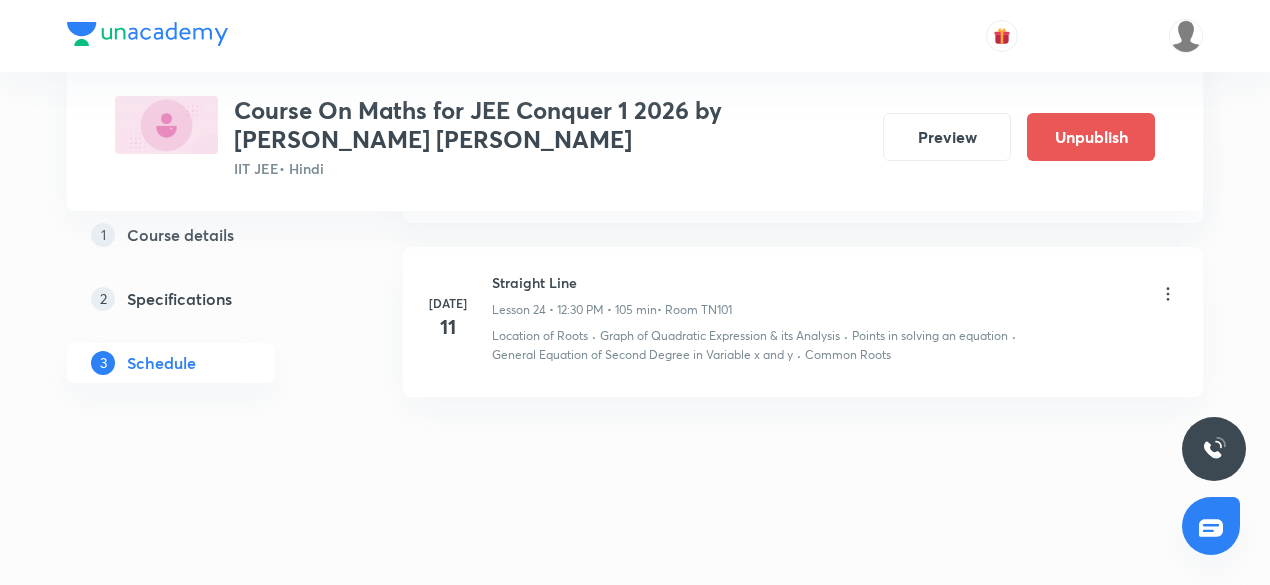 scroll, scrollTop: 4819, scrollLeft: 0, axis: vertical 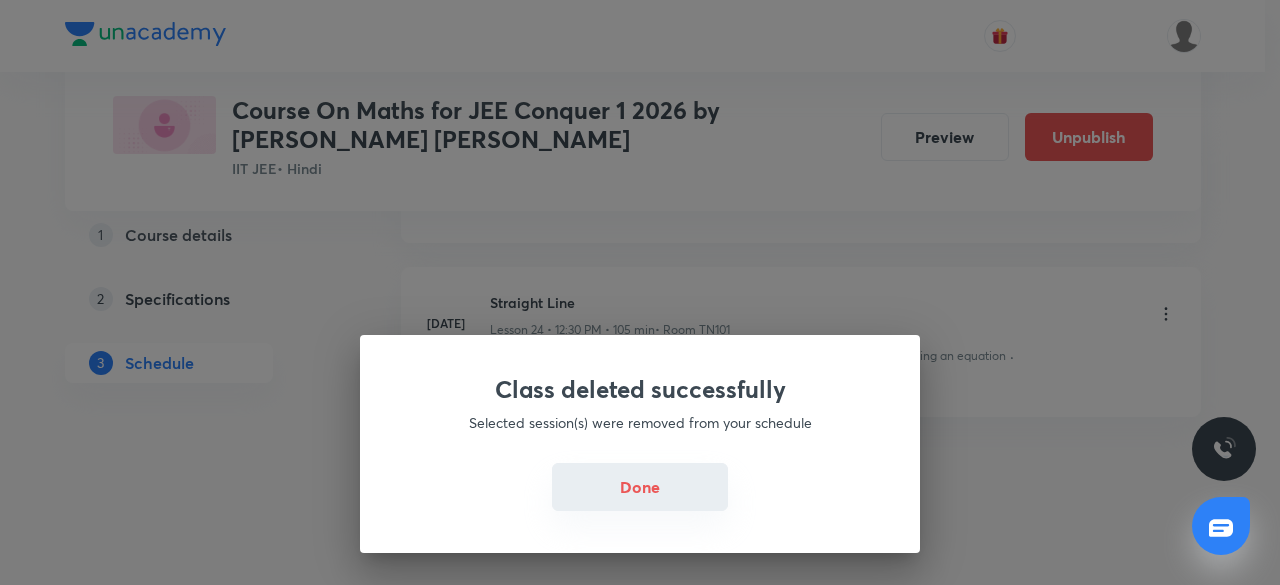 click on "Done" at bounding box center [640, 487] 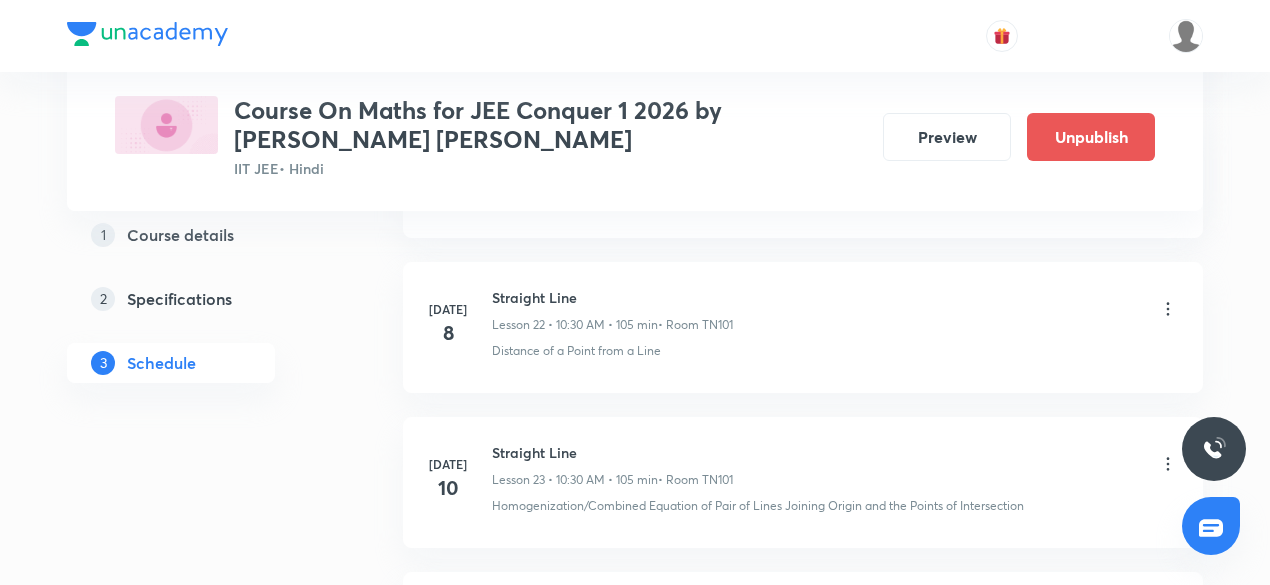 scroll, scrollTop: 4506, scrollLeft: 0, axis: vertical 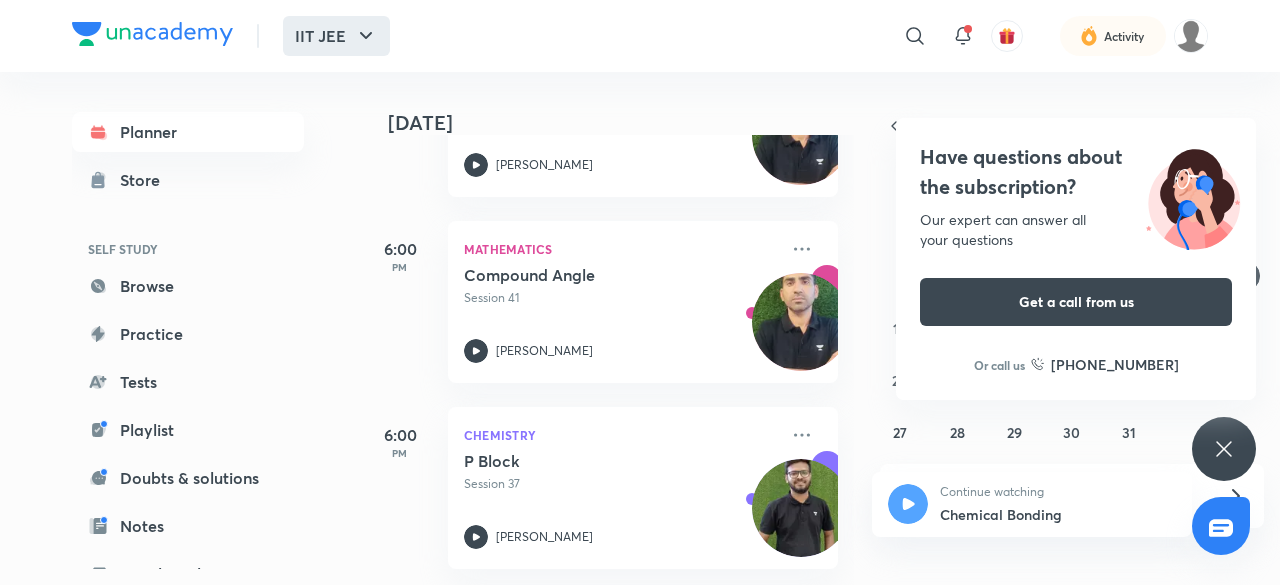 click 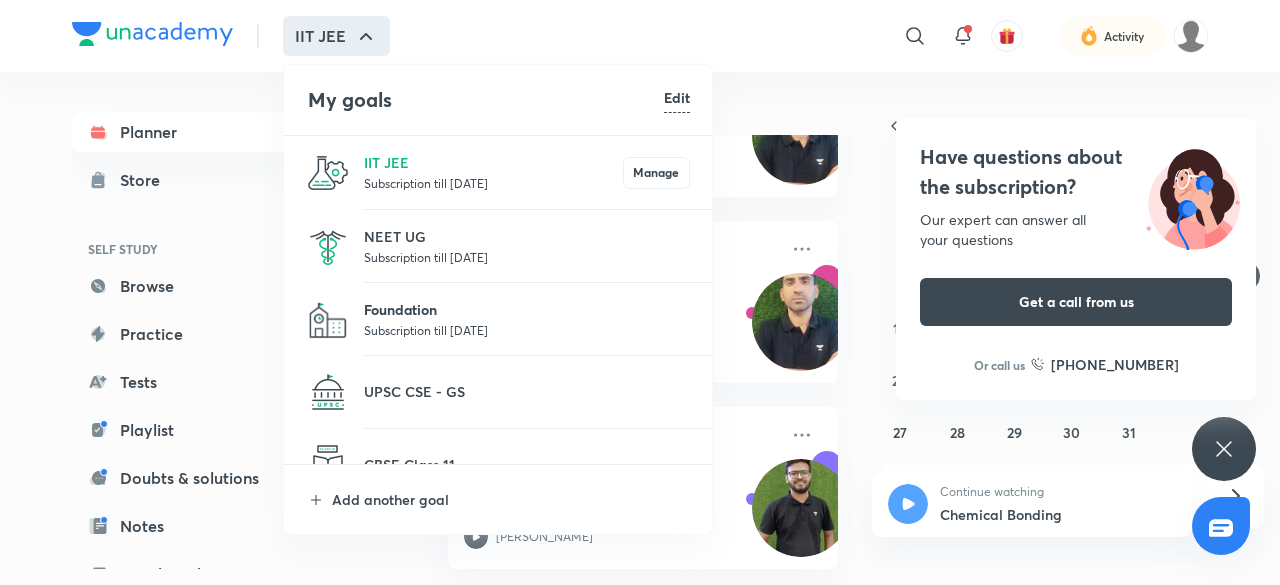 click on "Foundation" at bounding box center [527, 309] 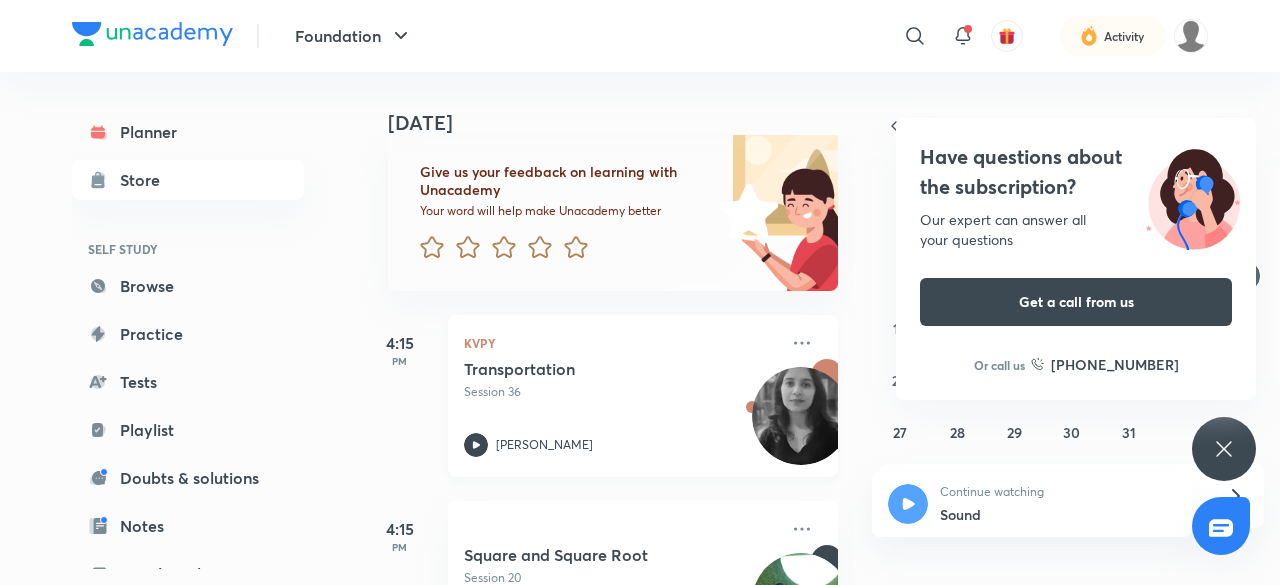 scroll, scrollTop: 0, scrollLeft: 0, axis: both 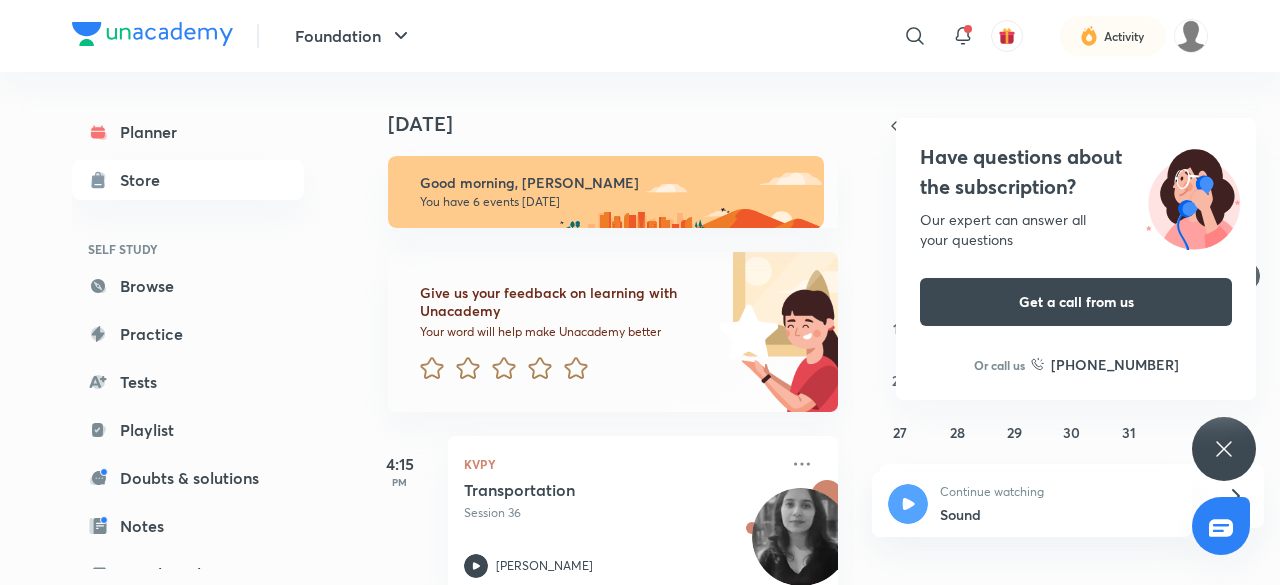 click 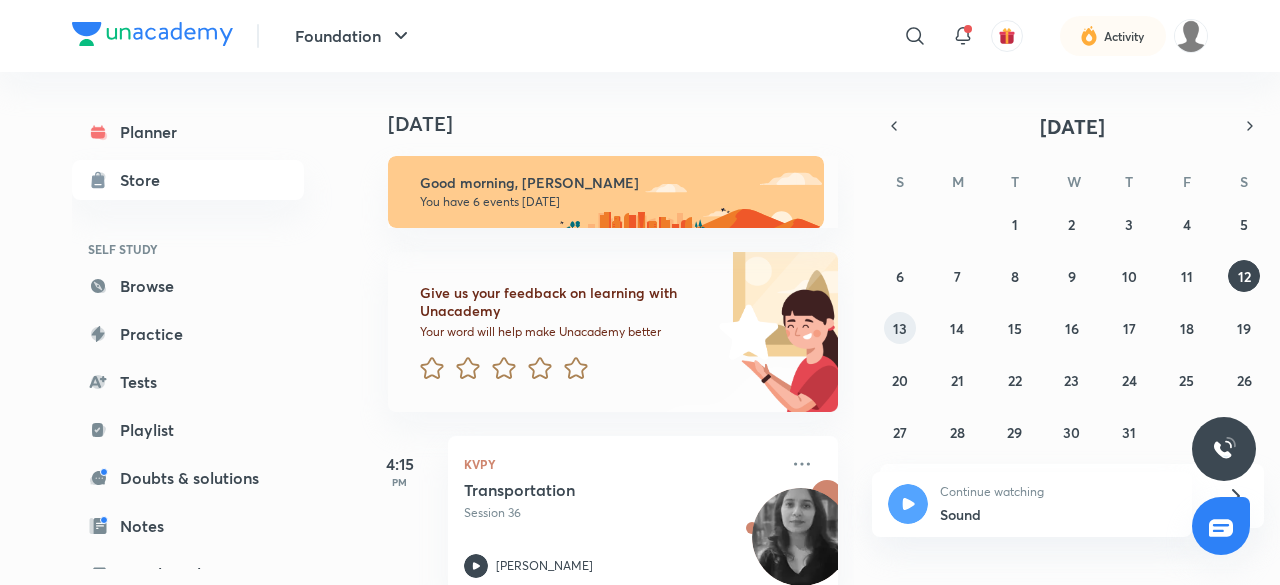 click on "13" at bounding box center (900, 328) 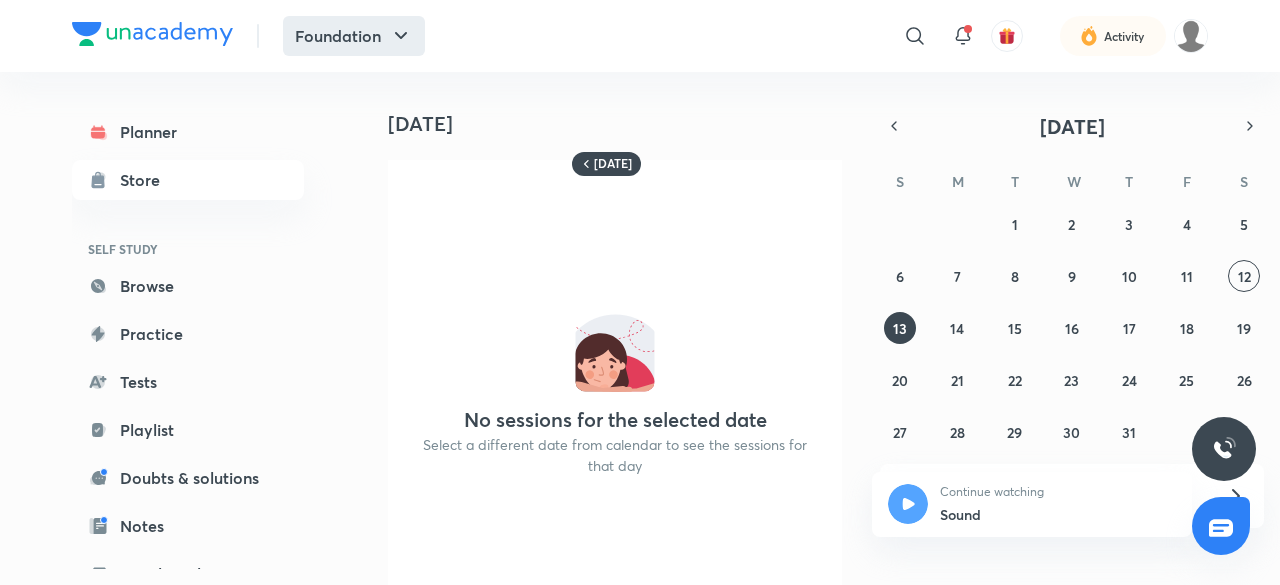 click 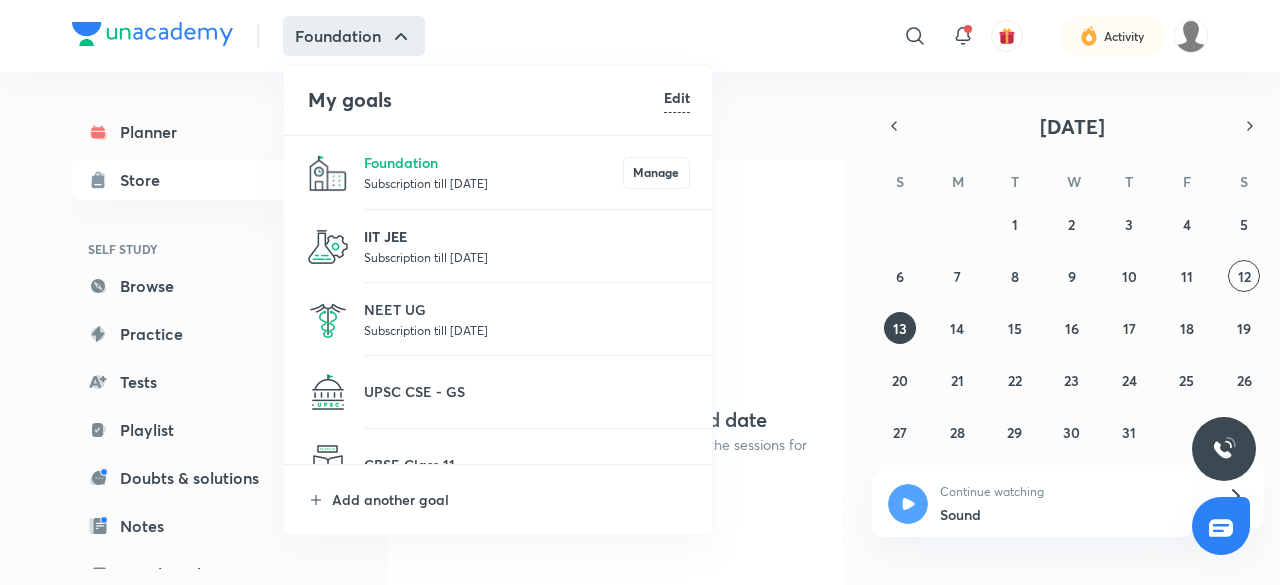 click on "IIT JEE" at bounding box center (527, 236) 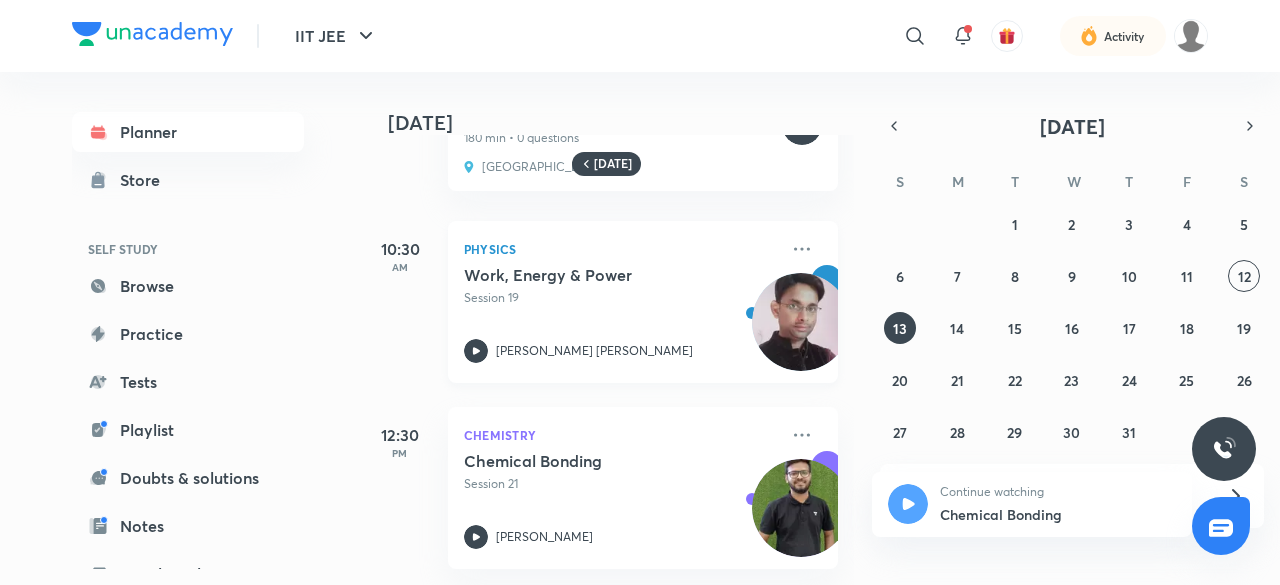 scroll, scrollTop: 273, scrollLeft: 0, axis: vertical 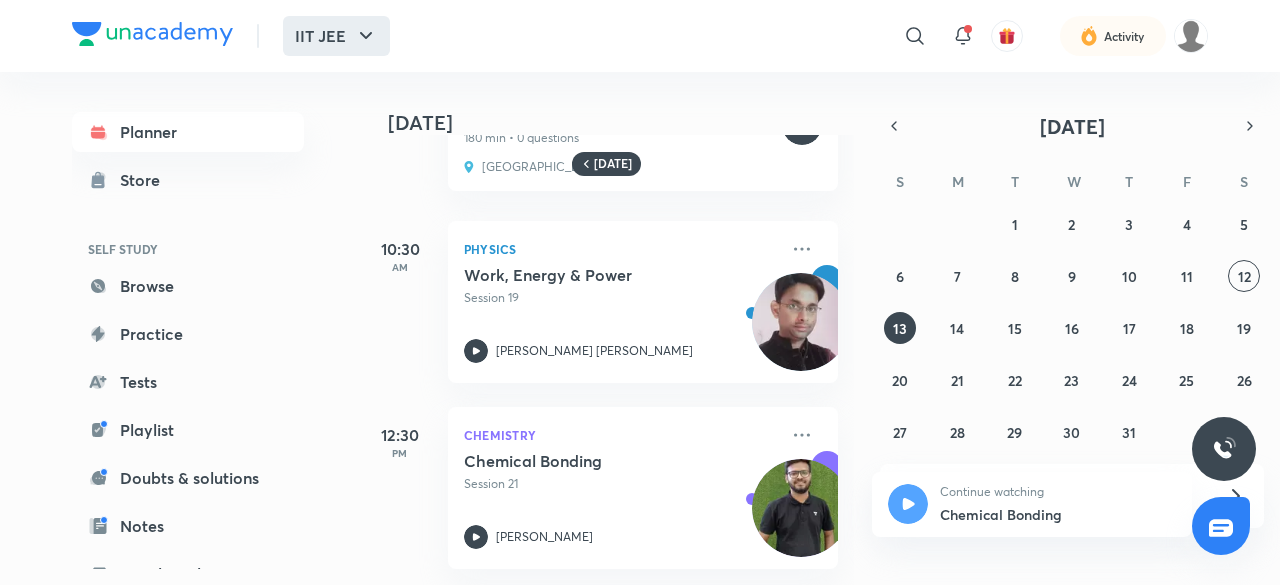 click on "IIT JEE" at bounding box center [336, 36] 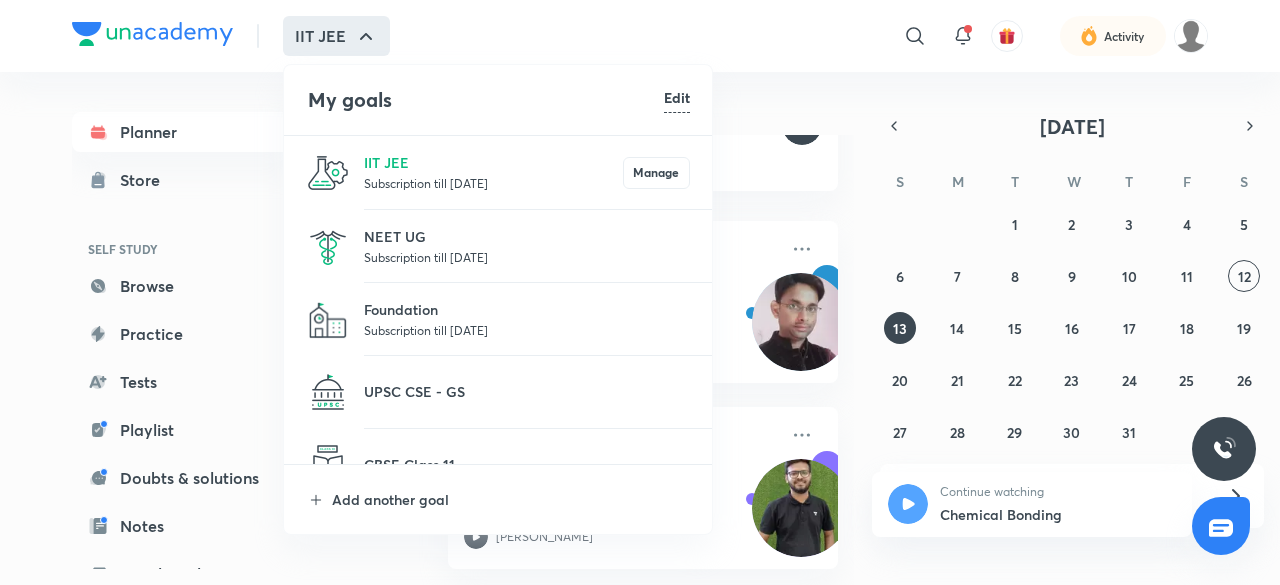 click at bounding box center [640, 292] 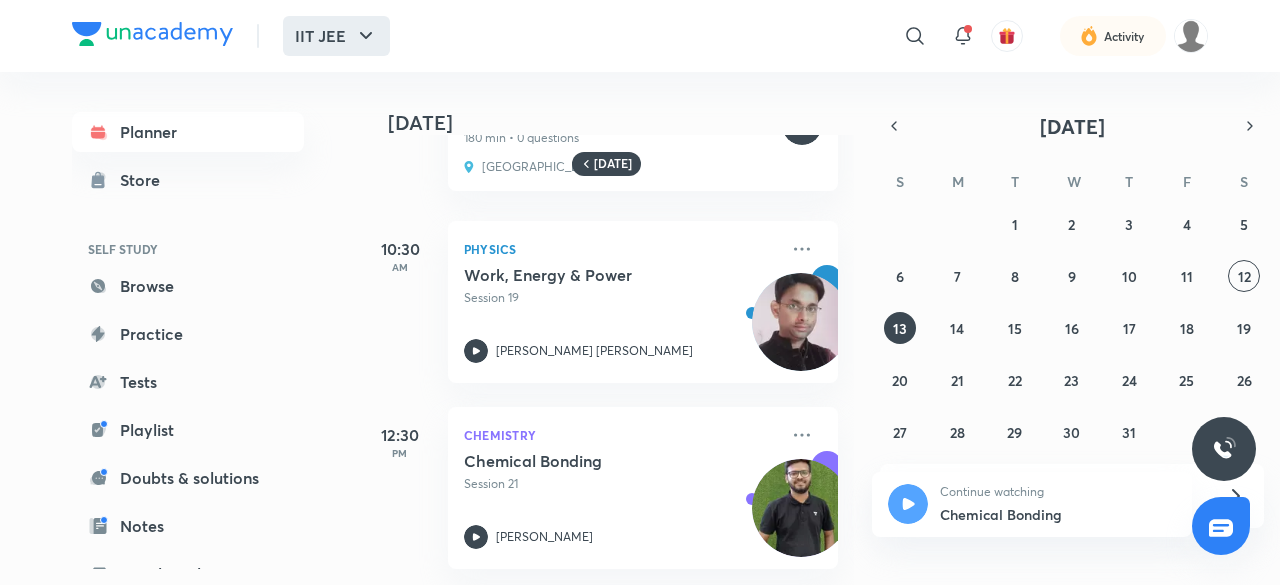 click 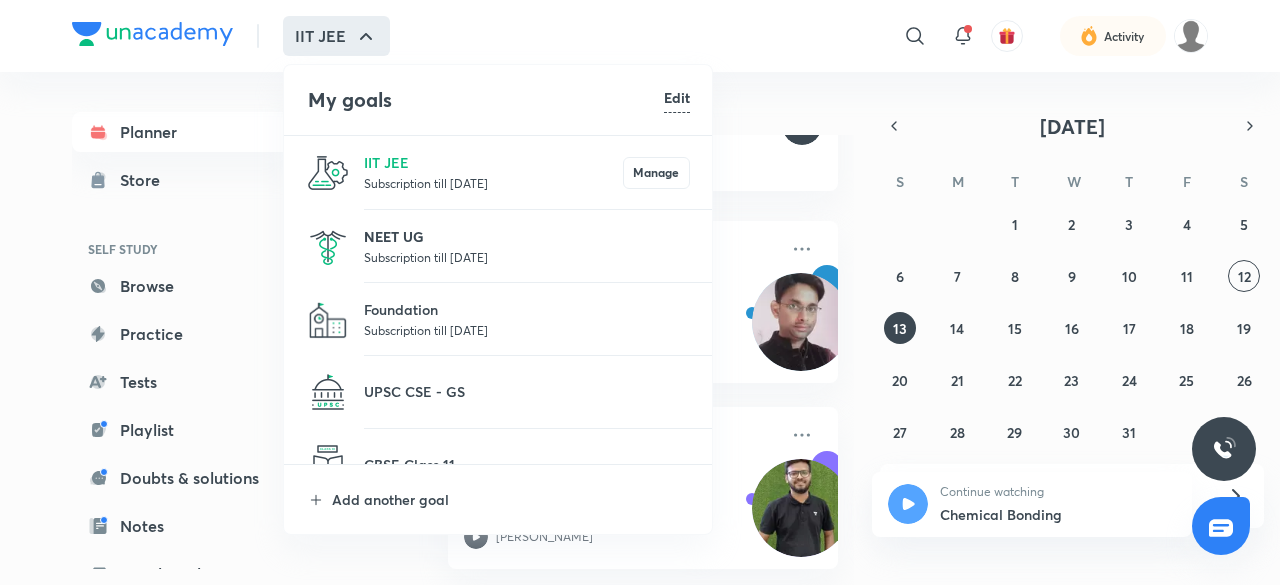 click on "NEET UG" at bounding box center (527, 236) 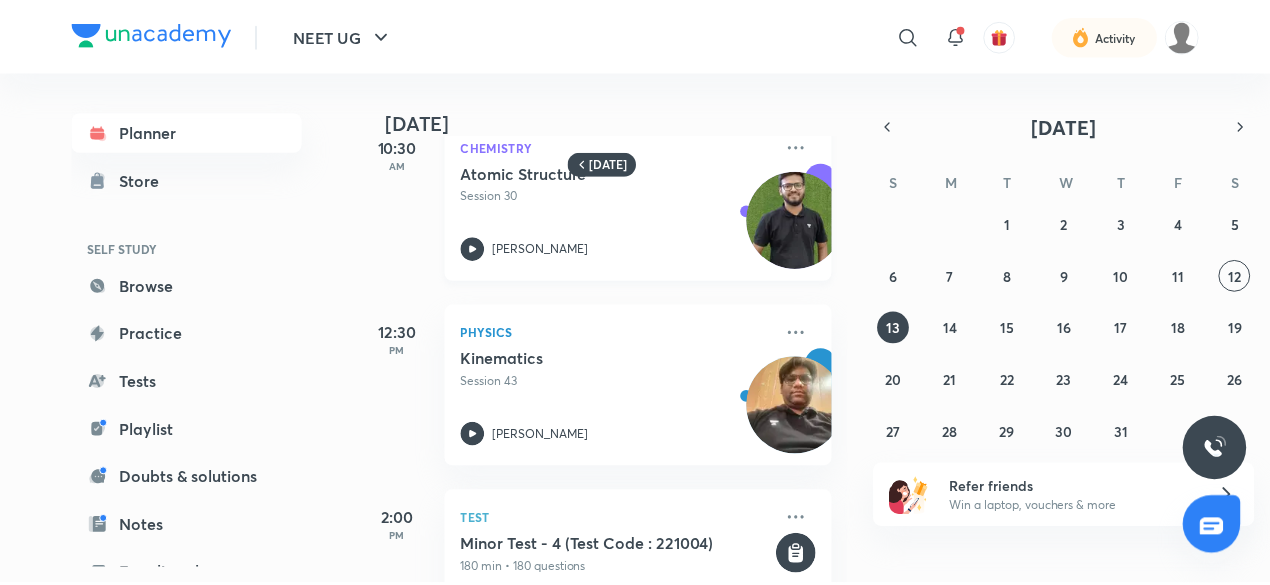 scroll, scrollTop: 0, scrollLeft: 0, axis: both 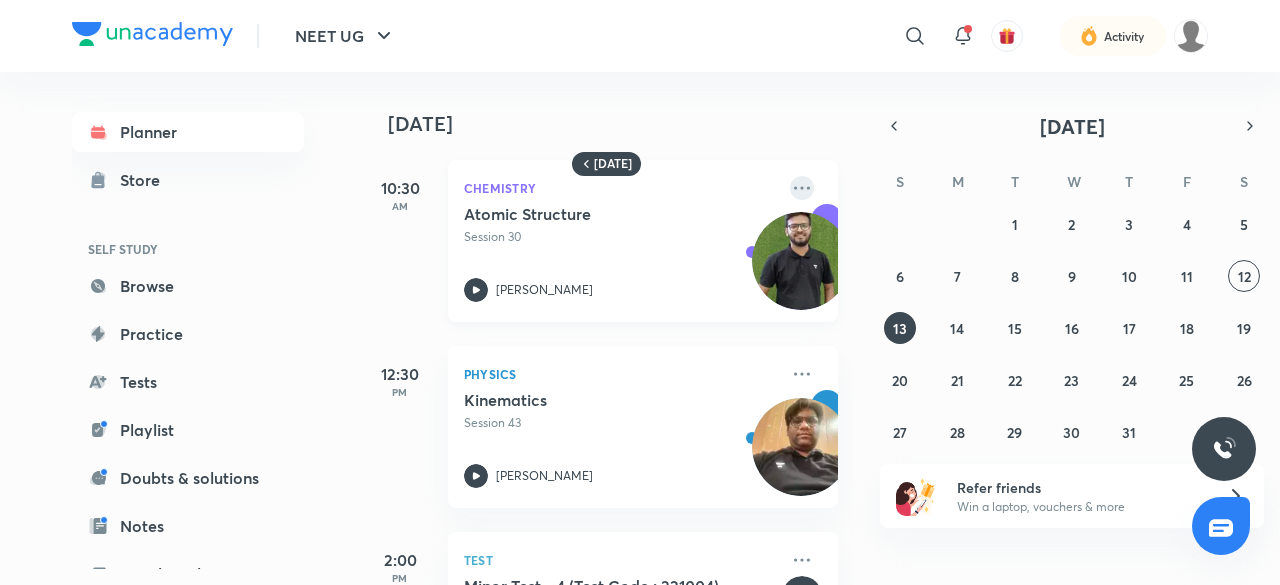 click 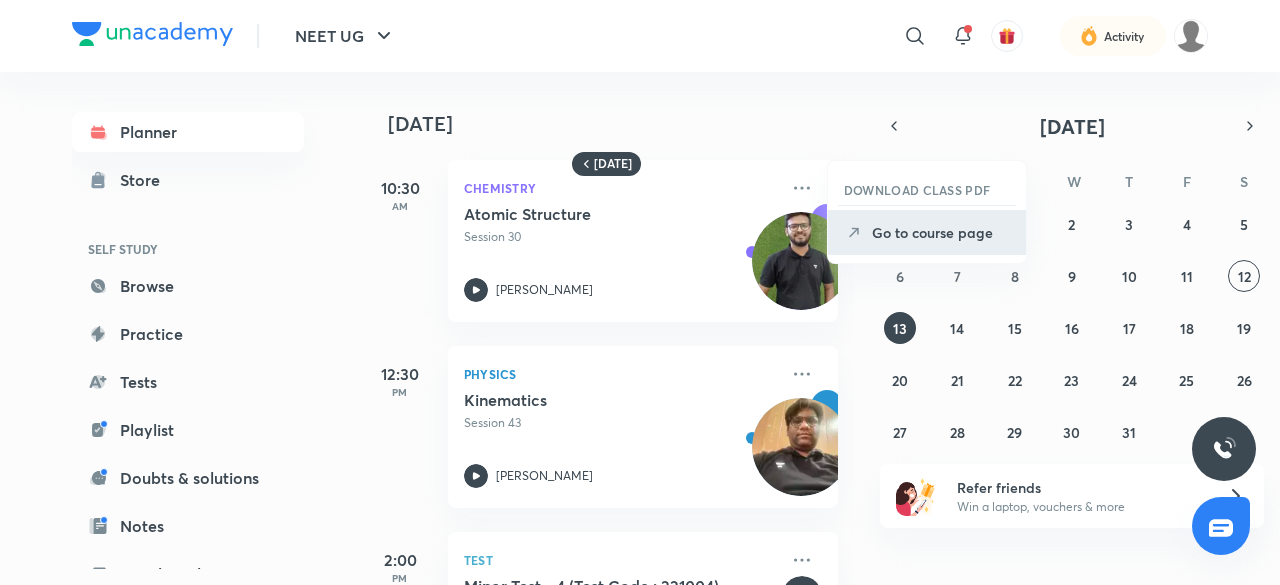 click on "Go to course page" at bounding box center [941, 232] 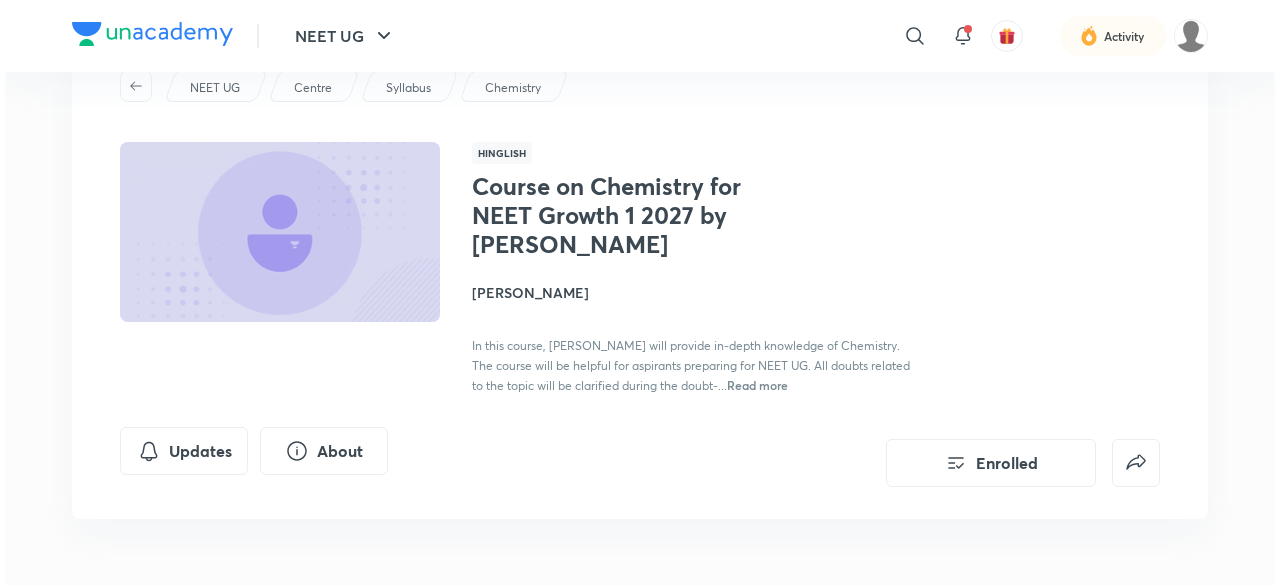 scroll, scrollTop: 0, scrollLeft: 0, axis: both 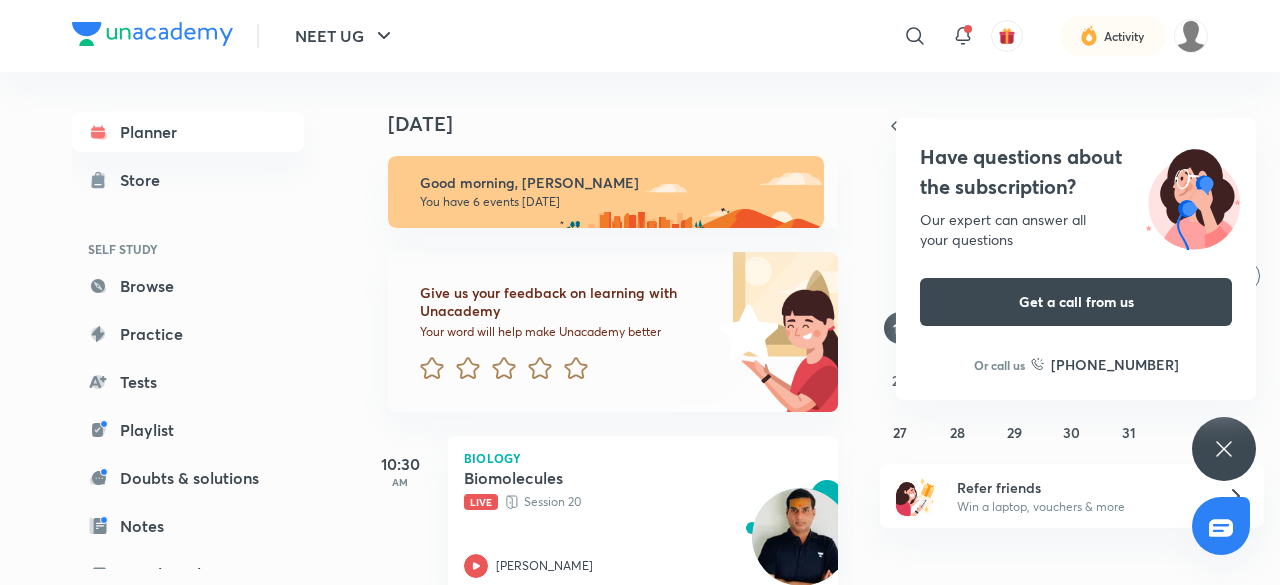 click 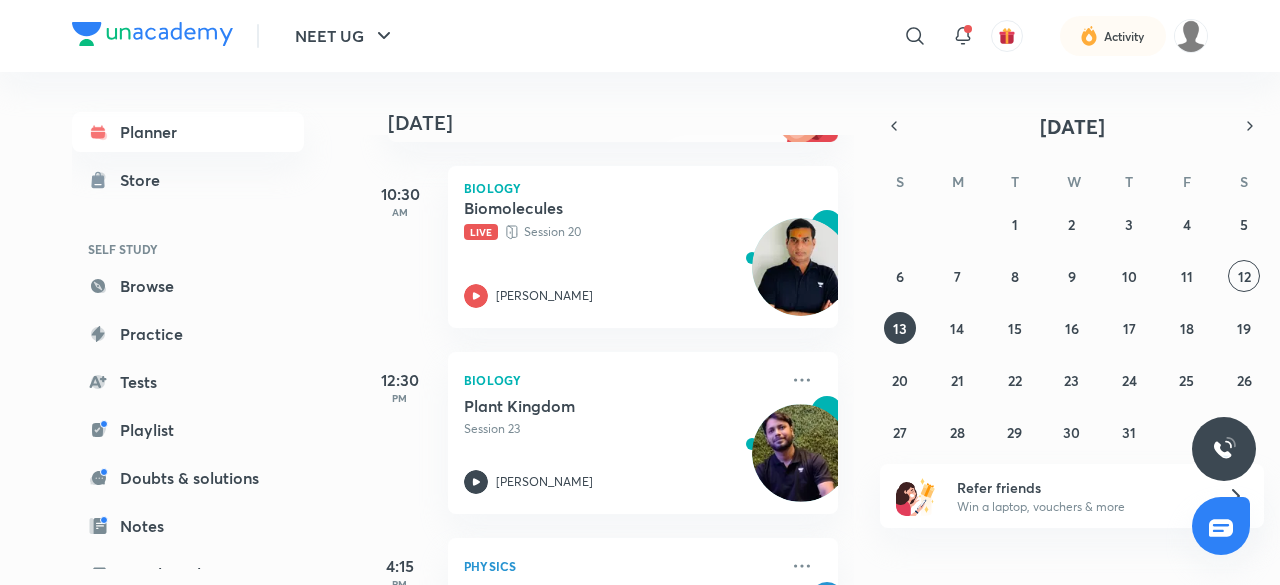 scroll, scrollTop: 0, scrollLeft: 0, axis: both 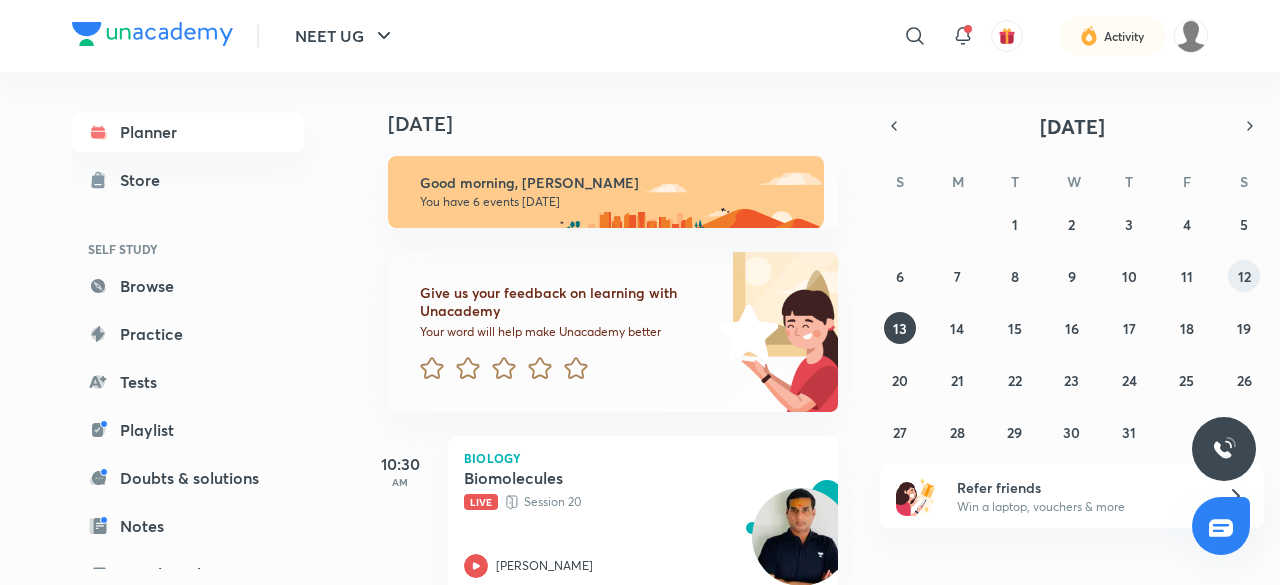 click on "12" at bounding box center (1244, 276) 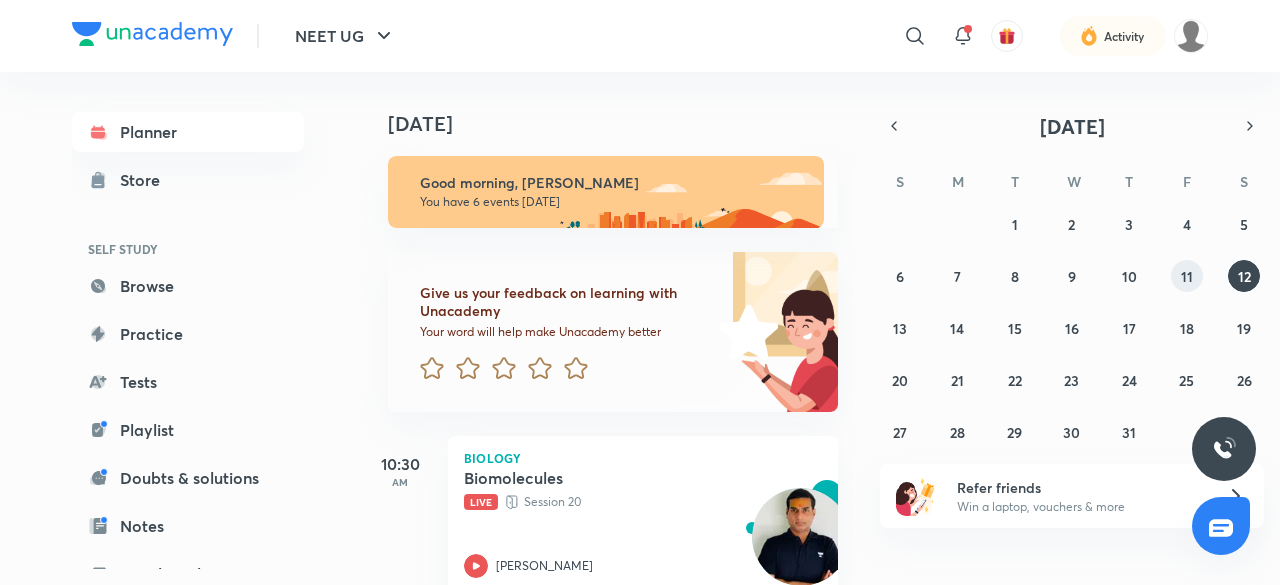 click on "11" at bounding box center [1187, 276] 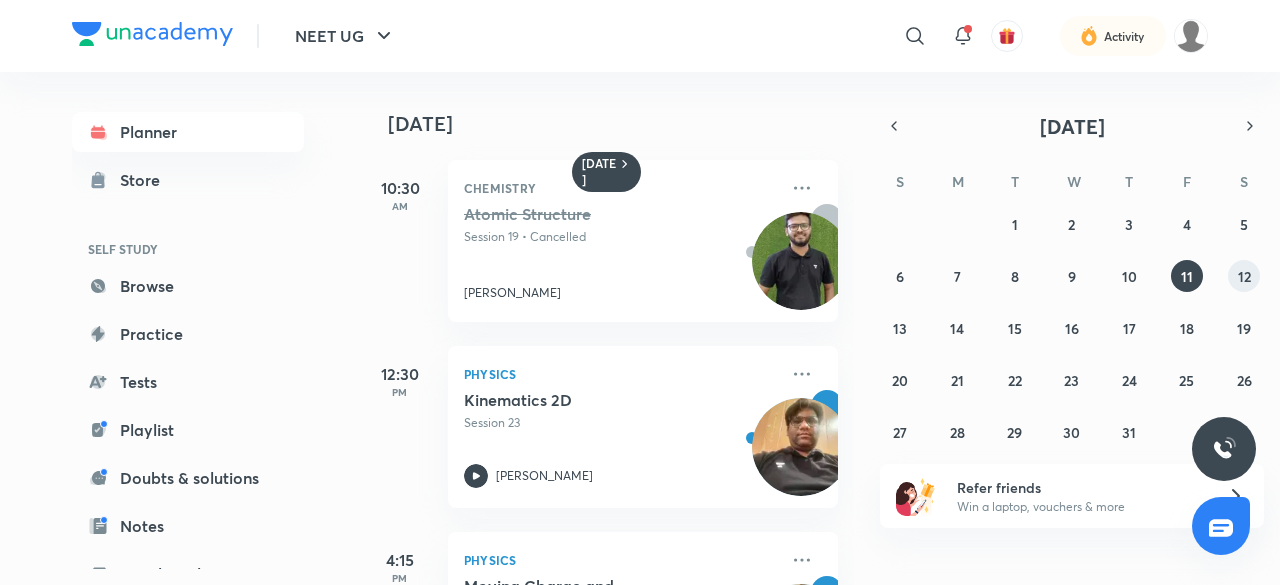 click on "12" at bounding box center (1244, 276) 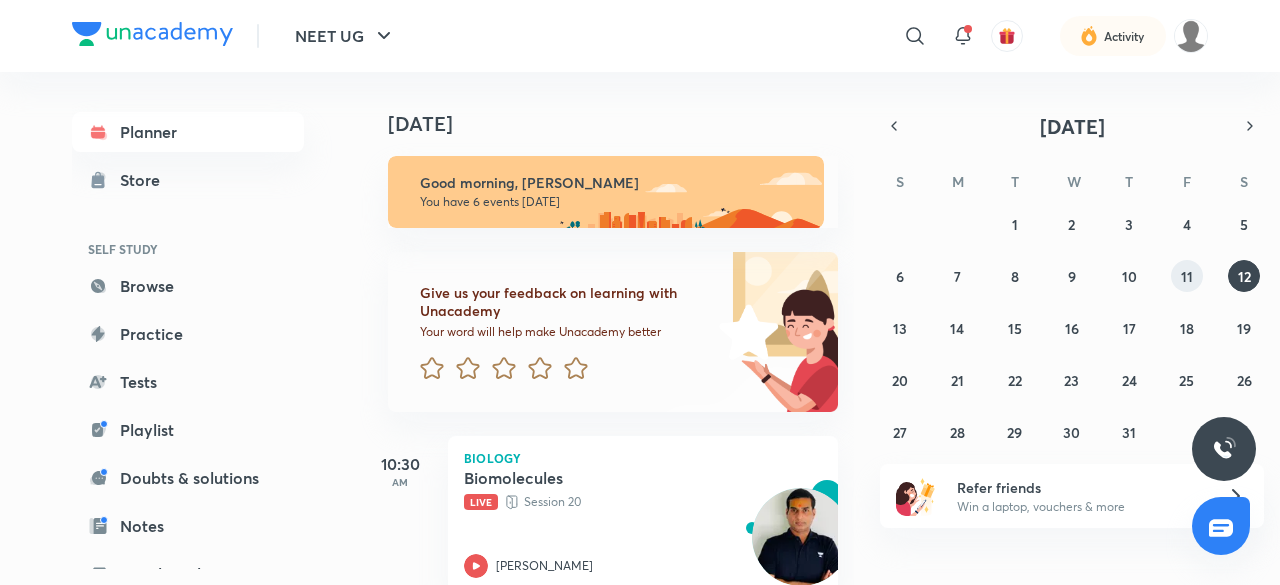click on "11" at bounding box center (1187, 276) 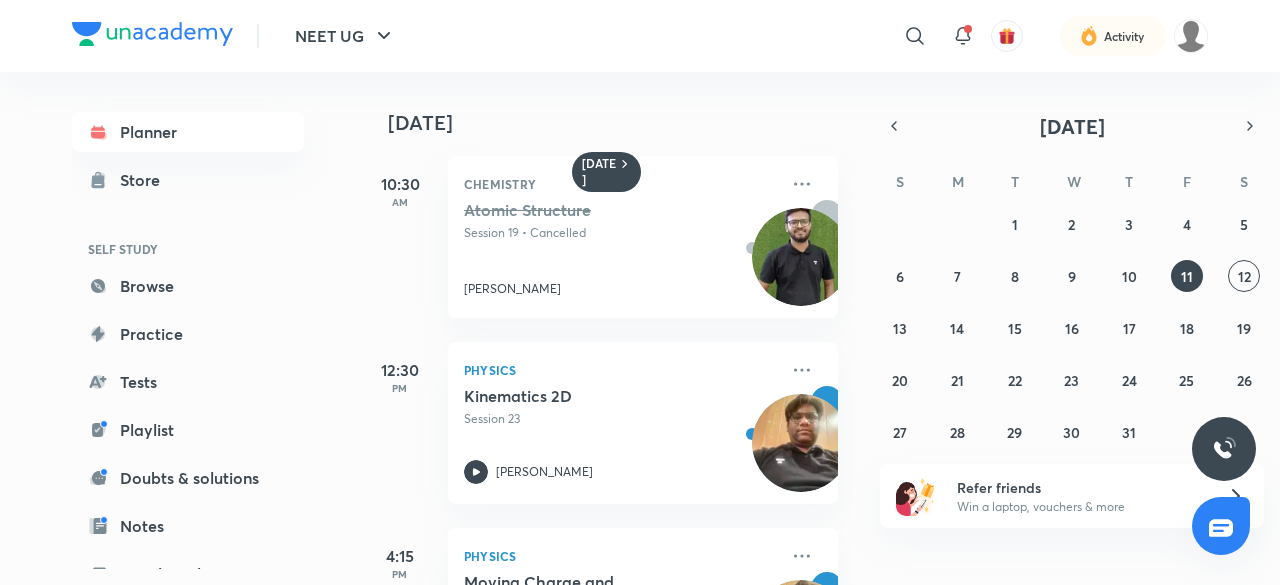 scroll, scrollTop: 0, scrollLeft: 0, axis: both 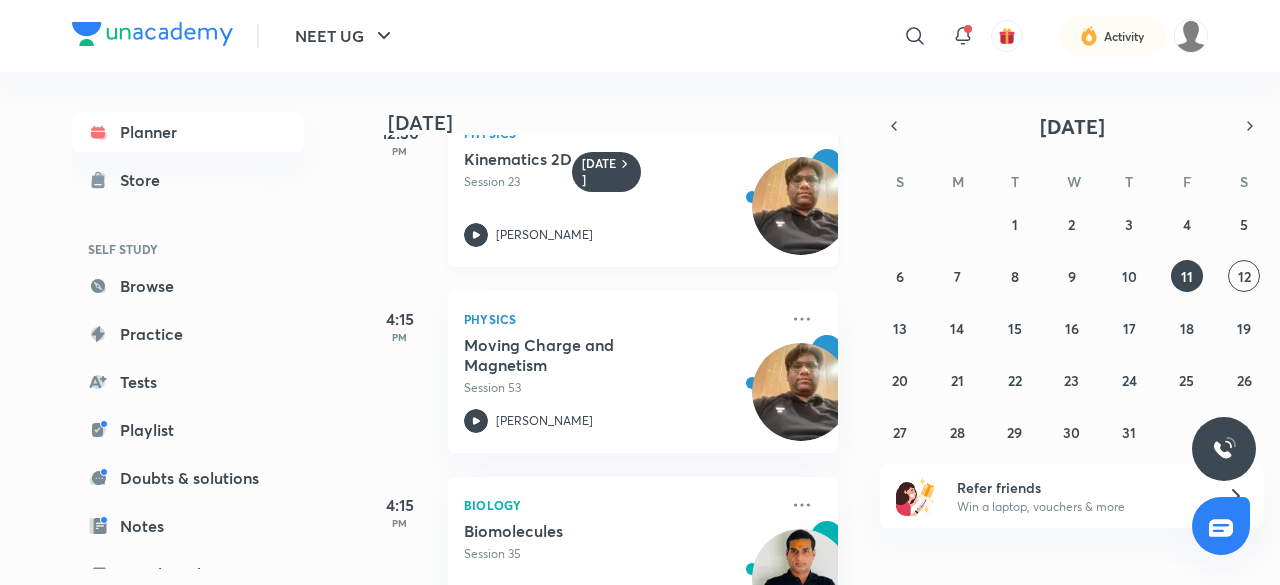 click 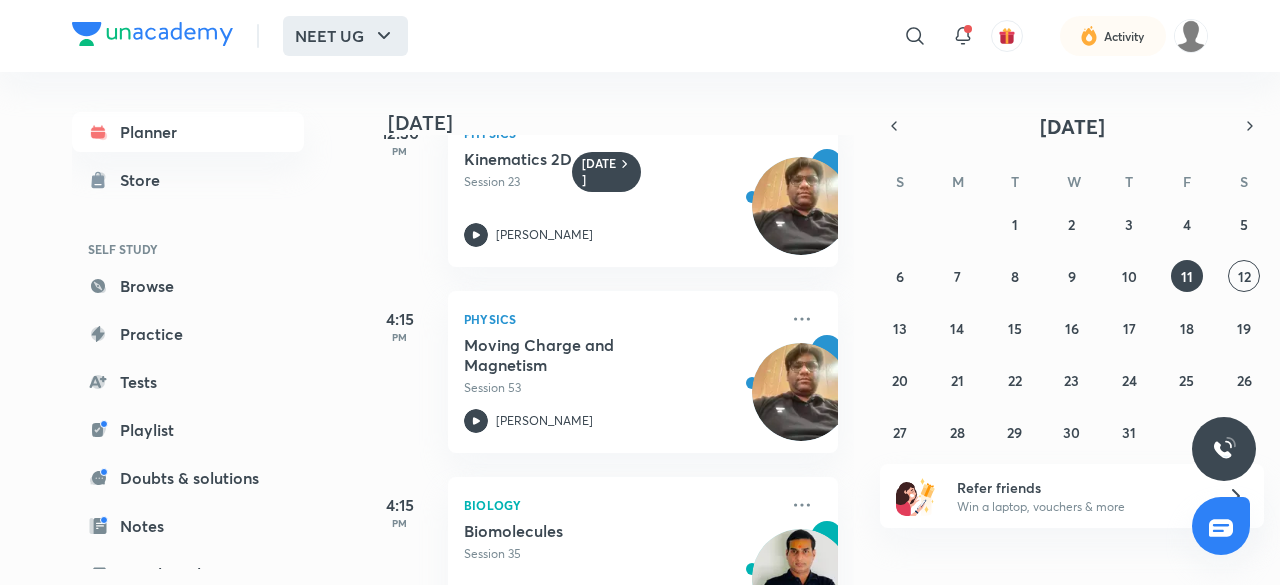 click 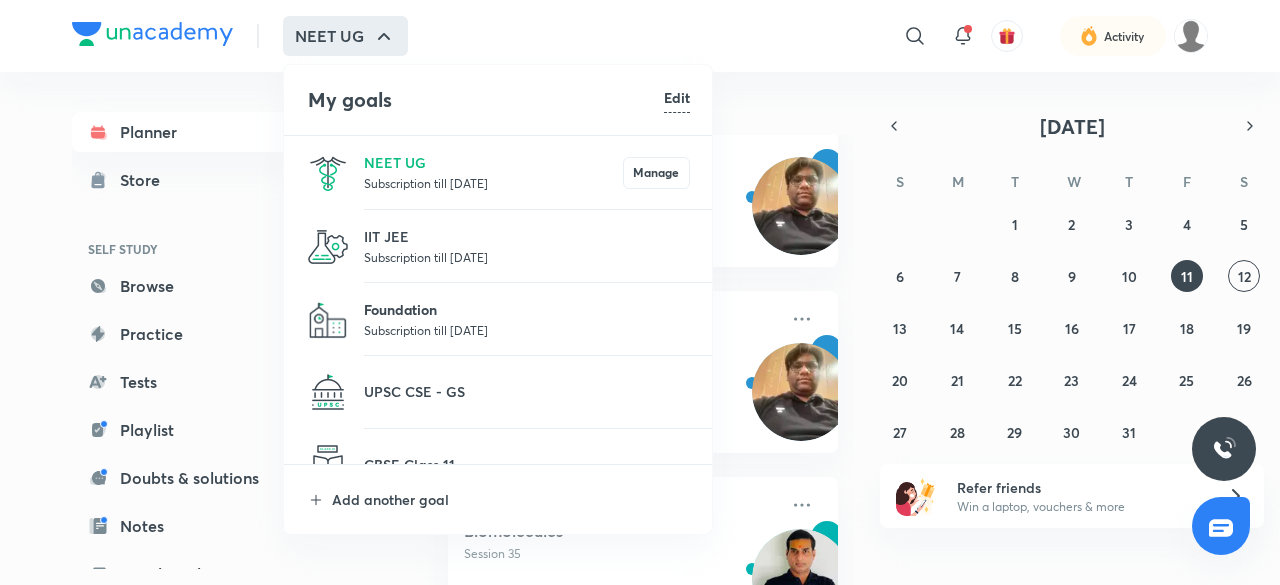 click on "Foundation" at bounding box center [527, 309] 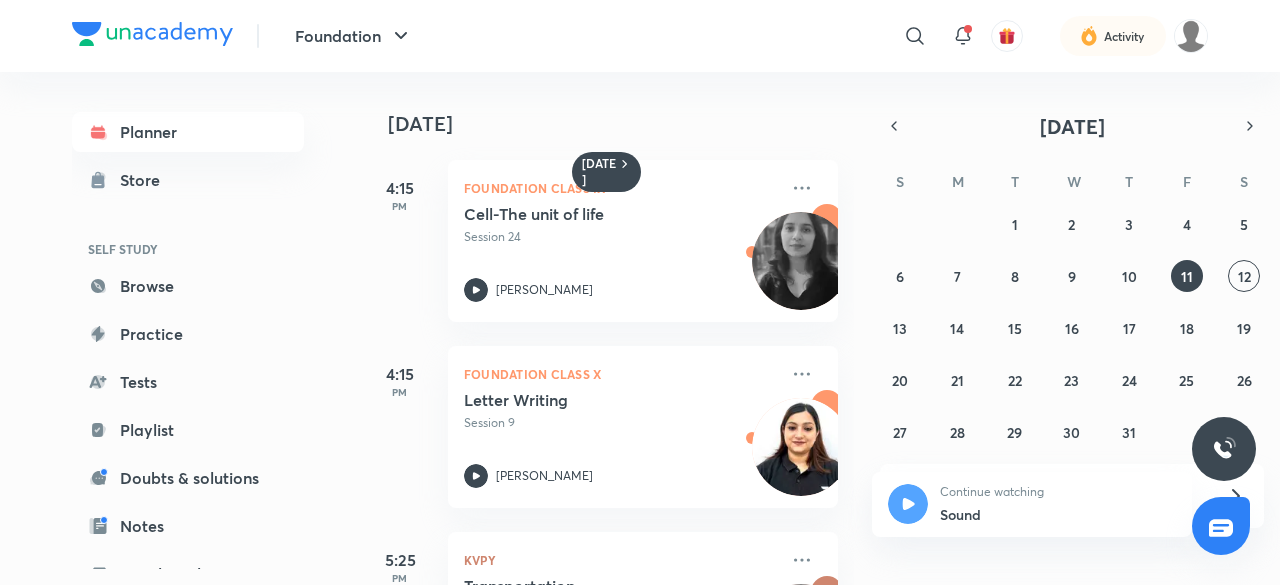 scroll, scrollTop: 0, scrollLeft: 0, axis: both 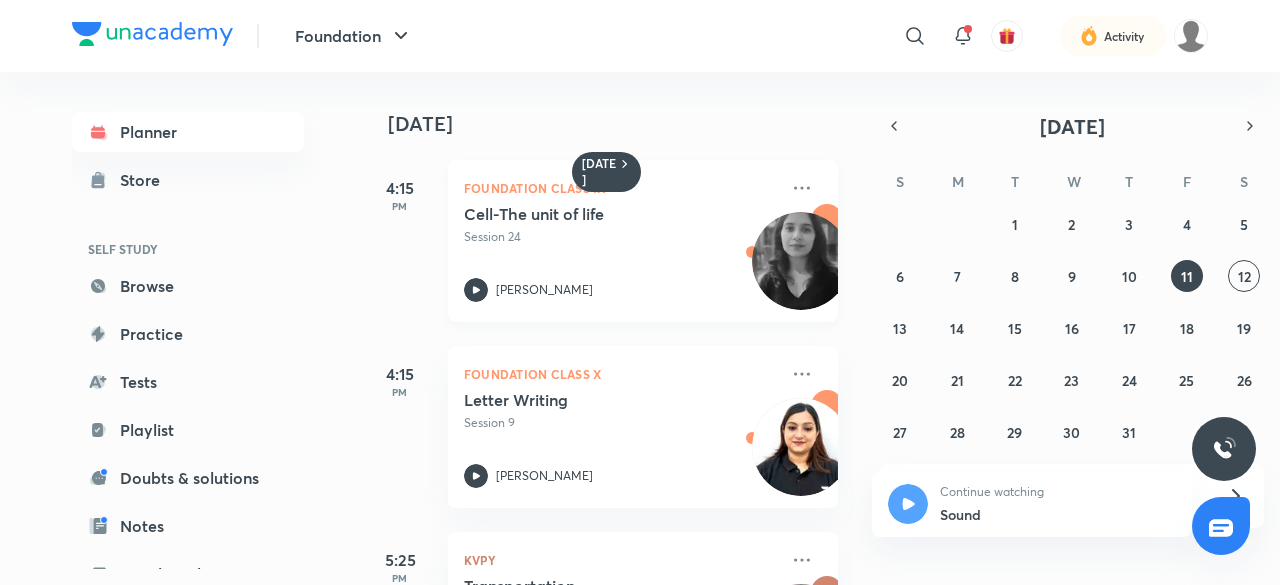 click 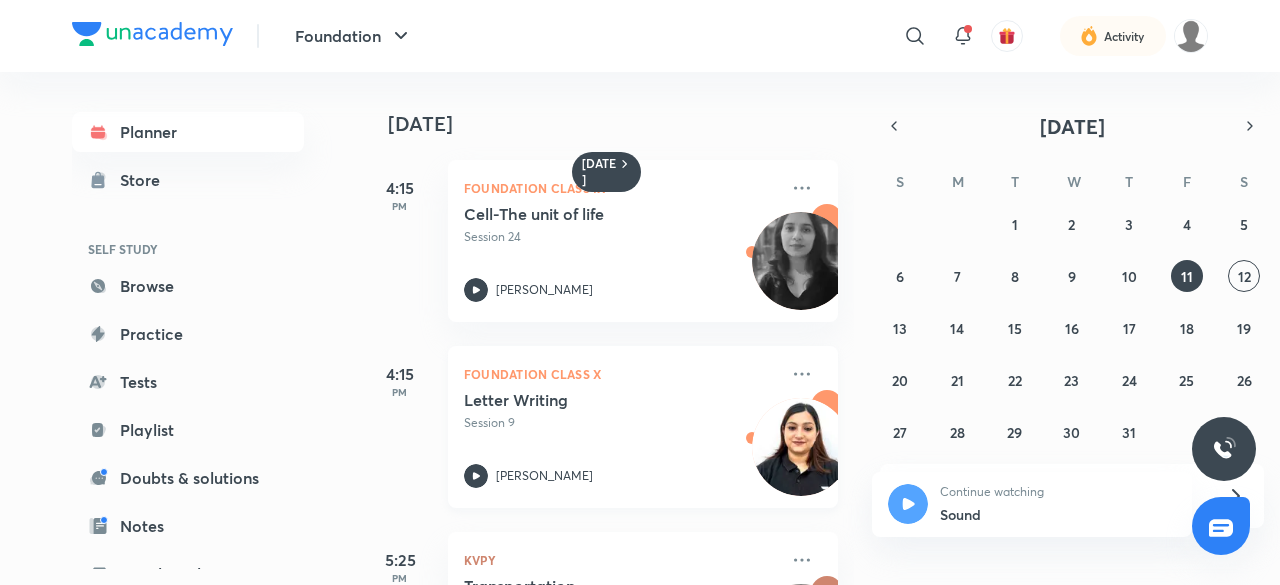 scroll, scrollTop: 88, scrollLeft: 0, axis: vertical 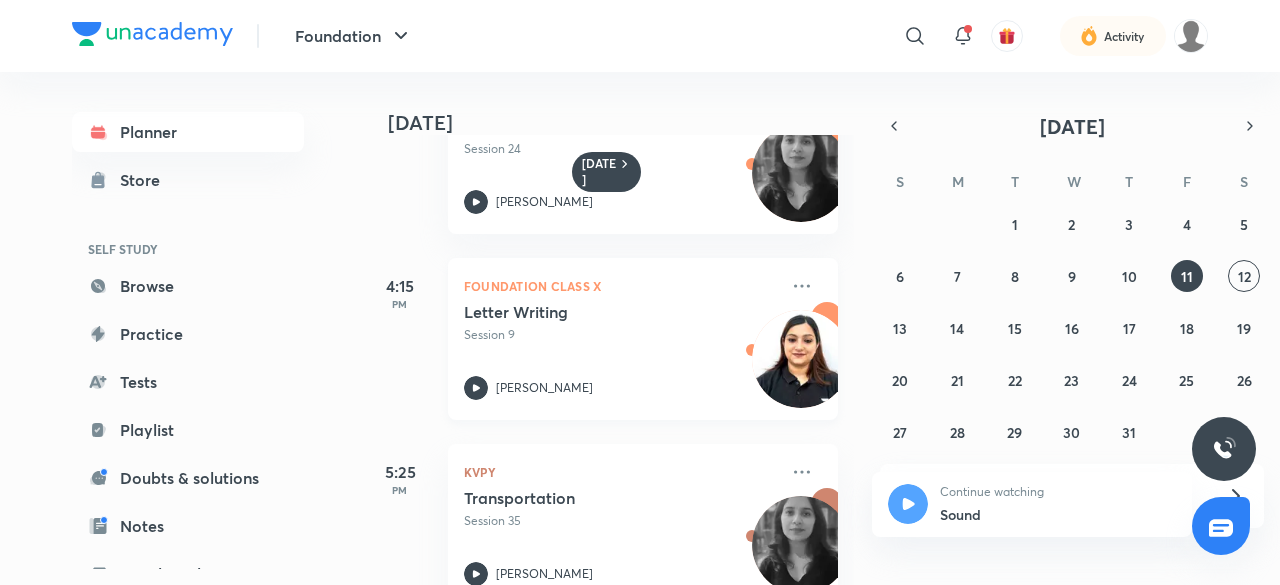 click 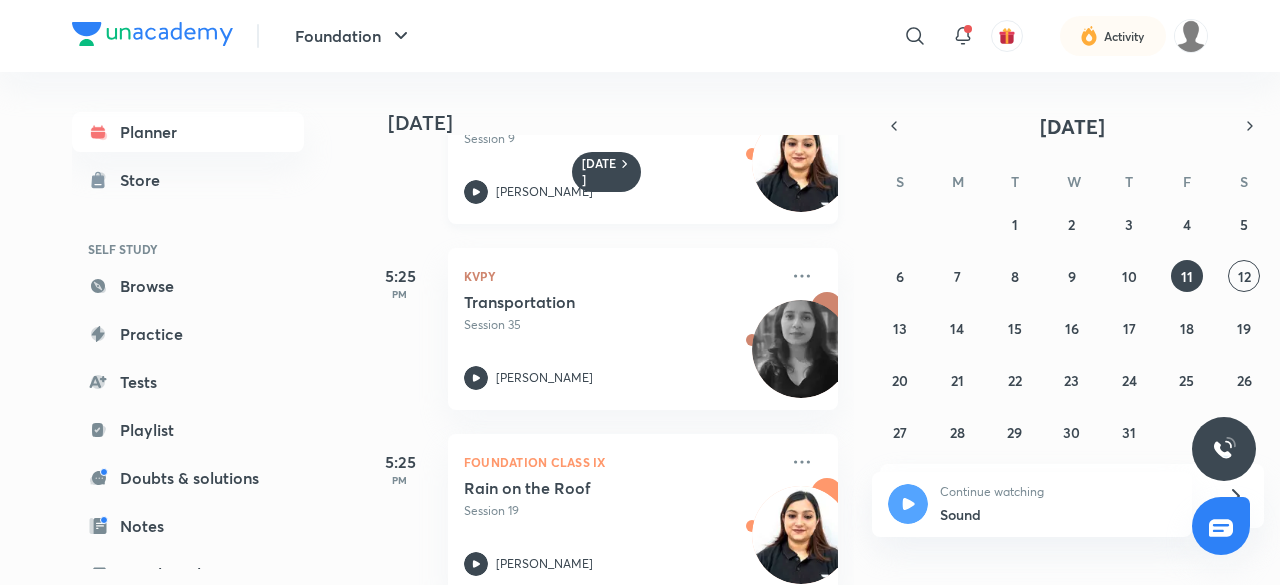 scroll, scrollTop: 331, scrollLeft: 0, axis: vertical 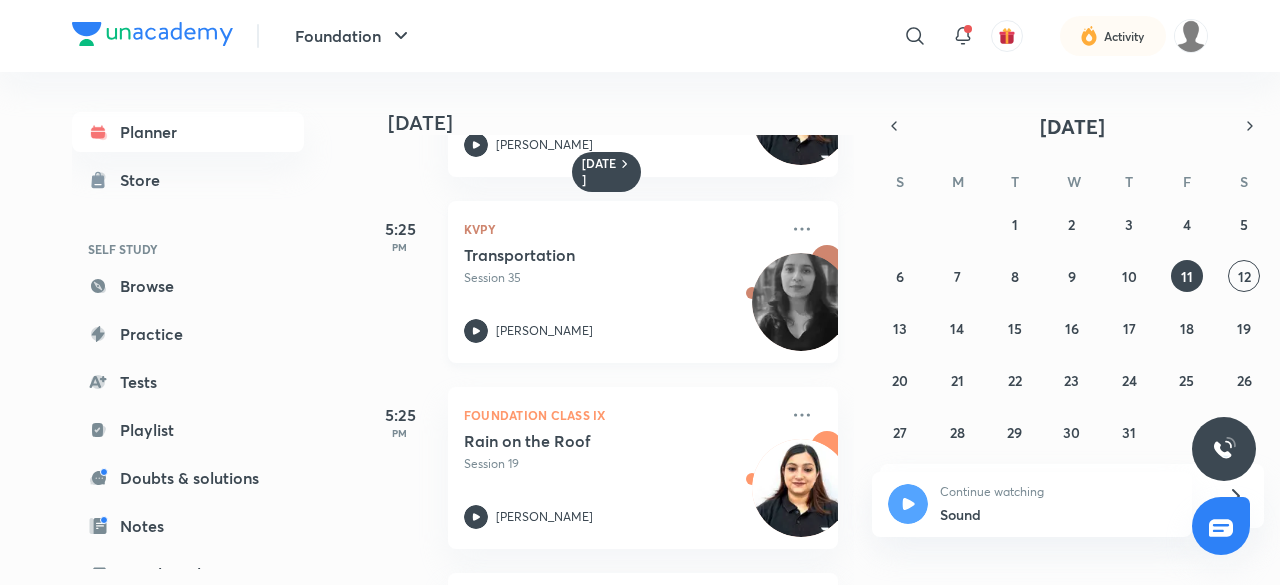click 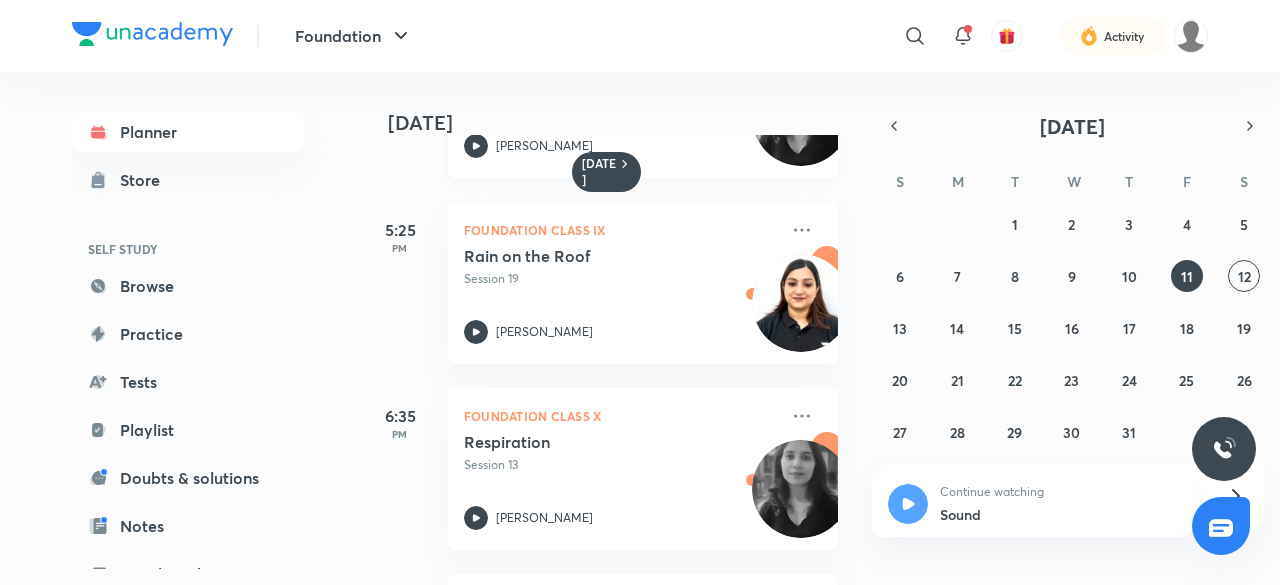 scroll, scrollTop: 520, scrollLeft: 0, axis: vertical 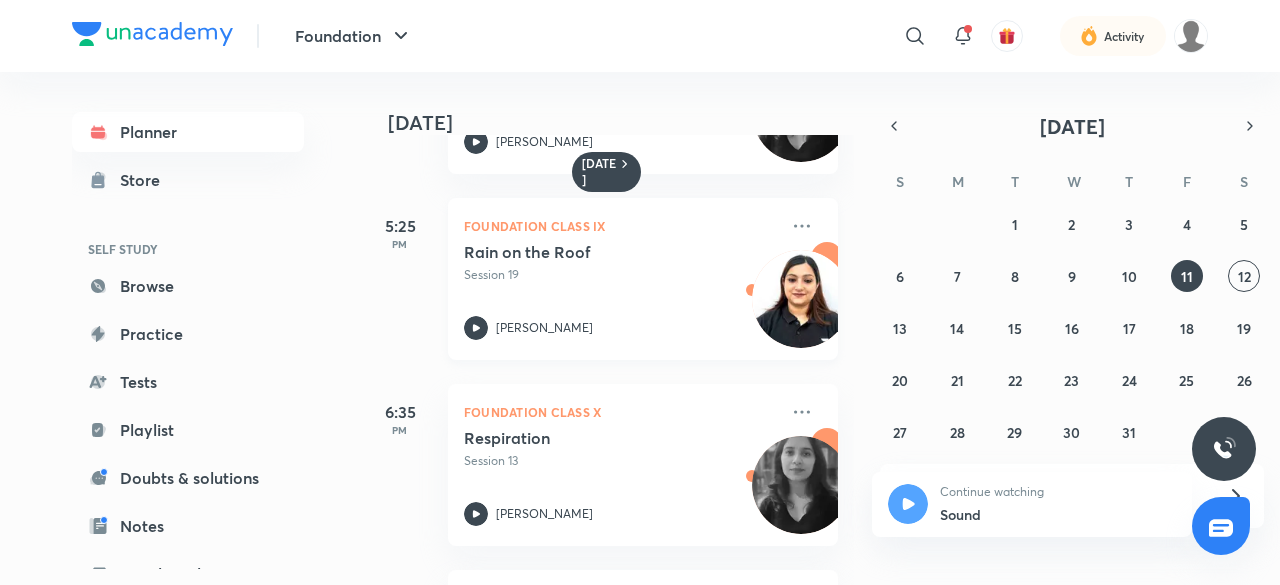 click 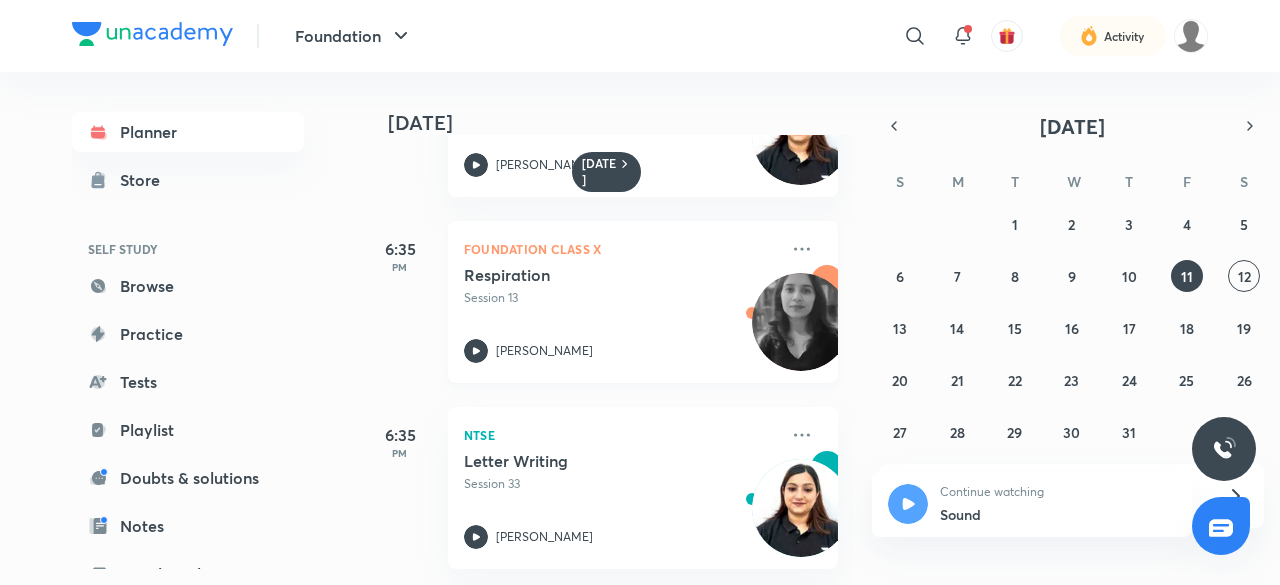 click 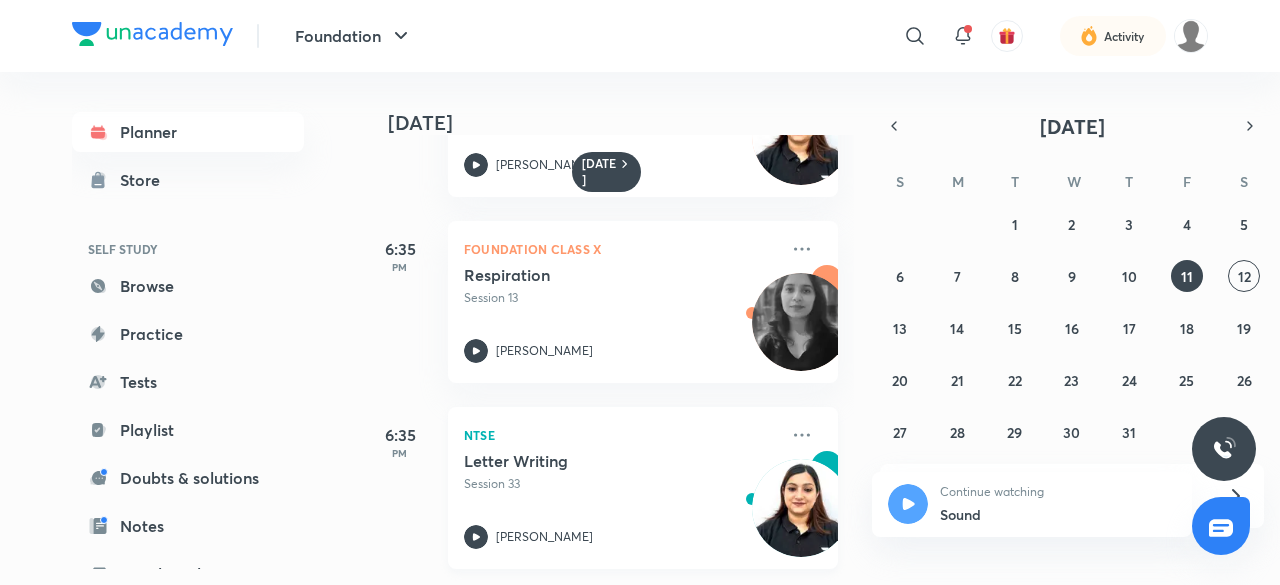 click 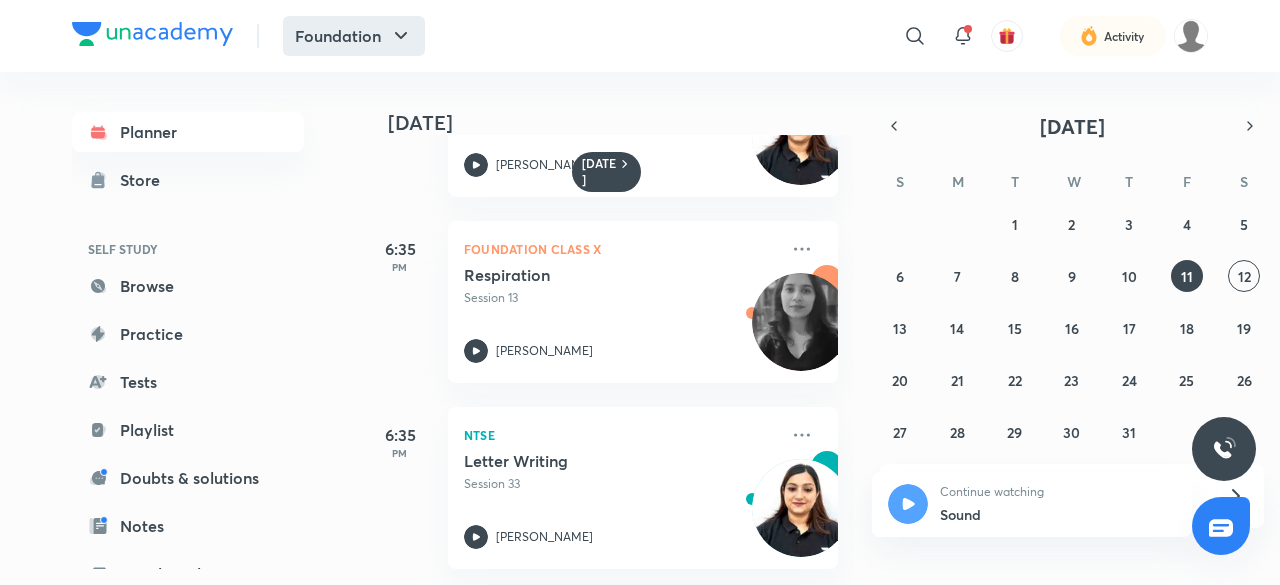 click on "Foundation" at bounding box center [354, 36] 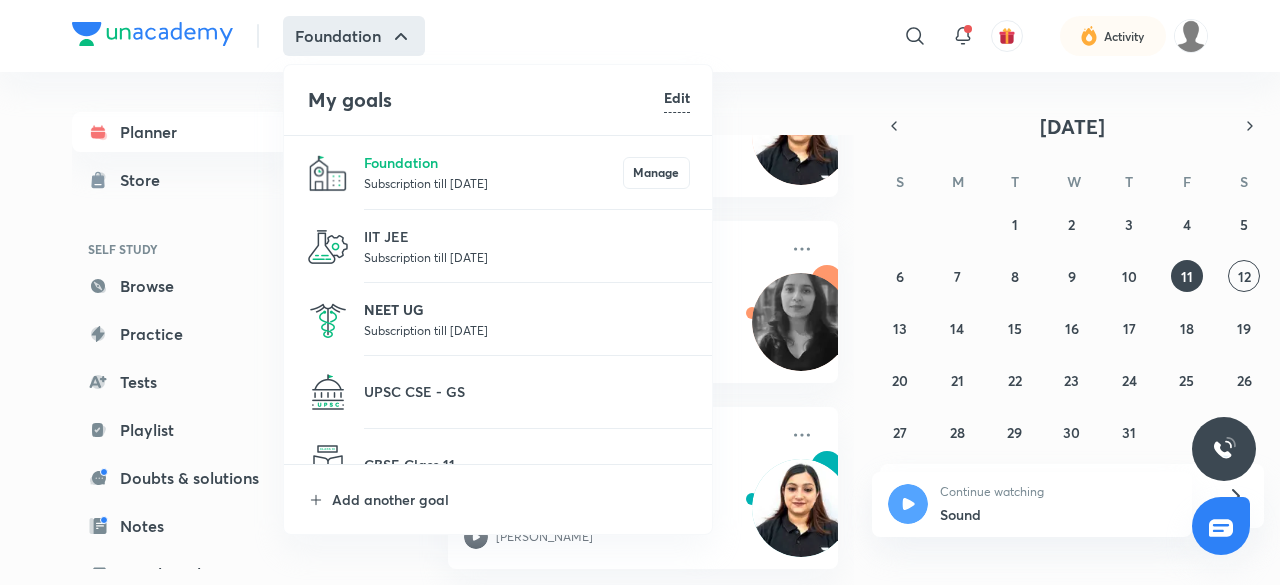 click on "NEET UG" at bounding box center (527, 309) 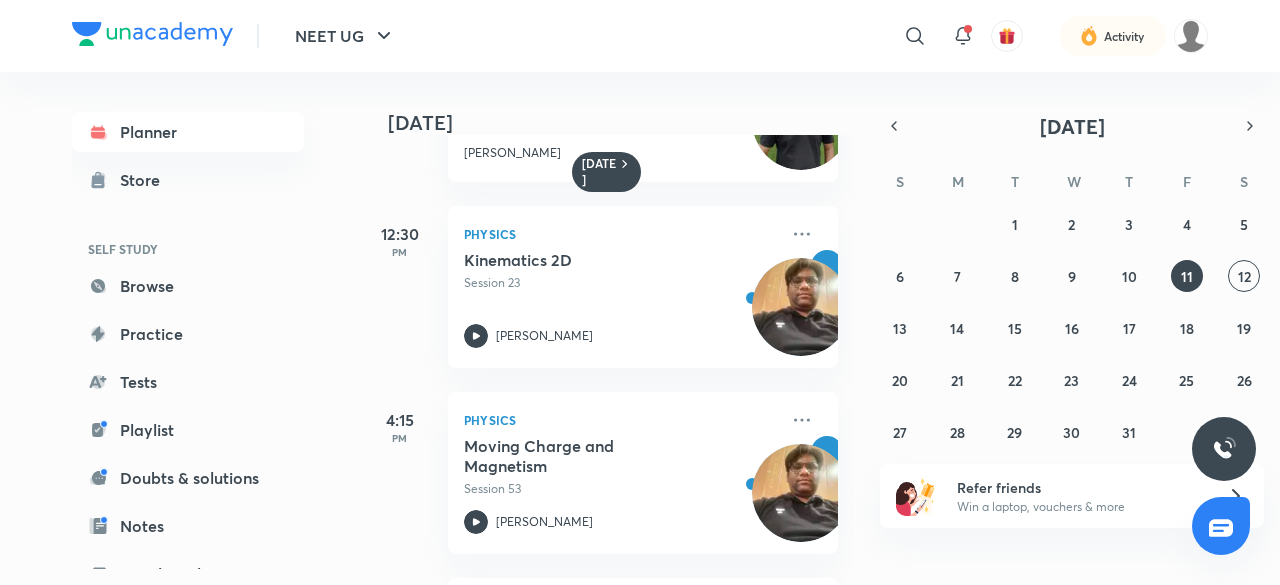 scroll, scrollTop: 142, scrollLeft: 0, axis: vertical 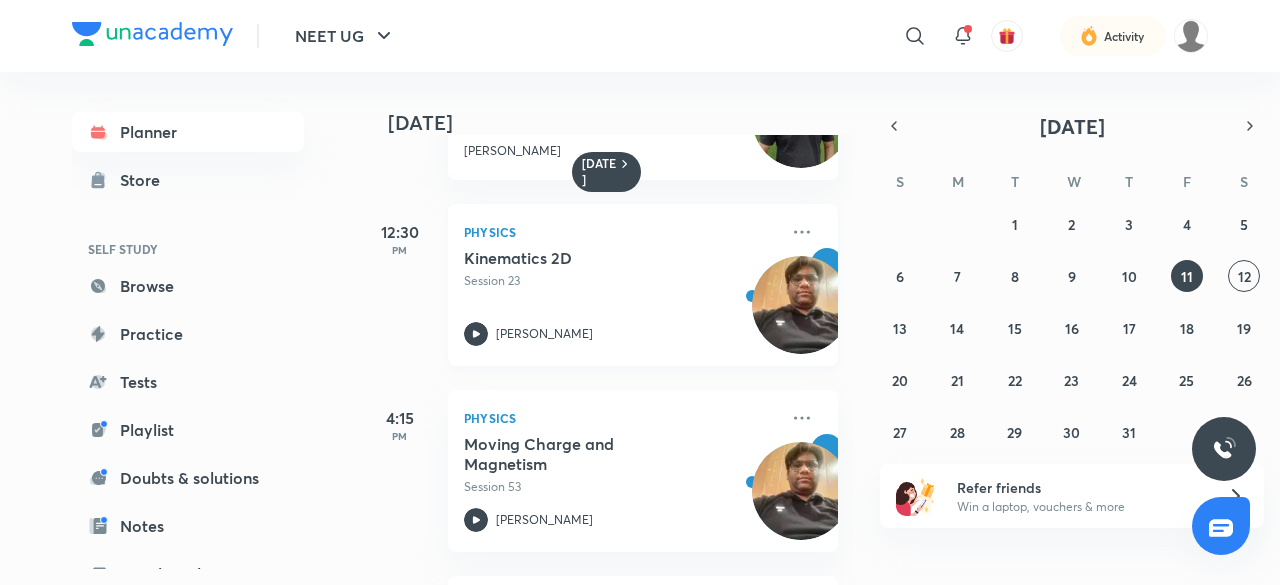 click 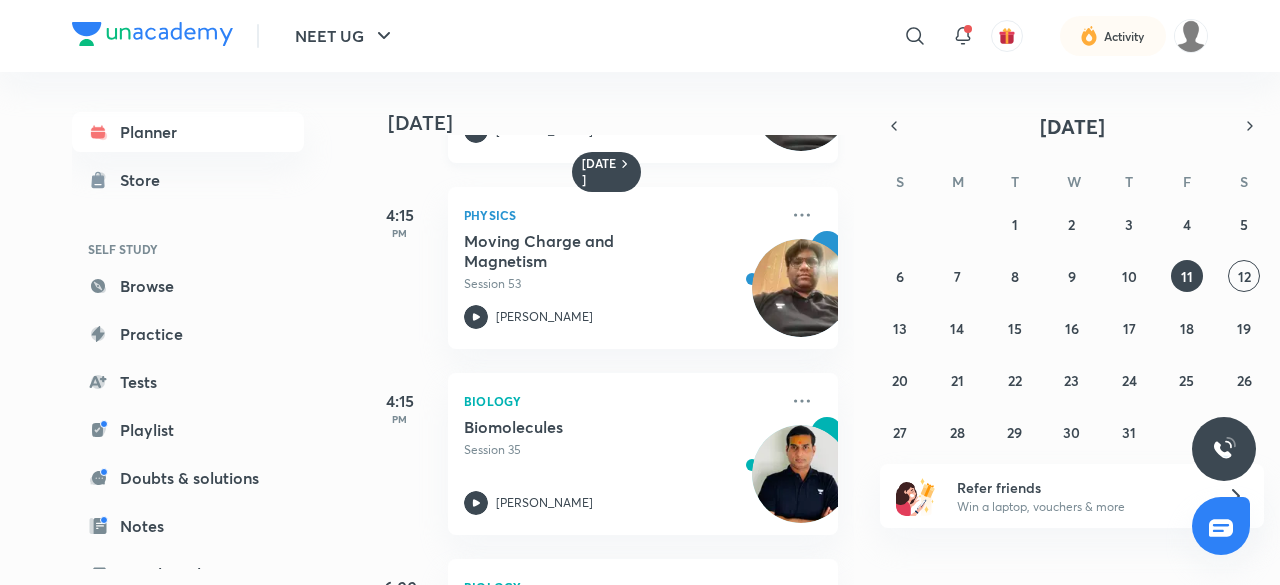 scroll, scrollTop: 346, scrollLeft: 0, axis: vertical 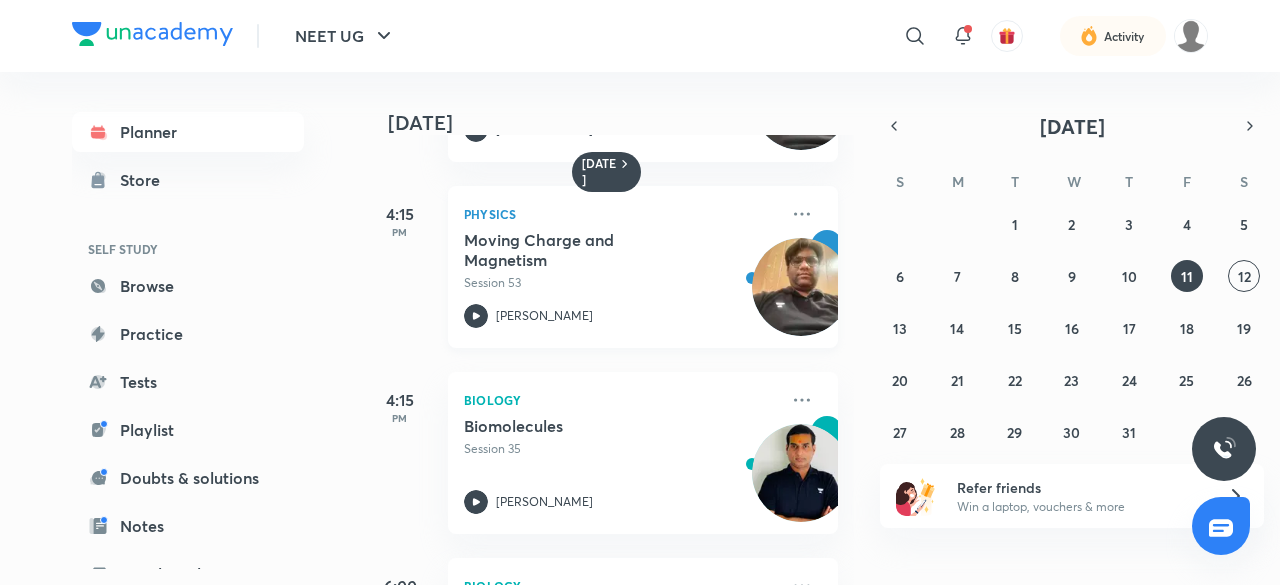 click 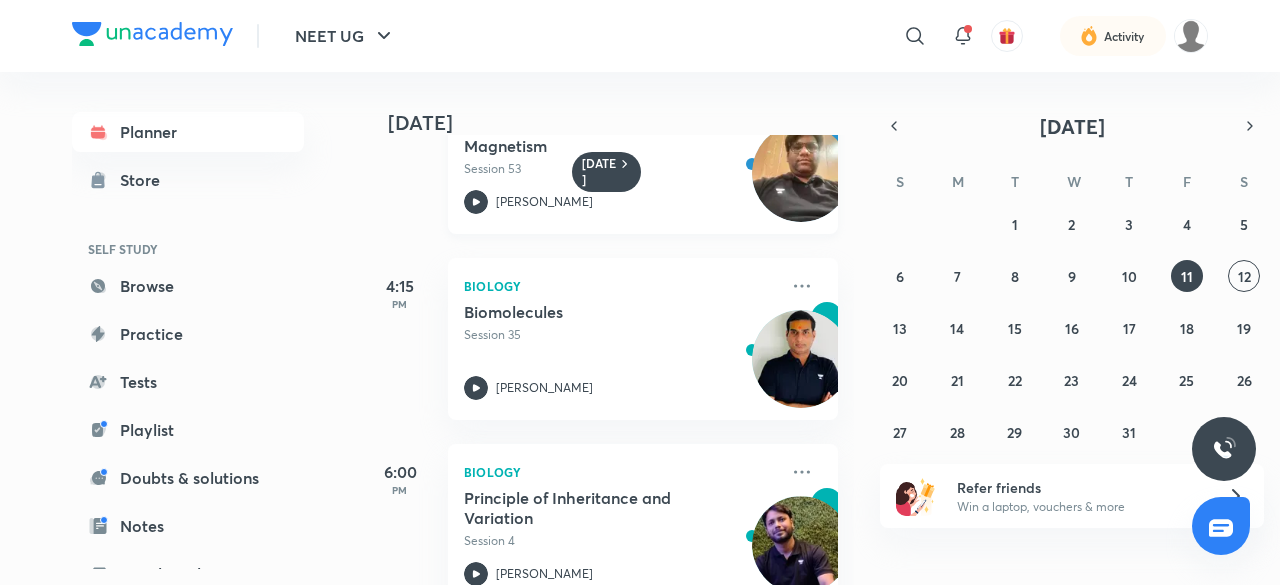 scroll, scrollTop: 464, scrollLeft: 0, axis: vertical 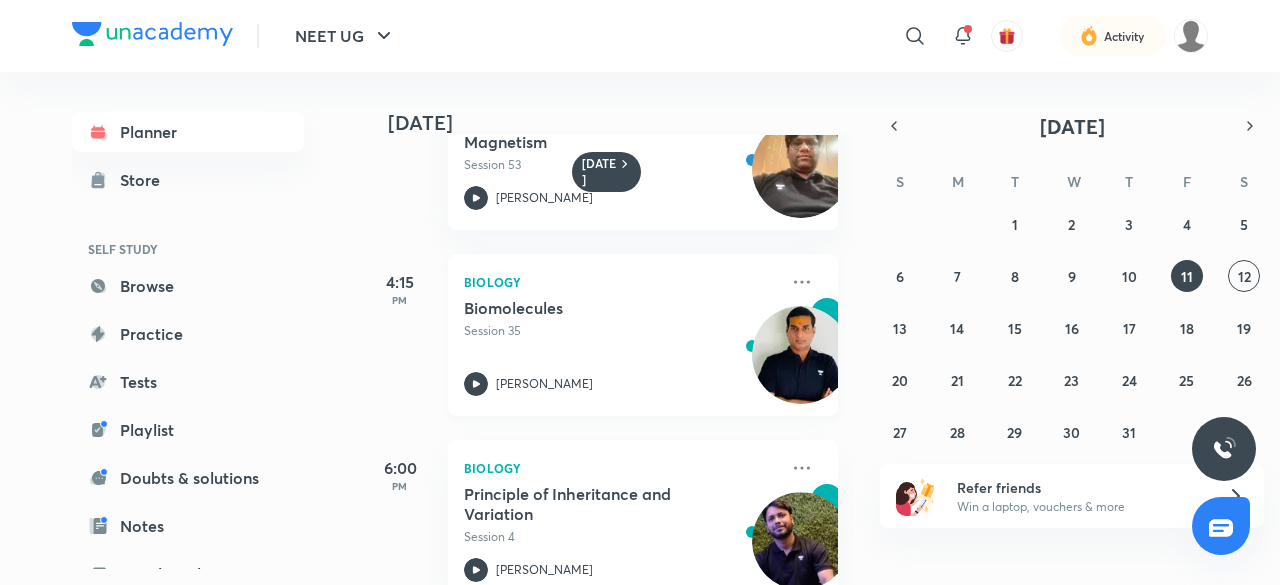 click 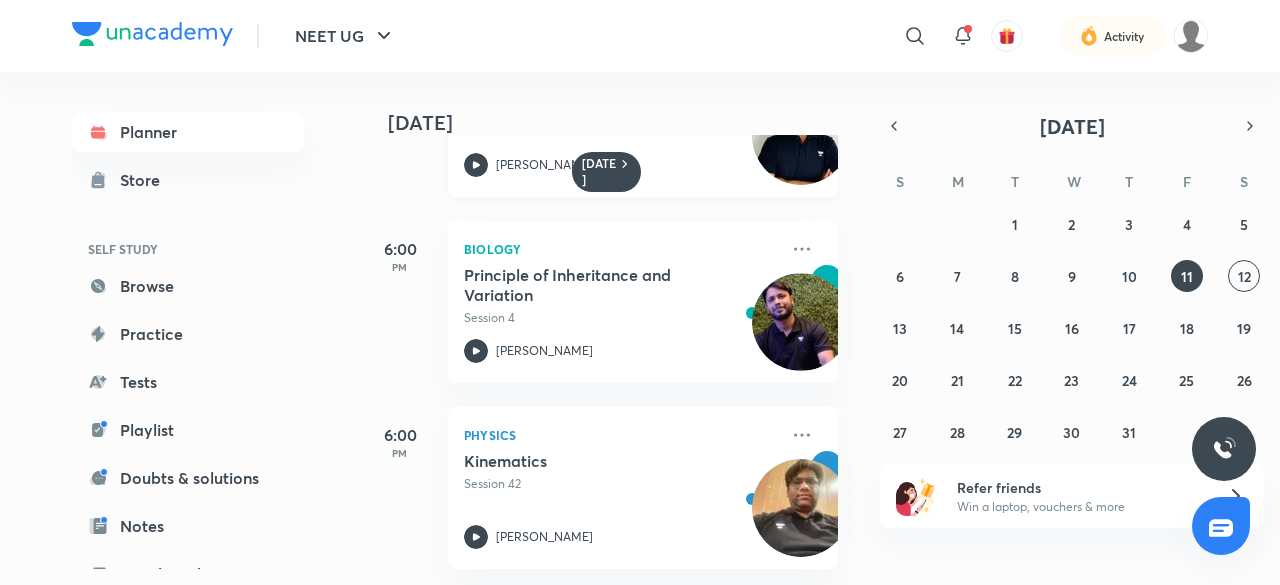 scroll, scrollTop: 698, scrollLeft: 0, axis: vertical 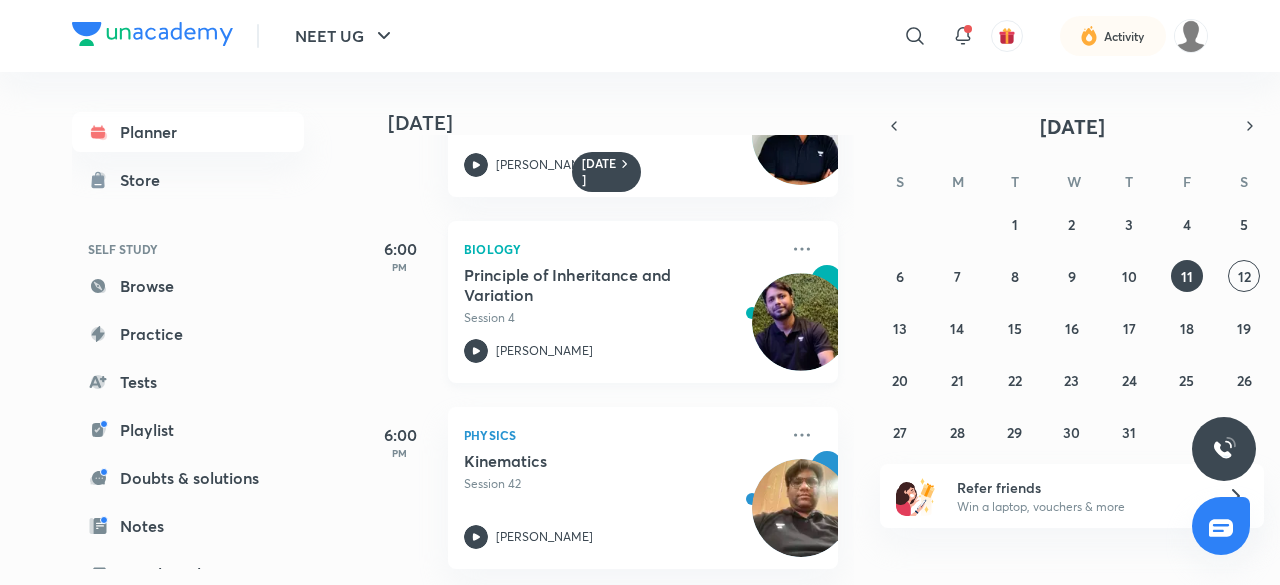 click 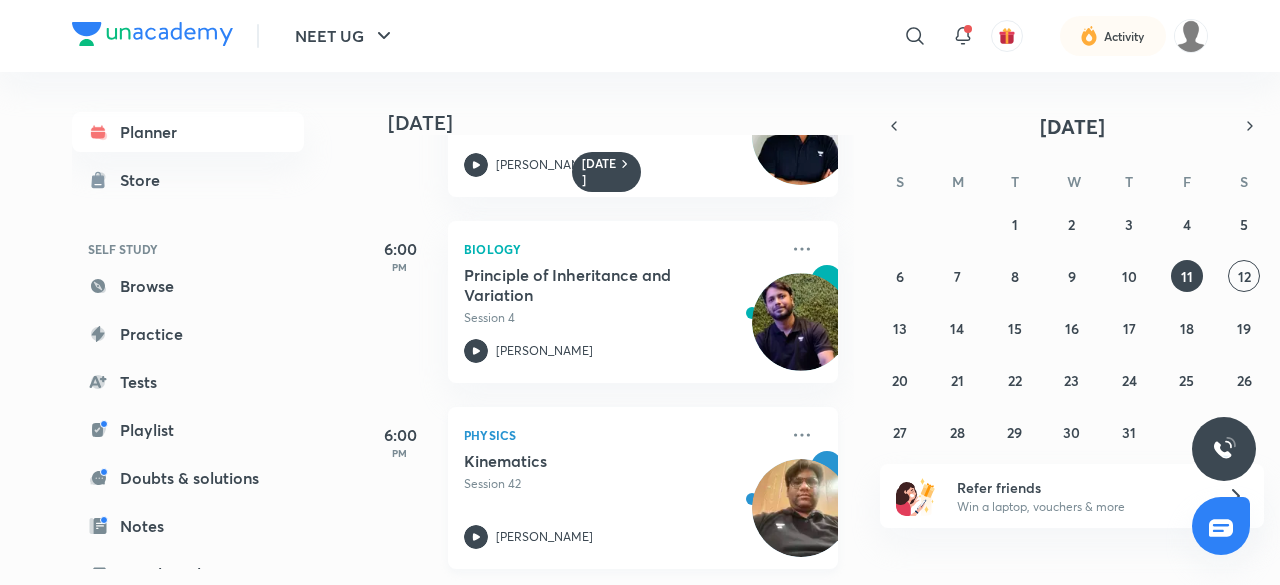 click on "Session 42" at bounding box center (621, 484) 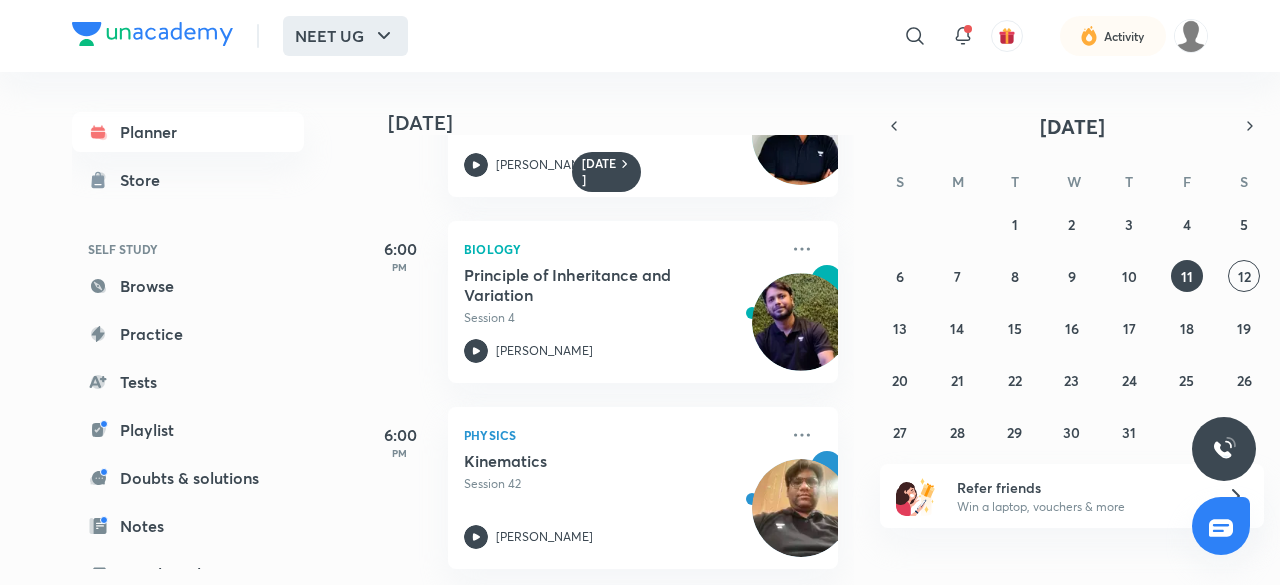 click 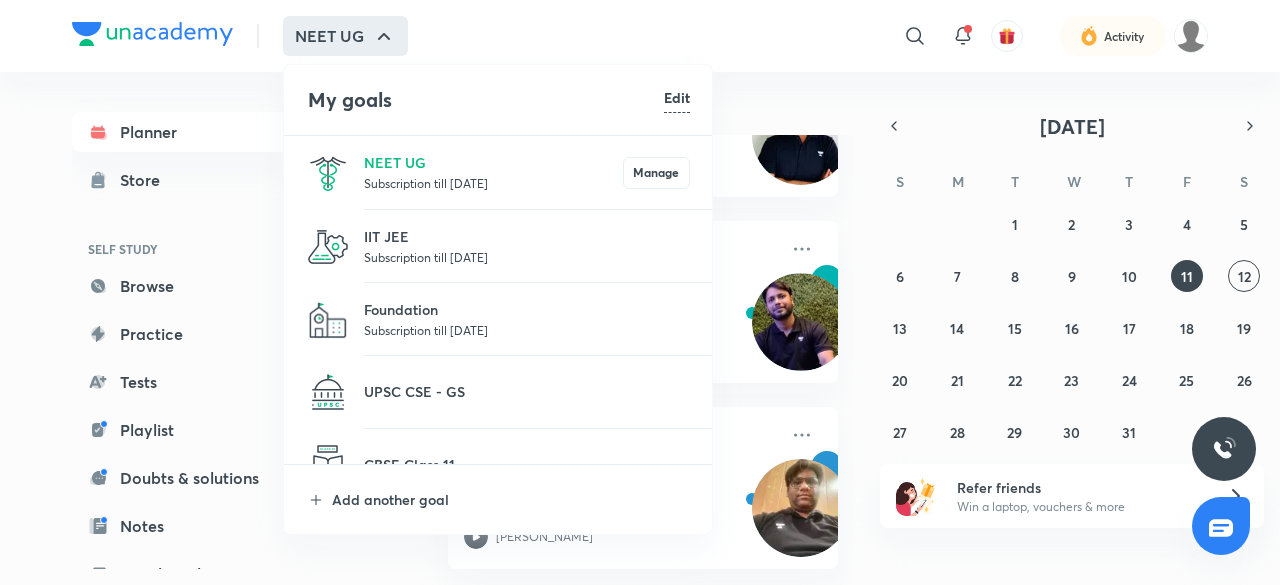 click on "Subscription till 6 Feb 2027" at bounding box center (527, 257) 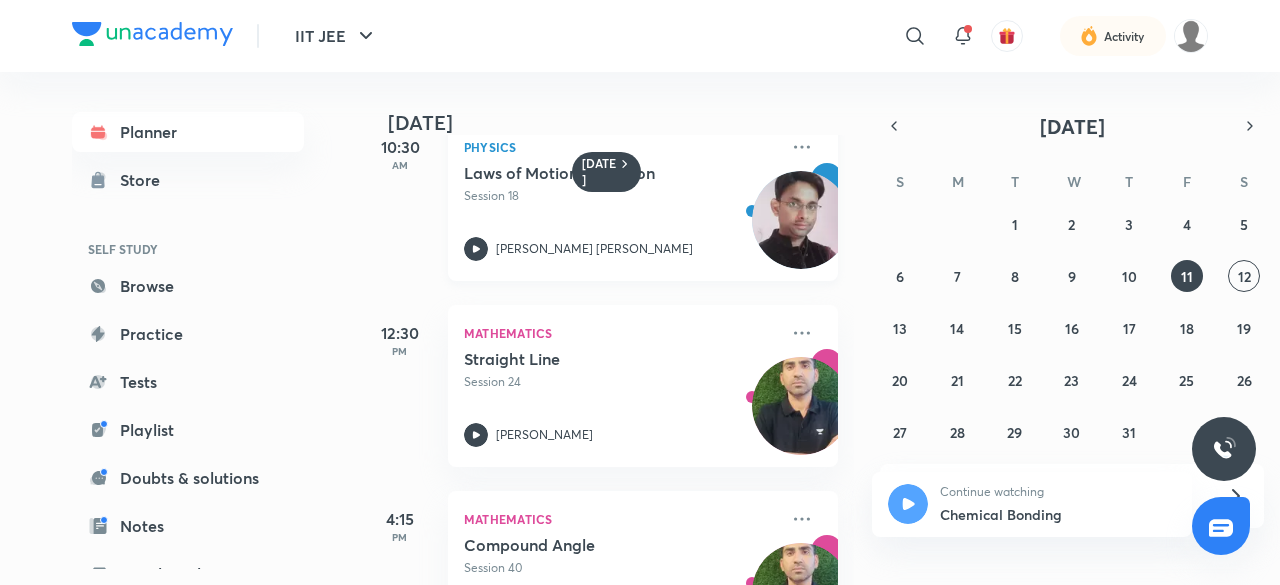 scroll, scrollTop: 42, scrollLeft: 0, axis: vertical 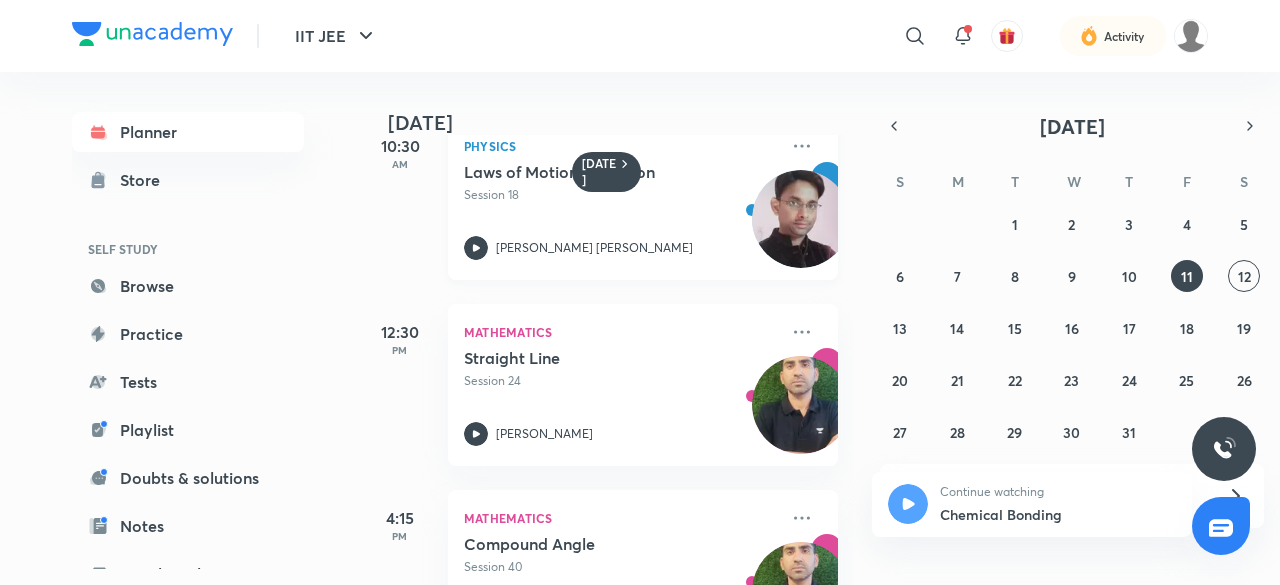 click 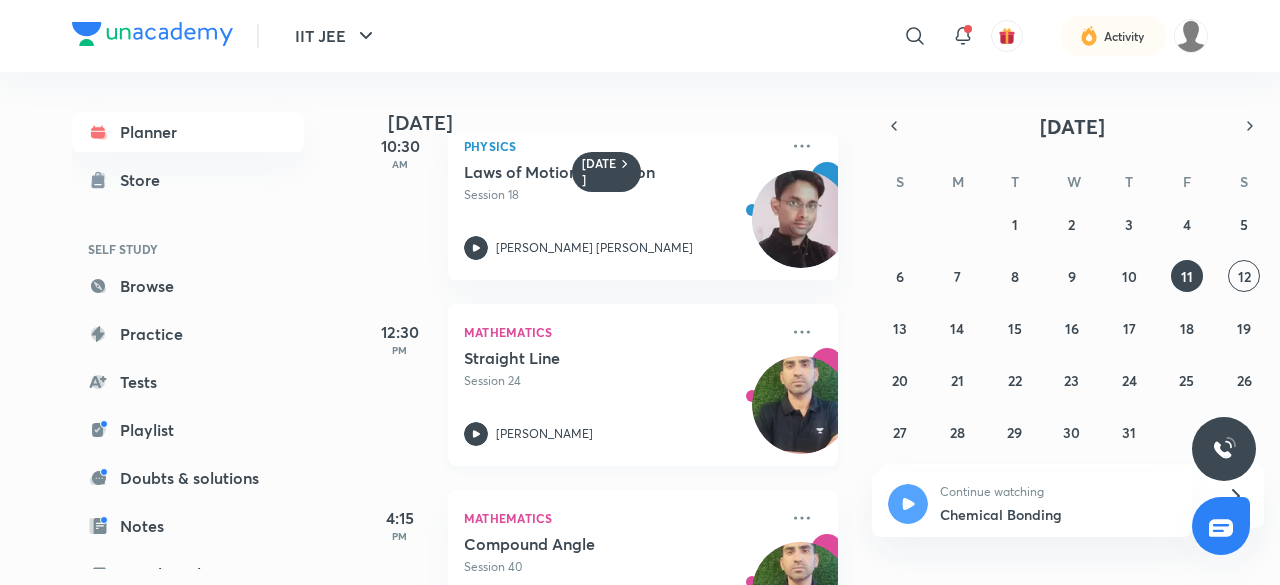 click 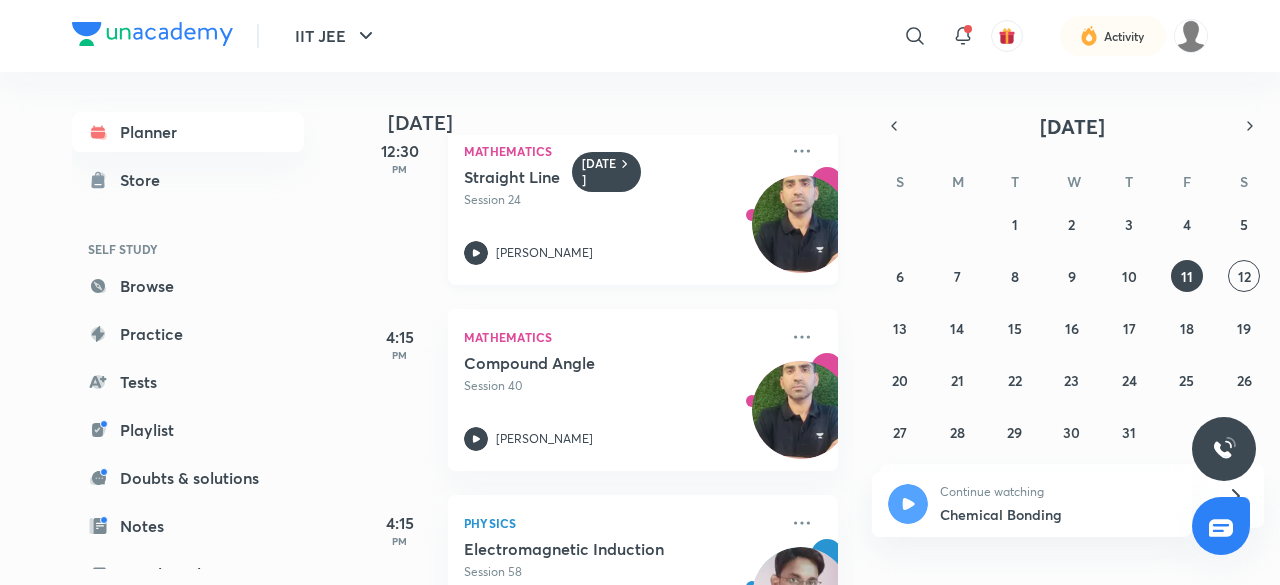 scroll, scrollTop: 228, scrollLeft: 0, axis: vertical 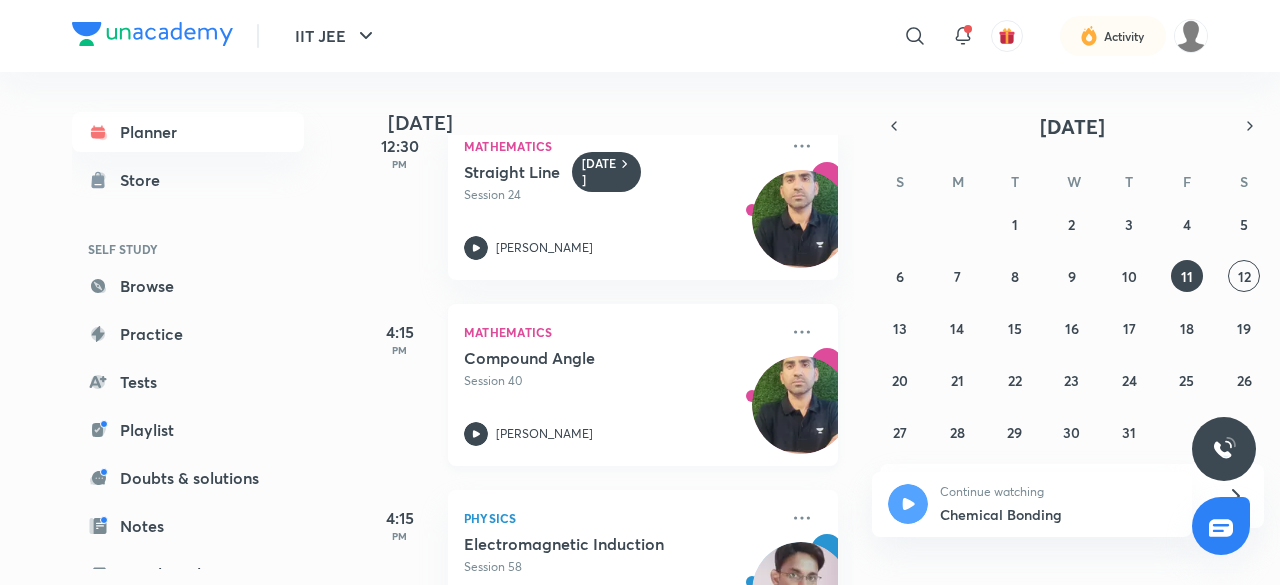 click 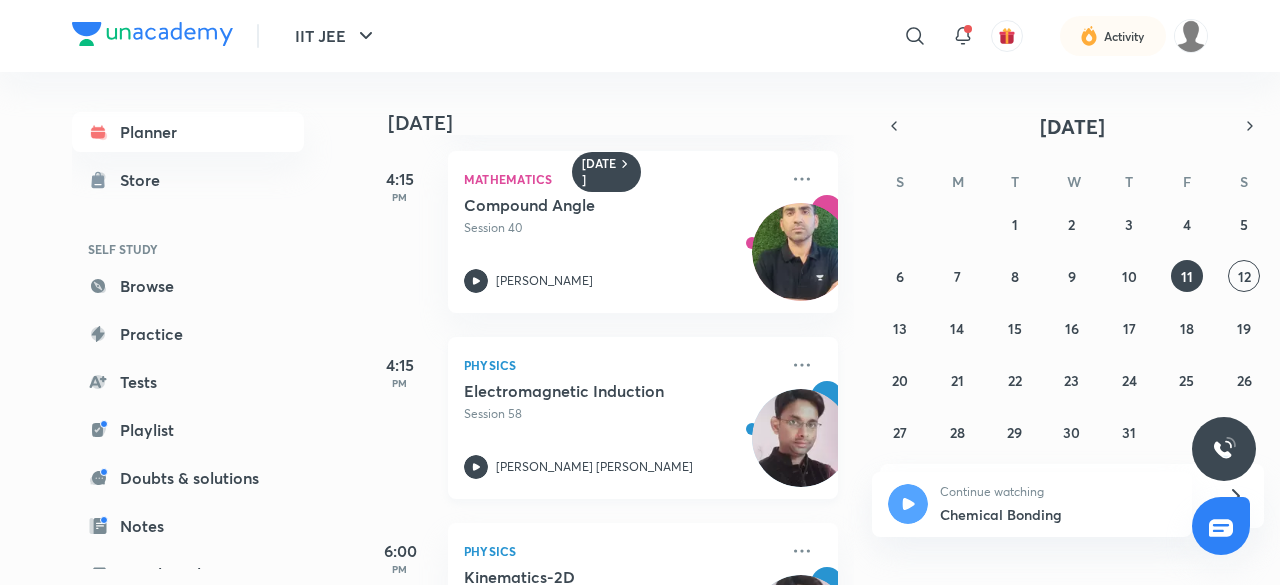 click on "Santosh Kumar Kushwaha" at bounding box center (621, 467) 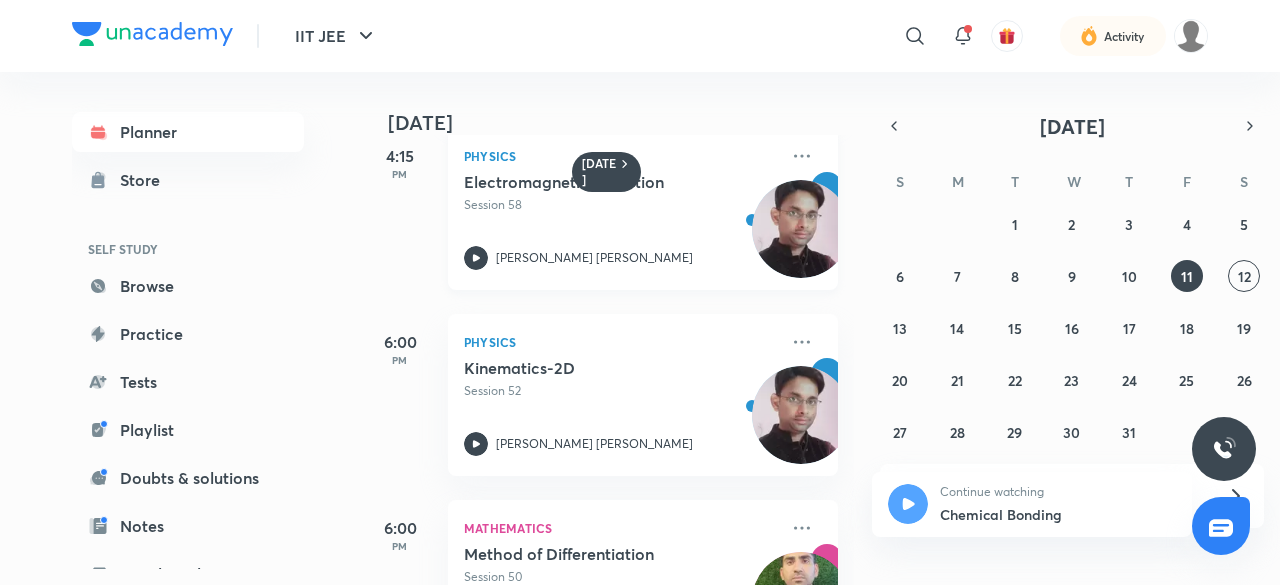 scroll, scrollTop: 601, scrollLeft: 0, axis: vertical 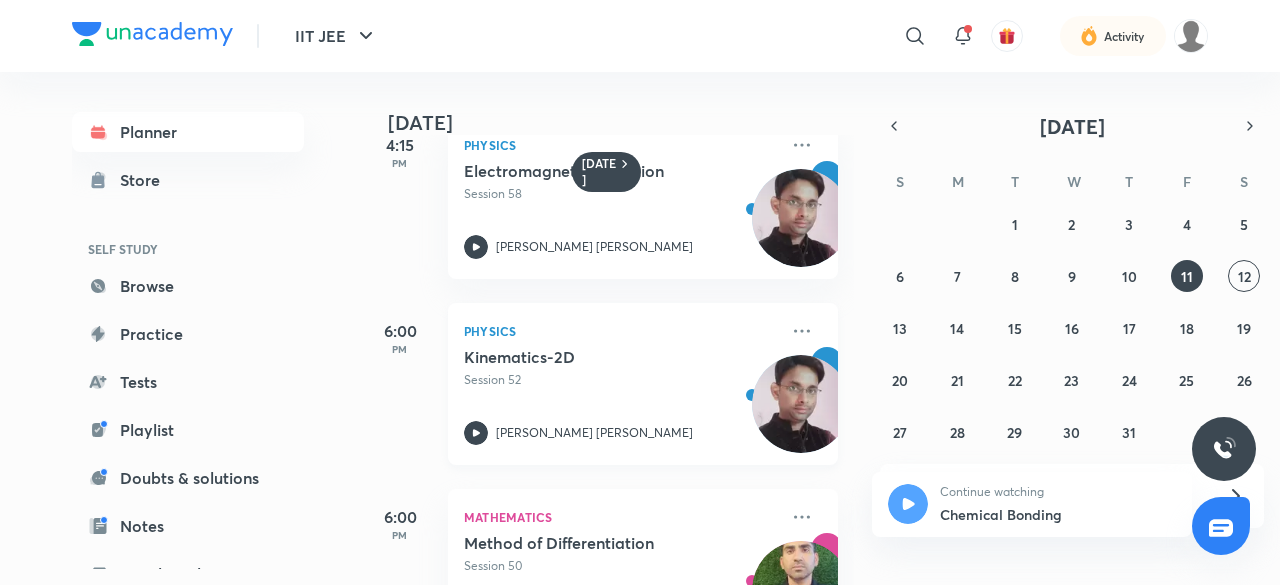 click 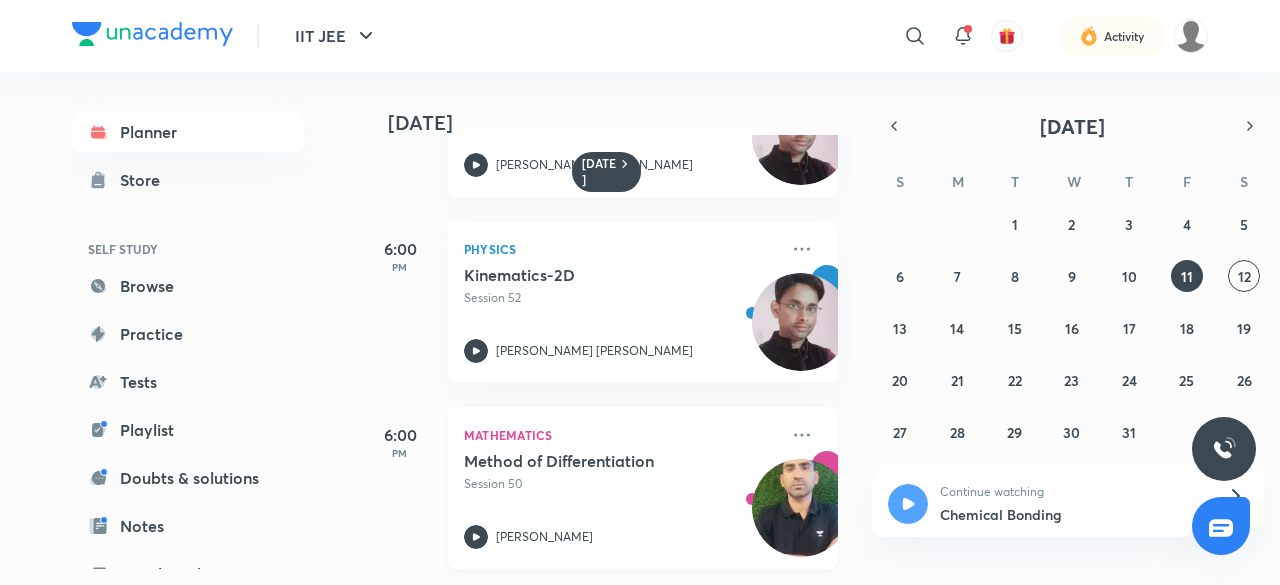 click 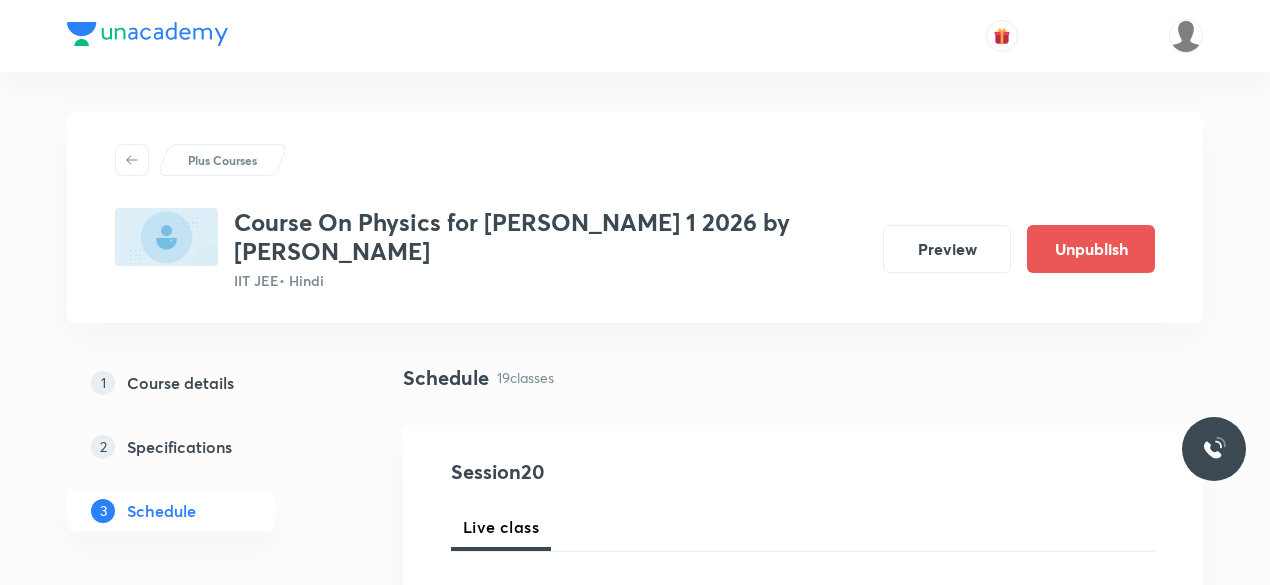 scroll, scrollTop: 0, scrollLeft: 0, axis: both 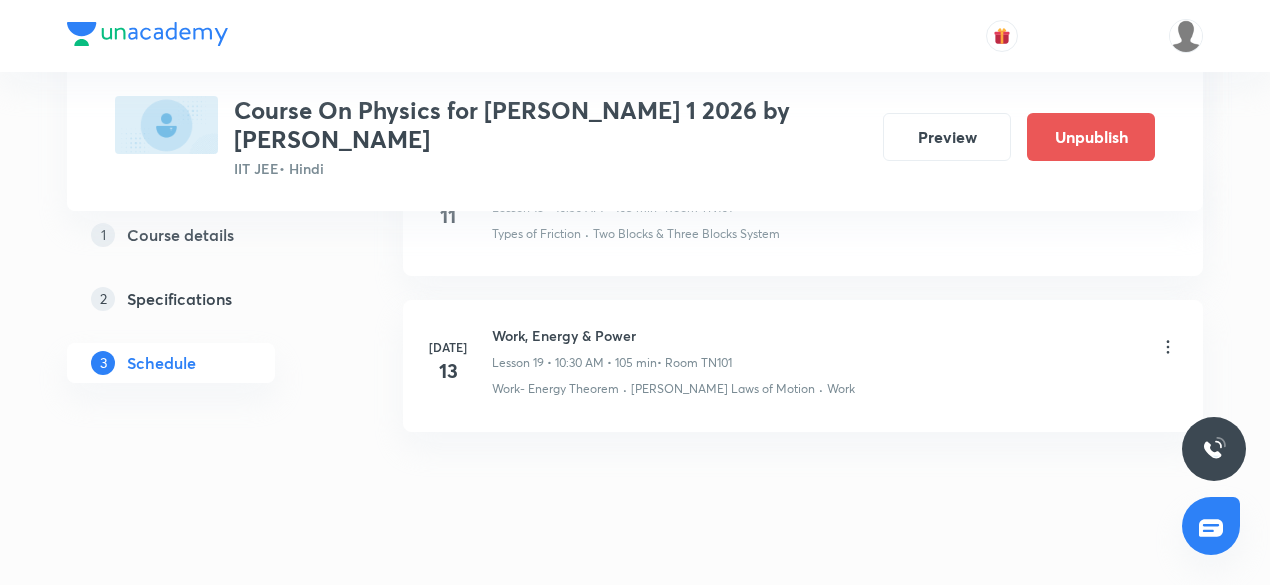 click 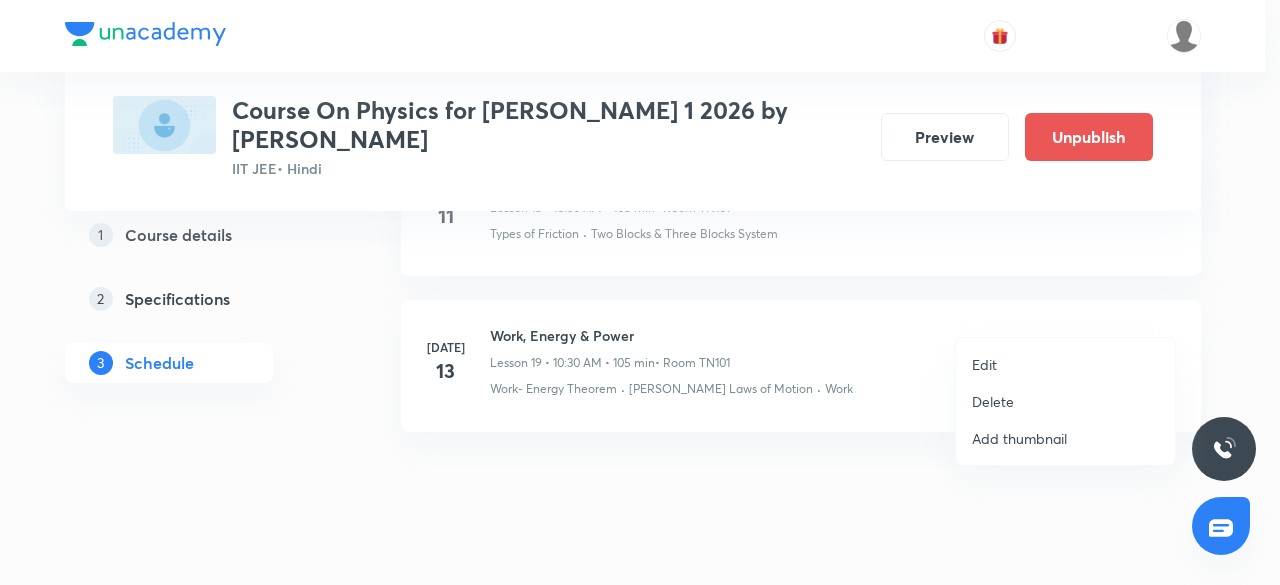 click on "Edit" at bounding box center [984, 364] 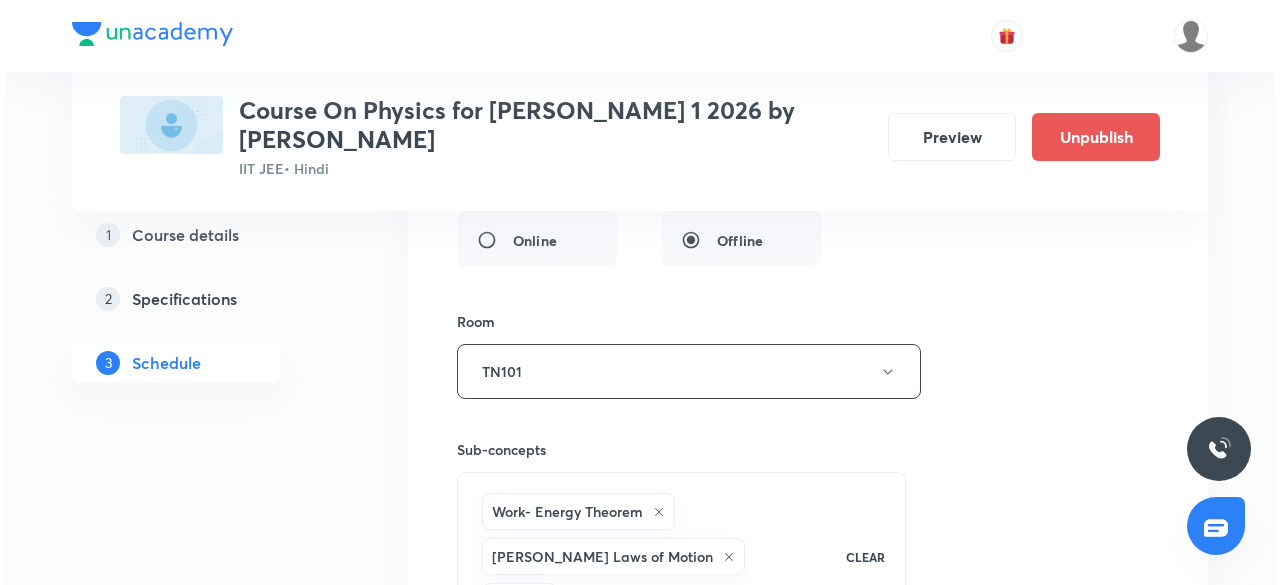scroll, scrollTop: 3637, scrollLeft: 0, axis: vertical 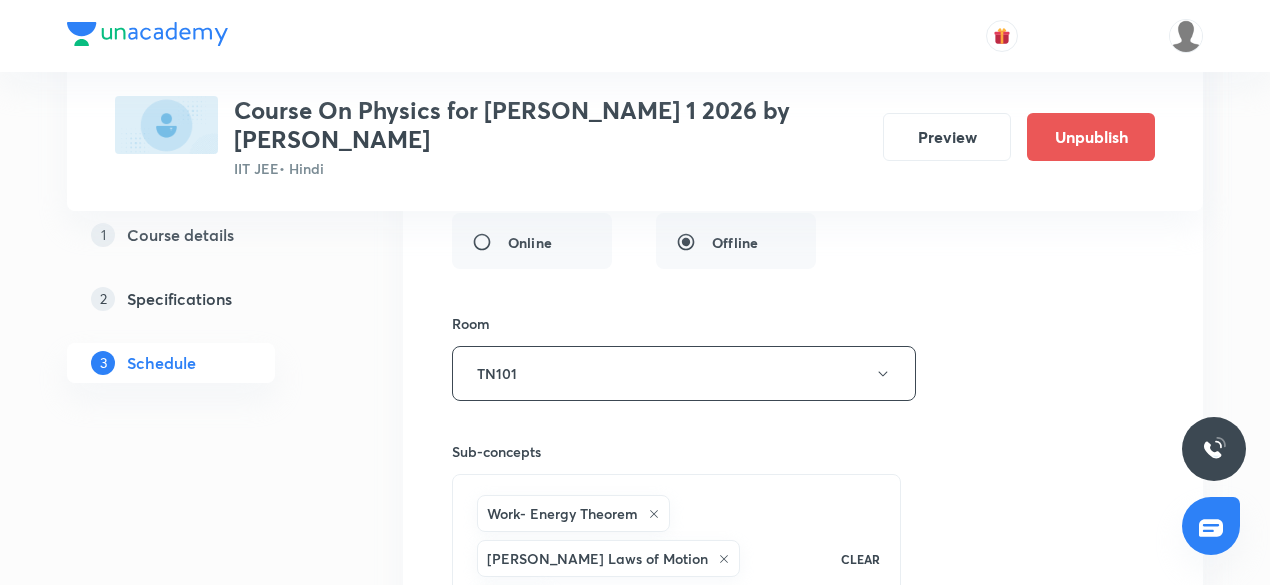 click on "TN101" at bounding box center [684, 373] 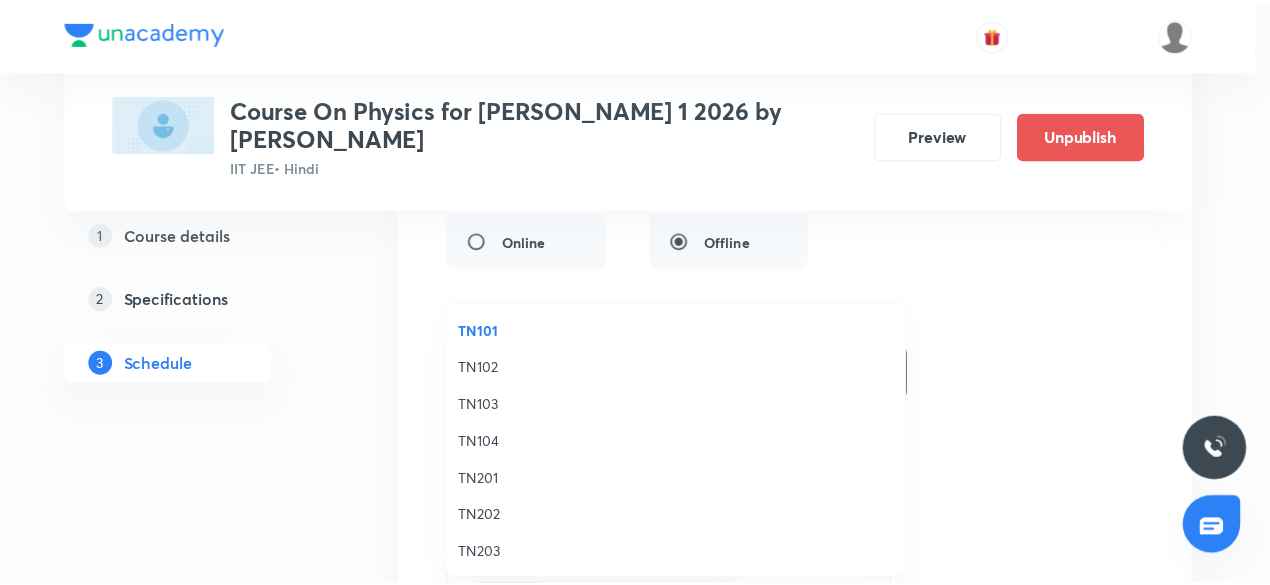 scroll, scrollTop: 37, scrollLeft: 0, axis: vertical 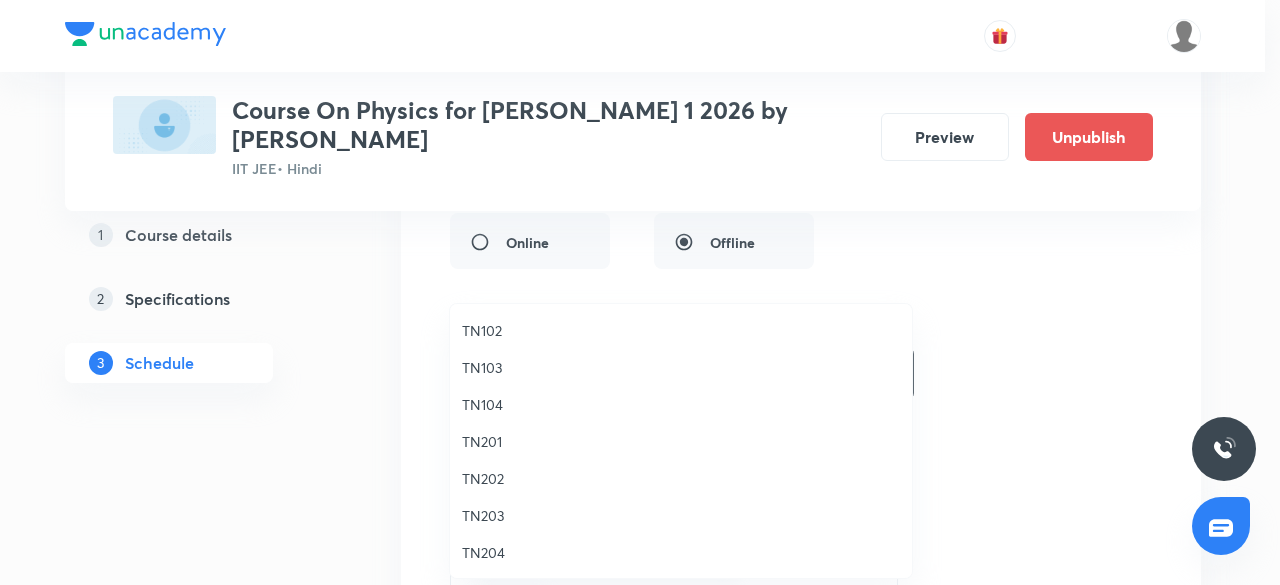 click on "TN204" at bounding box center [681, 552] 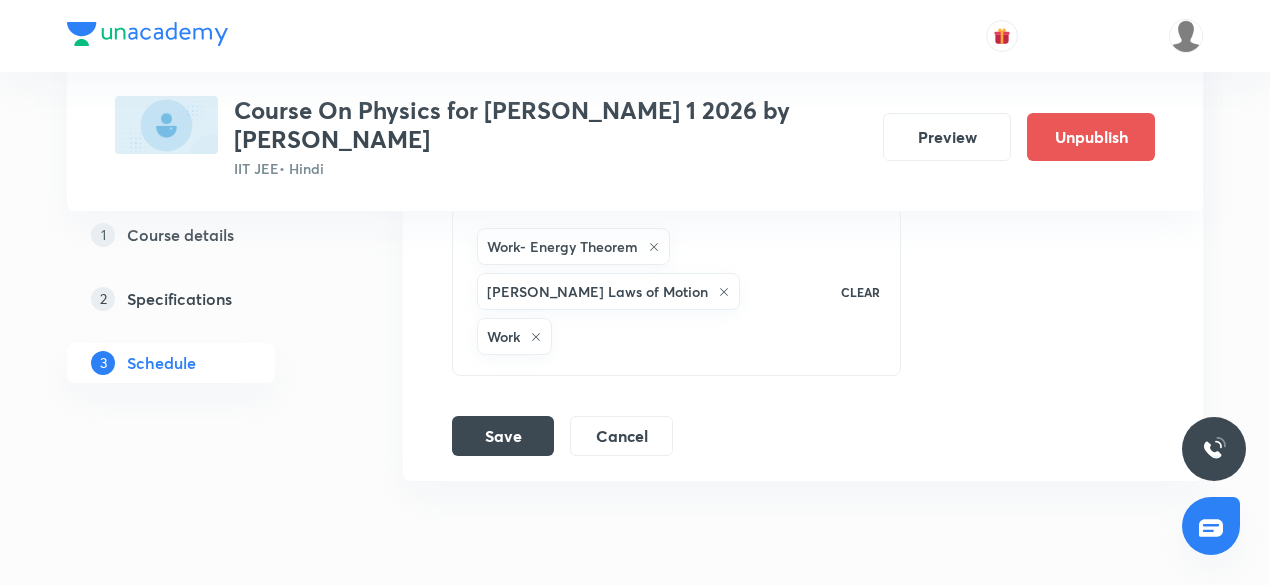 scroll, scrollTop: 3906, scrollLeft: 0, axis: vertical 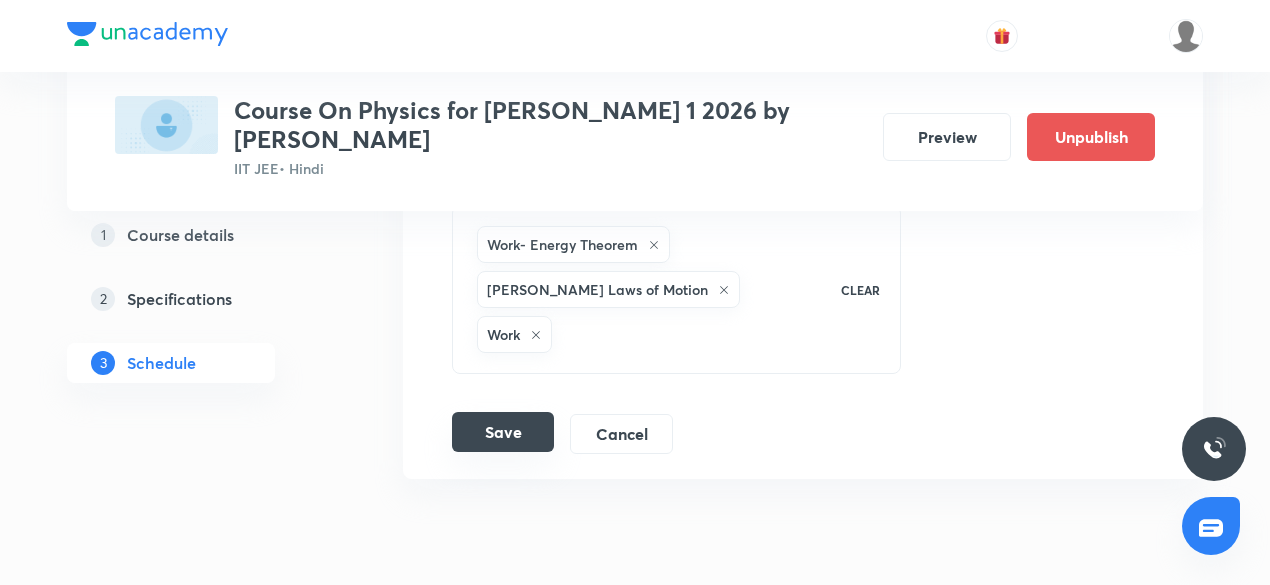 click on "Save" at bounding box center (503, 432) 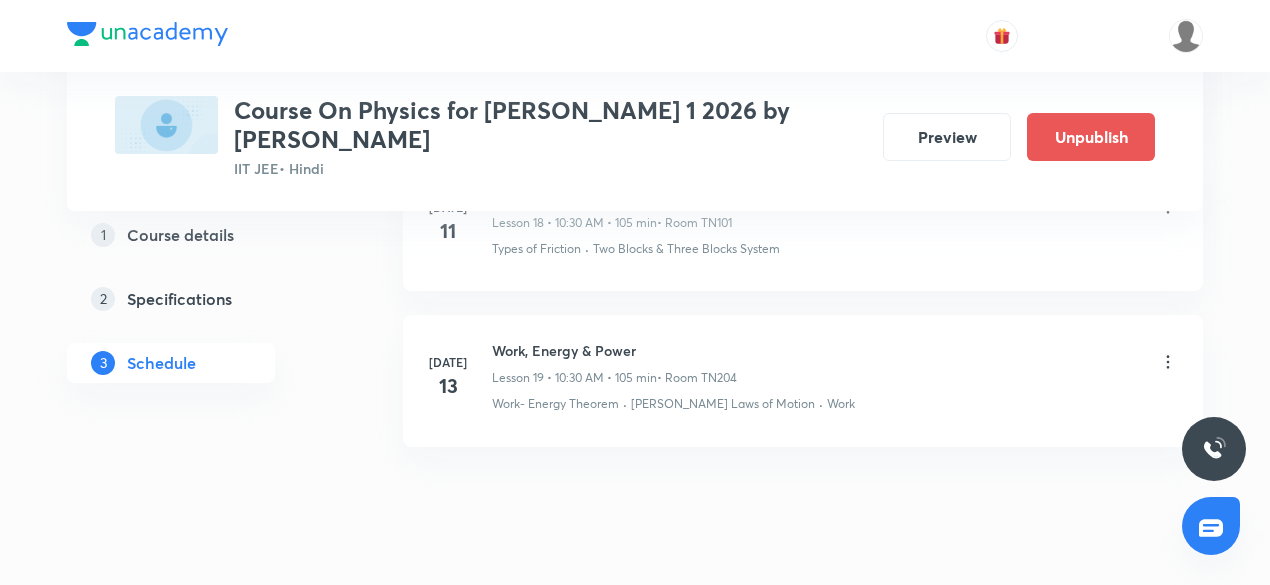 scroll, scrollTop: 3098, scrollLeft: 0, axis: vertical 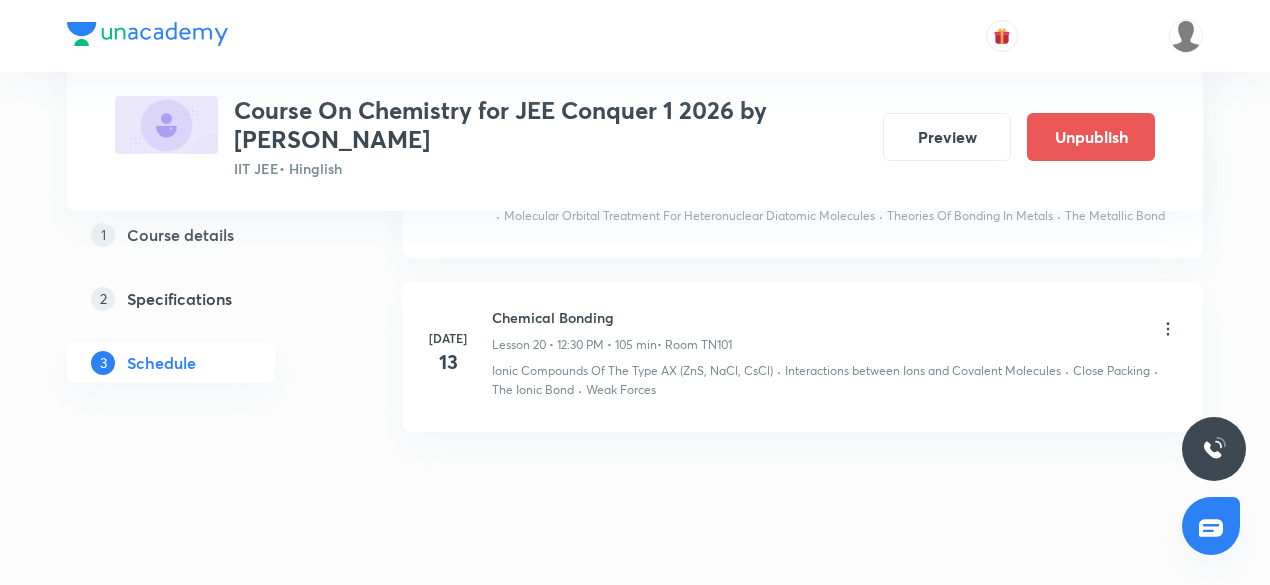 click 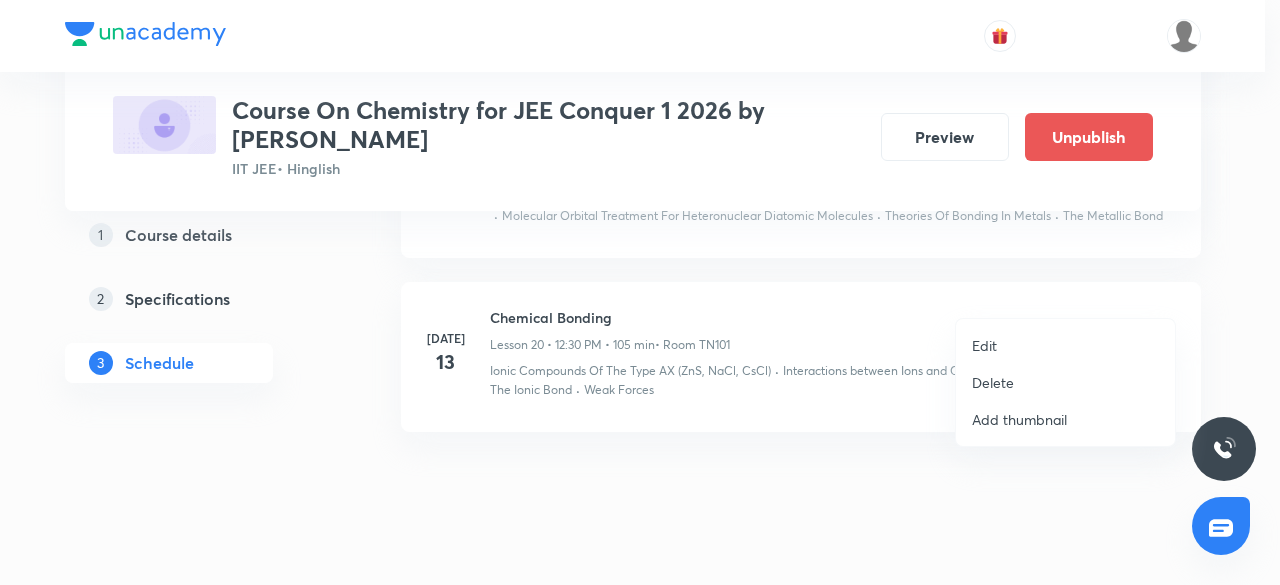 click on "Edit" at bounding box center [1065, 345] 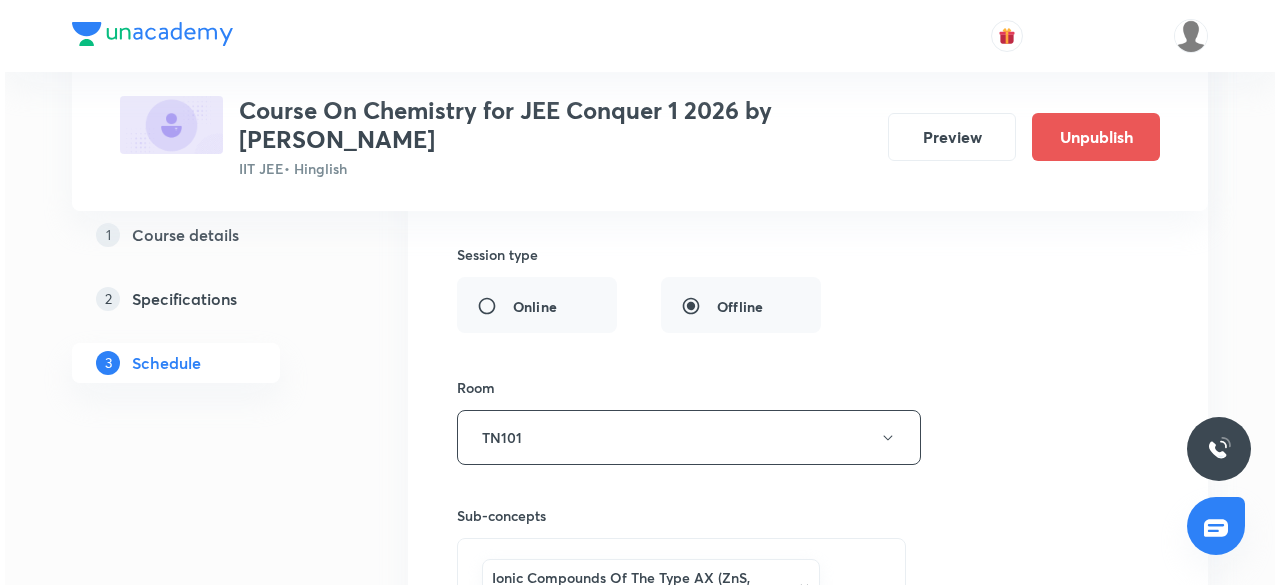 scroll, scrollTop: 3891, scrollLeft: 0, axis: vertical 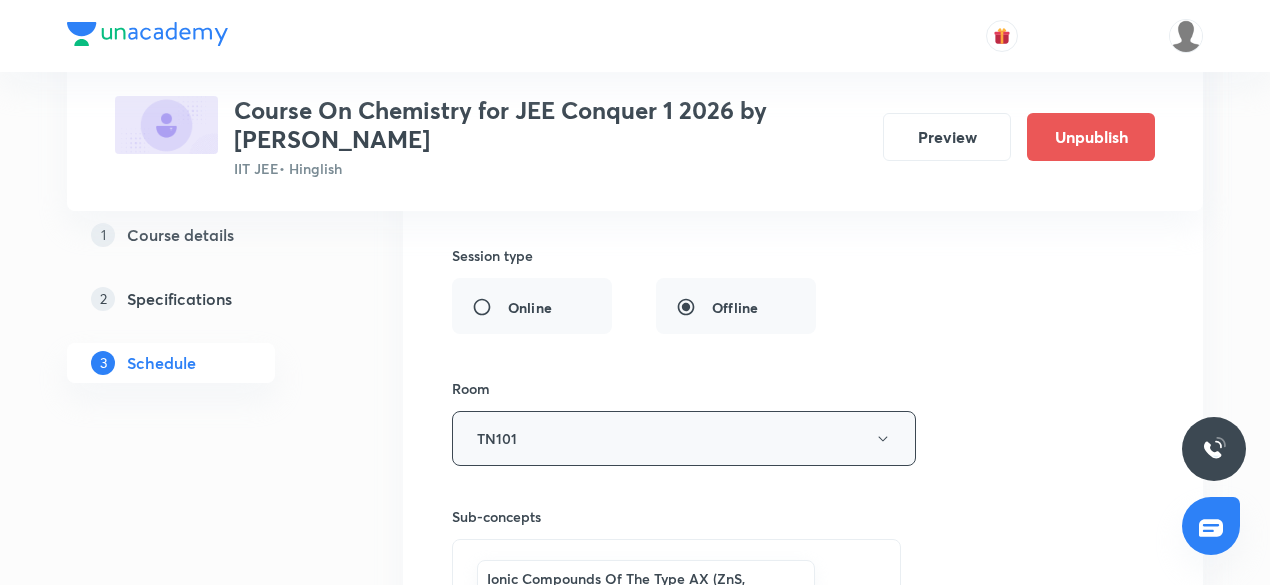 click on "TN101" at bounding box center (684, 438) 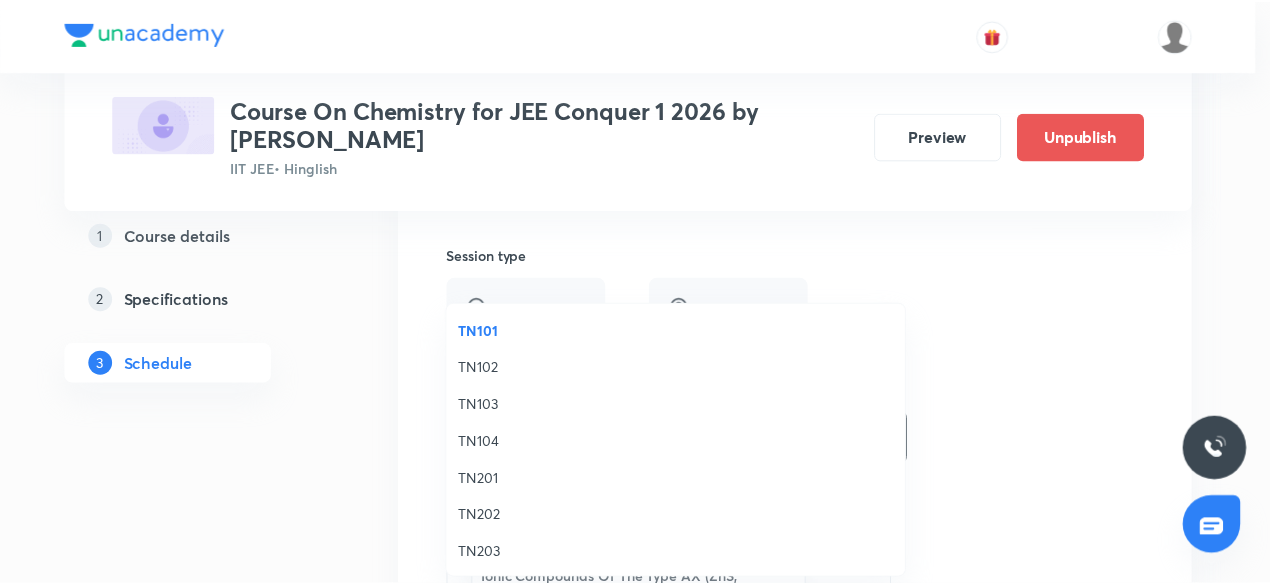 scroll, scrollTop: 37, scrollLeft: 0, axis: vertical 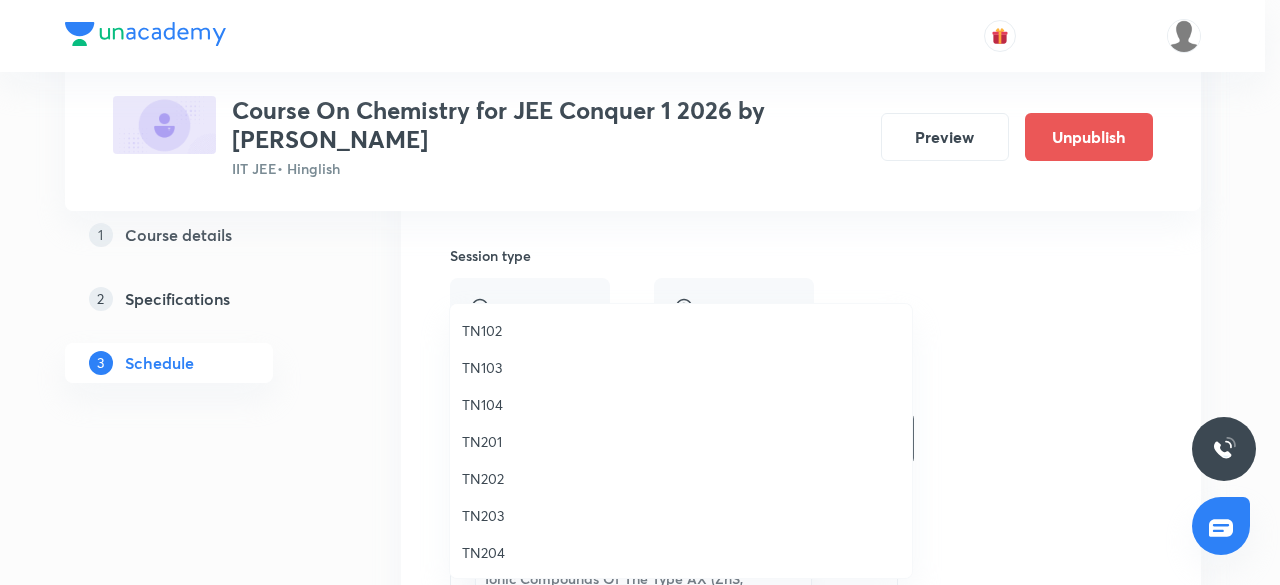 click on "TN204" at bounding box center [681, 552] 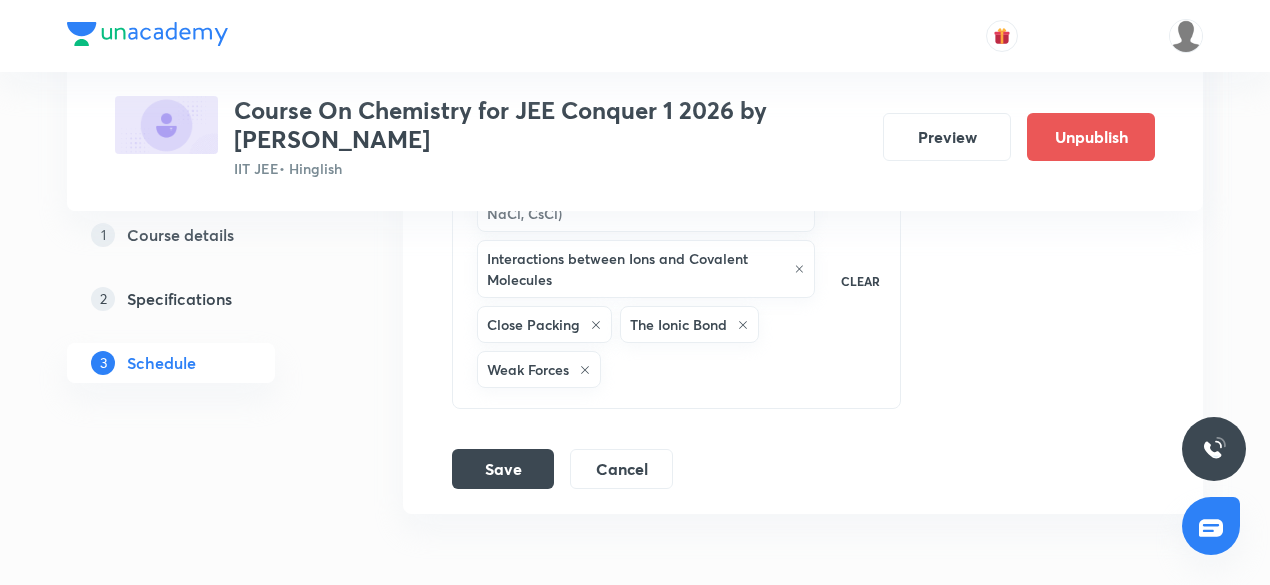 scroll, scrollTop: 4356, scrollLeft: 0, axis: vertical 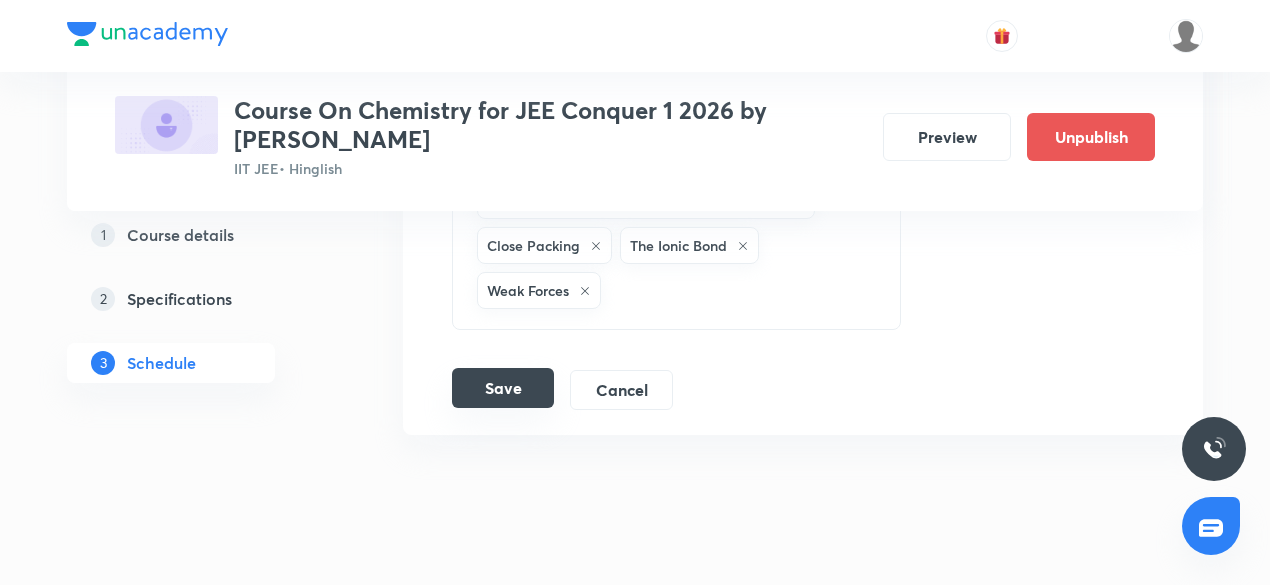 click on "Save" at bounding box center [503, 388] 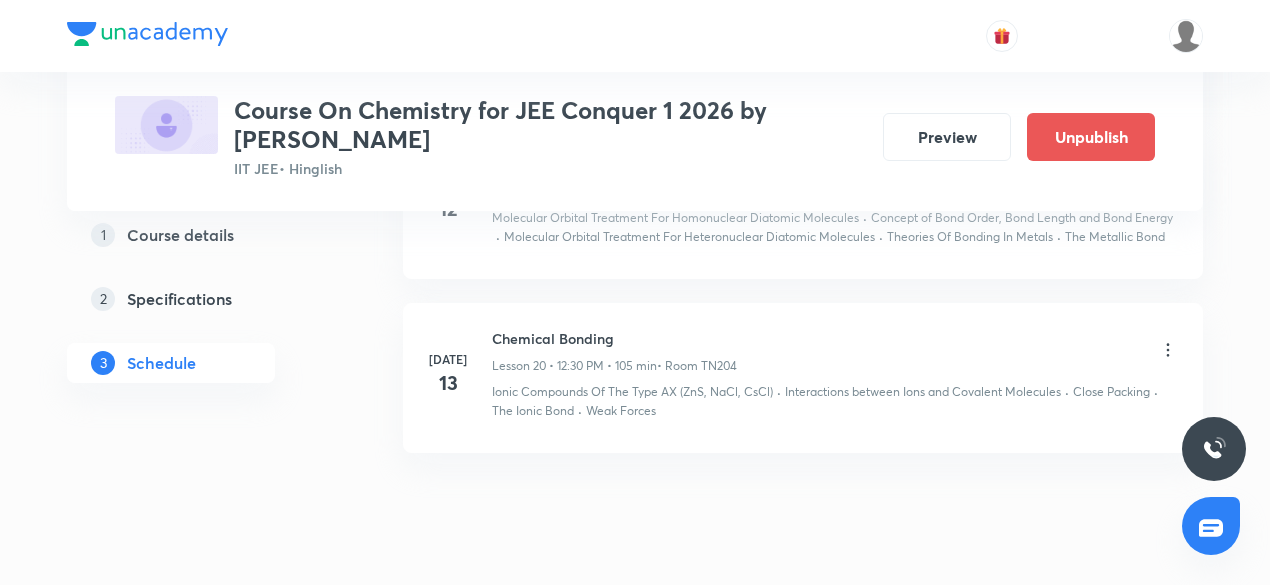 scroll, scrollTop: 3412, scrollLeft: 0, axis: vertical 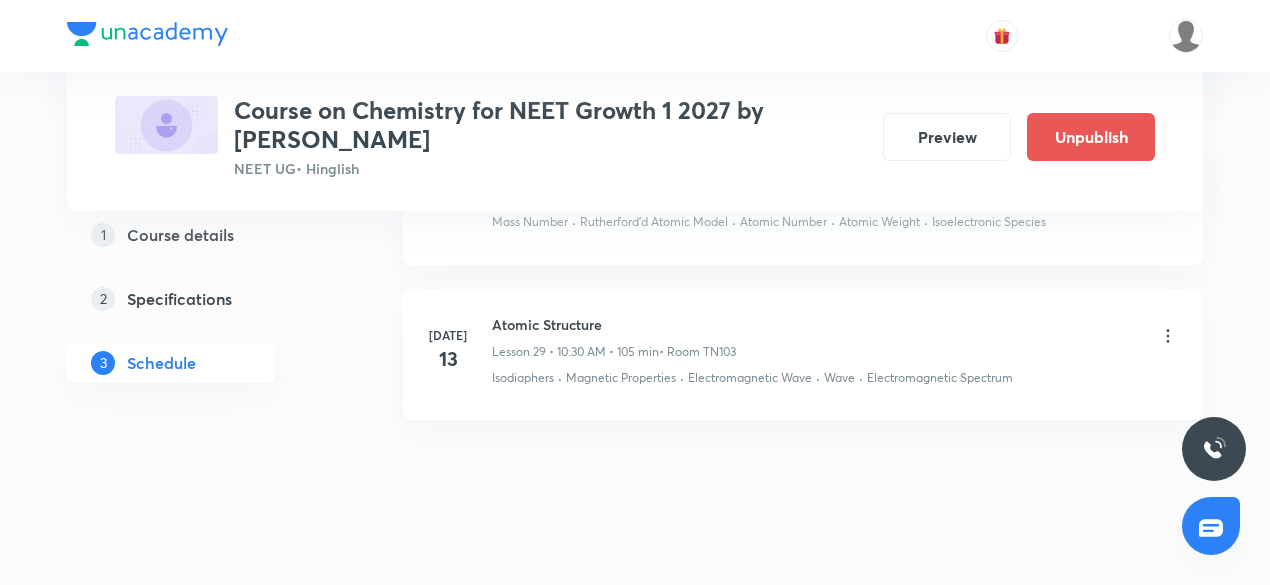 click 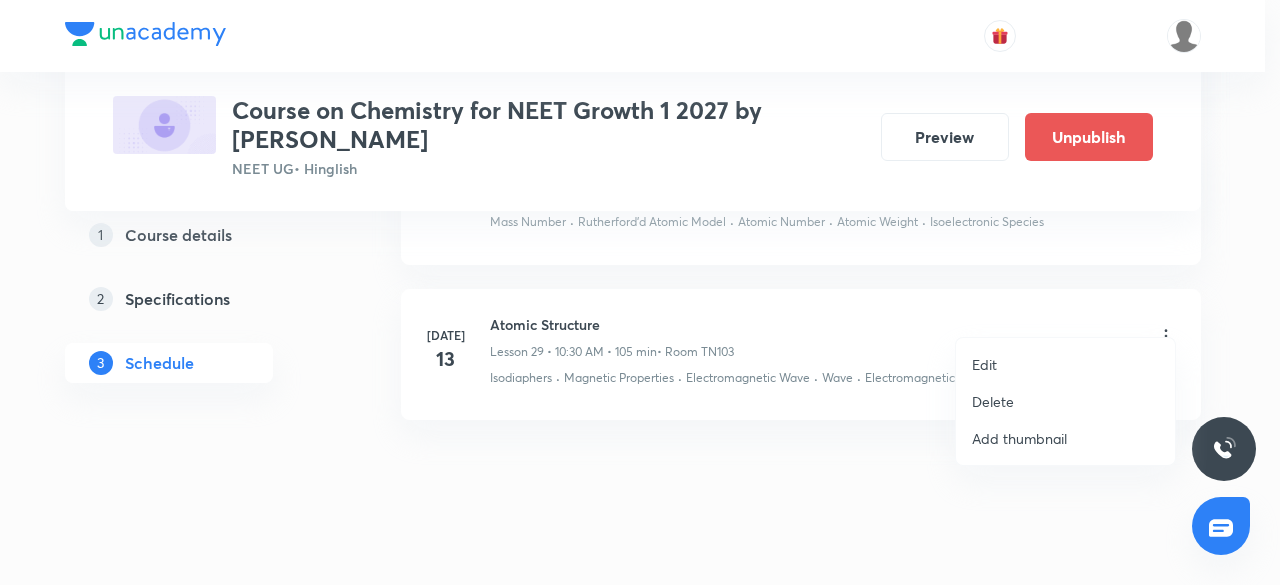 click on "Edit" at bounding box center (1065, 364) 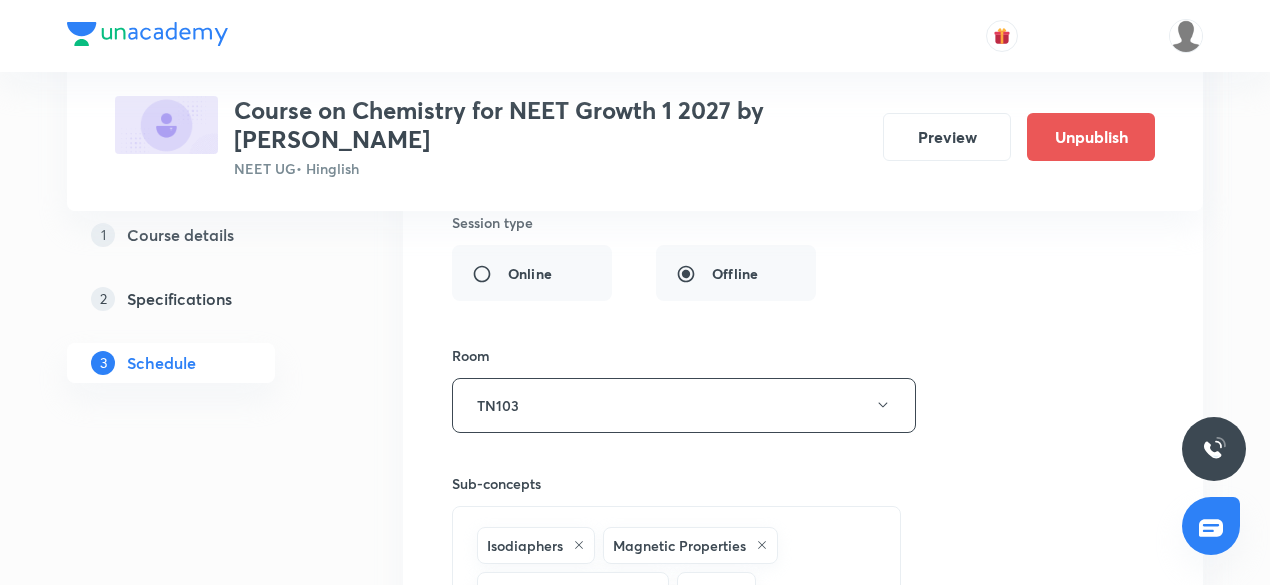 scroll, scrollTop: 5294, scrollLeft: 0, axis: vertical 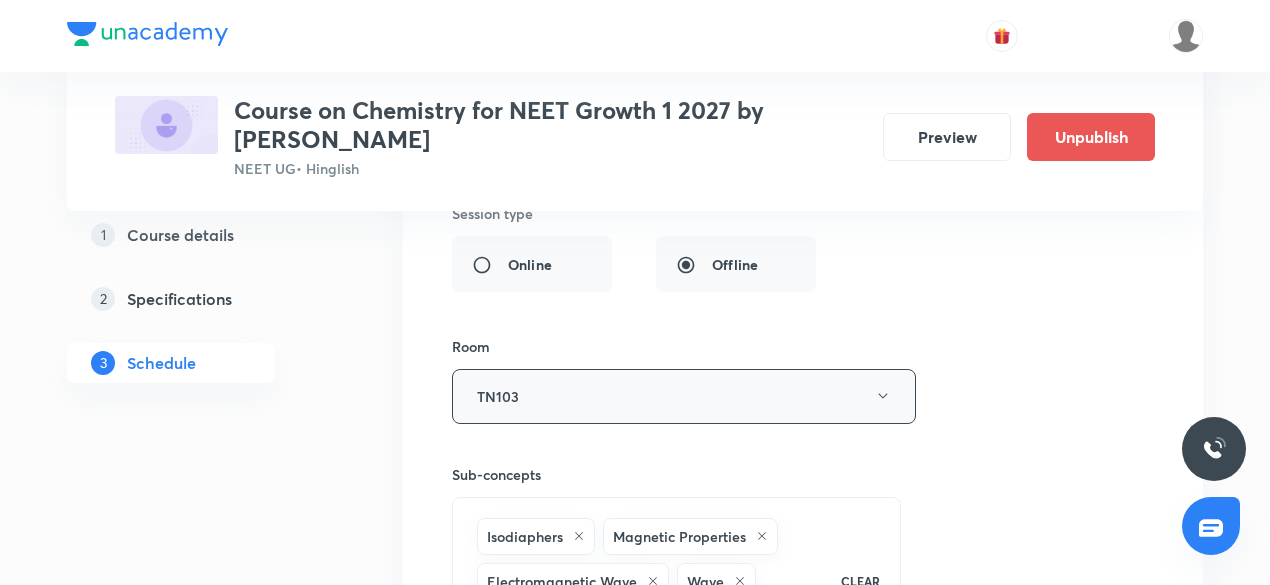 click 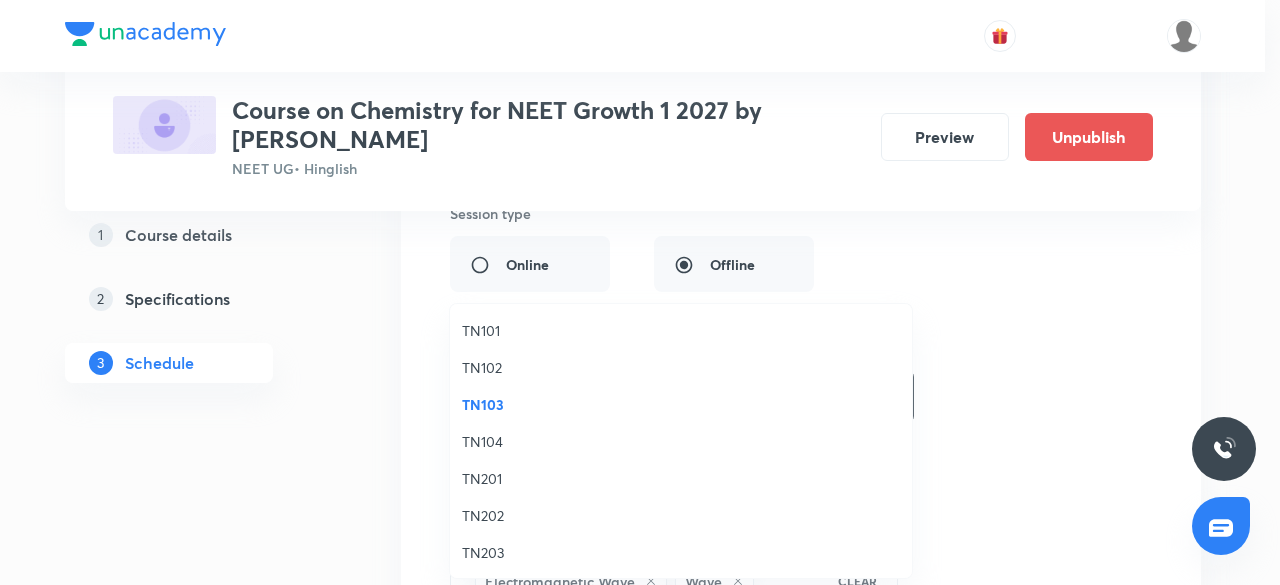 click on "TN104" at bounding box center (681, 441) 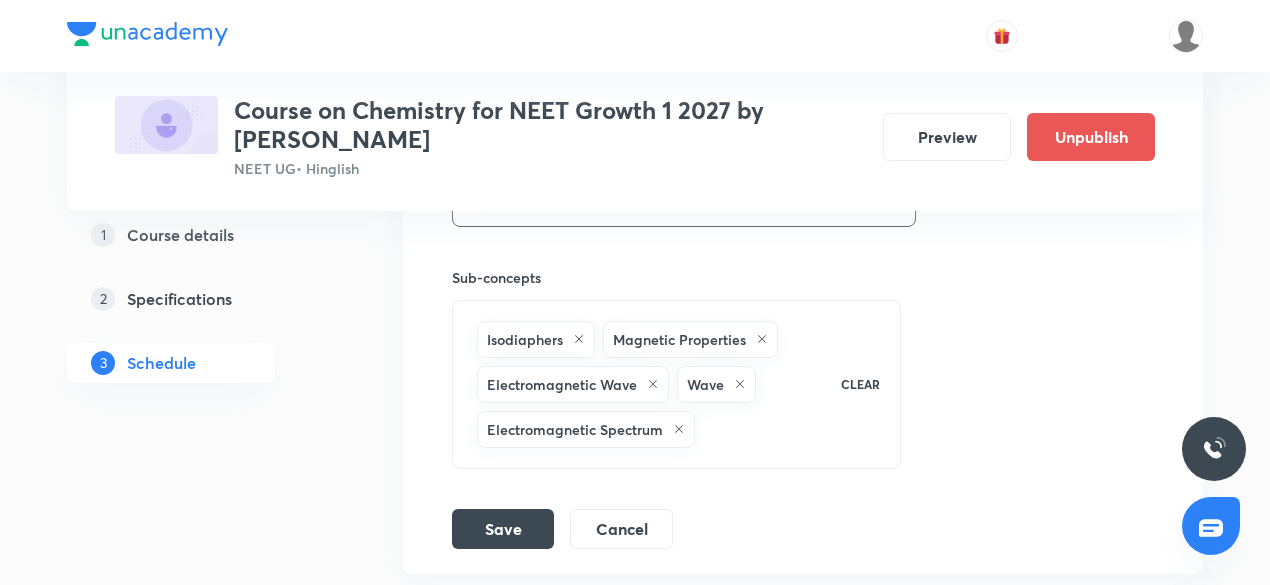 scroll, scrollTop: 5493, scrollLeft: 0, axis: vertical 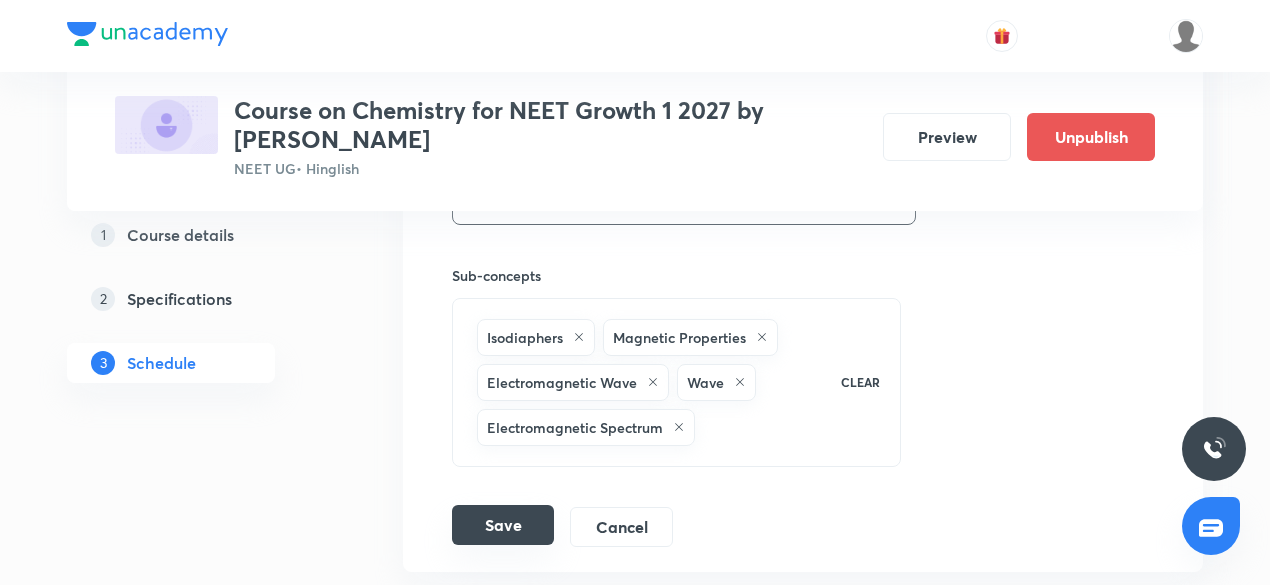 click on "Save" at bounding box center (503, 525) 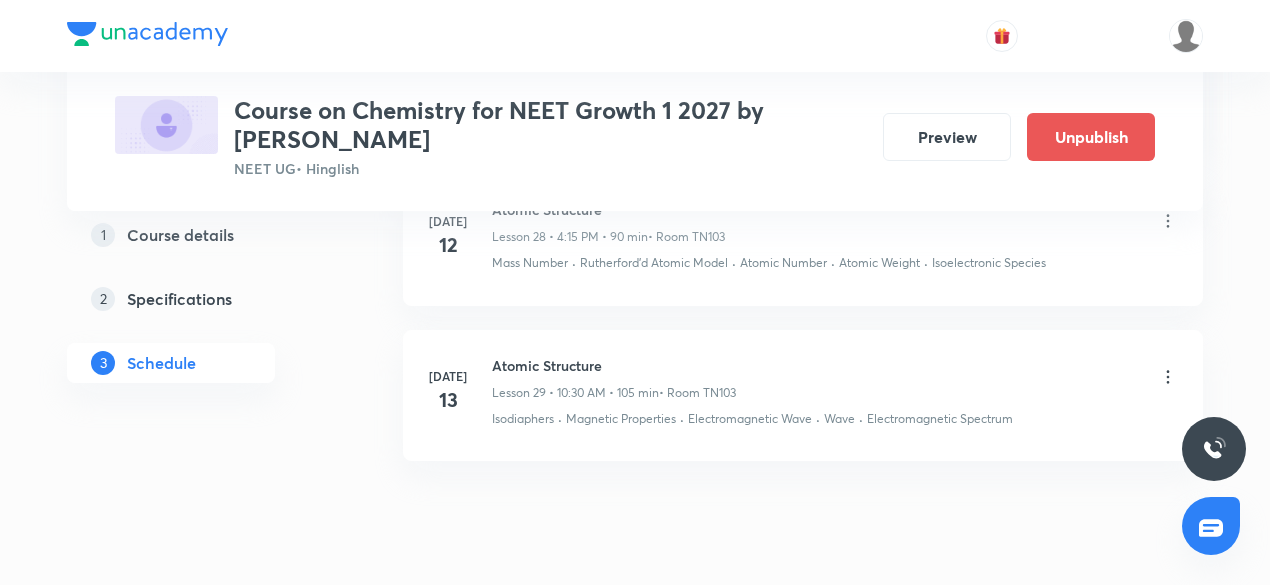 scroll, scrollTop: 4789, scrollLeft: 0, axis: vertical 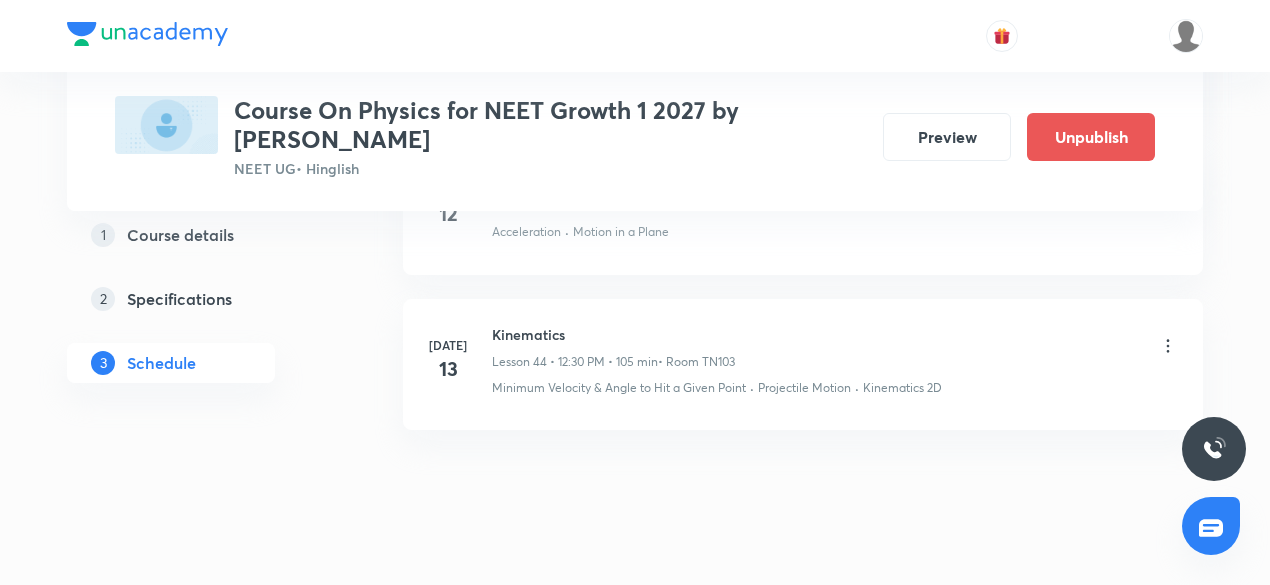 click 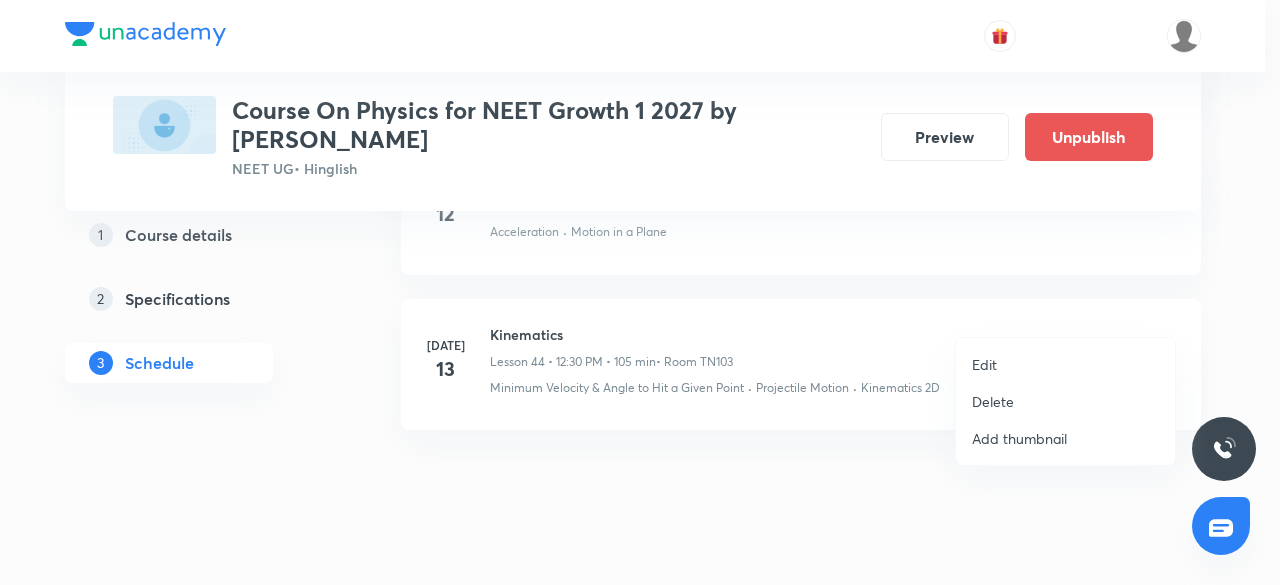 click on "Edit" at bounding box center (984, 364) 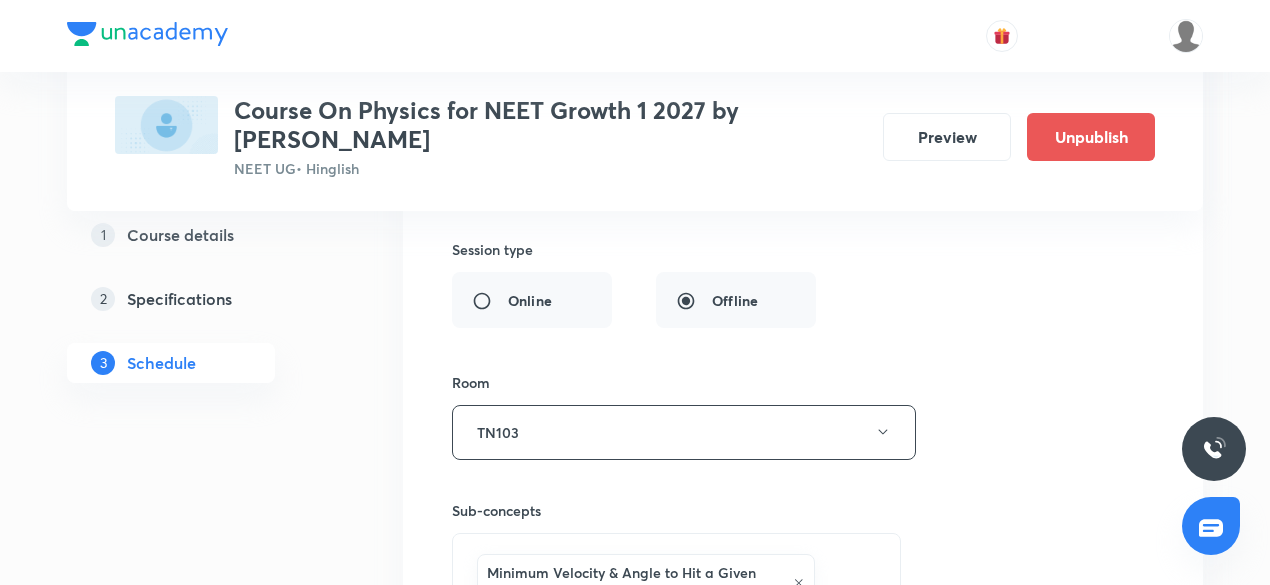 scroll, scrollTop: 7434, scrollLeft: 0, axis: vertical 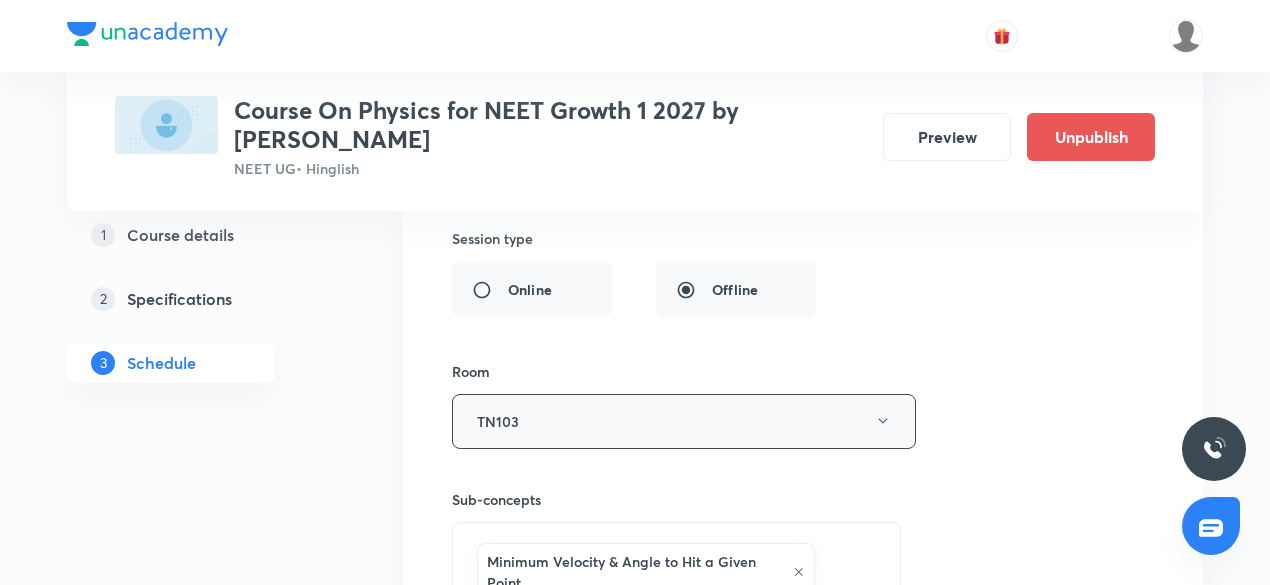 click 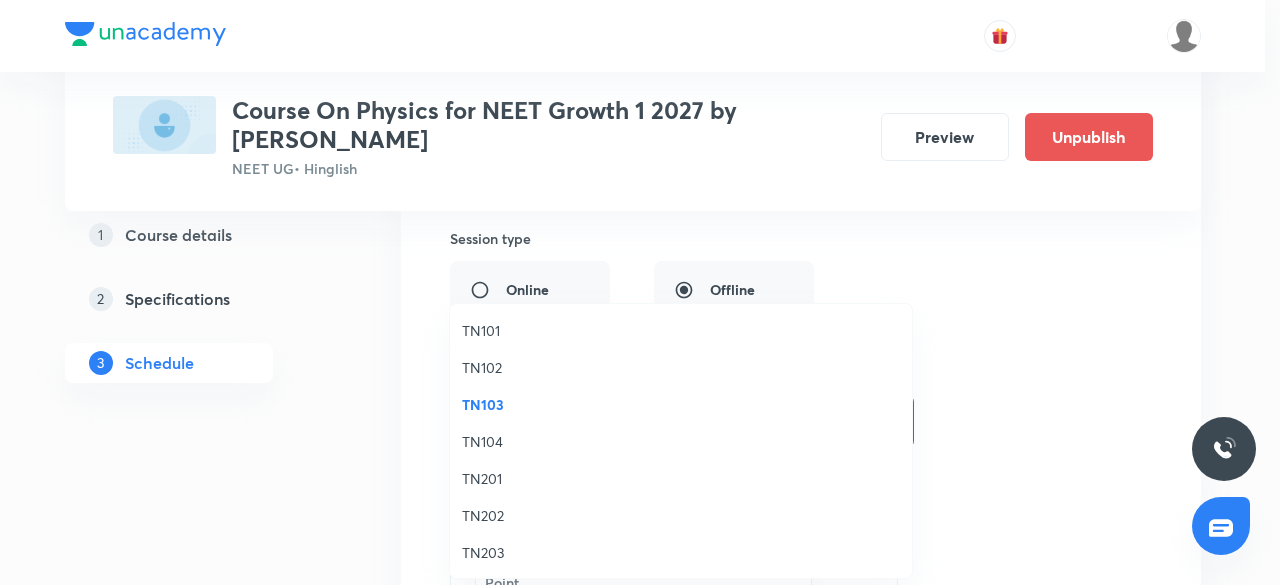 click on "TN104" at bounding box center [681, 441] 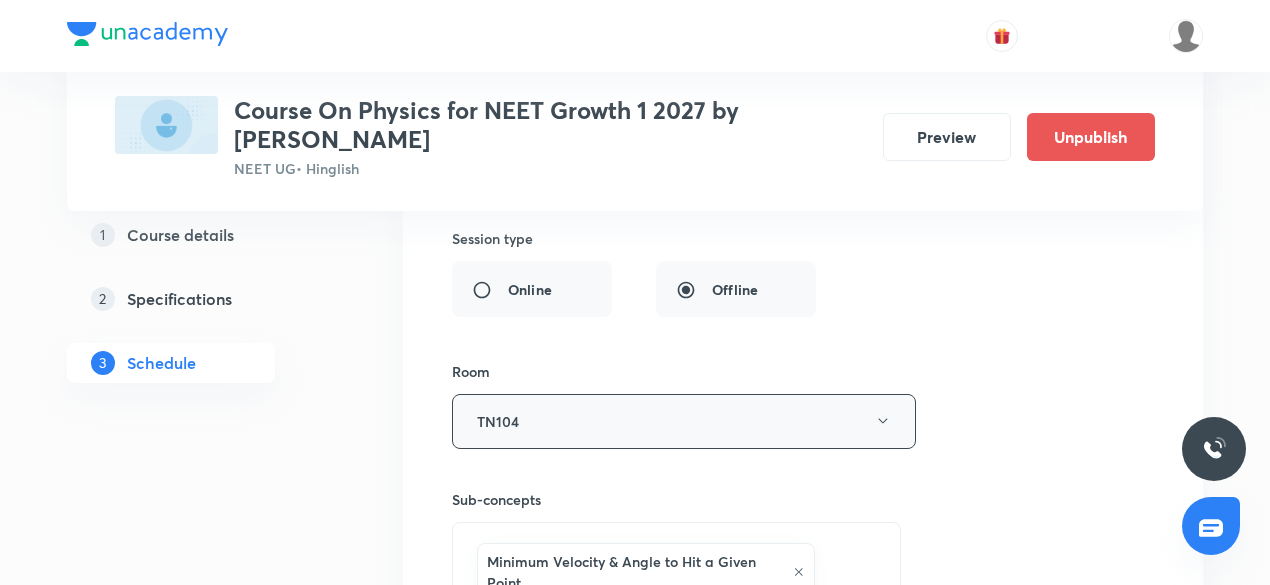 scroll, scrollTop: 7774, scrollLeft: 0, axis: vertical 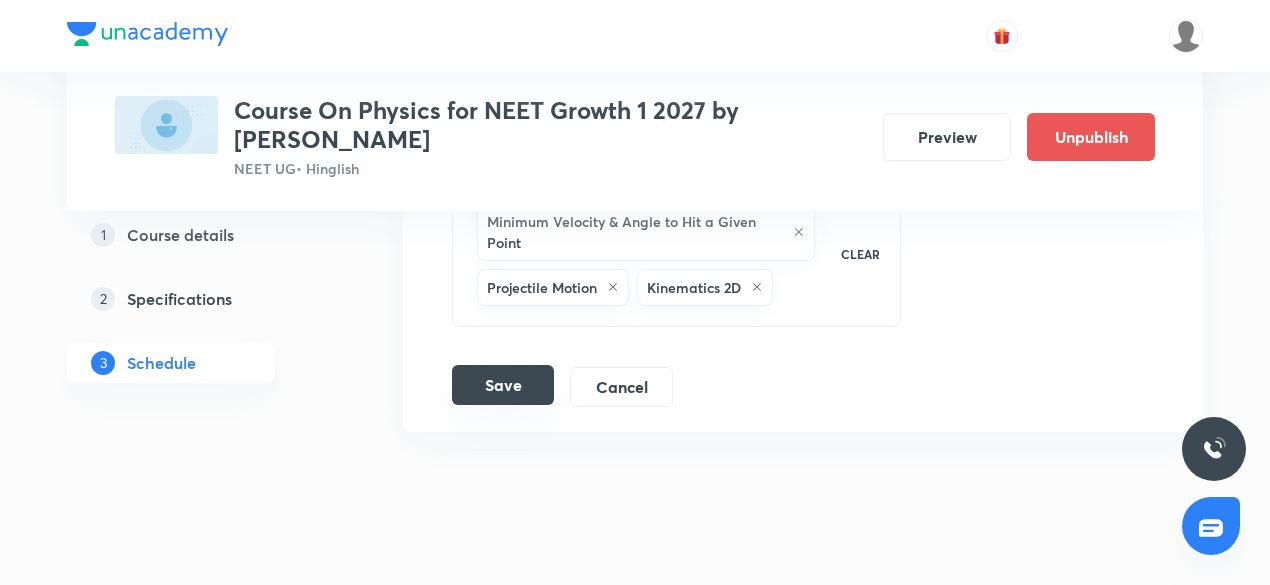 click on "Save" at bounding box center (503, 385) 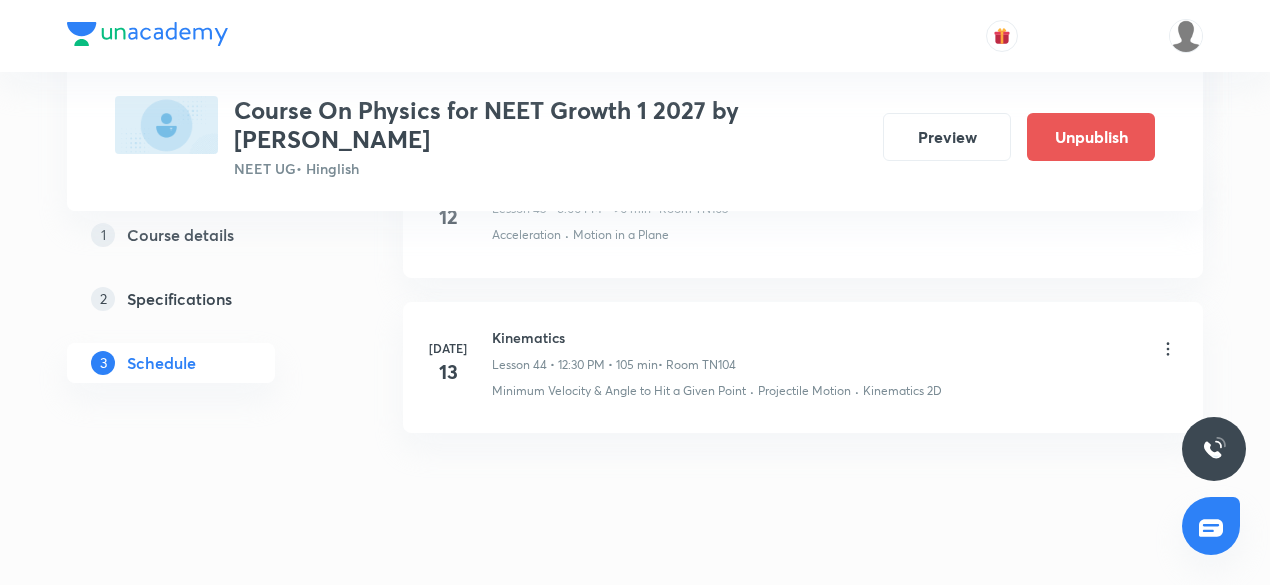 scroll, scrollTop: 6944, scrollLeft: 0, axis: vertical 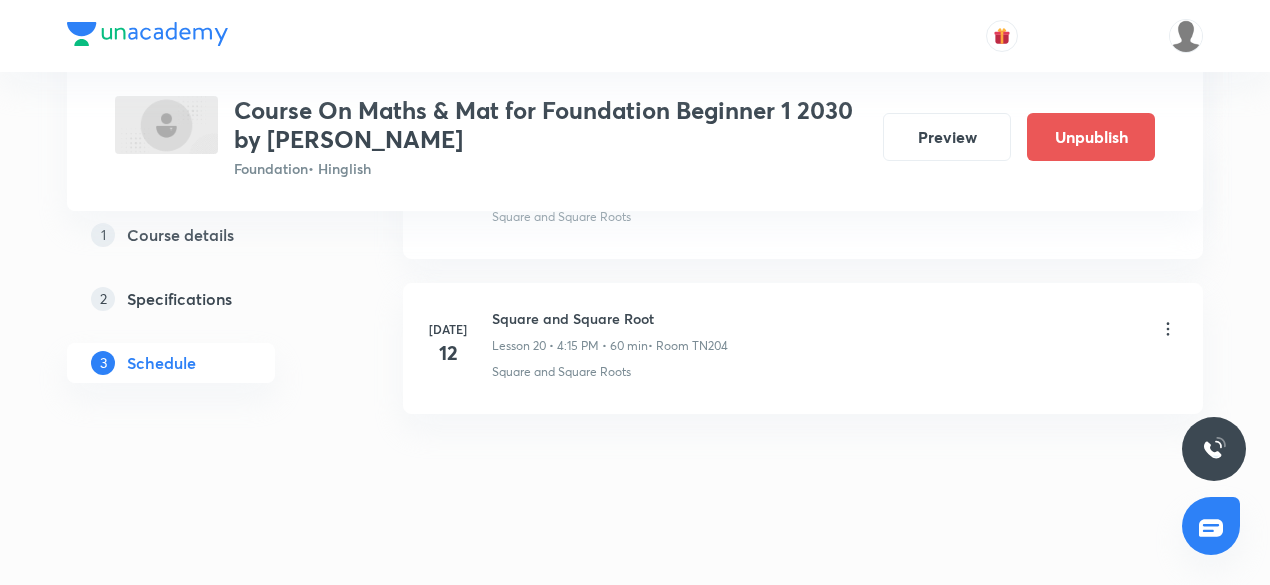 click 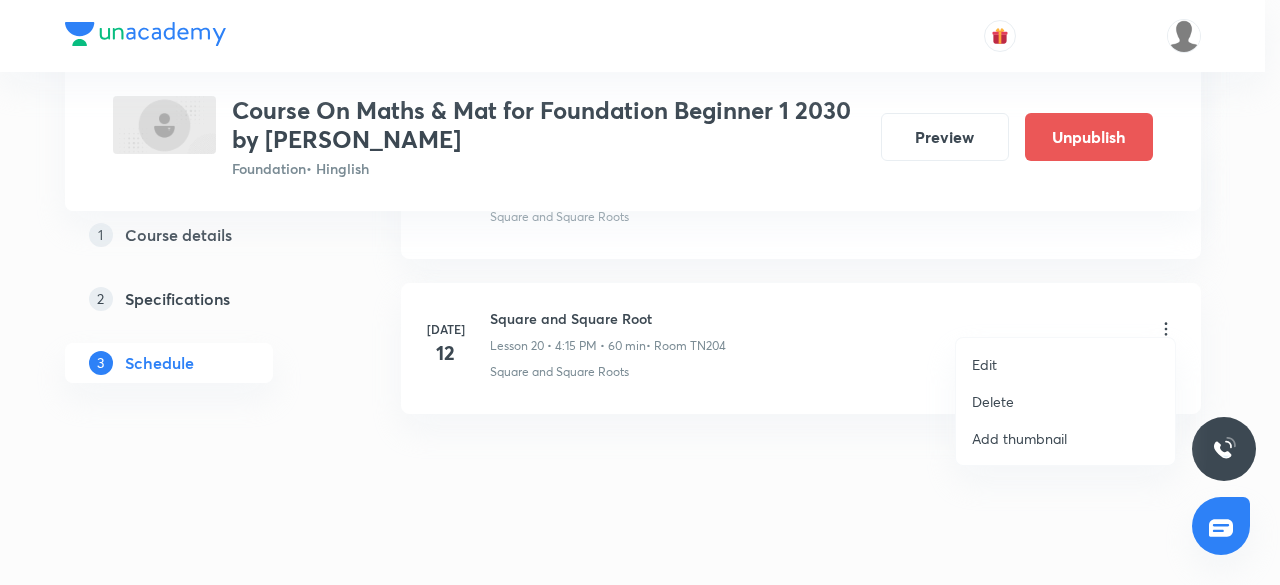 click on "Edit" at bounding box center (984, 364) 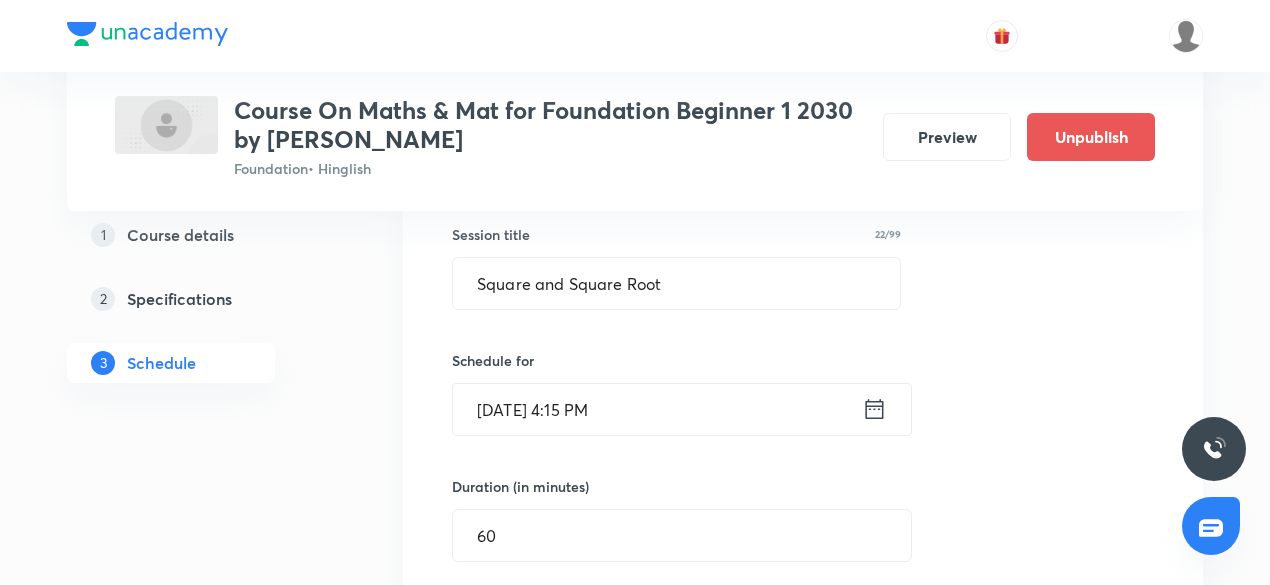 scroll, scrollTop: 3312, scrollLeft: 0, axis: vertical 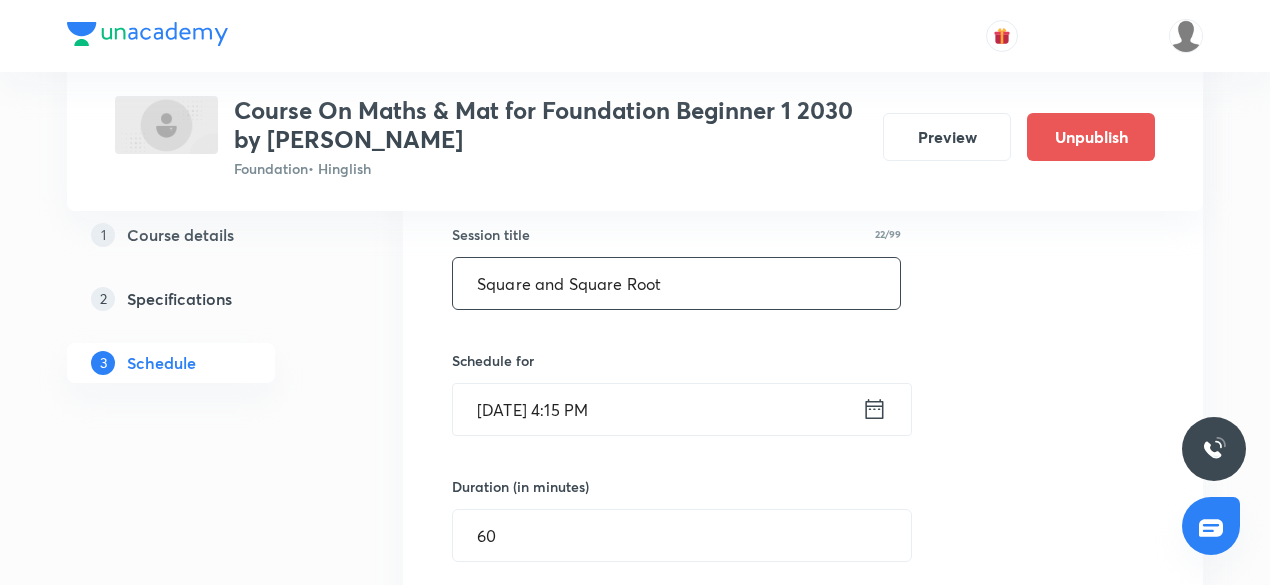 click on "Square and Square Root" at bounding box center (676, 283) 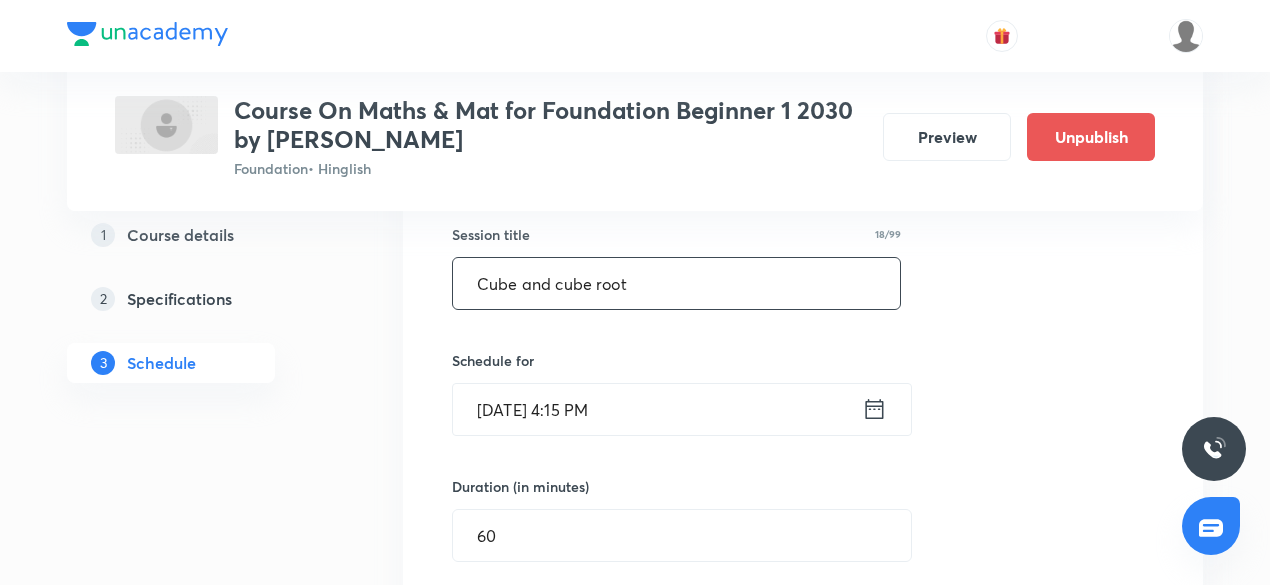 click on "Cube and cube root" at bounding box center [676, 283] 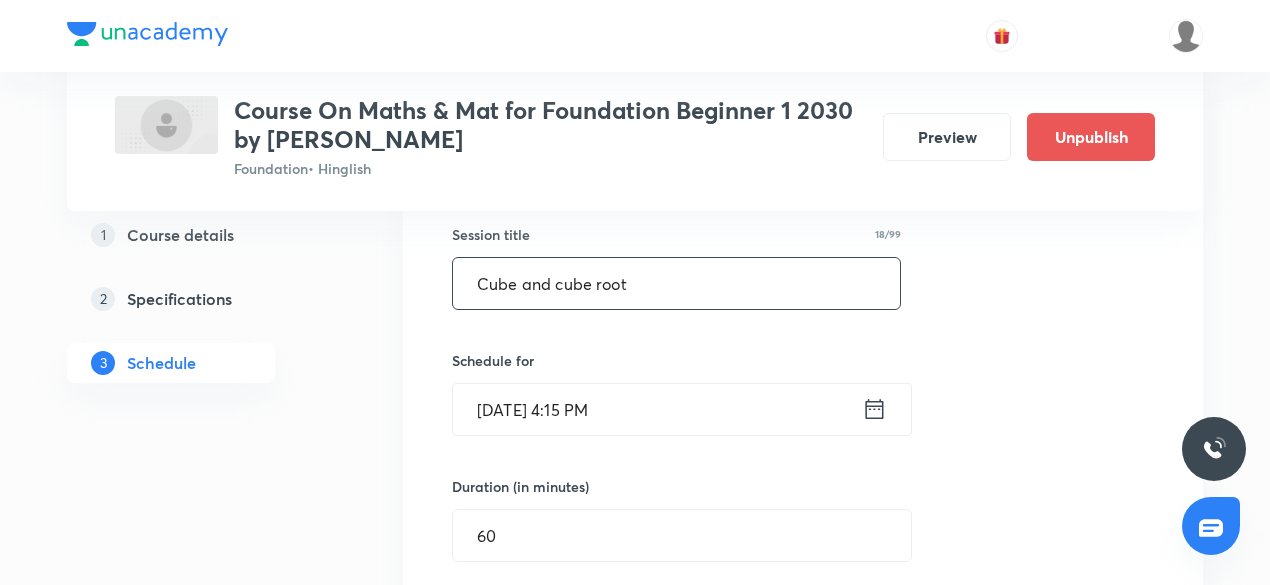 click on "Cube and cube root" at bounding box center [676, 283] 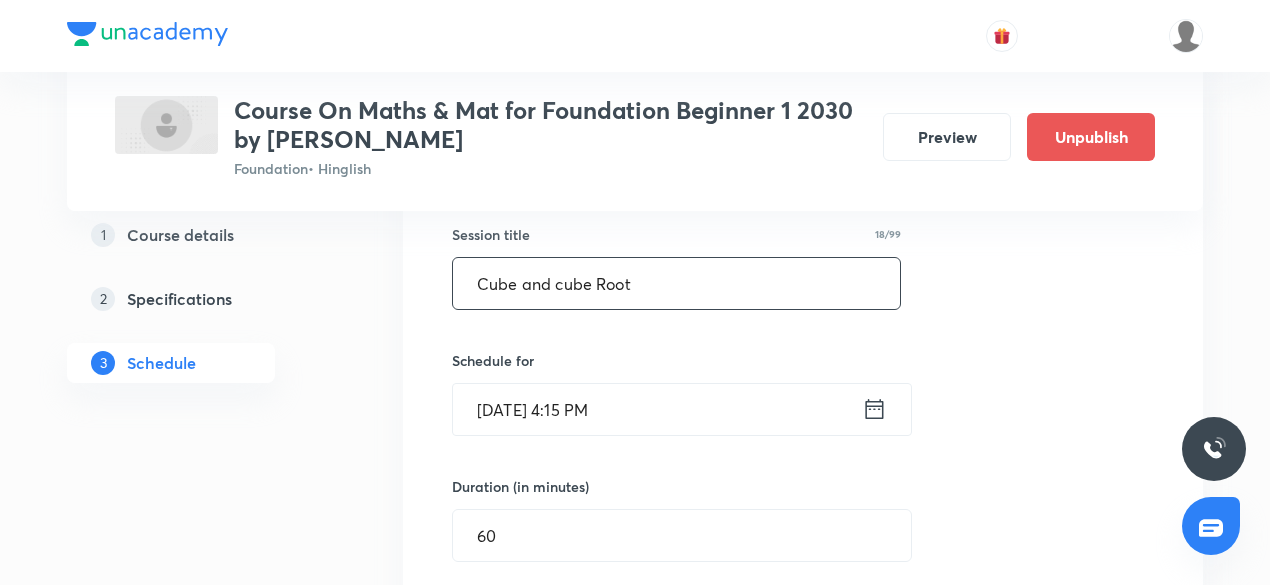 click on "Cube and cube Root" at bounding box center (676, 283) 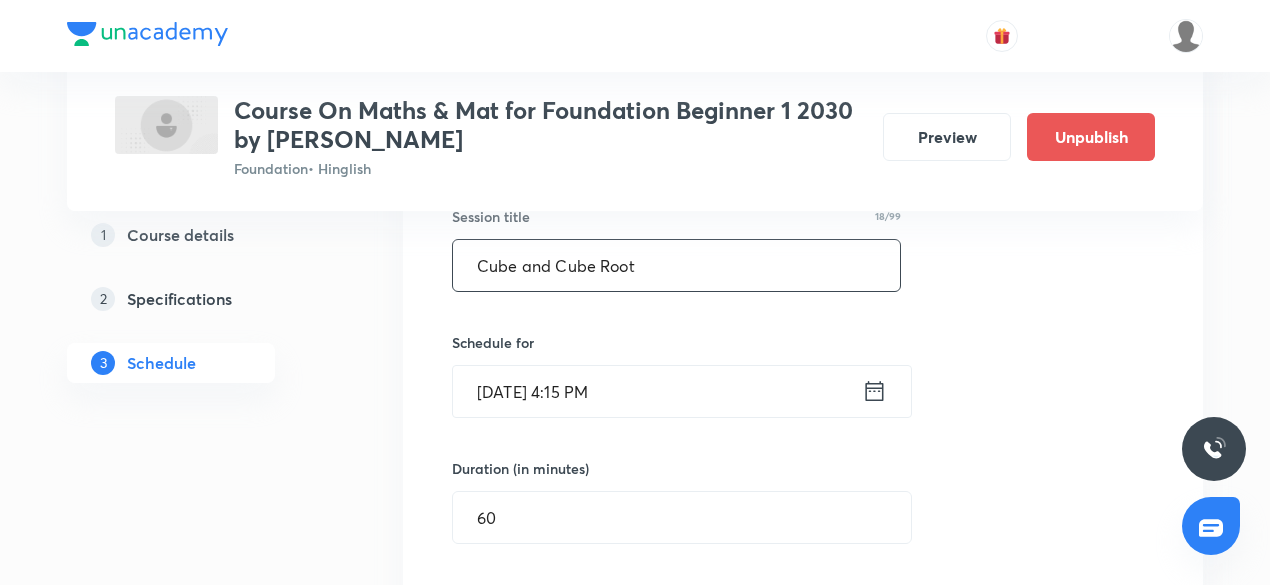 scroll, scrollTop: 3334, scrollLeft: 0, axis: vertical 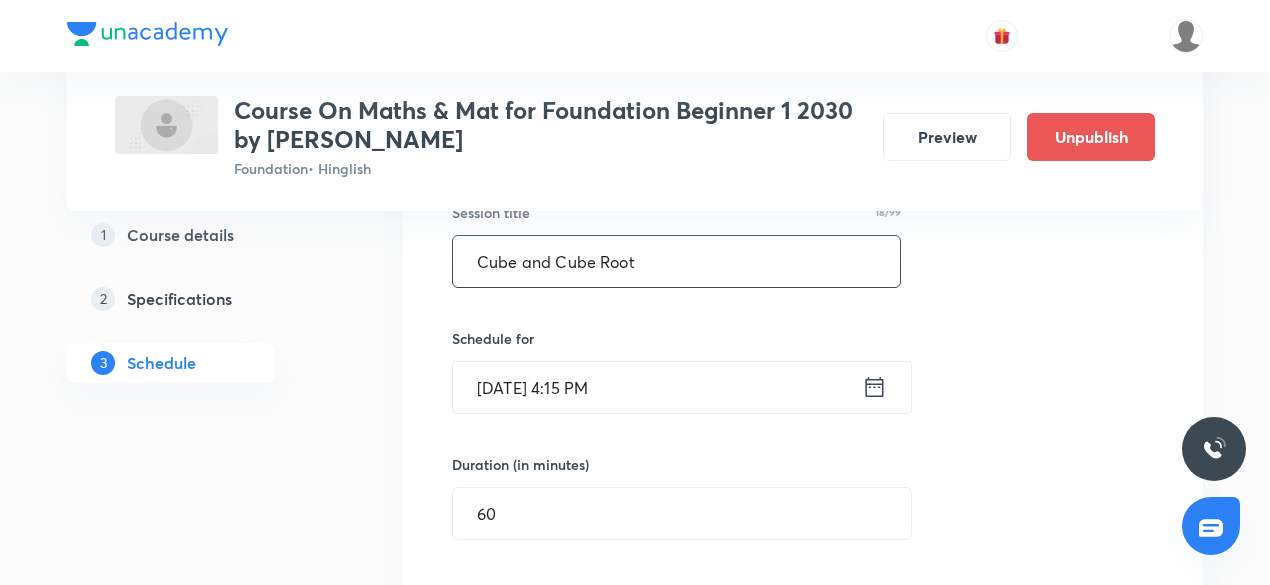 type on "Cube and Cube Root" 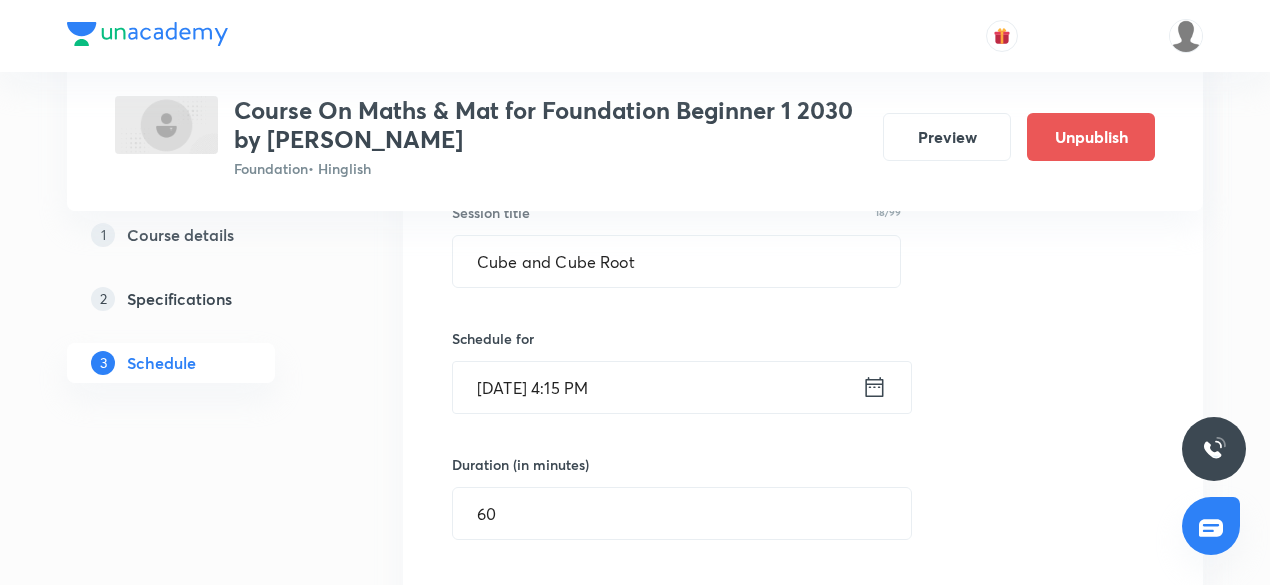 click on "Session title 18/99 Cube and Cube Root ​ Schedule for Jul 12, 2025, 4:15 PM ​ Duration (in minutes) 60 ​   Session type Online Offline Room TN204 Sub-concepts Square and Square Roots CLEAR Save Cancel" at bounding box center [803, 597] 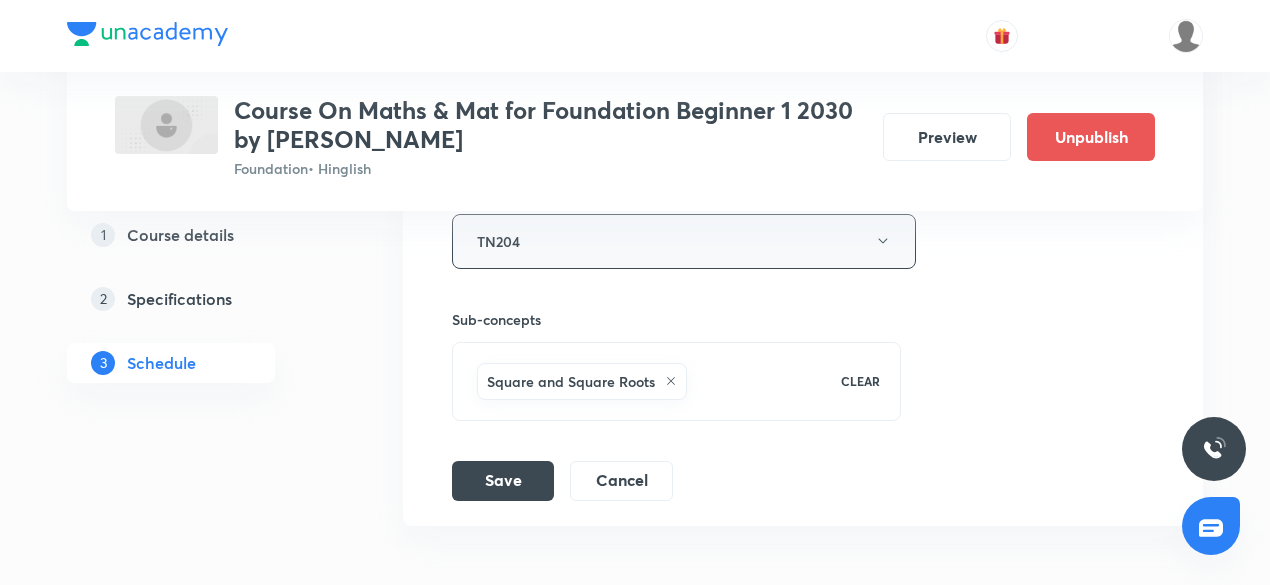 scroll, scrollTop: 3868, scrollLeft: 0, axis: vertical 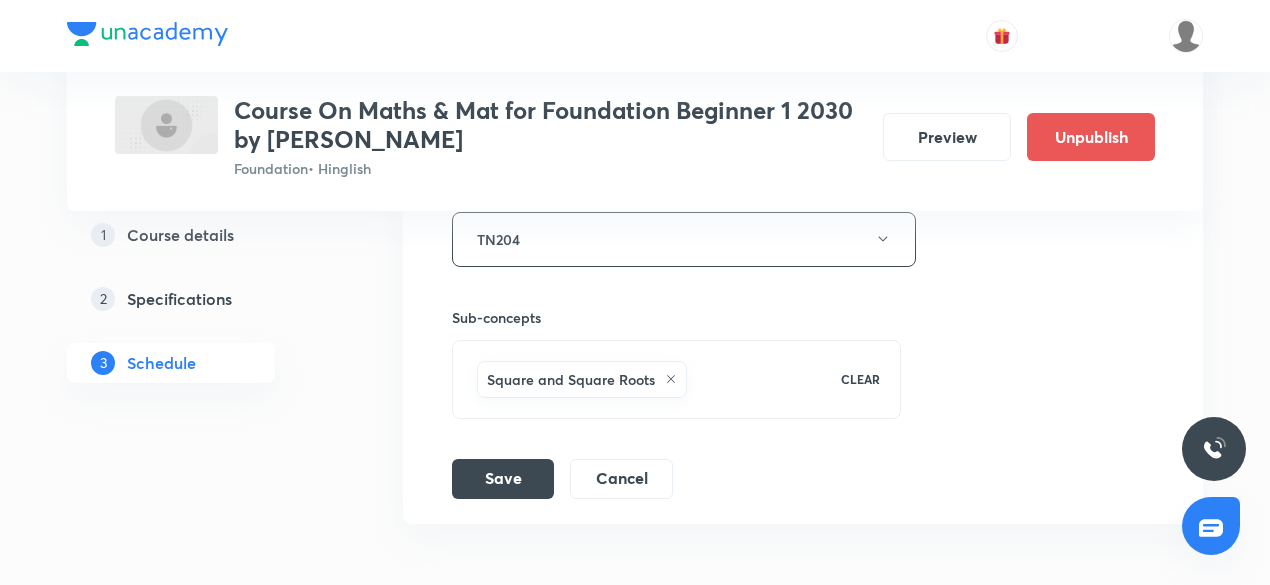 click on "Square and Square Roots" at bounding box center [646, 379] 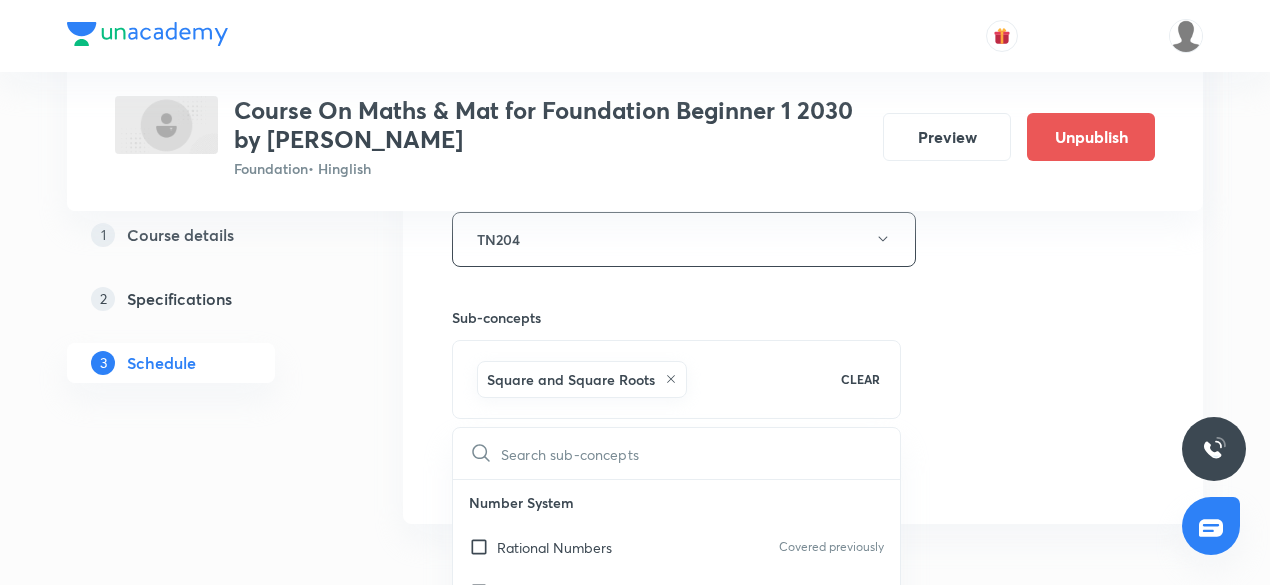 type on "Cube and cube root" 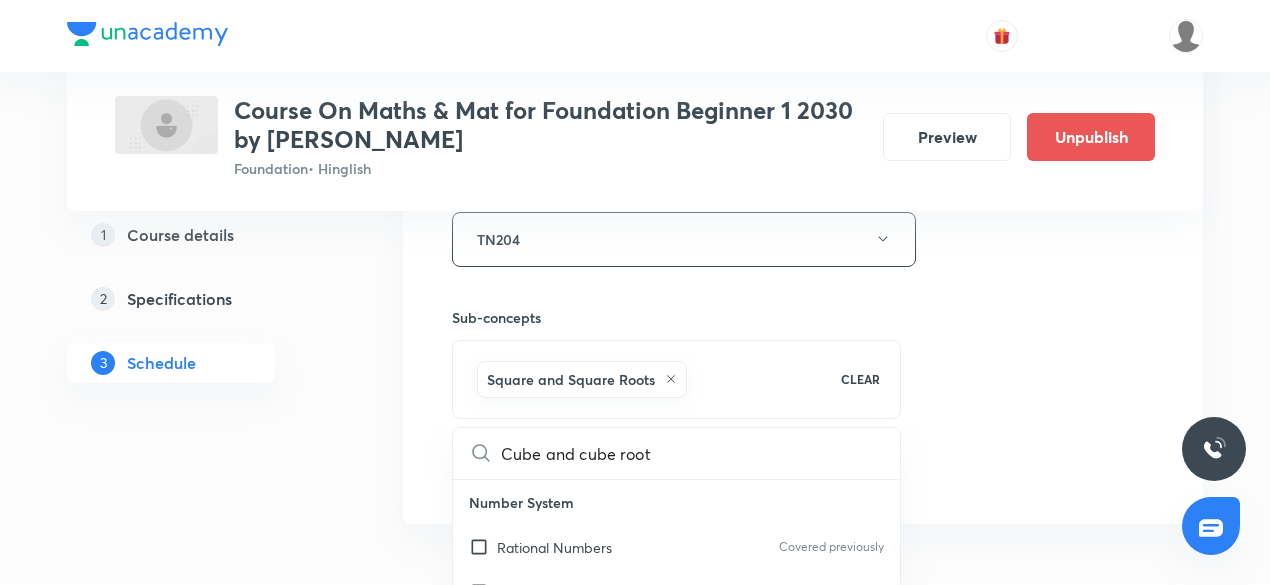 checkbox on "true" 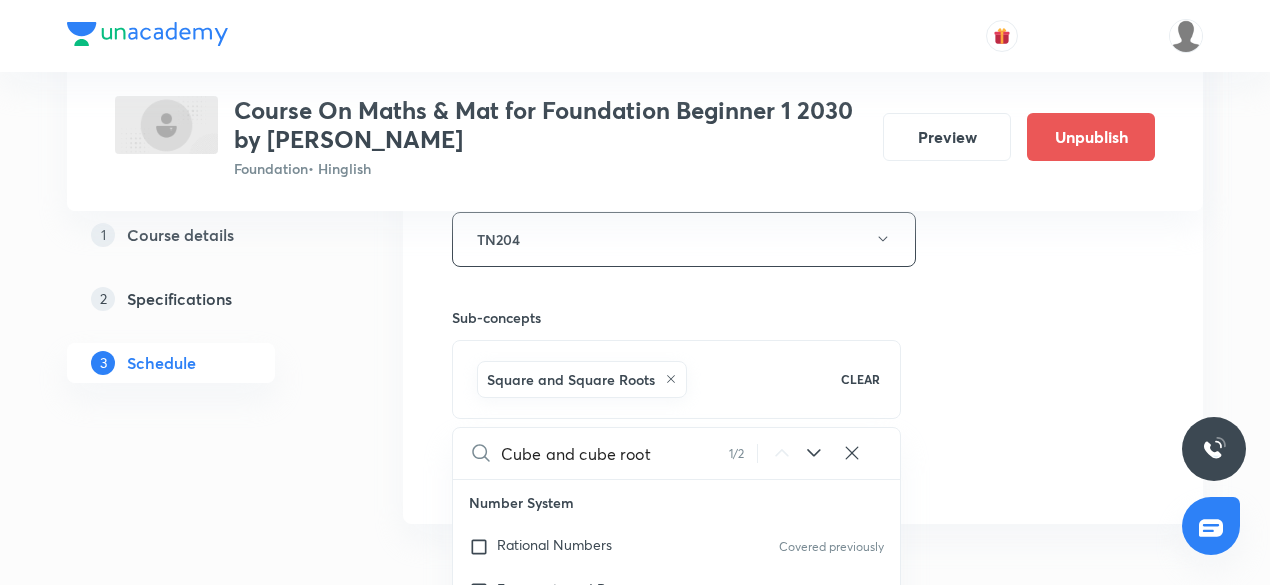 type on "Cube and cube roo" 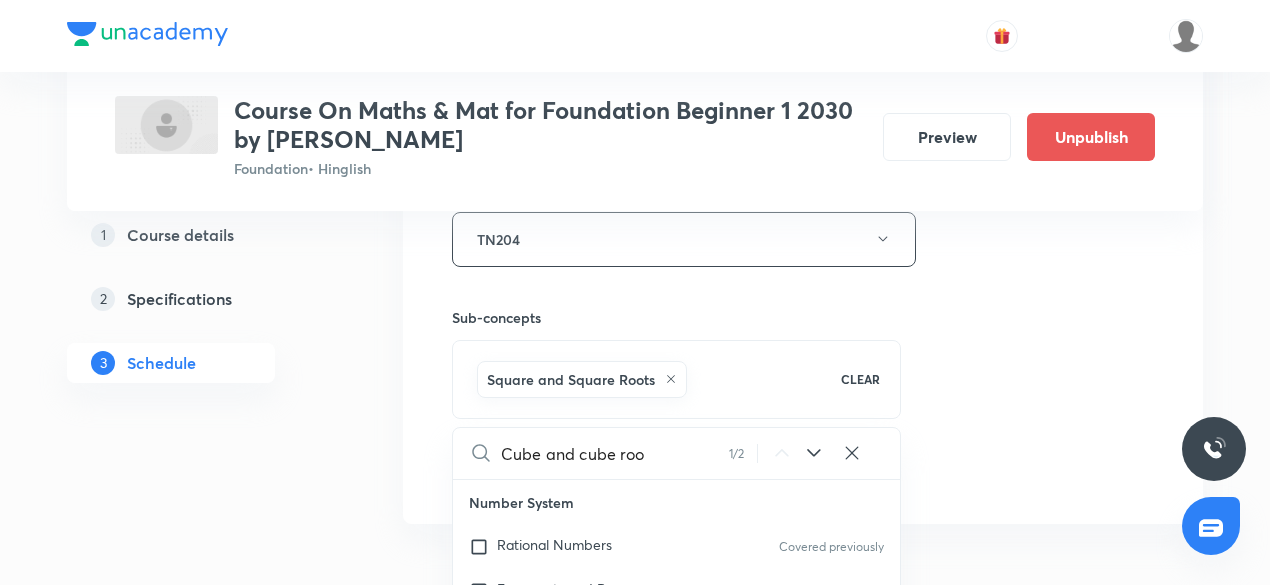 checkbox on "true" 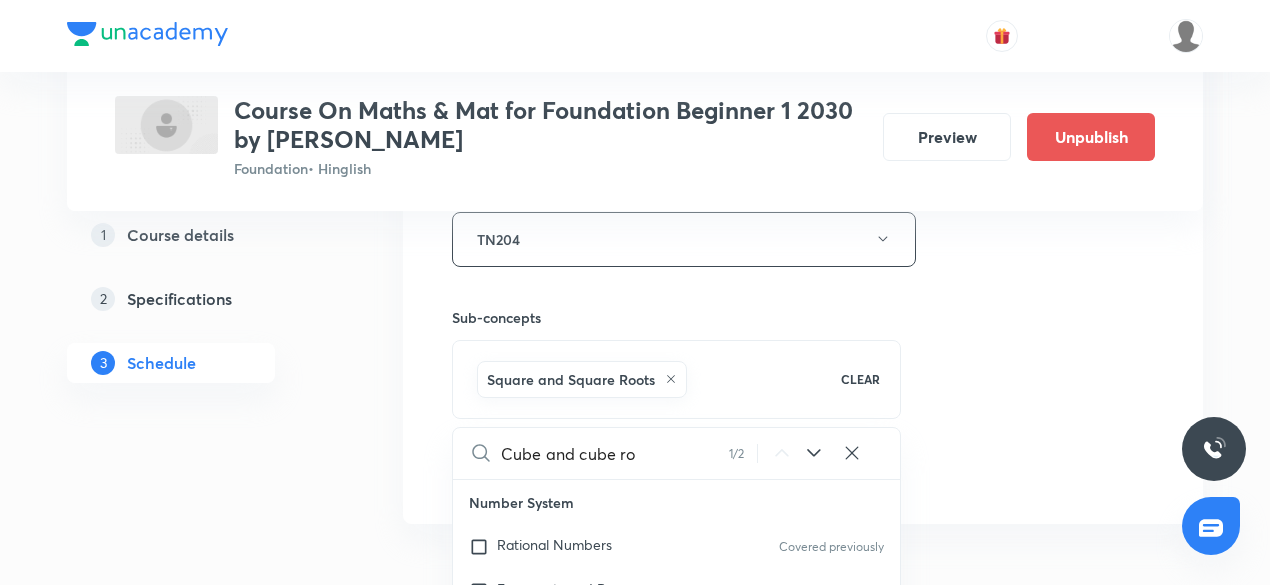 type on "Cube and cube r" 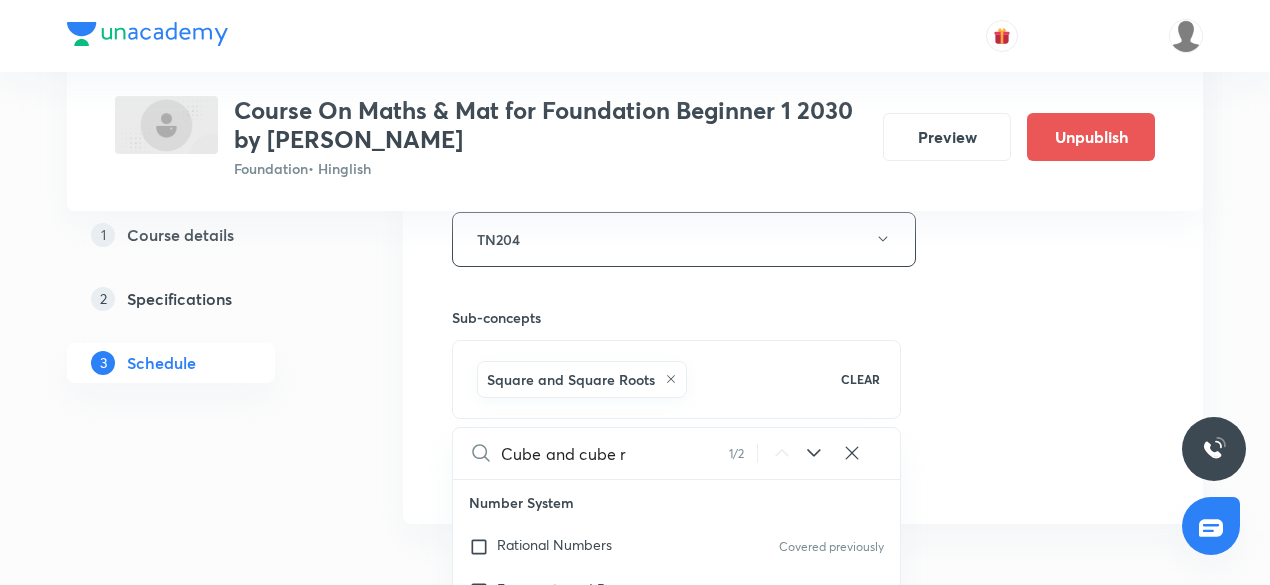 checkbox on "true" 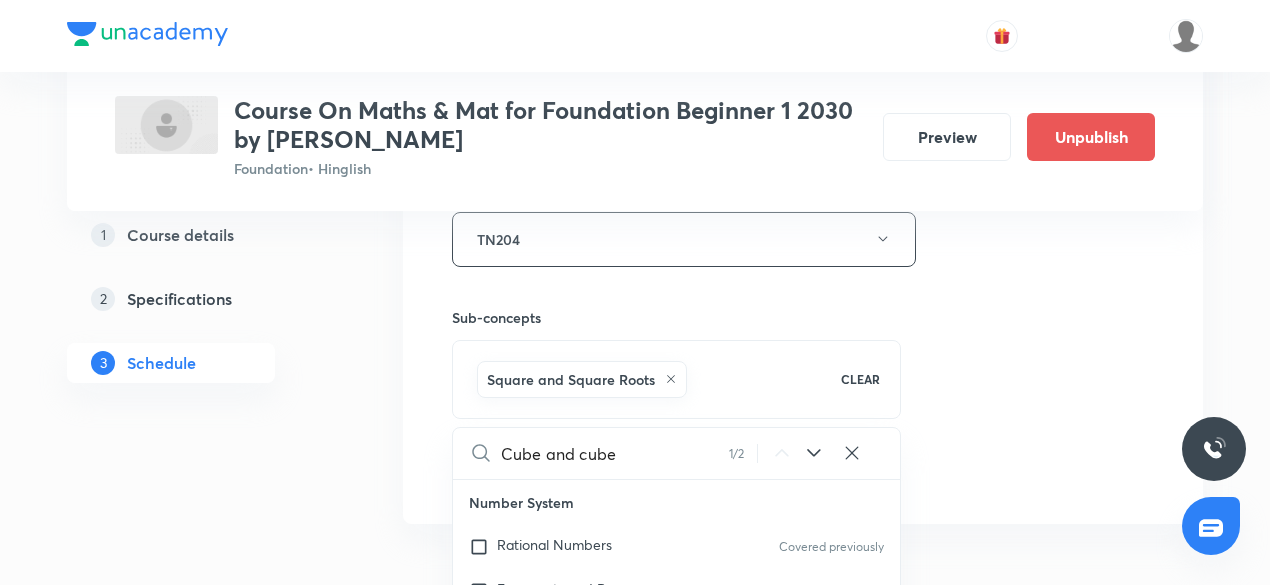 checkbox on "true" 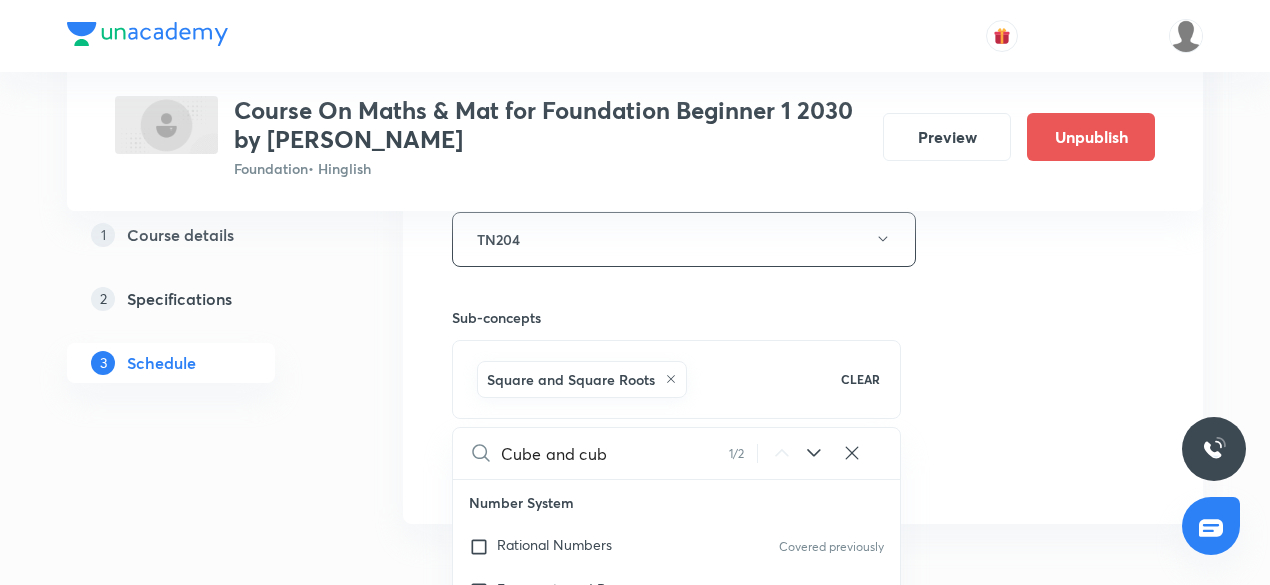 type on "Cube and cu" 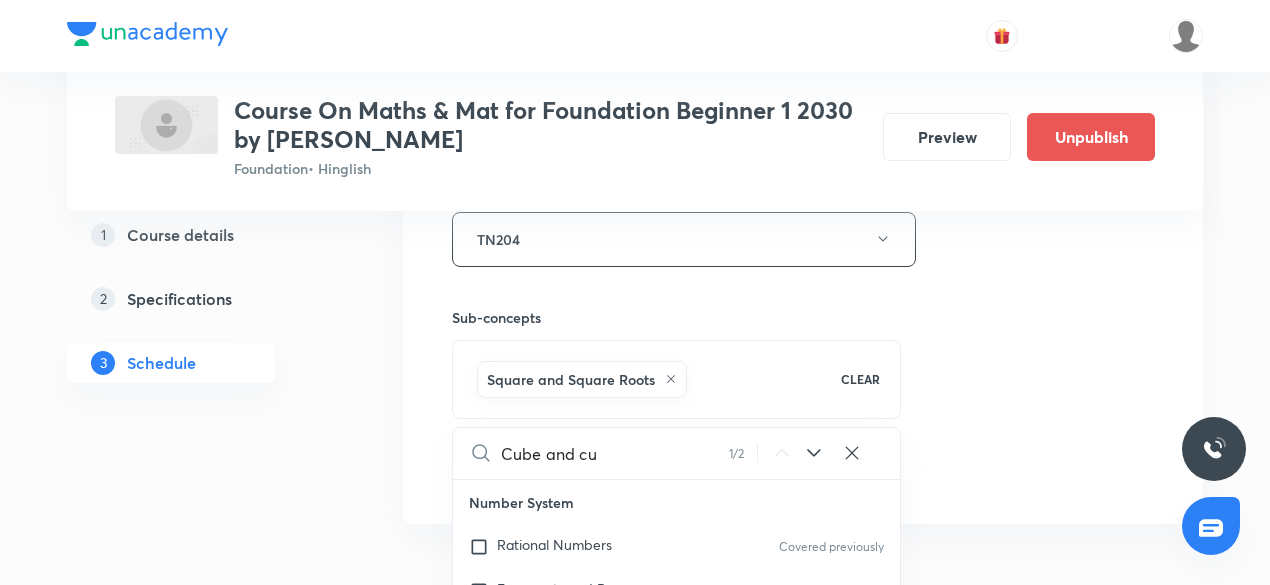 checkbox on "true" 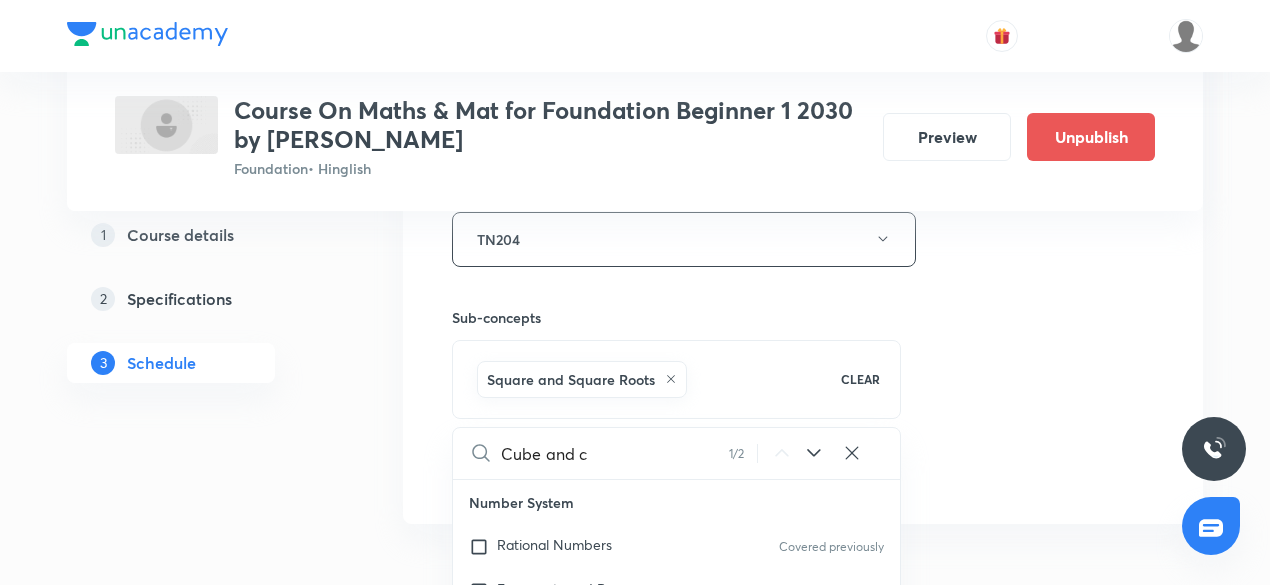 checkbox on "true" 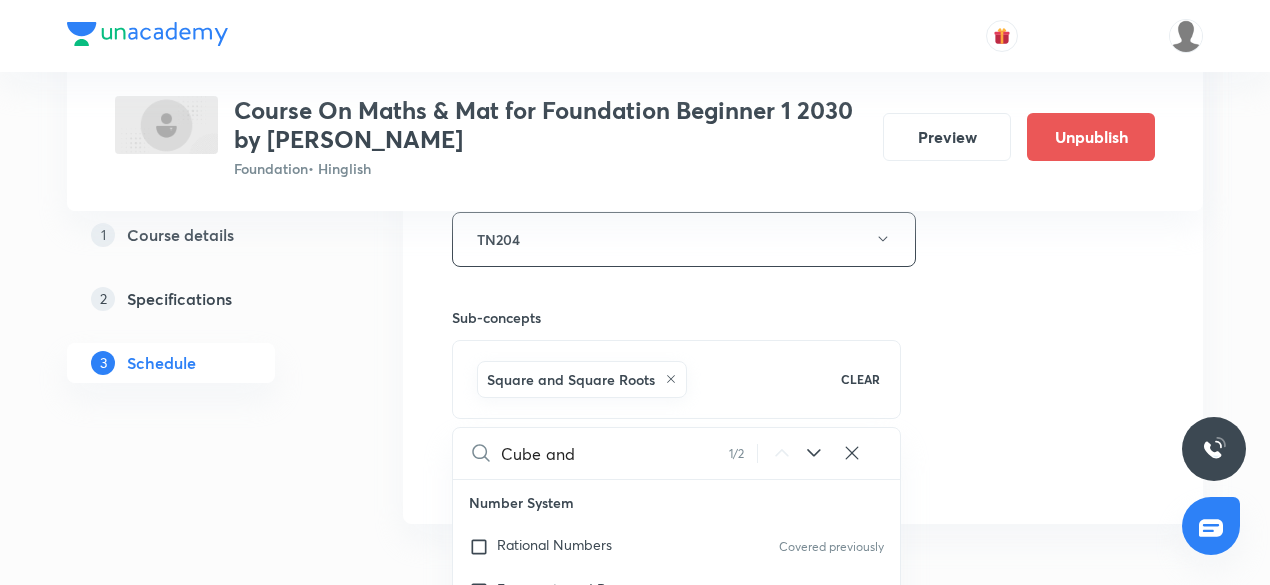 checkbox on "true" 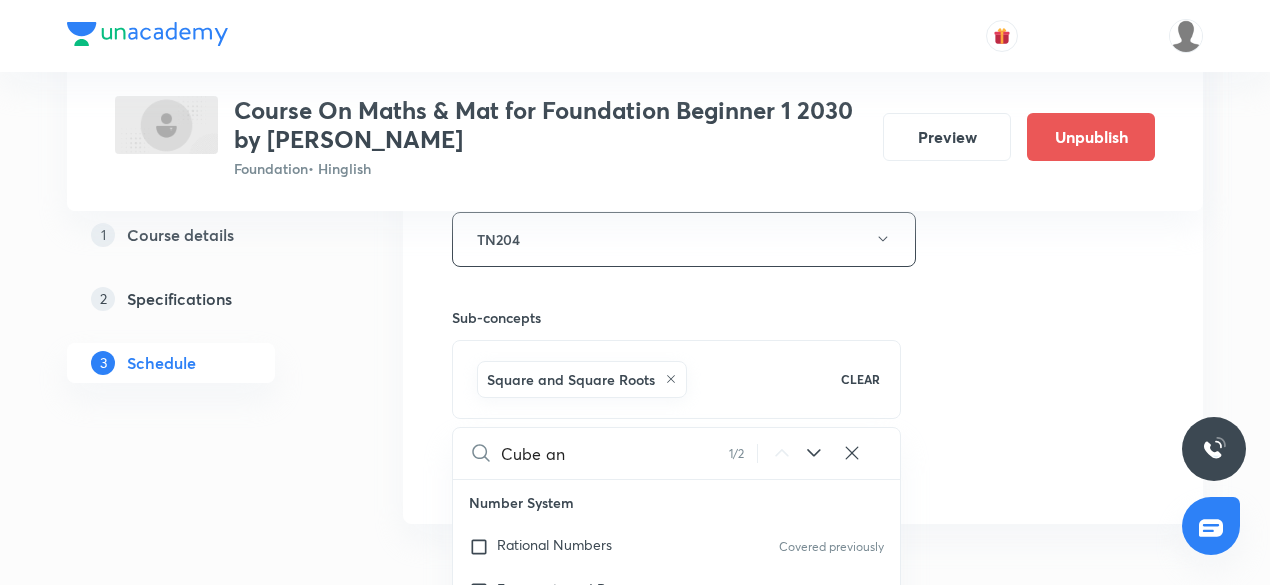 checkbox on "true" 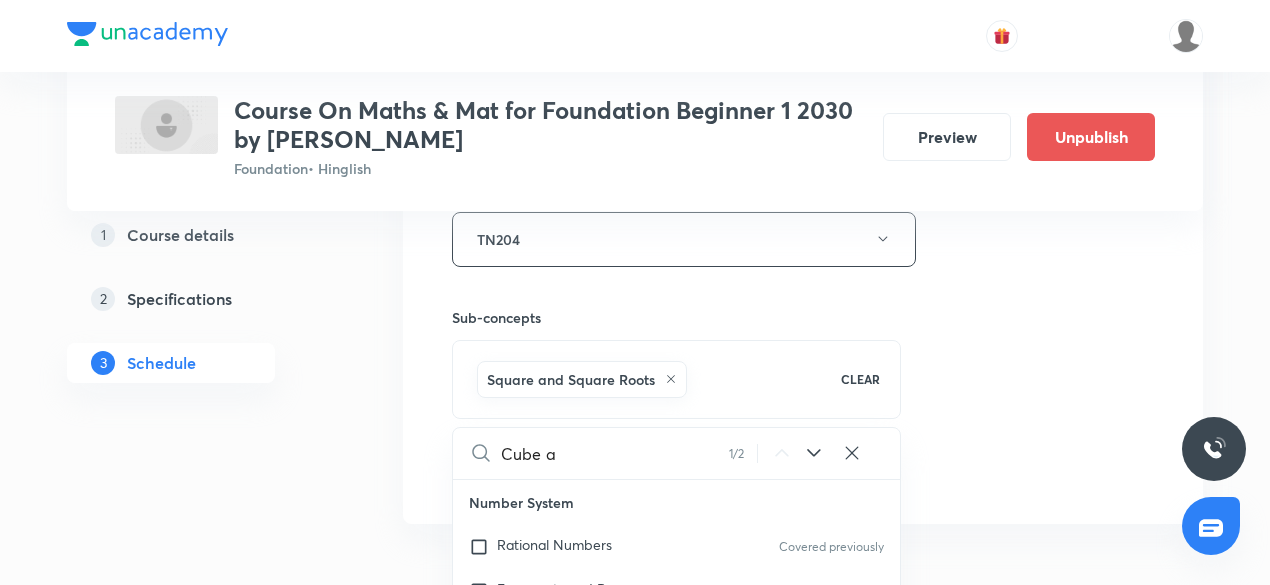 checkbox on "true" 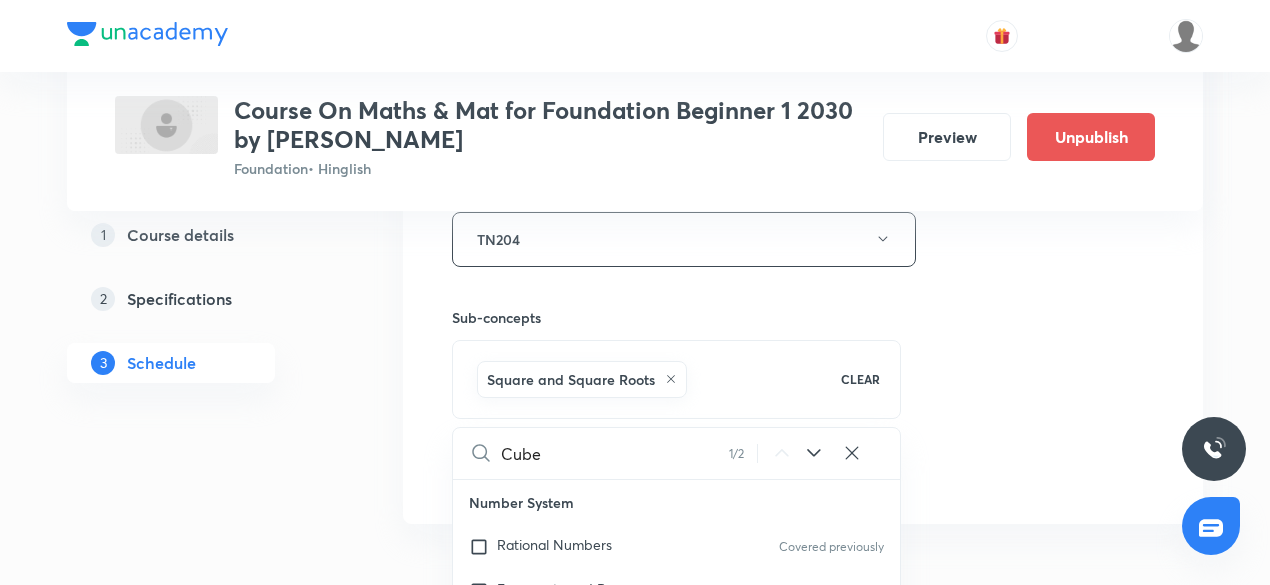 checkbox on "true" 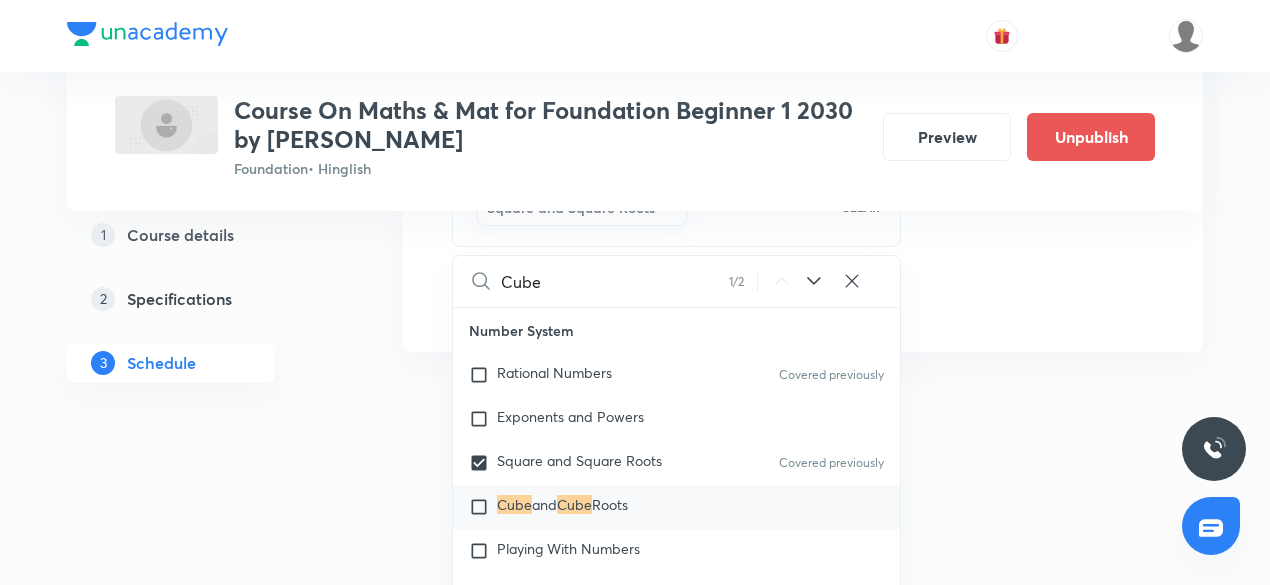 scroll, scrollTop: 4038, scrollLeft: 0, axis: vertical 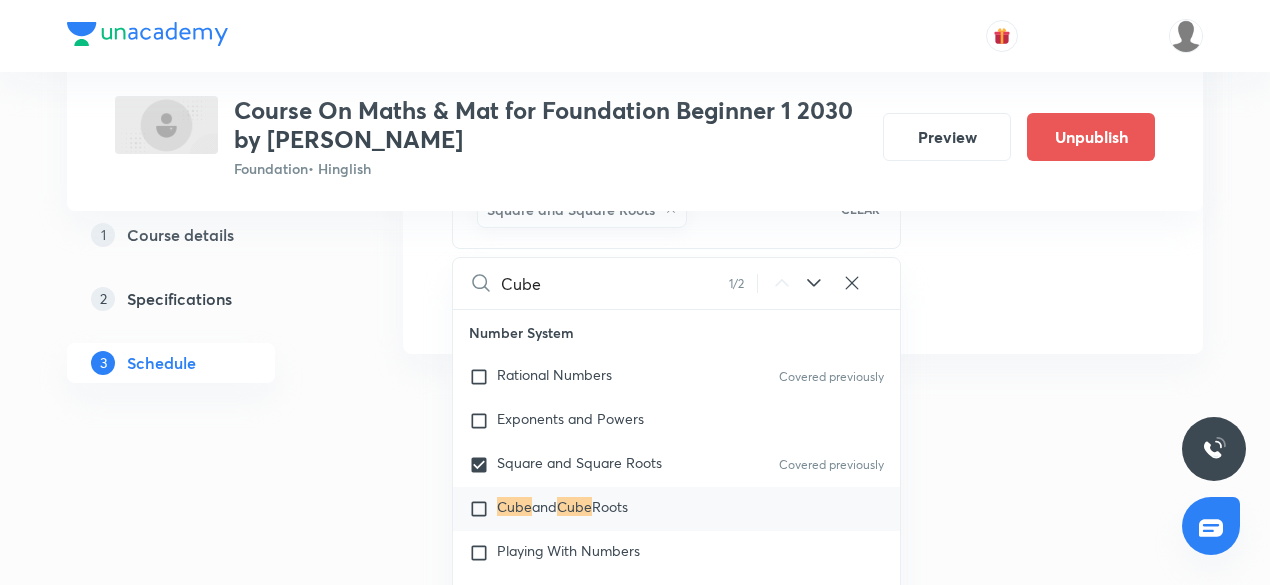 type on "Cube" 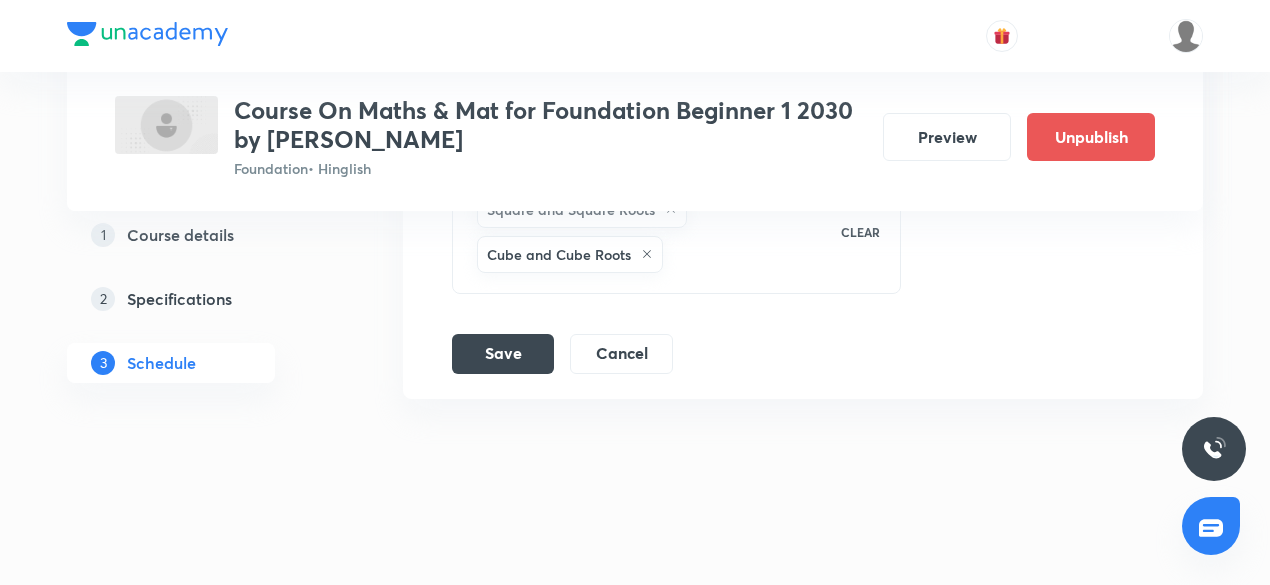 scroll, scrollTop: 4020, scrollLeft: 0, axis: vertical 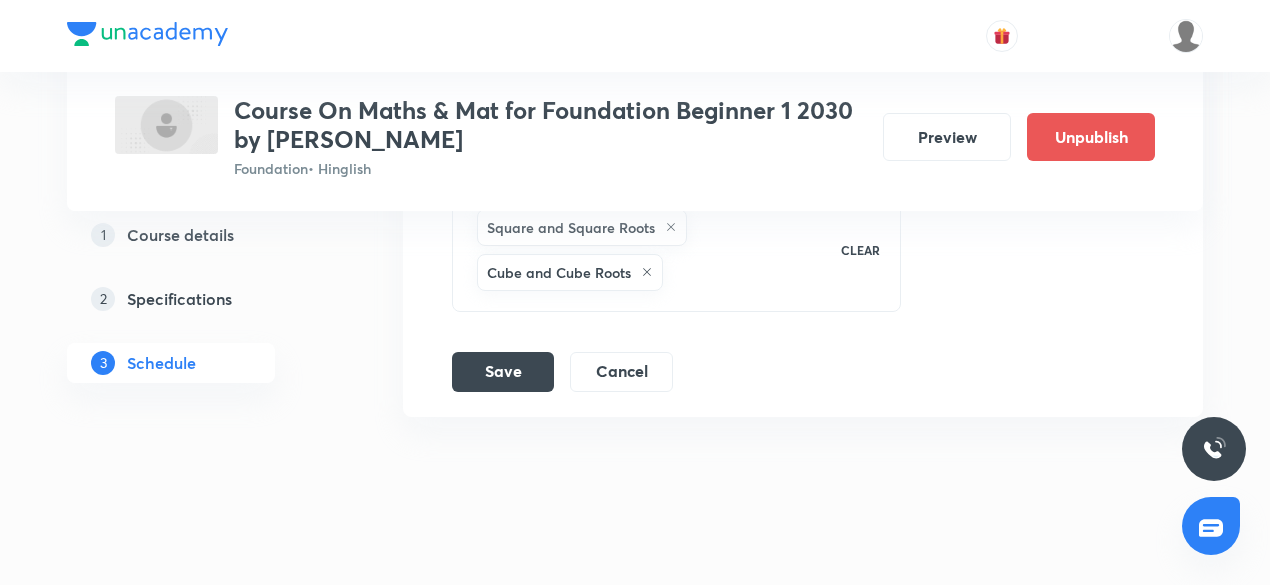 click on "Square and Square Roots Cube and Cube Roots" at bounding box center [646, 250] 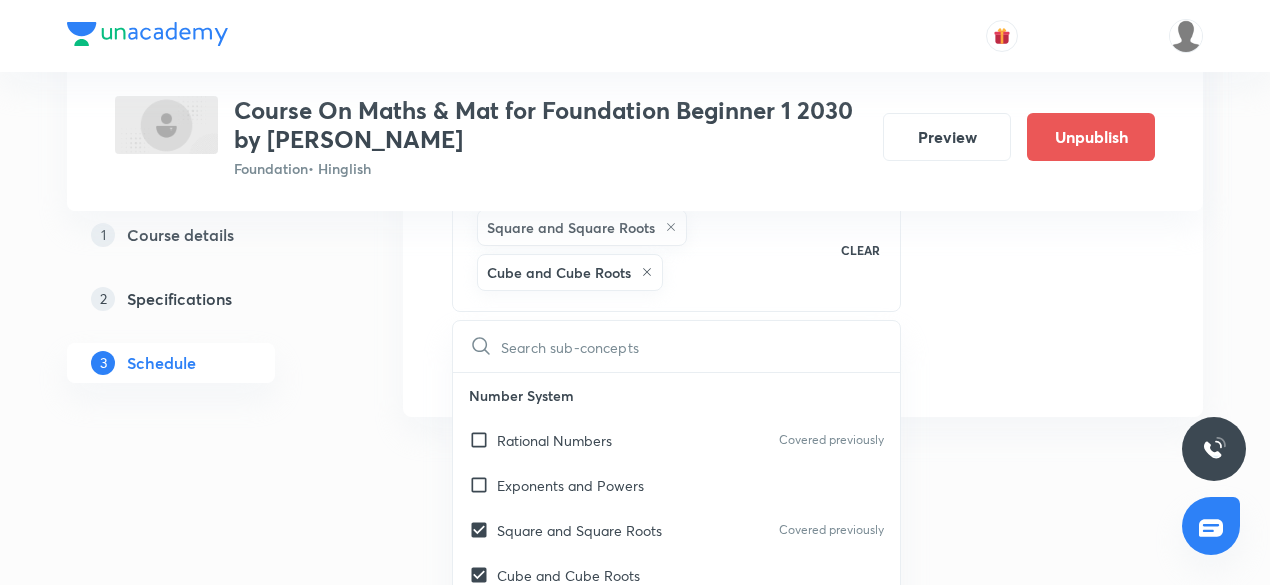 scroll, scrollTop: 4038, scrollLeft: 0, axis: vertical 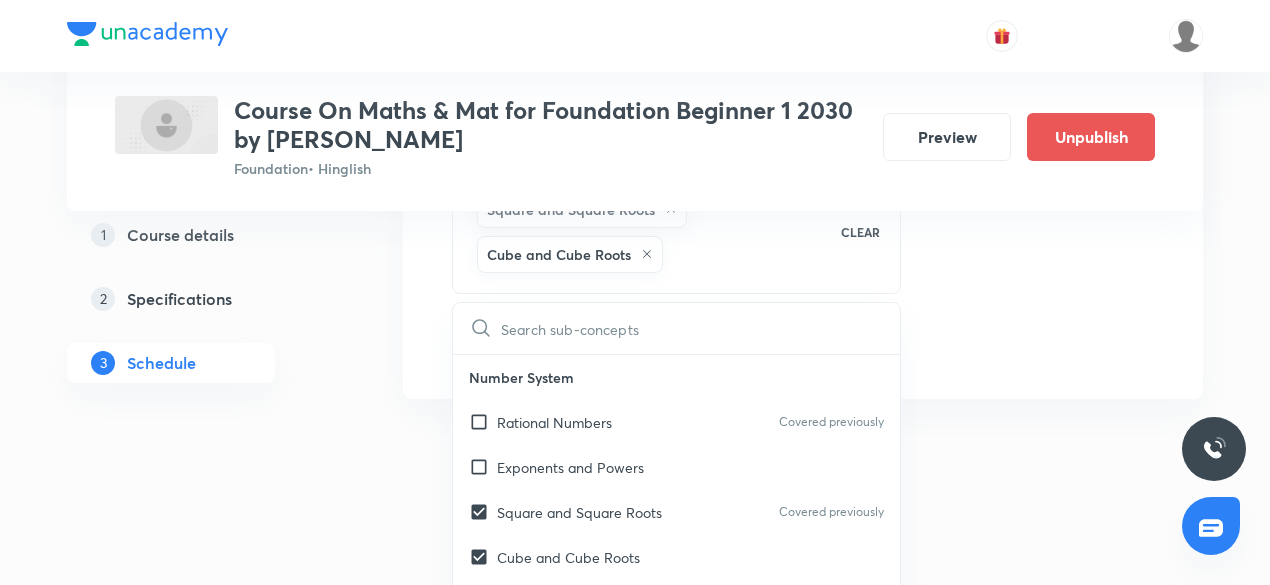 checkbox on "true" 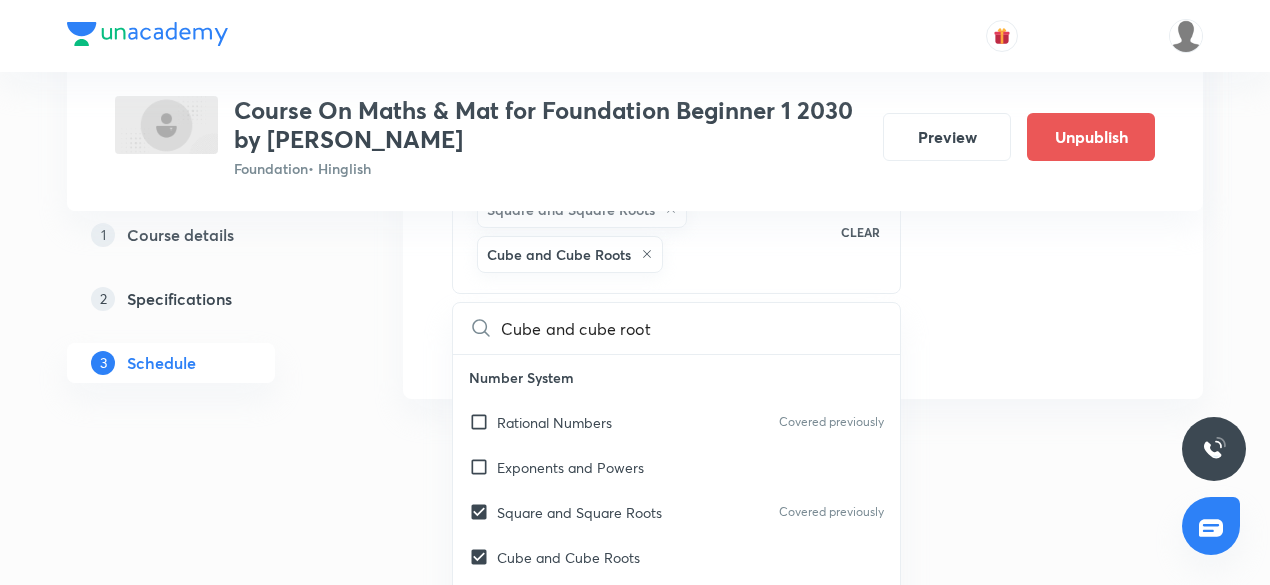checkbox on "true" 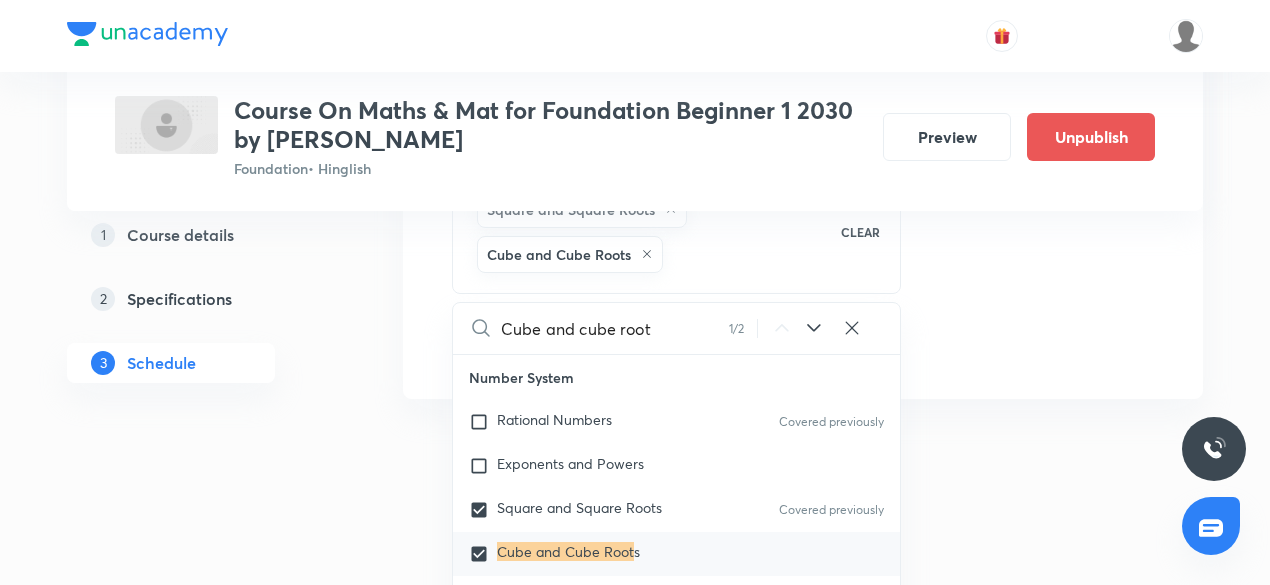 type on "Cube and cube root" 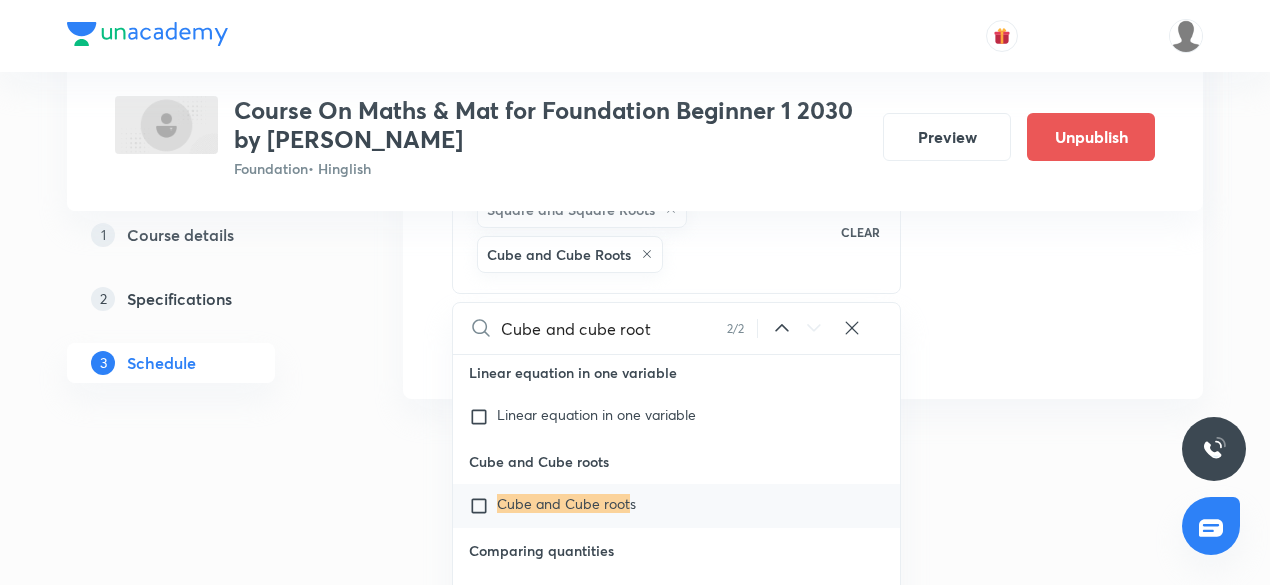scroll, scrollTop: 2020, scrollLeft: 0, axis: vertical 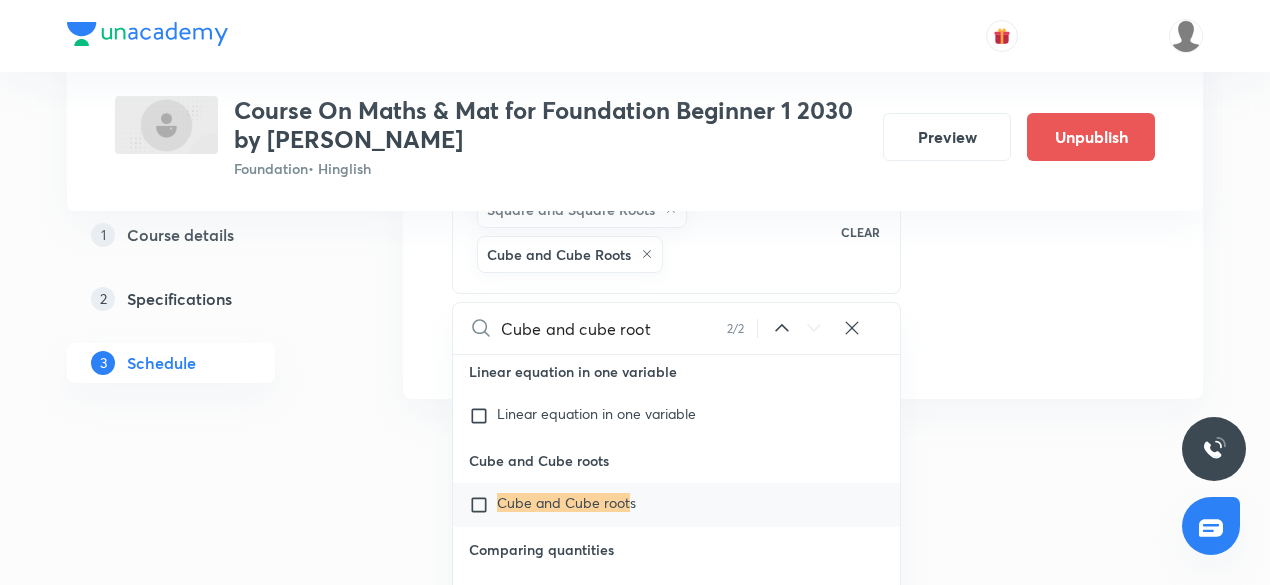 click at bounding box center (483, 505) 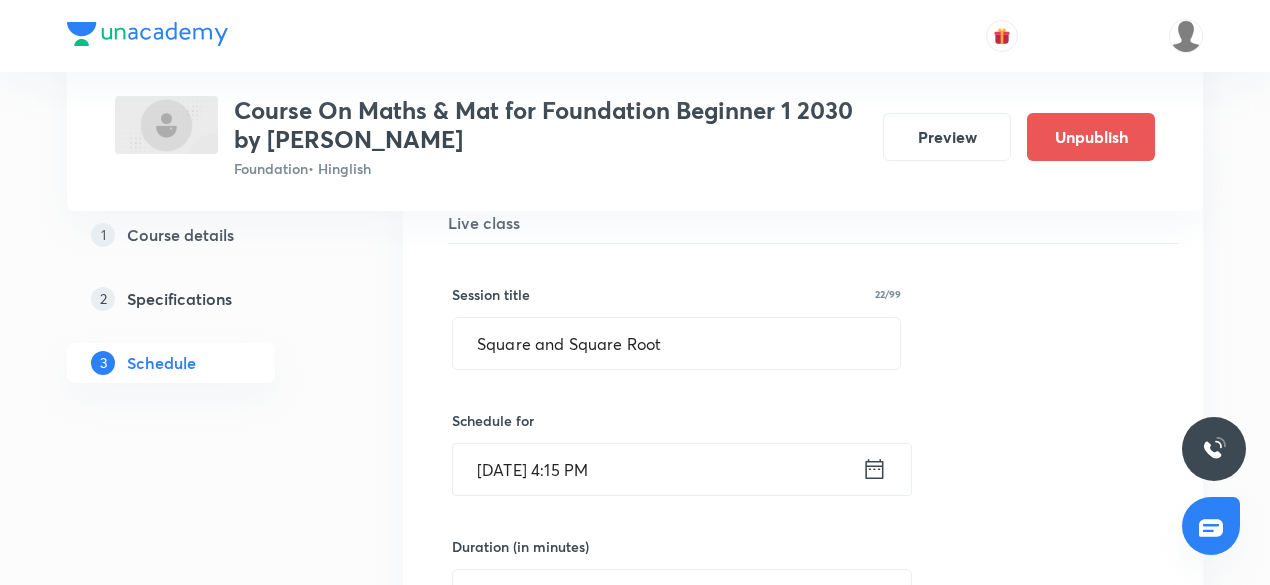 scroll, scrollTop: 3250, scrollLeft: 0, axis: vertical 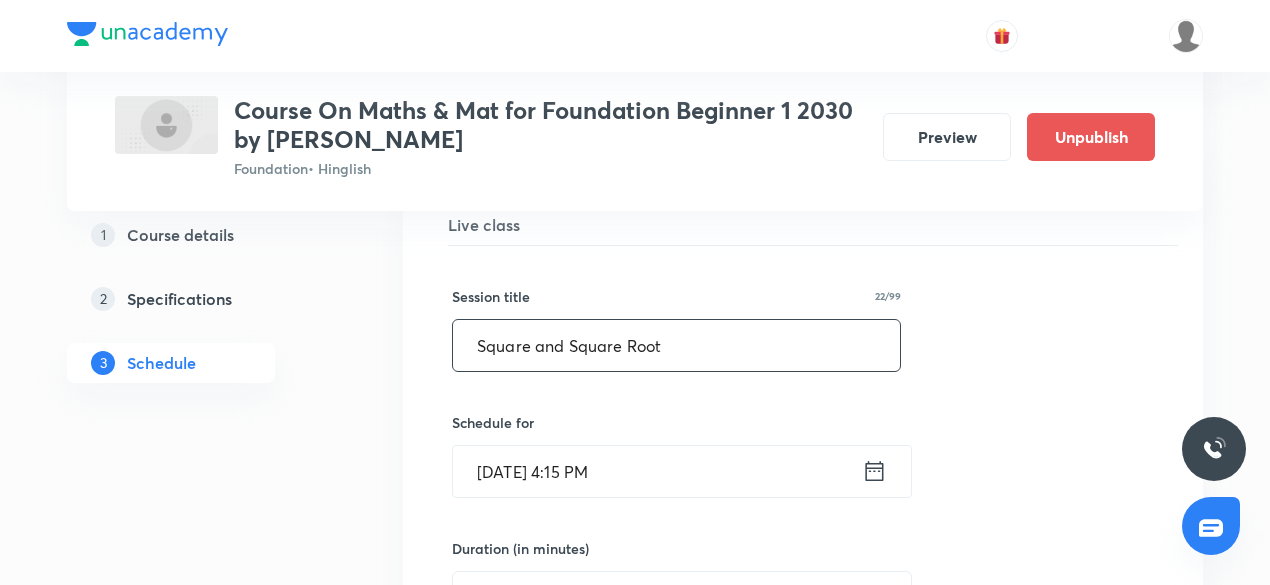 click on "Square and Square Root" at bounding box center (676, 345) 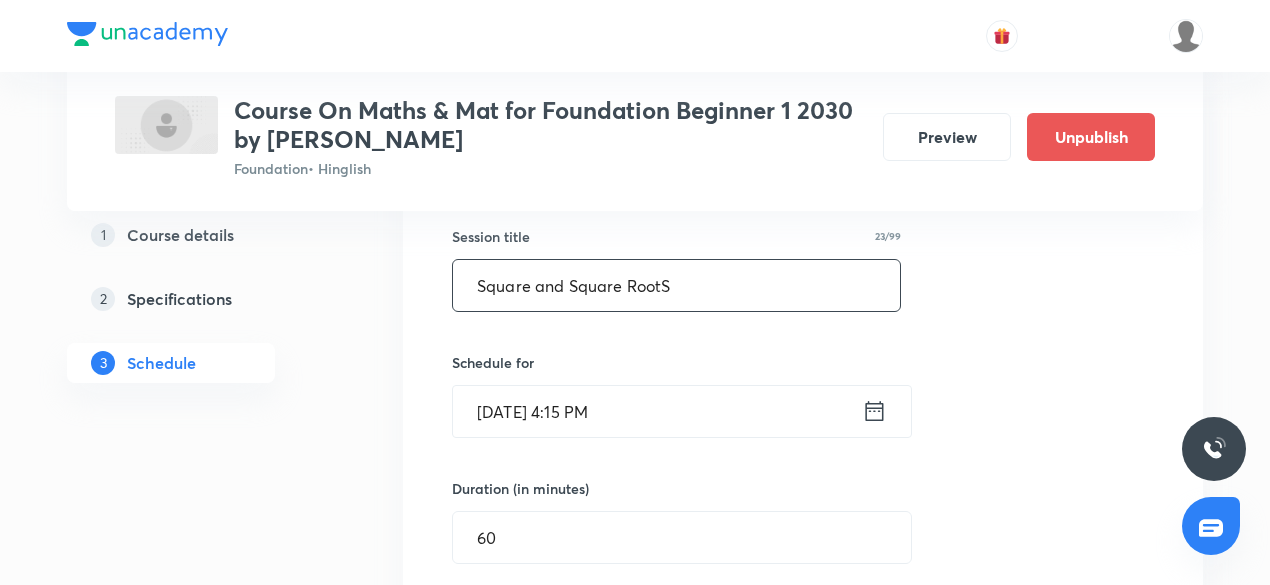 scroll, scrollTop: 3310, scrollLeft: 0, axis: vertical 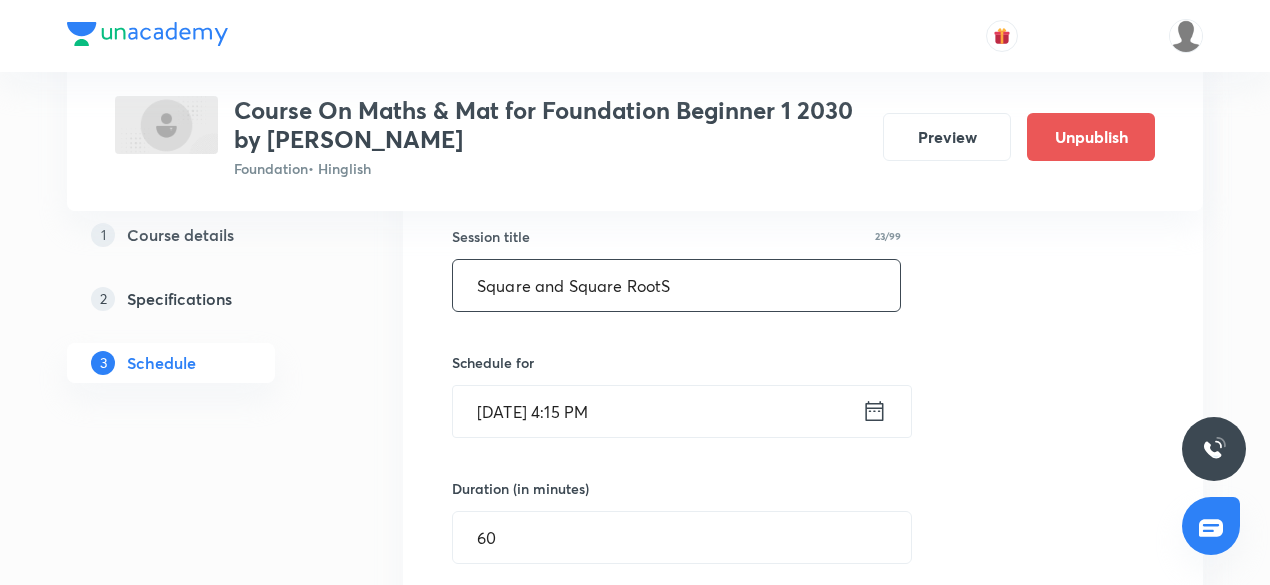 click on "Square and Square RootS" at bounding box center [676, 285] 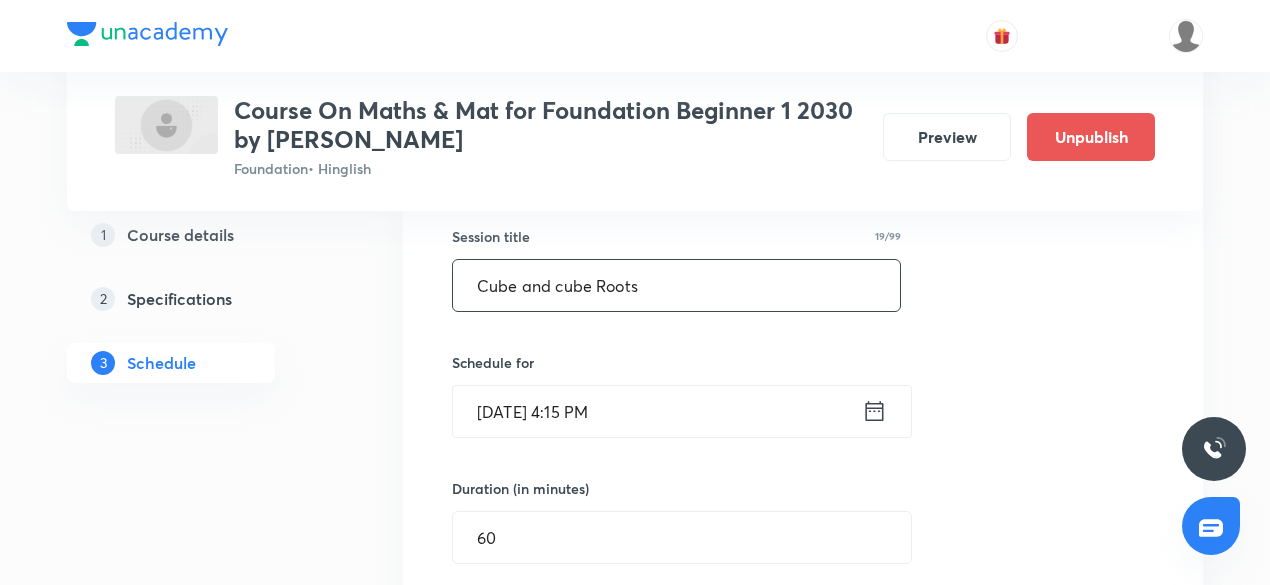 click on "Cube and cube Roots" at bounding box center (676, 285) 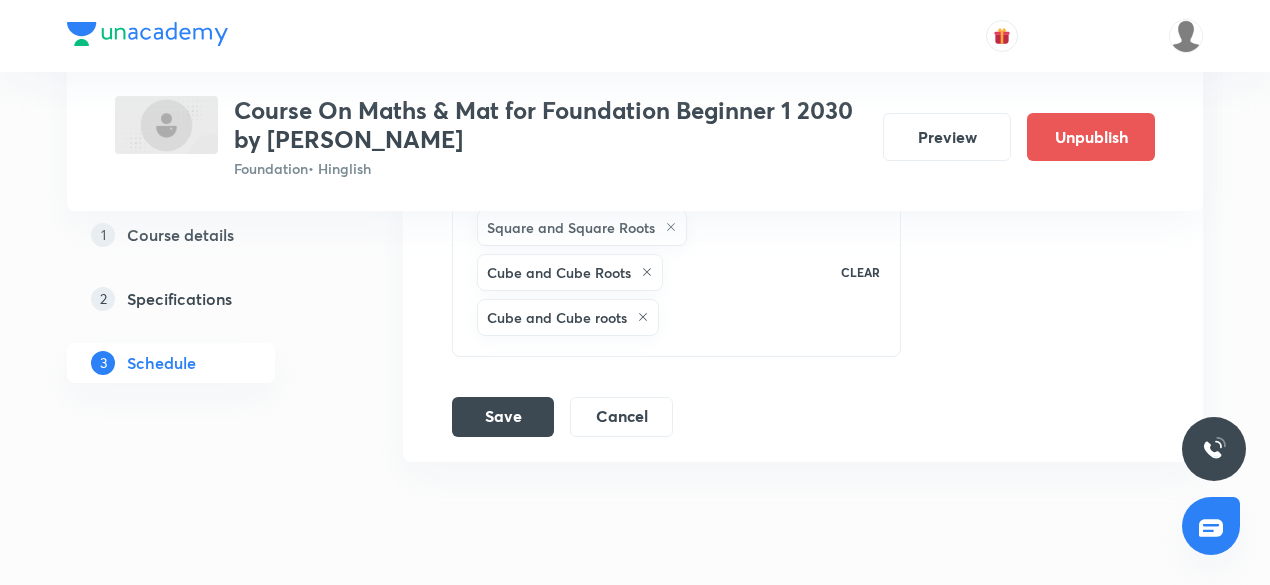 scroll, scrollTop: 4058, scrollLeft: 0, axis: vertical 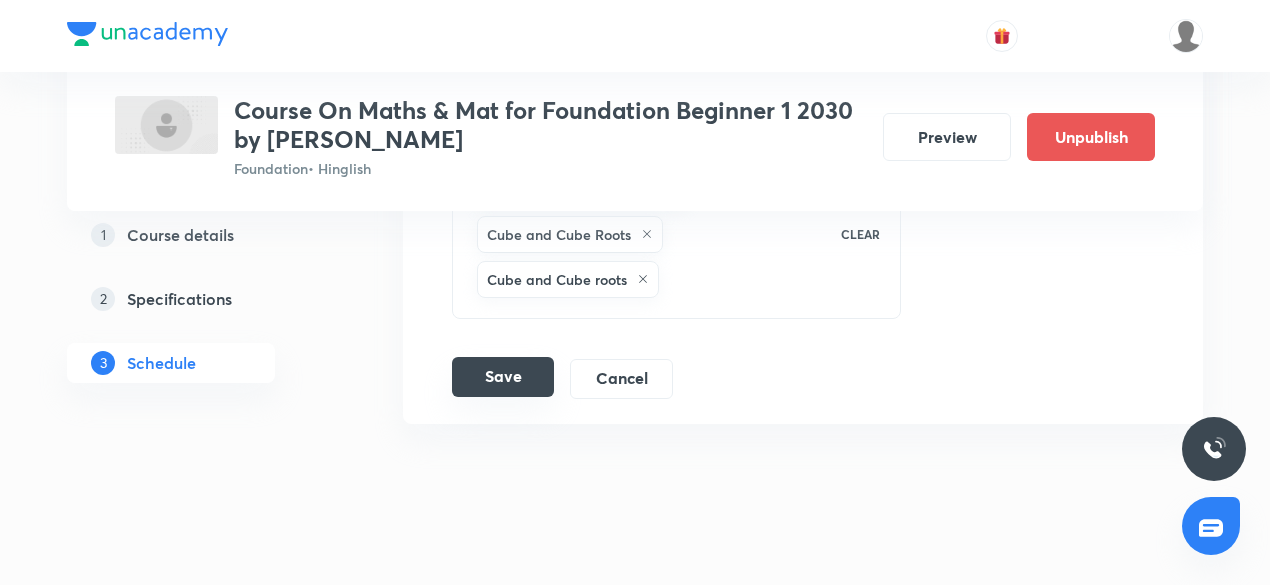 type on "Cube and Cube Roots" 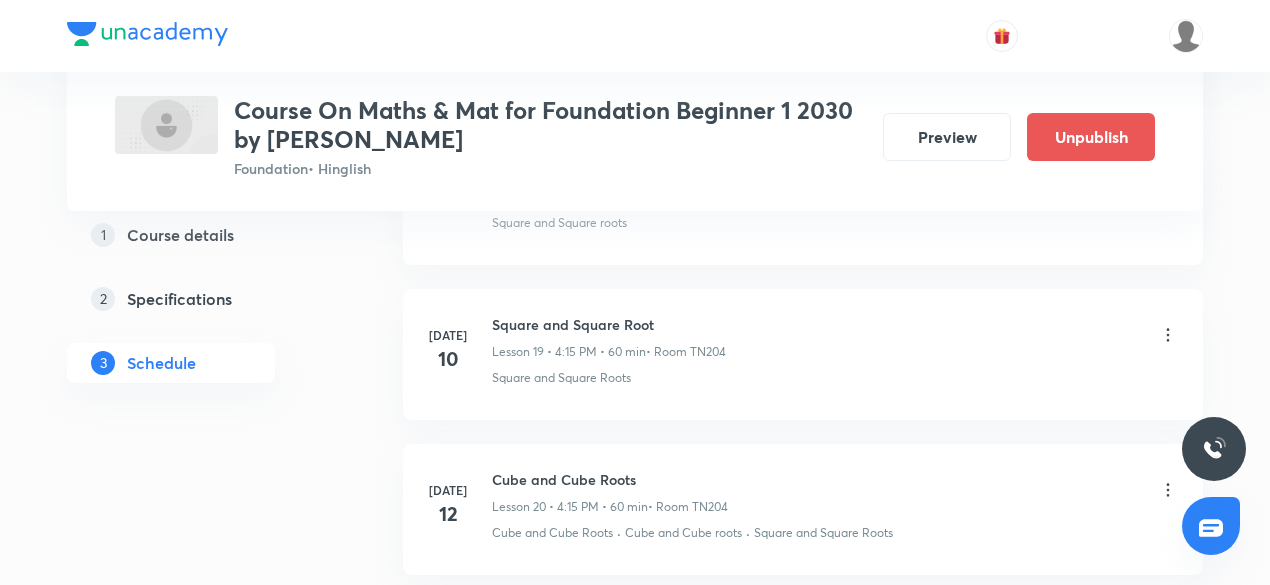 scroll, scrollTop: 3212, scrollLeft: 0, axis: vertical 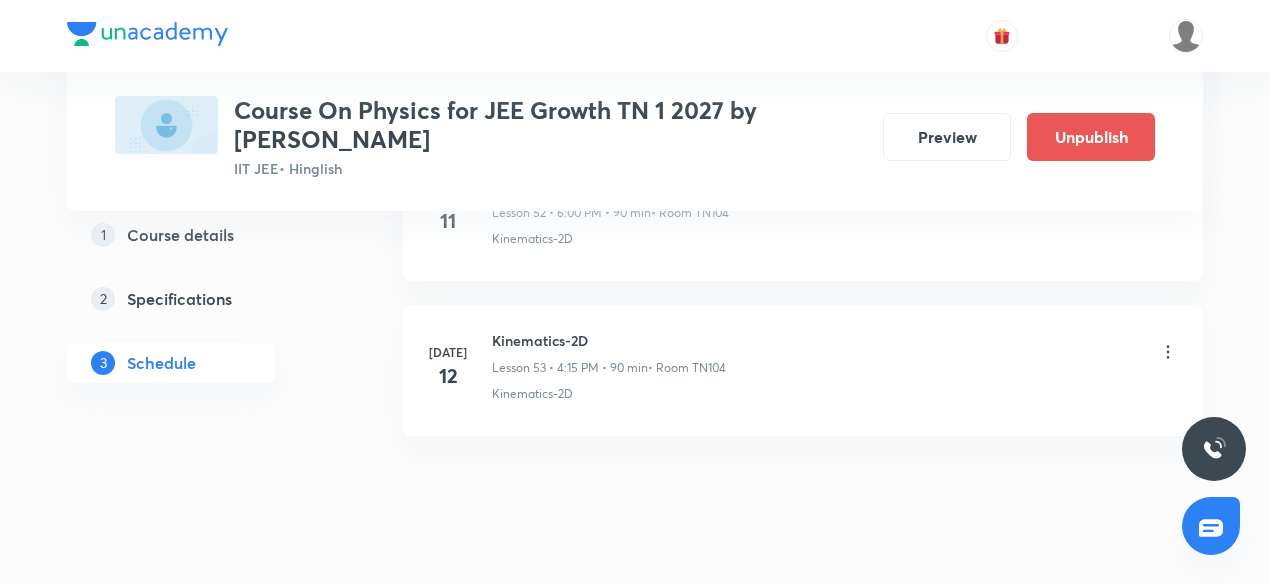 click 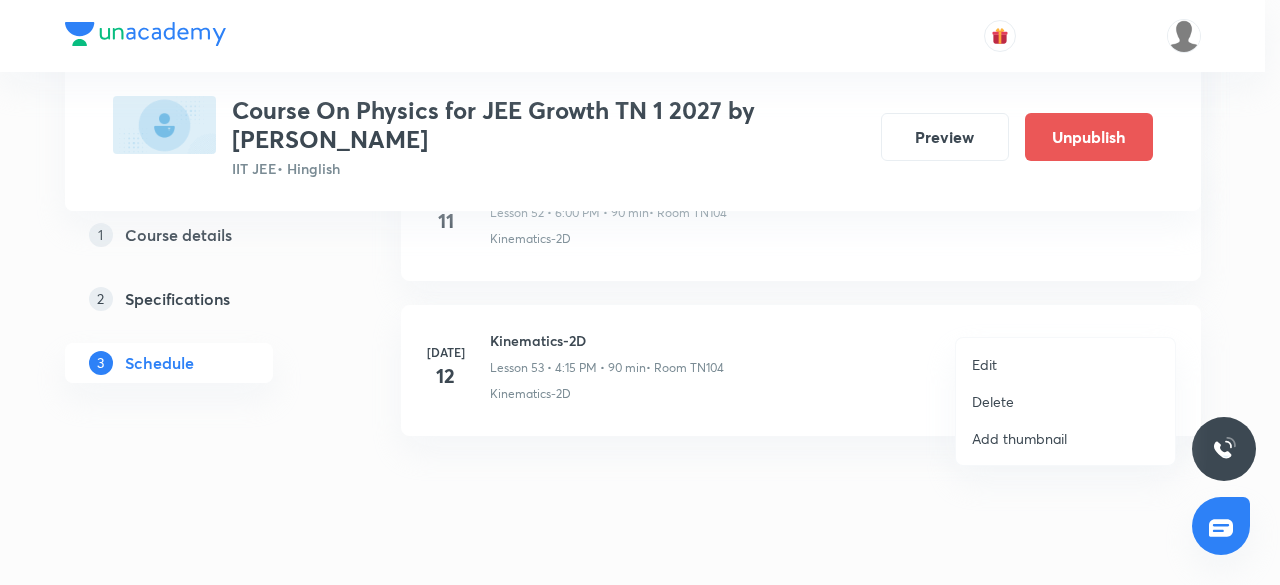 click on "Edit" at bounding box center (1065, 364) 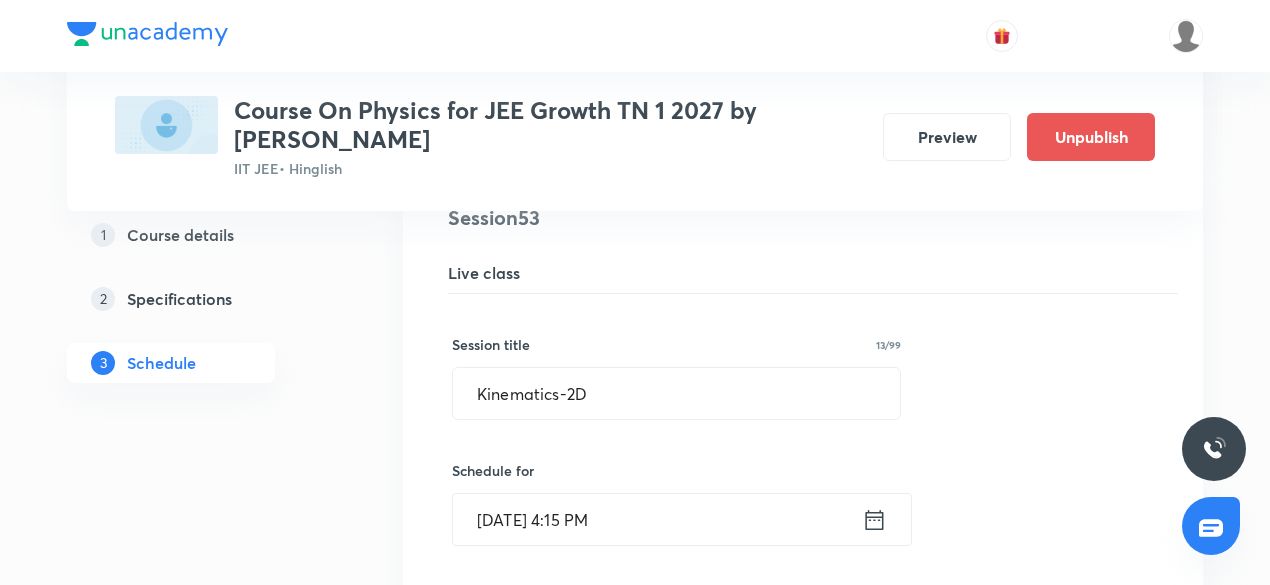 scroll, scrollTop: 8341, scrollLeft: 0, axis: vertical 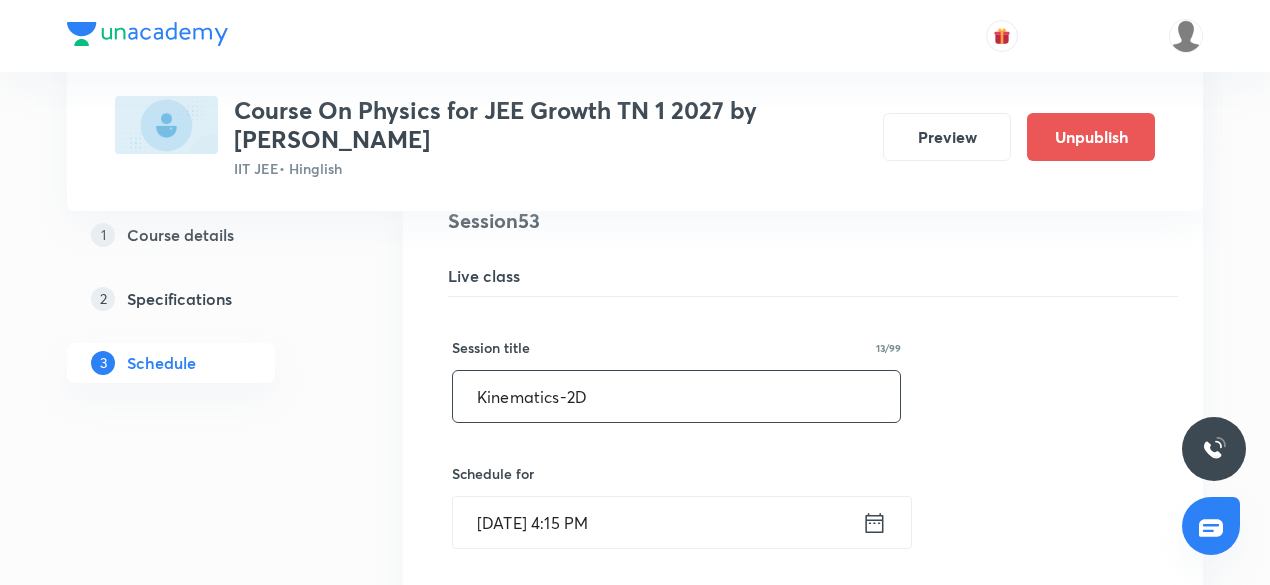 click on "Kinematics-2D" at bounding box center (676, 396) 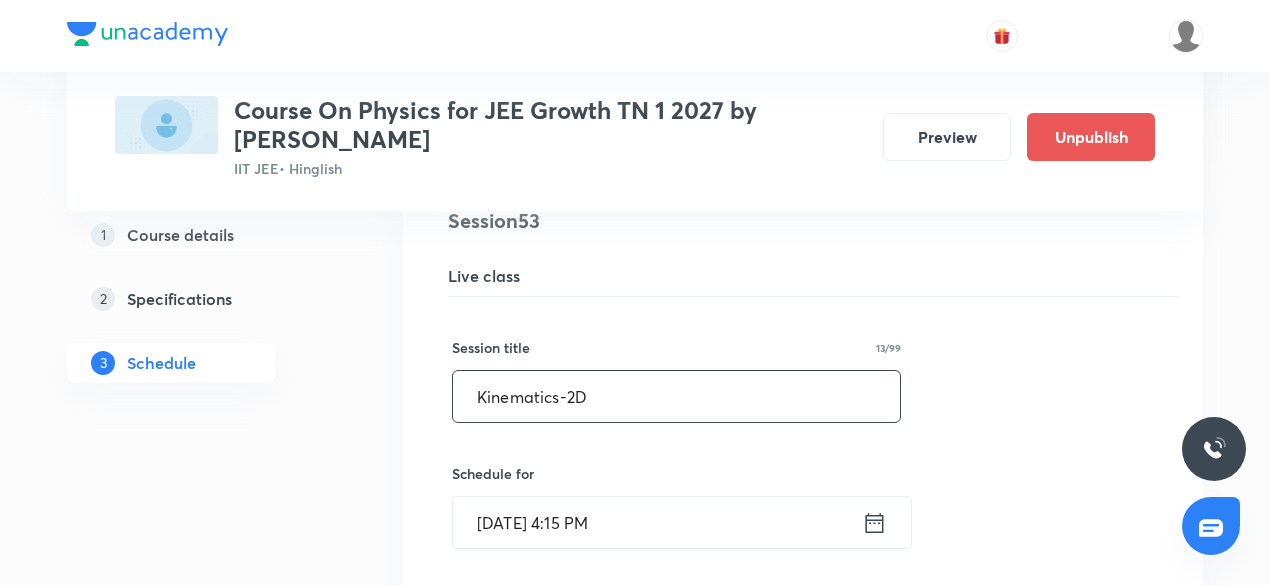 click on "Kinematics-2D" at bounding box center (676, 396) 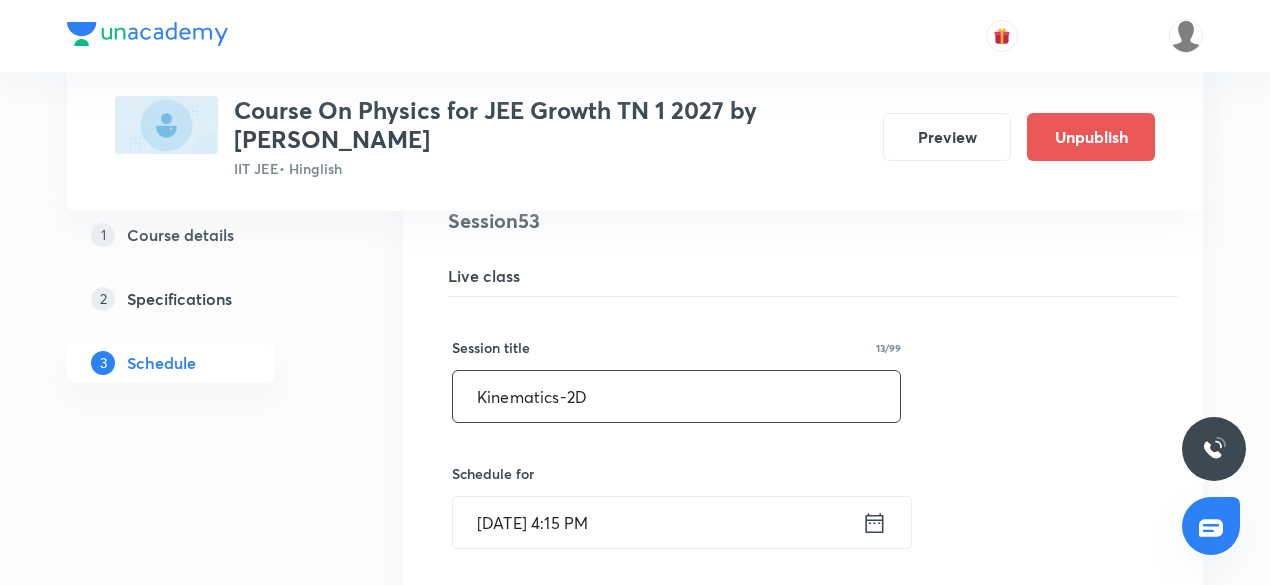 paste on "[PERSON_NAME] laws of motion" 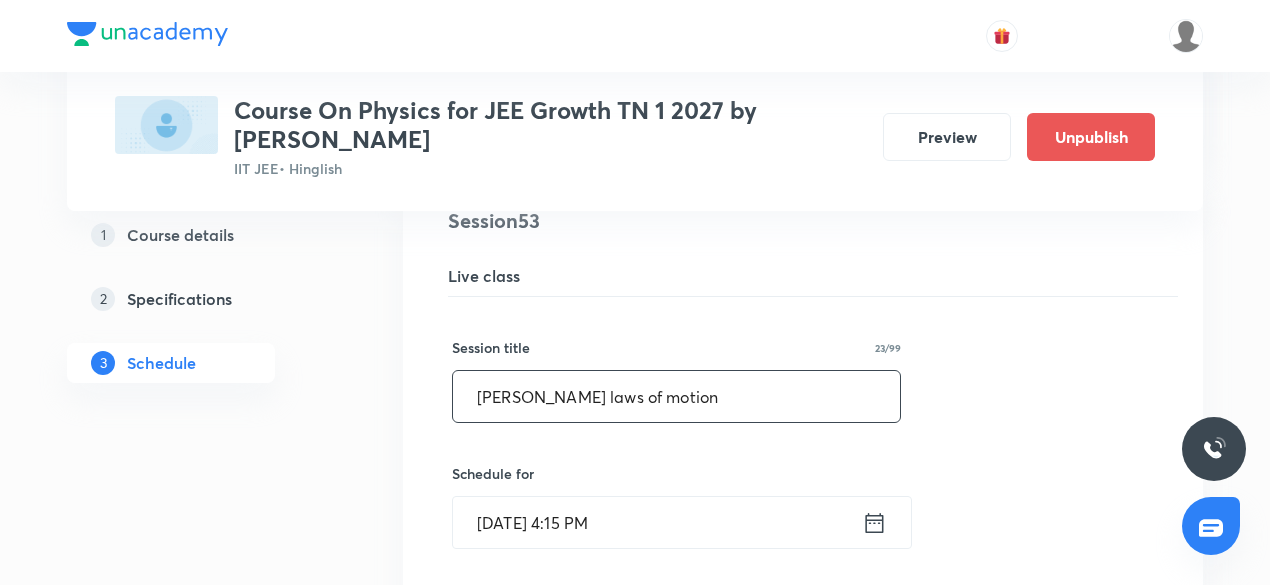 click on "[PERSON_NAME] laws of motion" at bounding box center [676, 396] 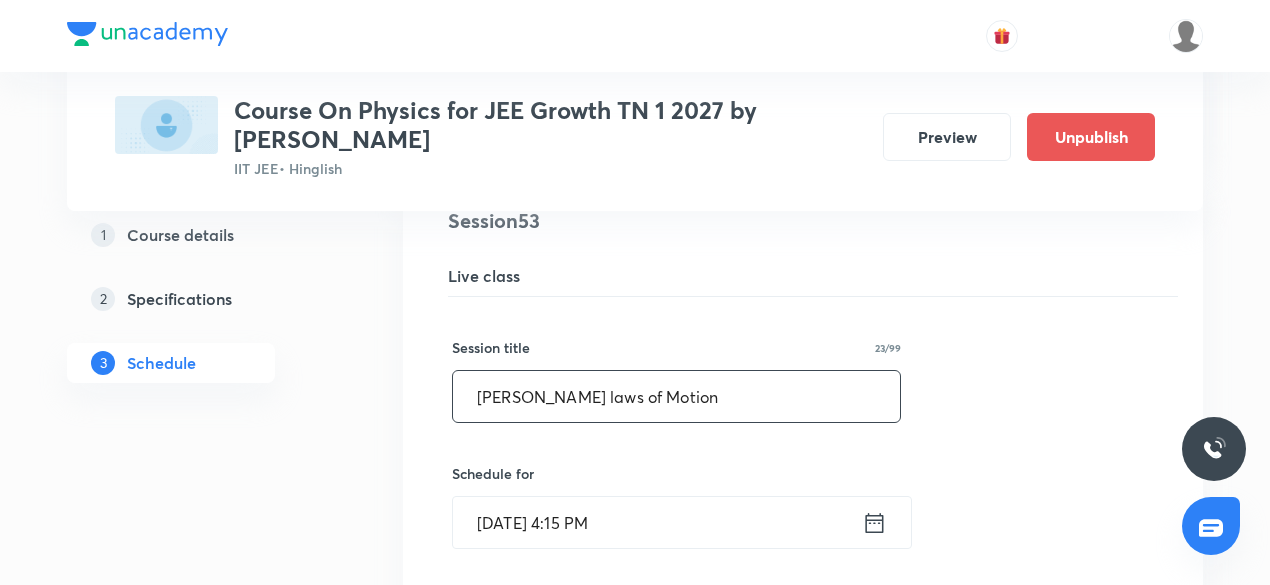 click on "Newton's laws of Motion" at bounding box center [676, 396] 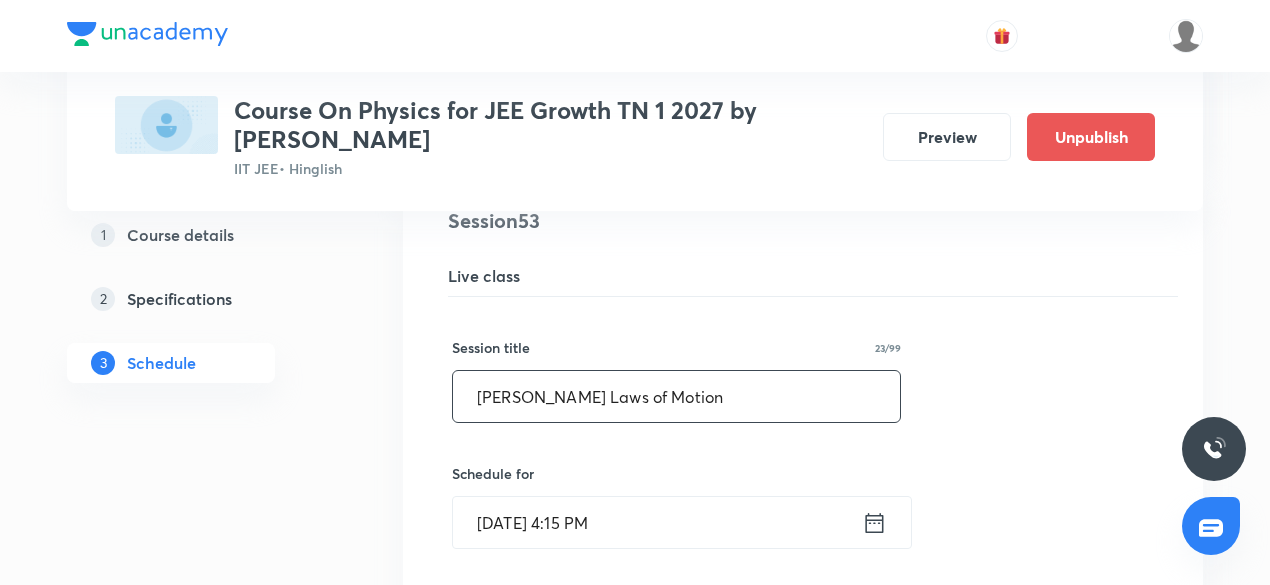 click on "[PERSON_NAME] Laws of Motion" at bounding box center [676, 396] 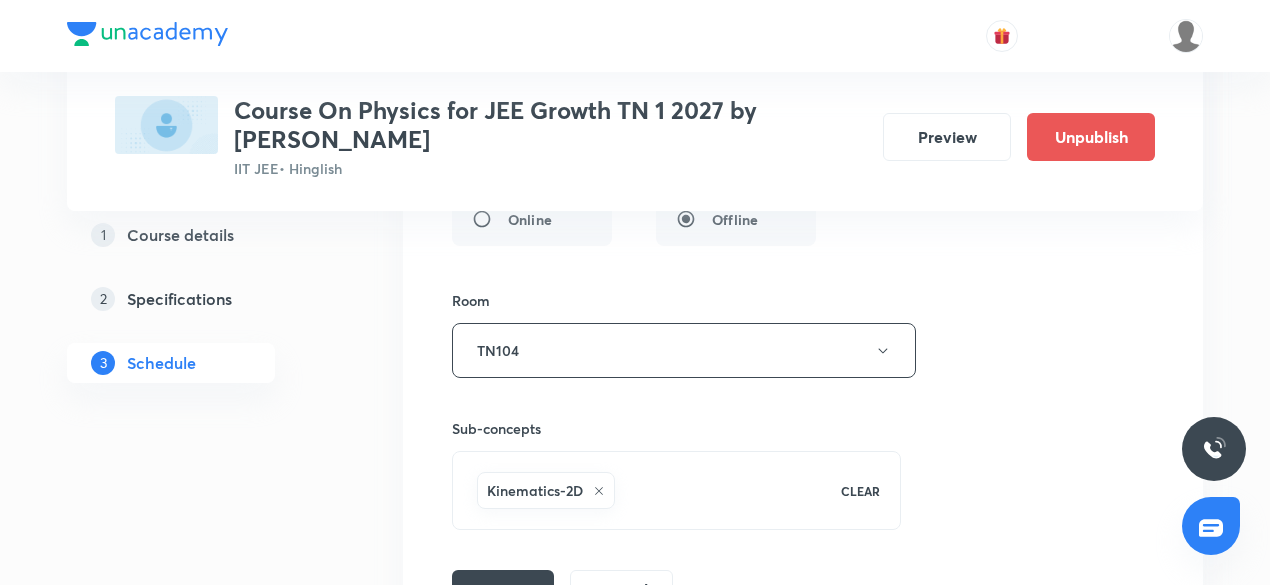 scroll, scrollTop: 8902, scrollLeft: 0, axis: vertical 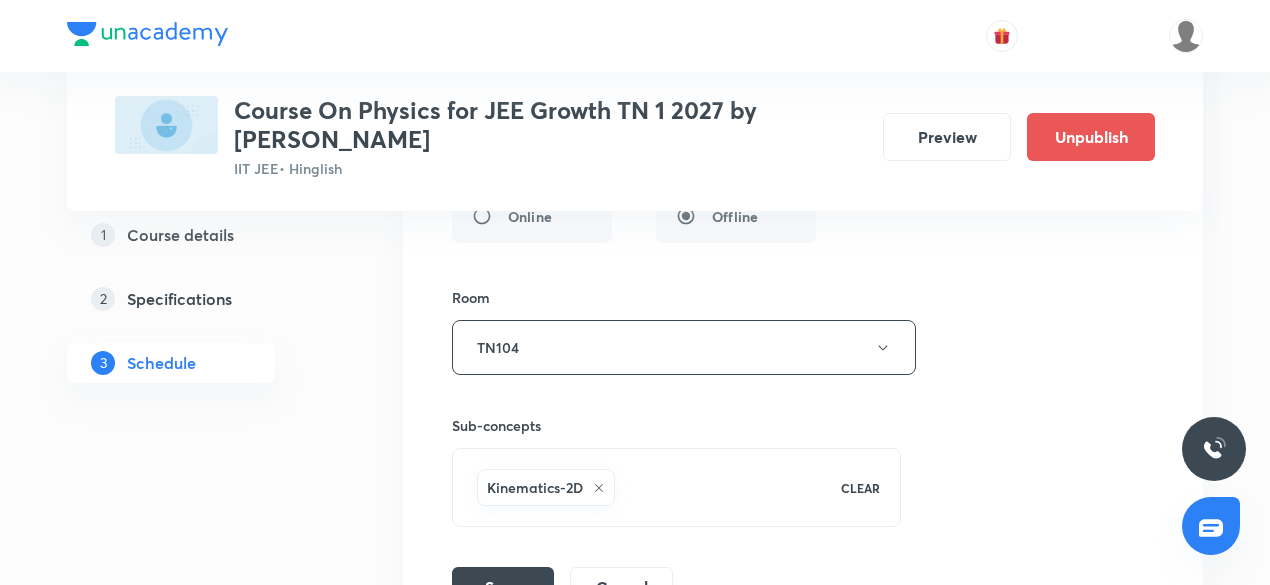type on "[PERSON_NAME] Laws of Motion" 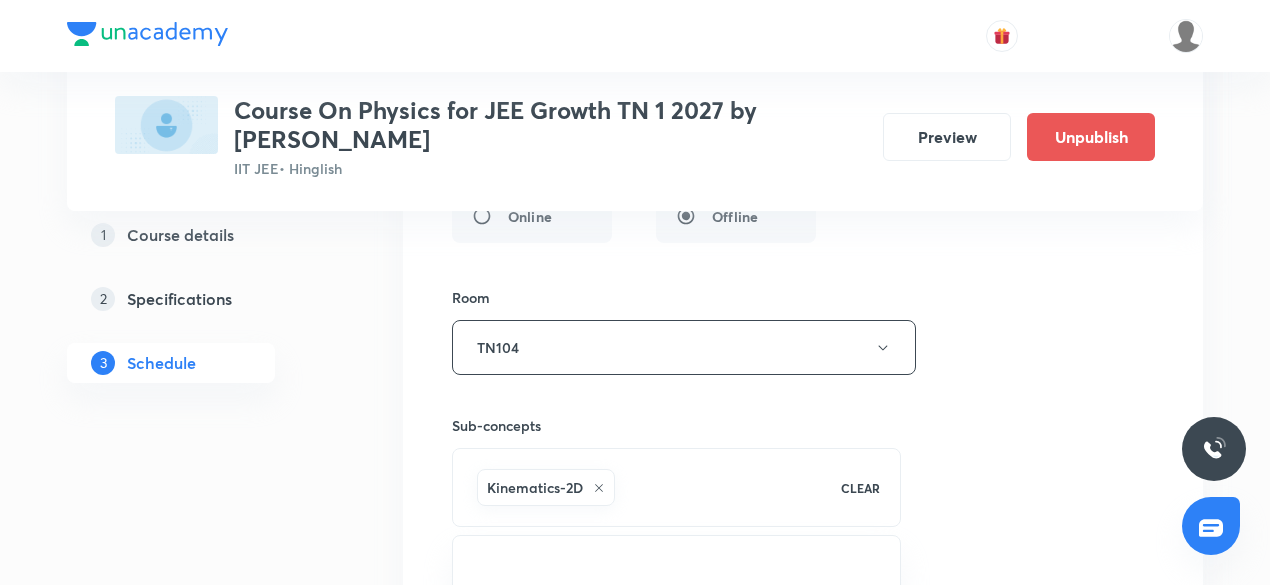 click on "Kinematics-2D" at bounding box center (546, 487) 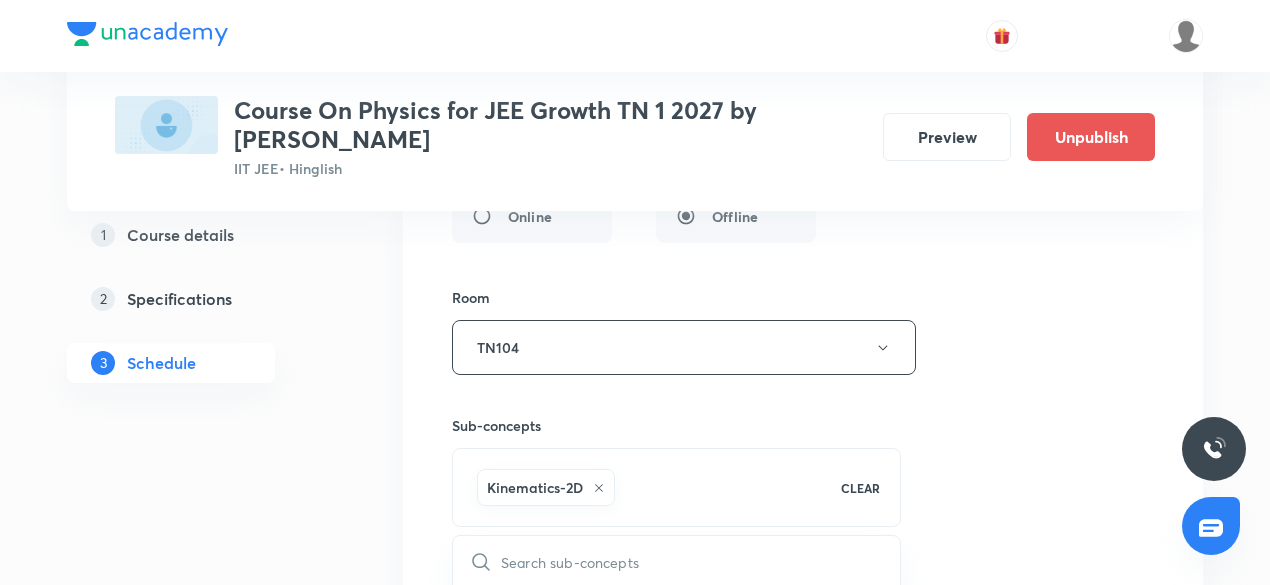 click 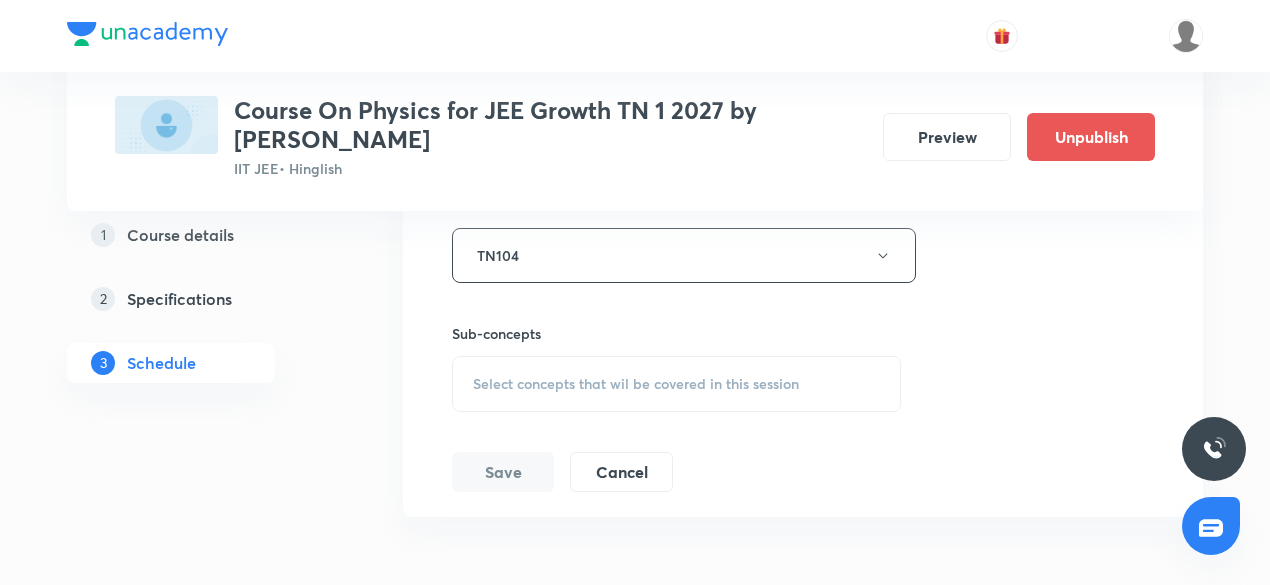 scroll, scrollTop: 9001, scrollLeft: 0, axis: vertical 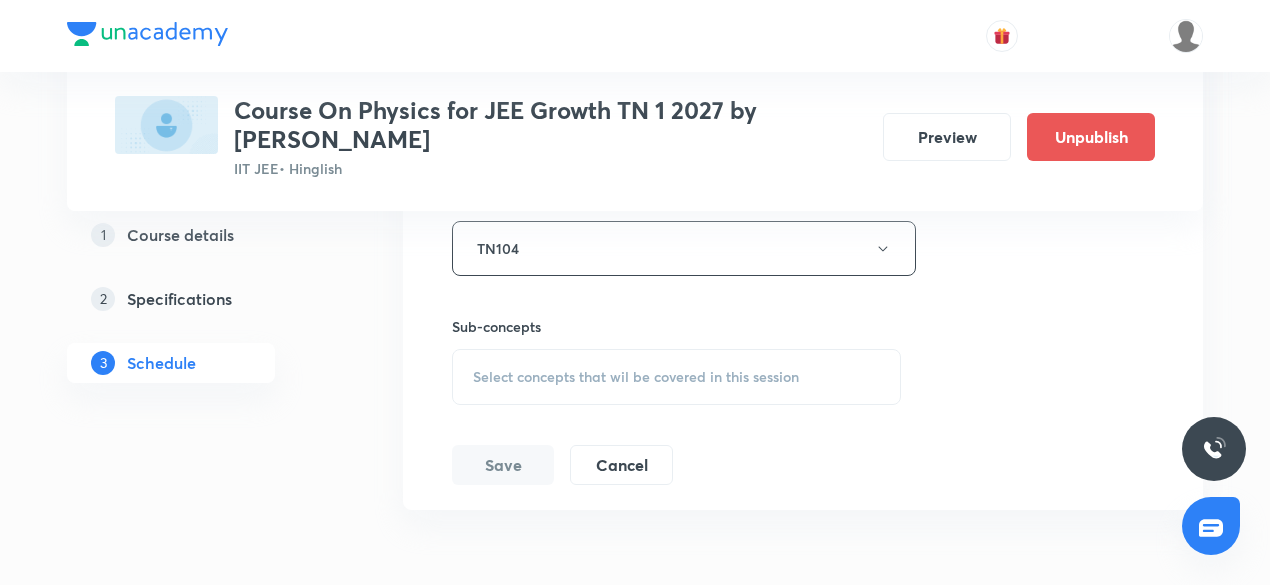 click on "Select concepts that wil be covered in this session" at bounding box center (636, 377) 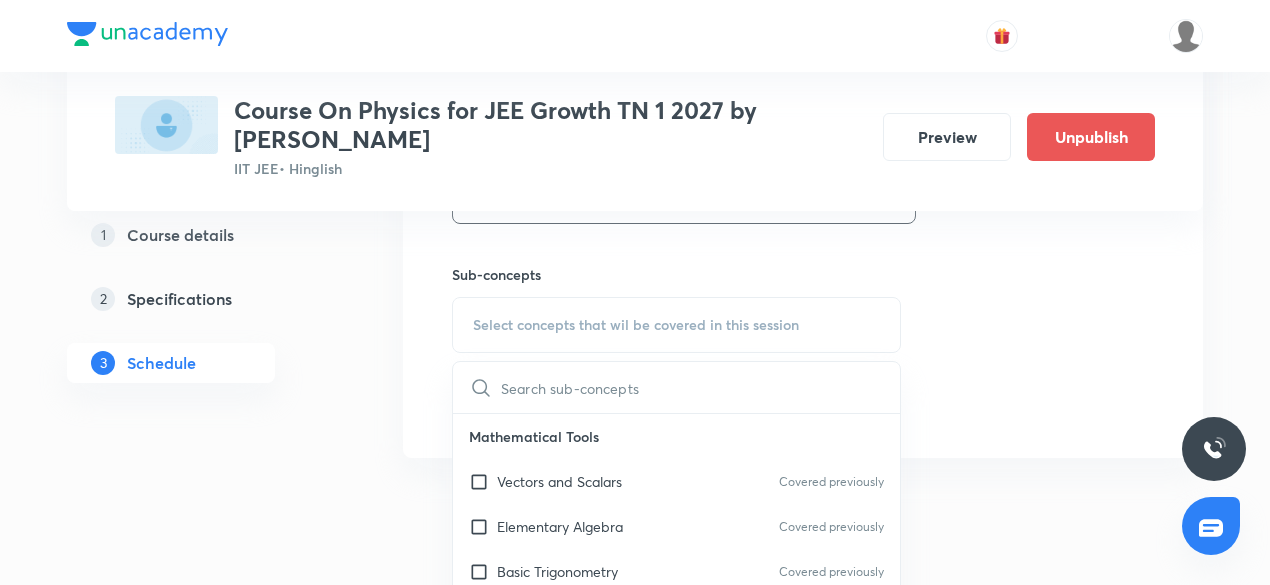 scroll, scrollTop: 9054, scrollLeft: 0, axis: vertical 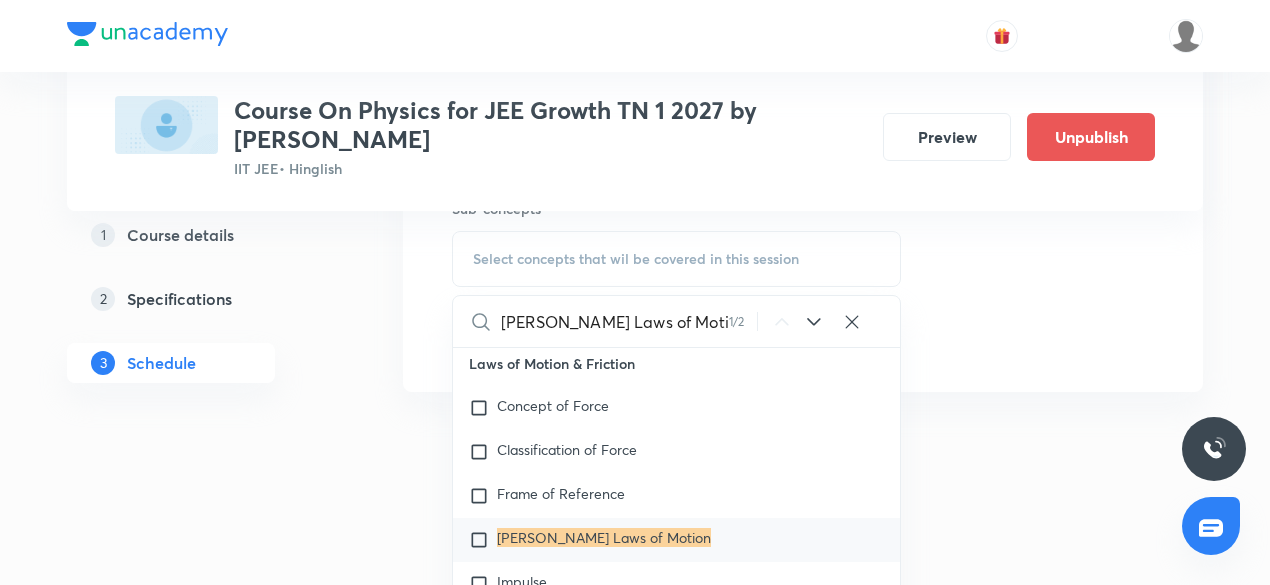 type on "[PERSON_NAME] Laws of Motion" 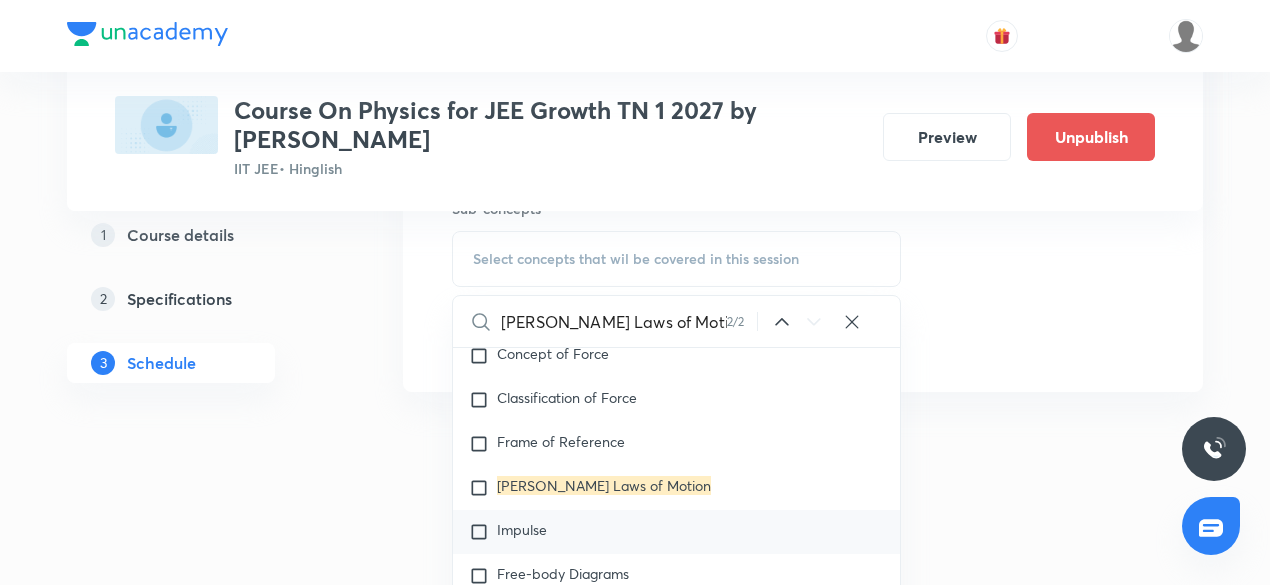 scroll, scrollTop: 3458, scrollLeft: 0, axis: vertical 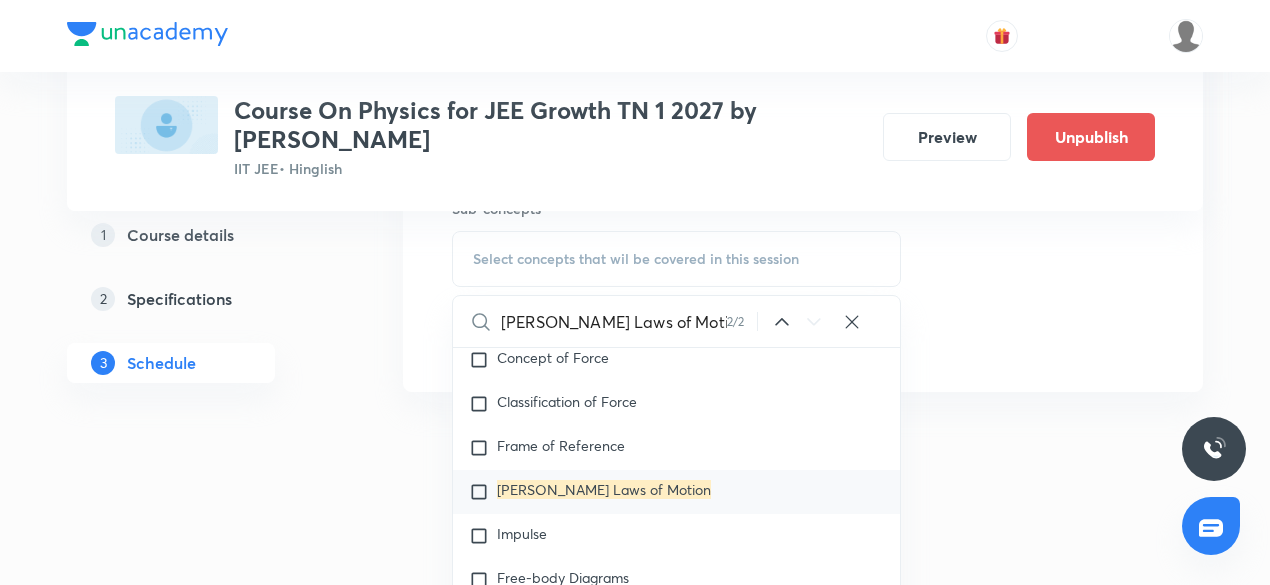 click at bounding box center (483, 492) 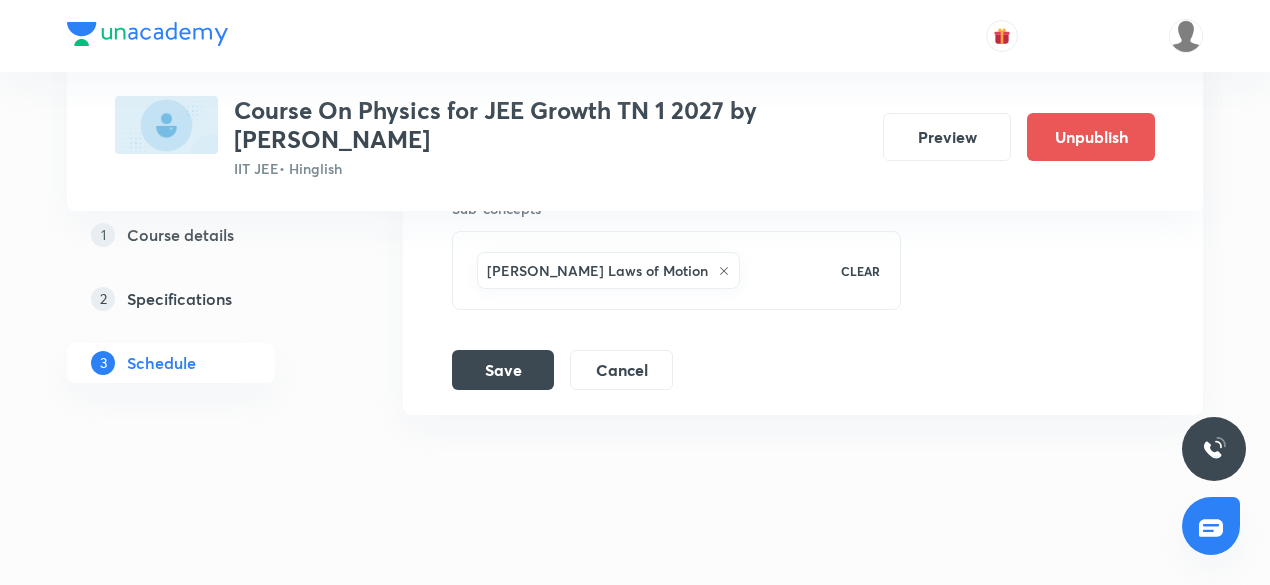 scroll, scrollTop: 9097, scrollLeft: 0, axis: vertical 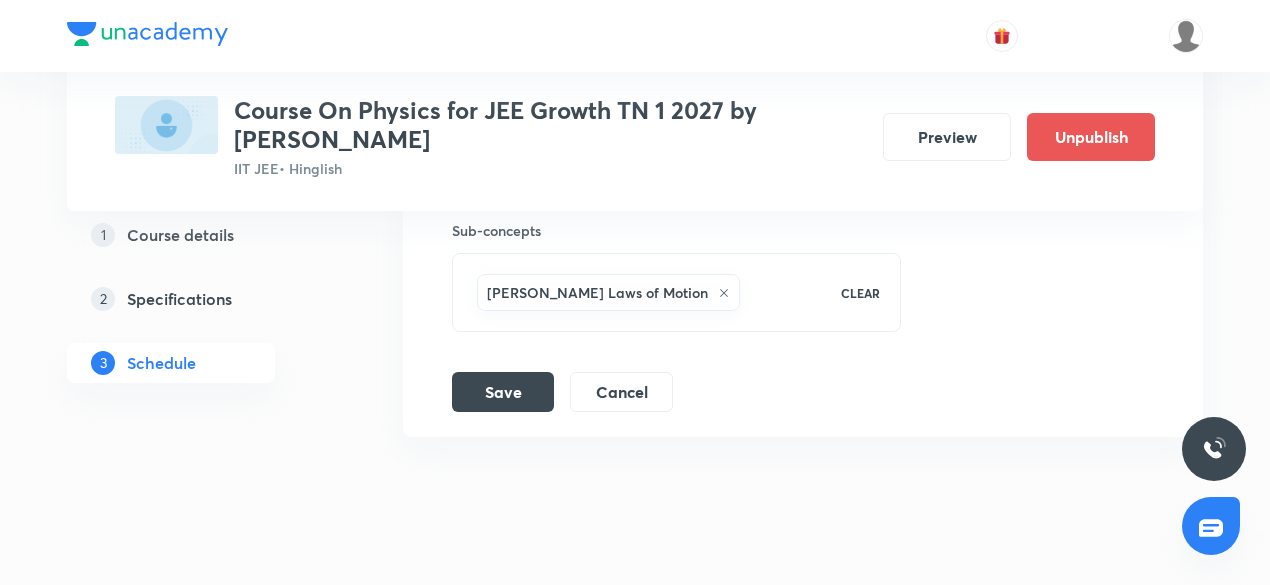 click on "[PERSON_NAME] Laws of Motion" at bounding box center [646, 292] 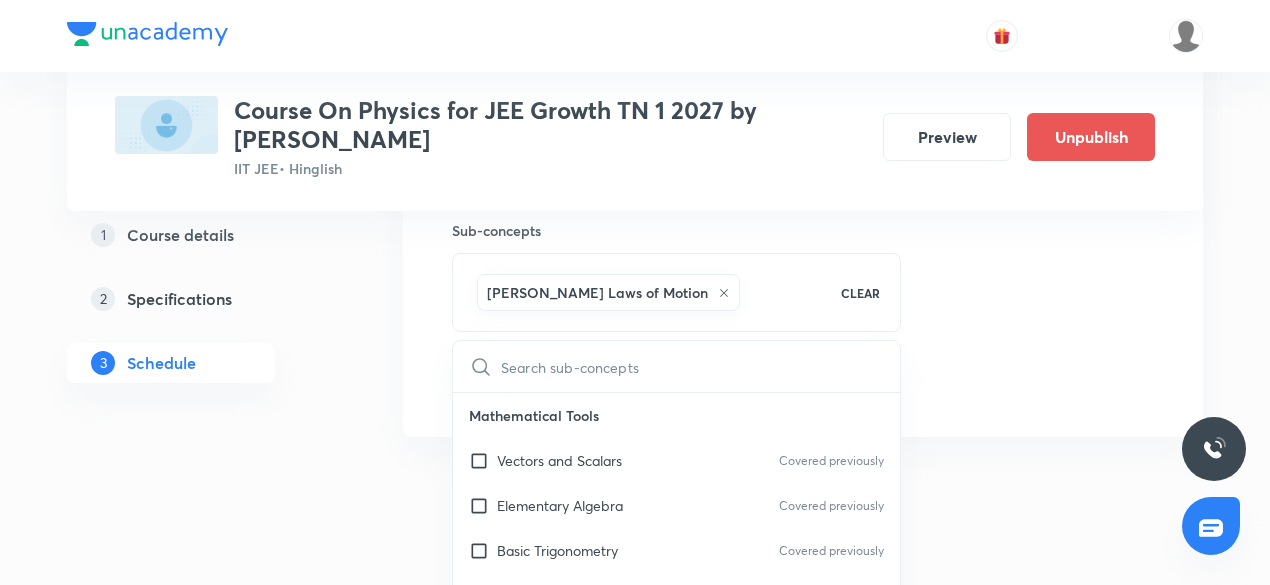 scroll, scrollTop: 9119, scrollLeft: 0, axis: vertical 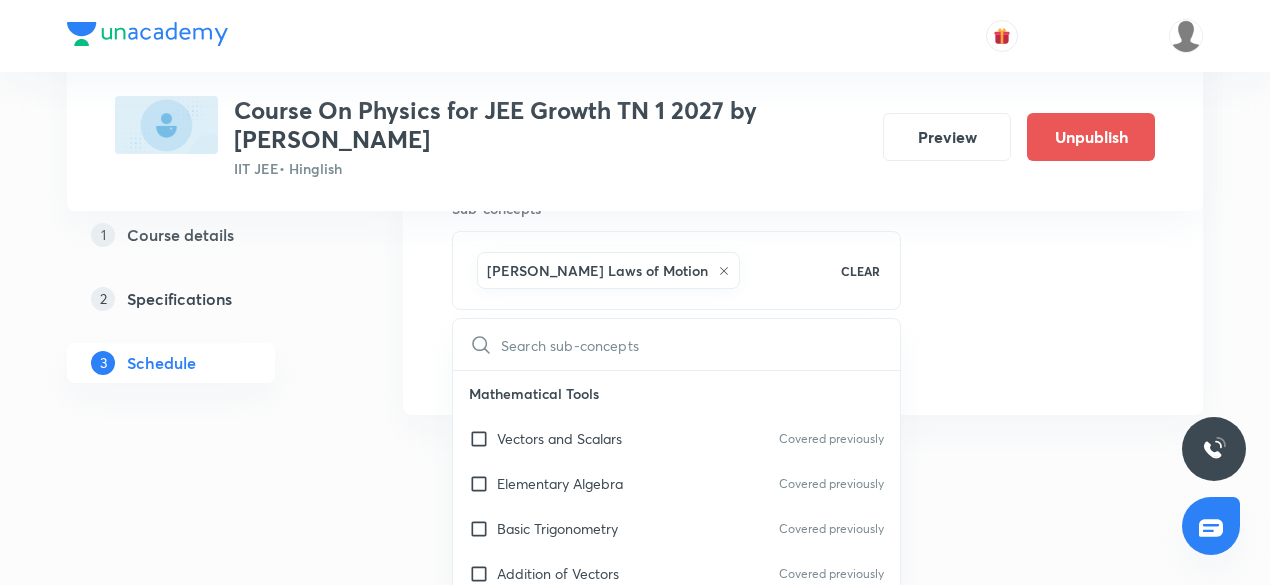 checkbox on "true" 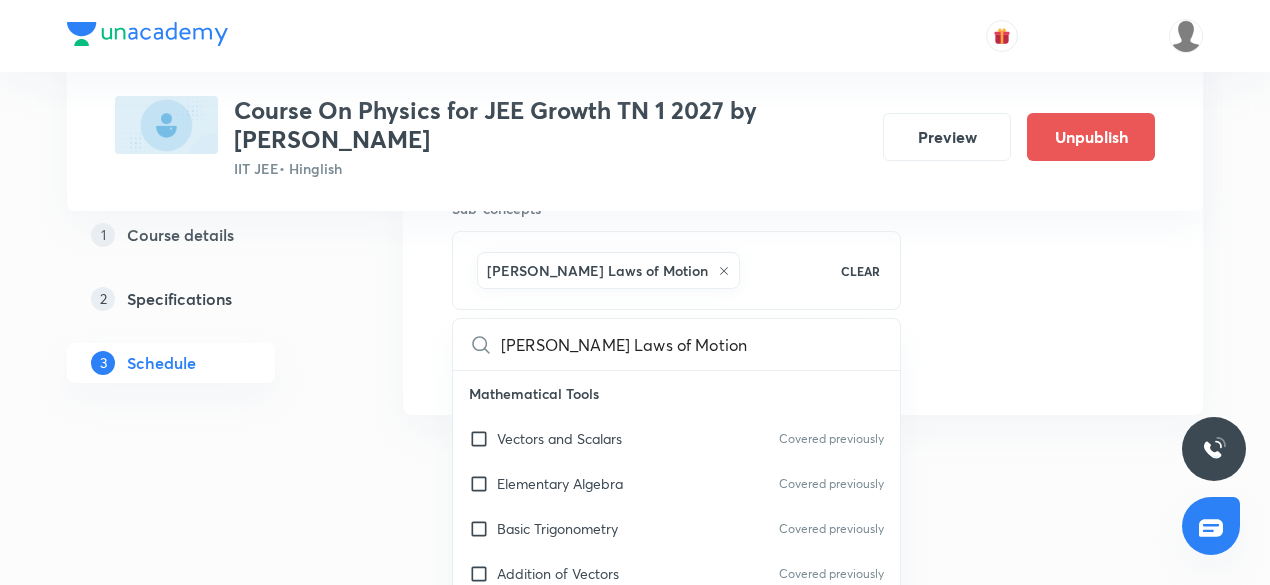 checkbox on "true" 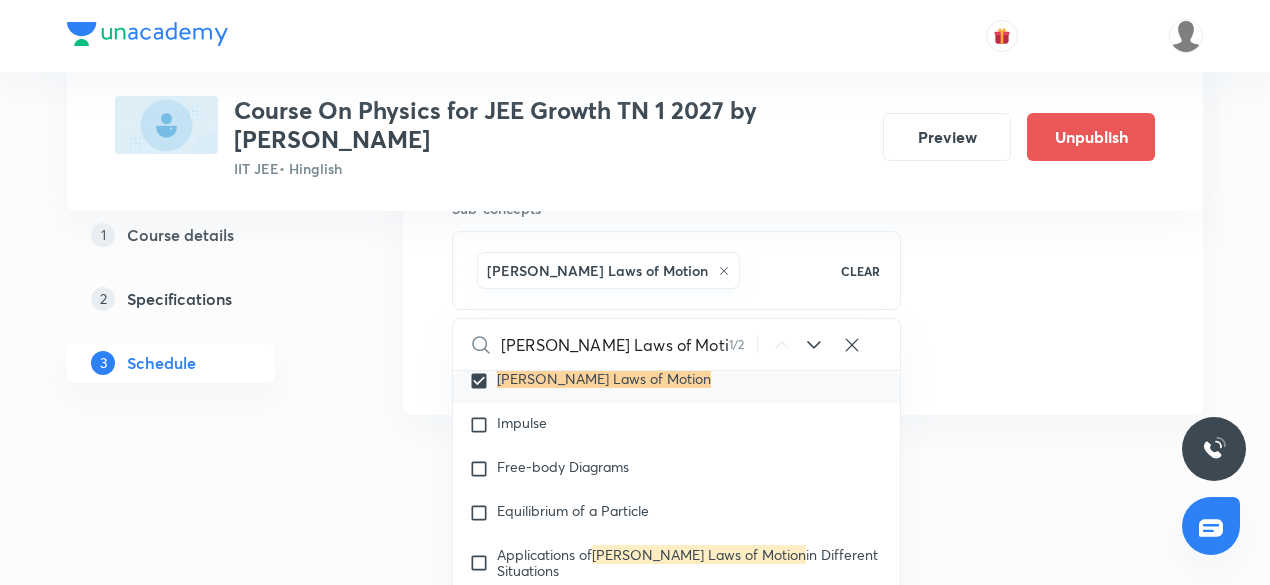 scroll, scrollTop: 3591, scrollLeft: 0, axis: vertical 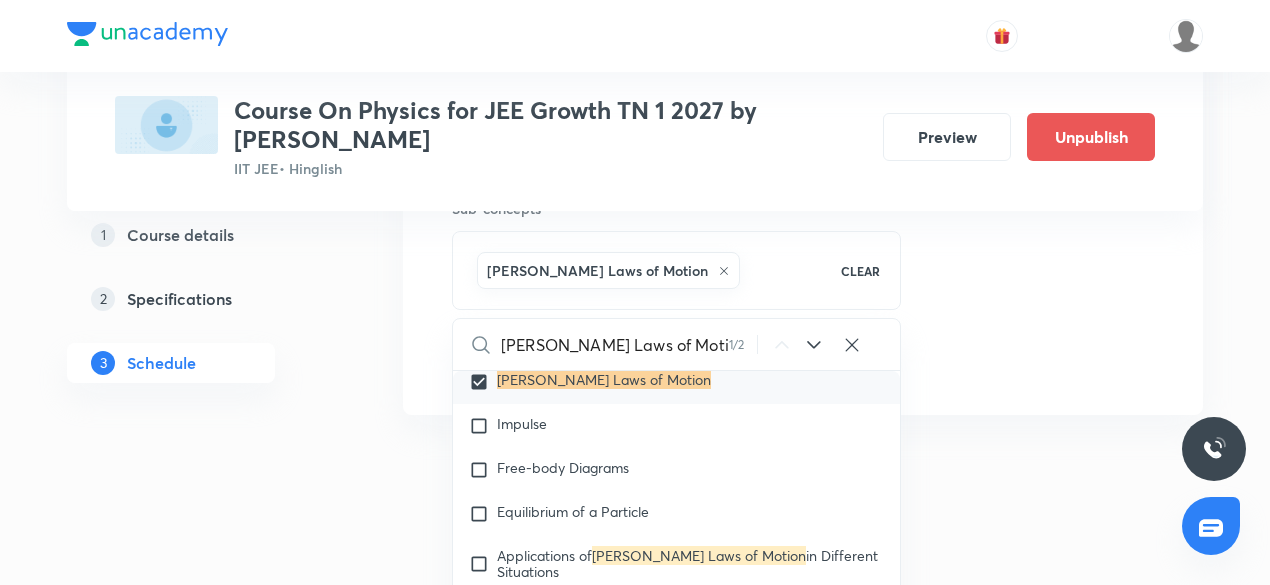 type on "Newton's Laws of Motio" 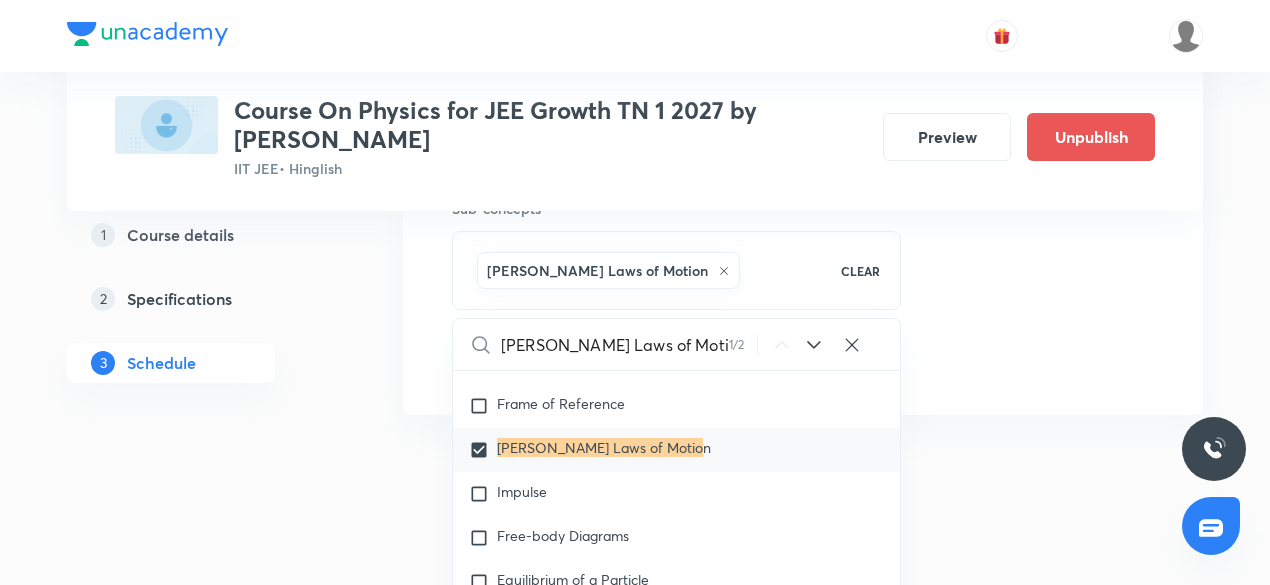 scroll, scrollTop: 3382, scrollLeft: 0, axis: vertical 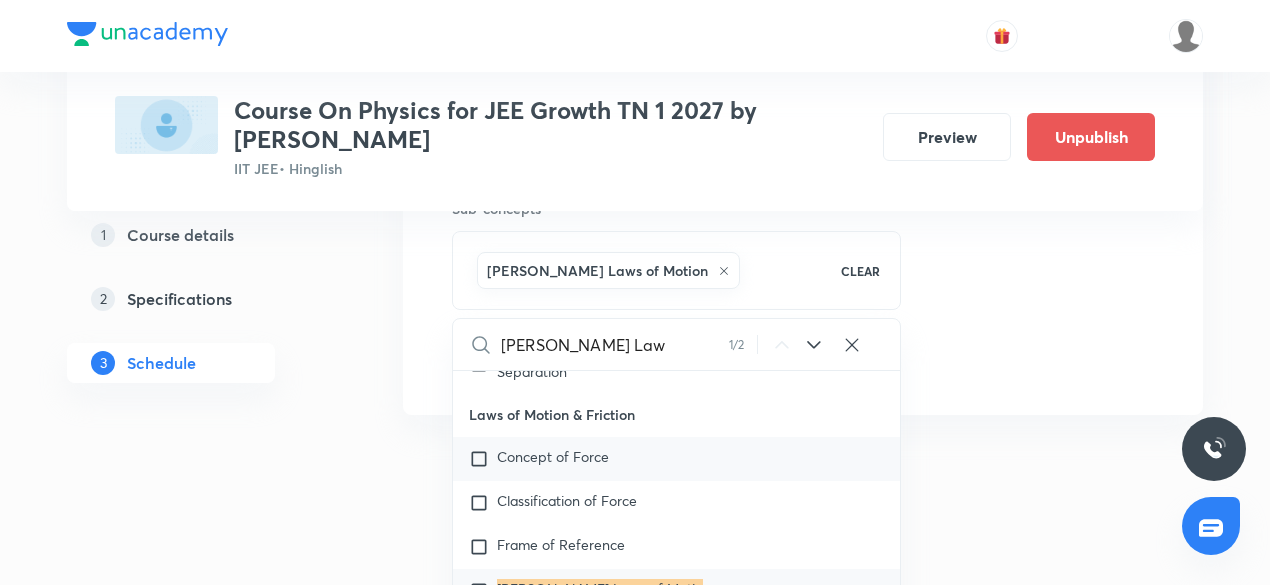 type on "Newton's La" 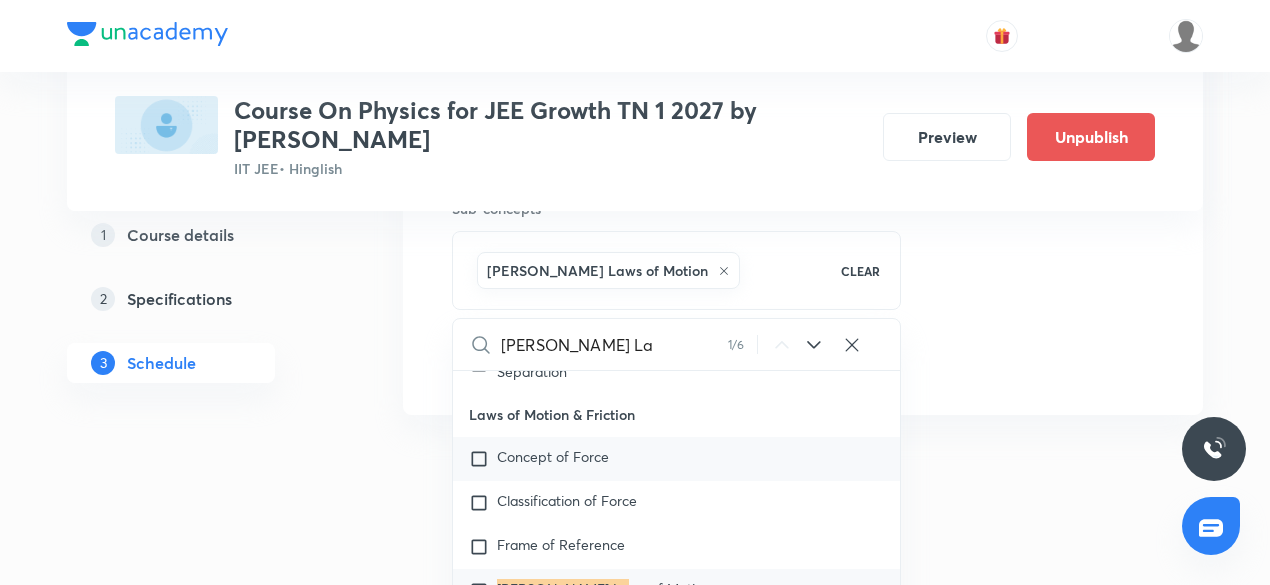 checkbox on "true" 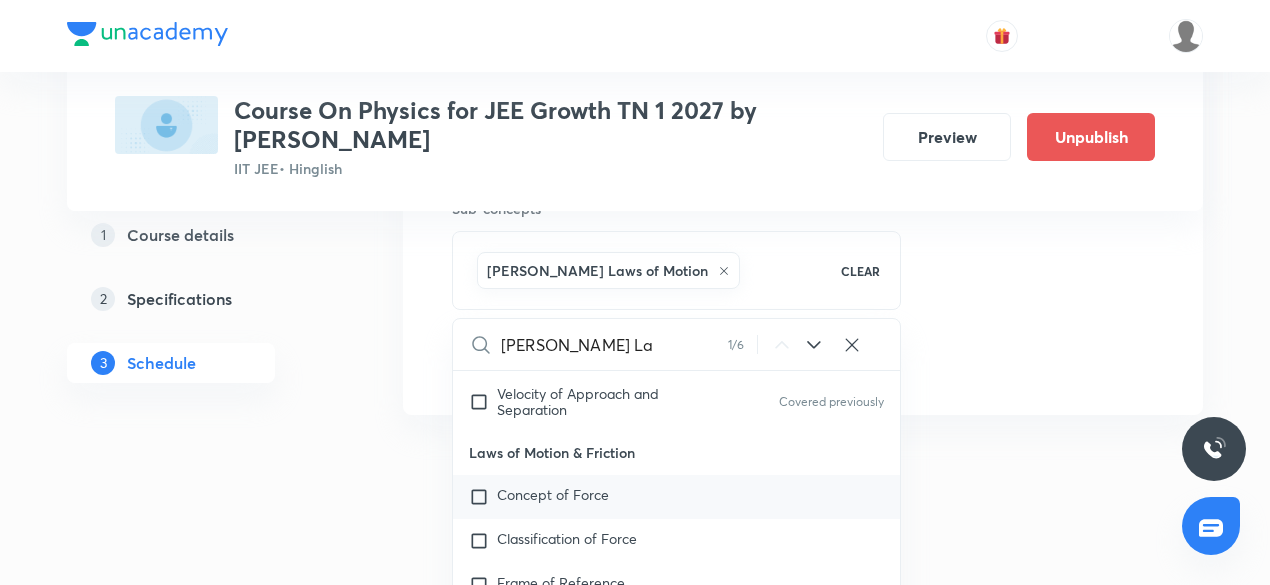 type on "Newton's L" 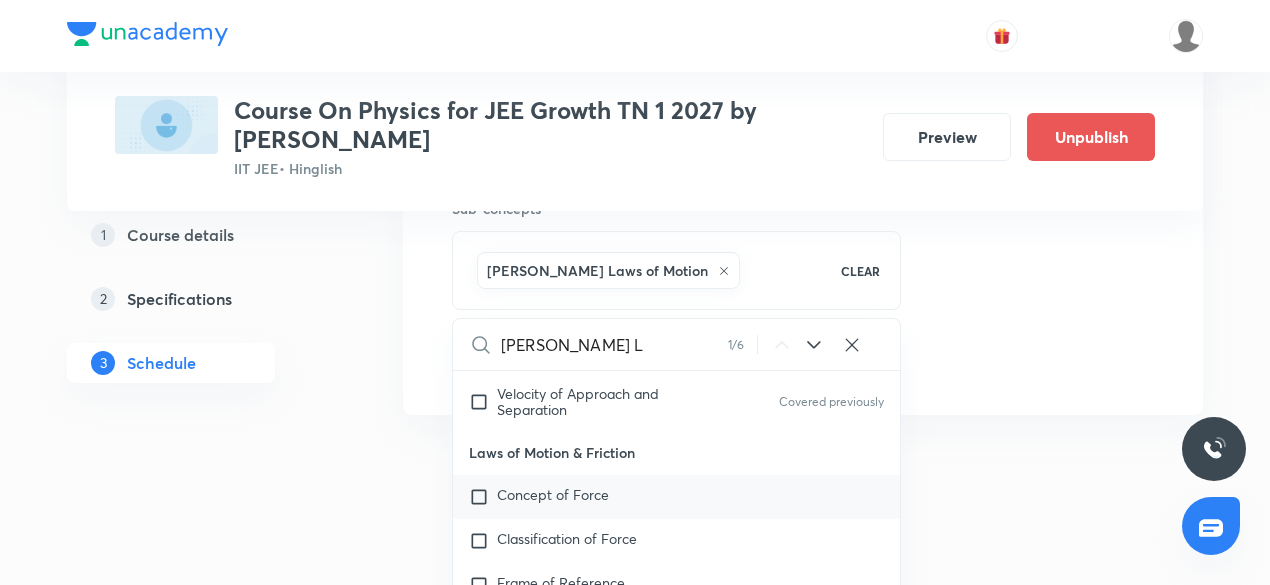 checkbox on "true" 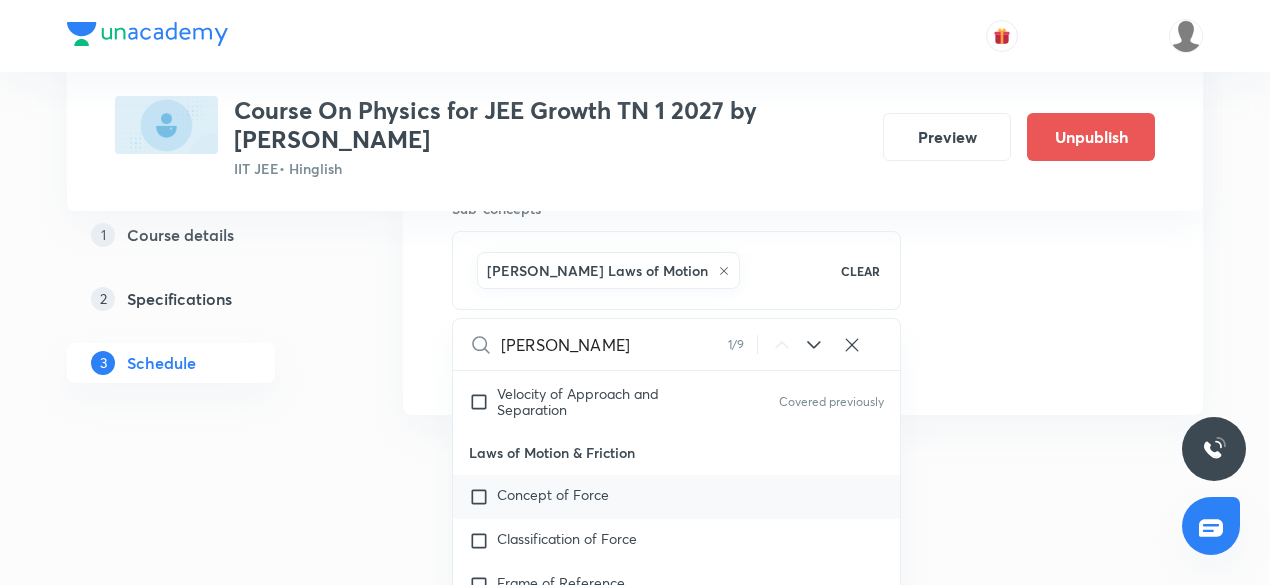 checkbox on "true" 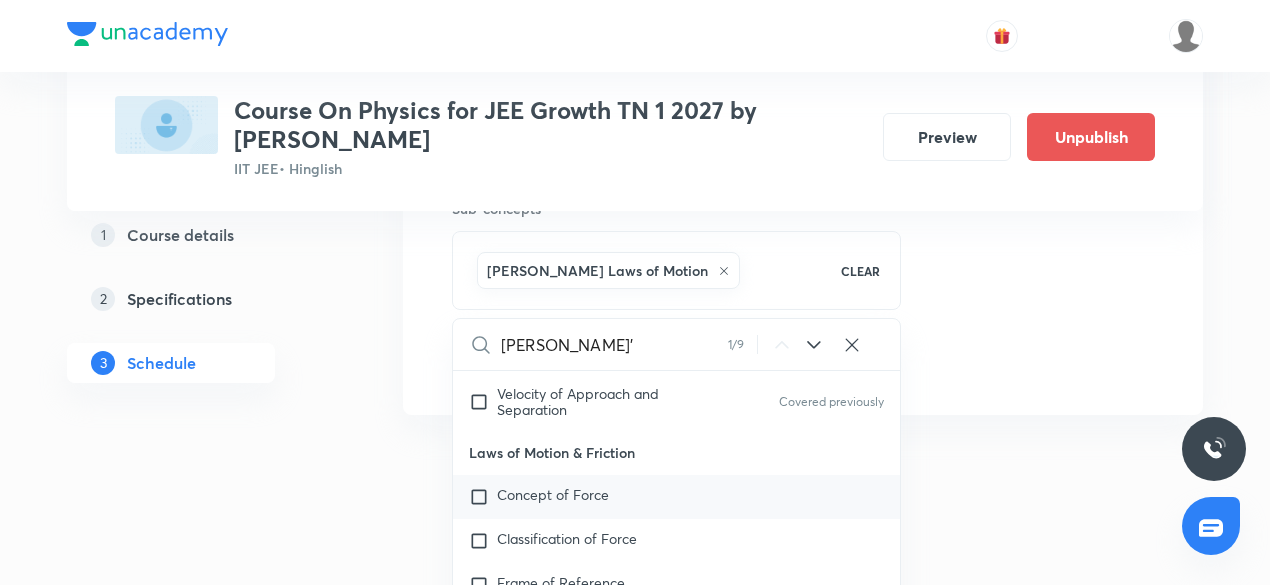 checkbox on "true" 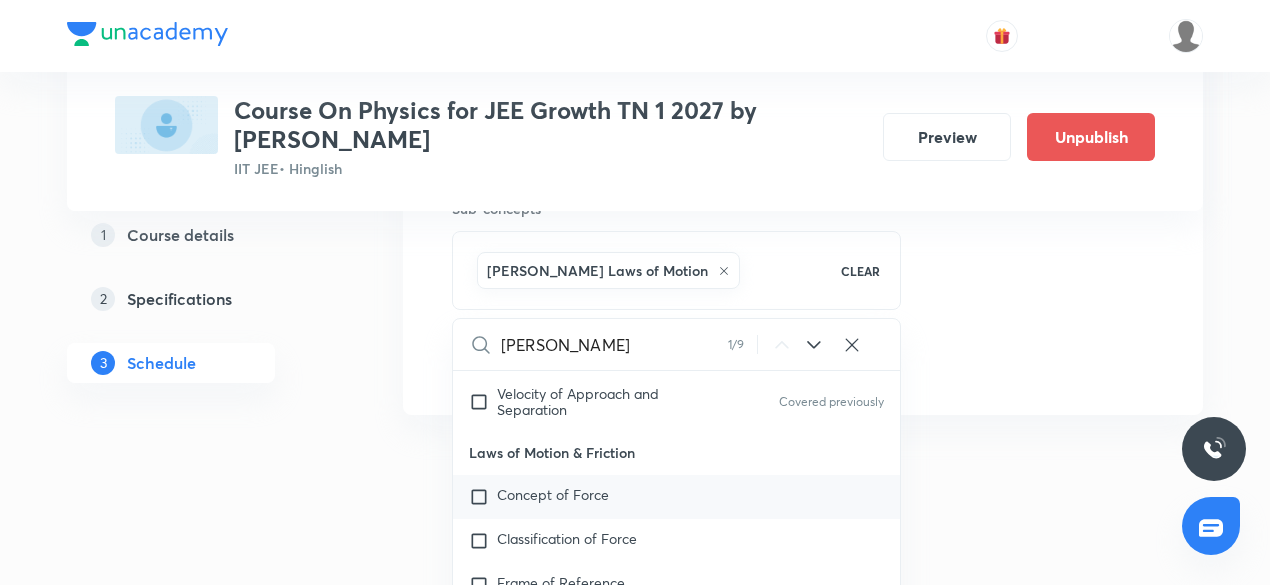 checkbox on "true" 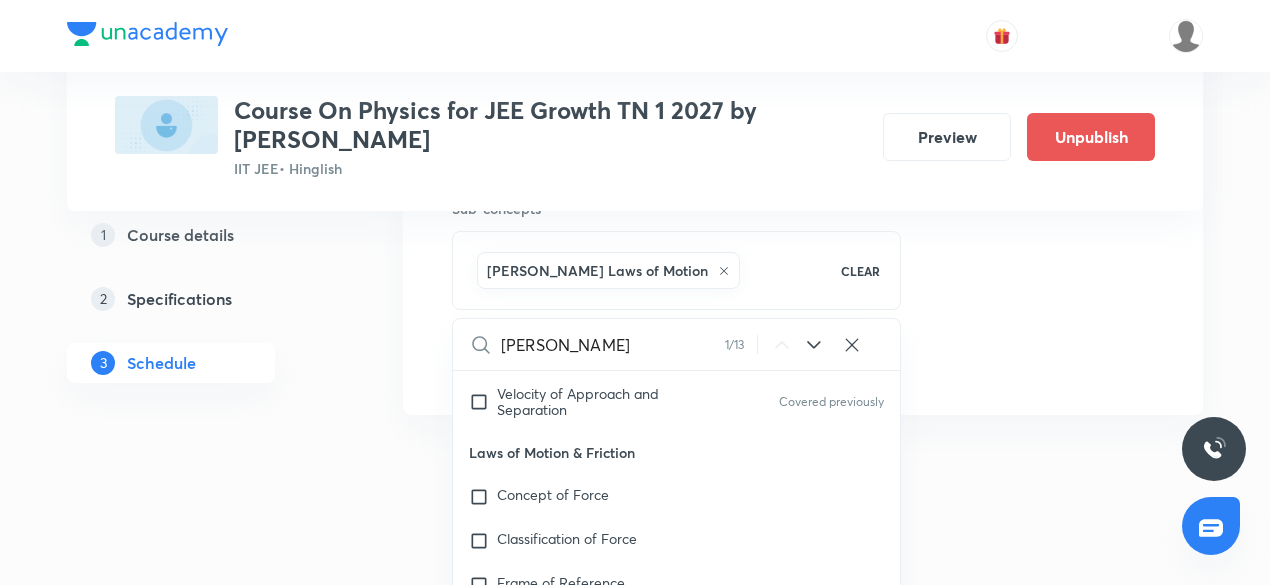 type on "Newton" 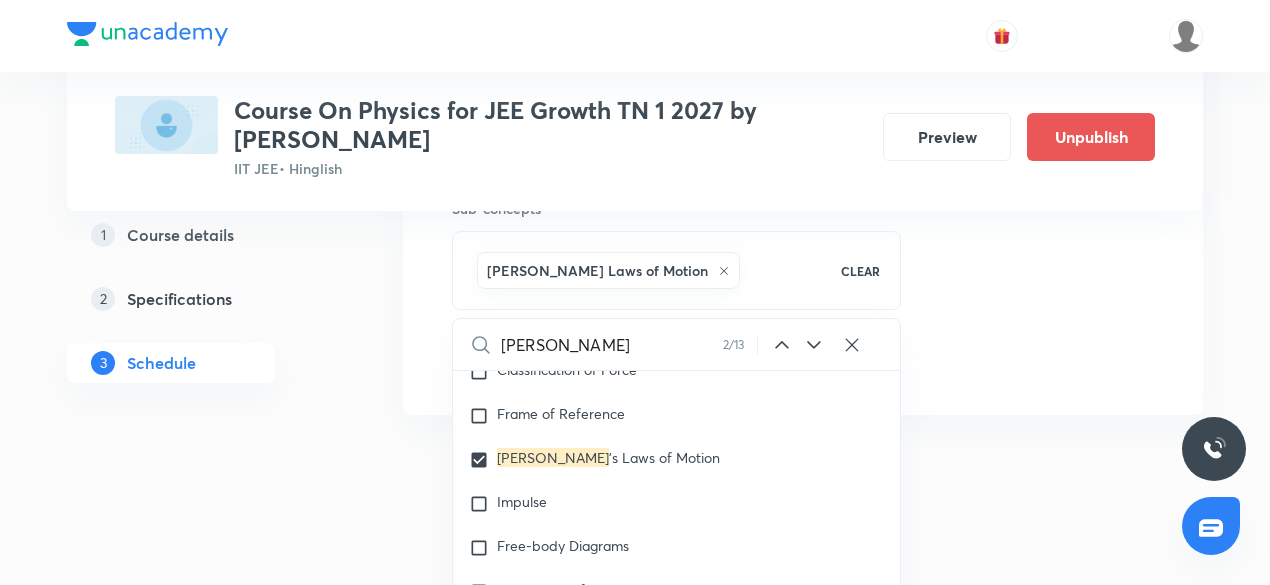 scroll, scrollTop: 3520, scrollLeft: 0, axis: vertical 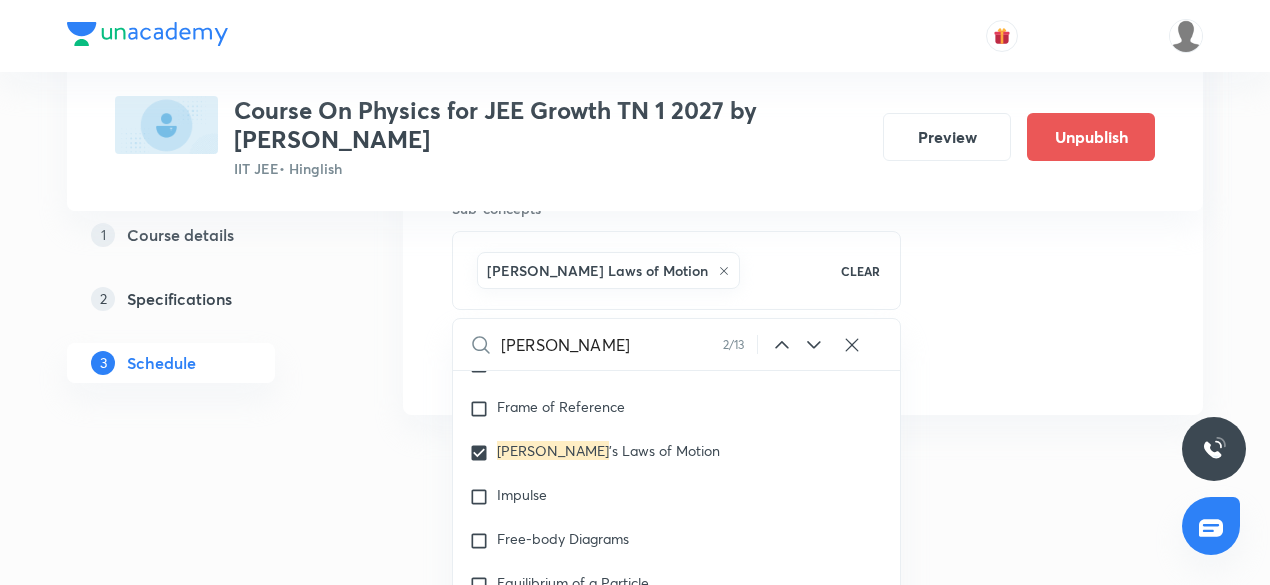 click 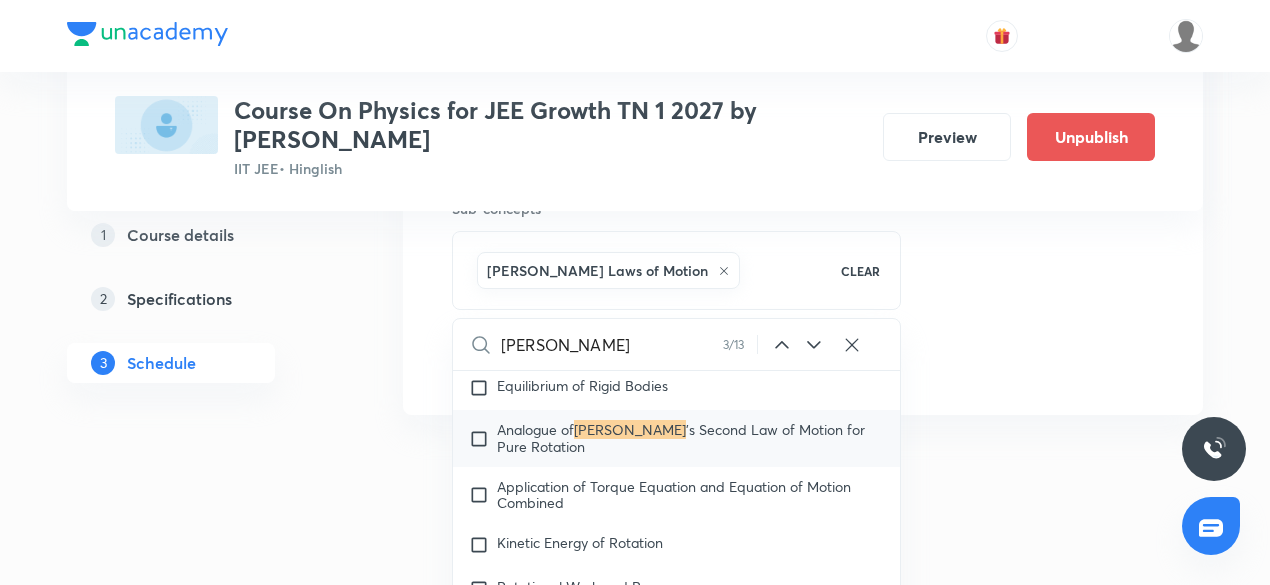 scroll, scrollTop: 6077, scrollLeft: 0, axis: vertical 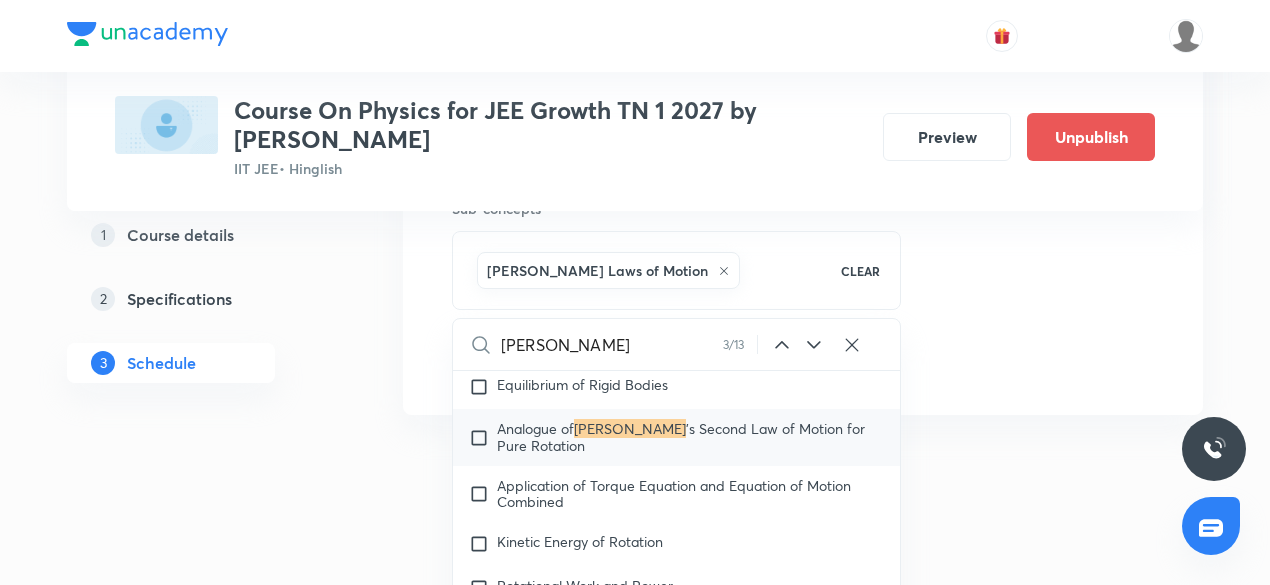 click 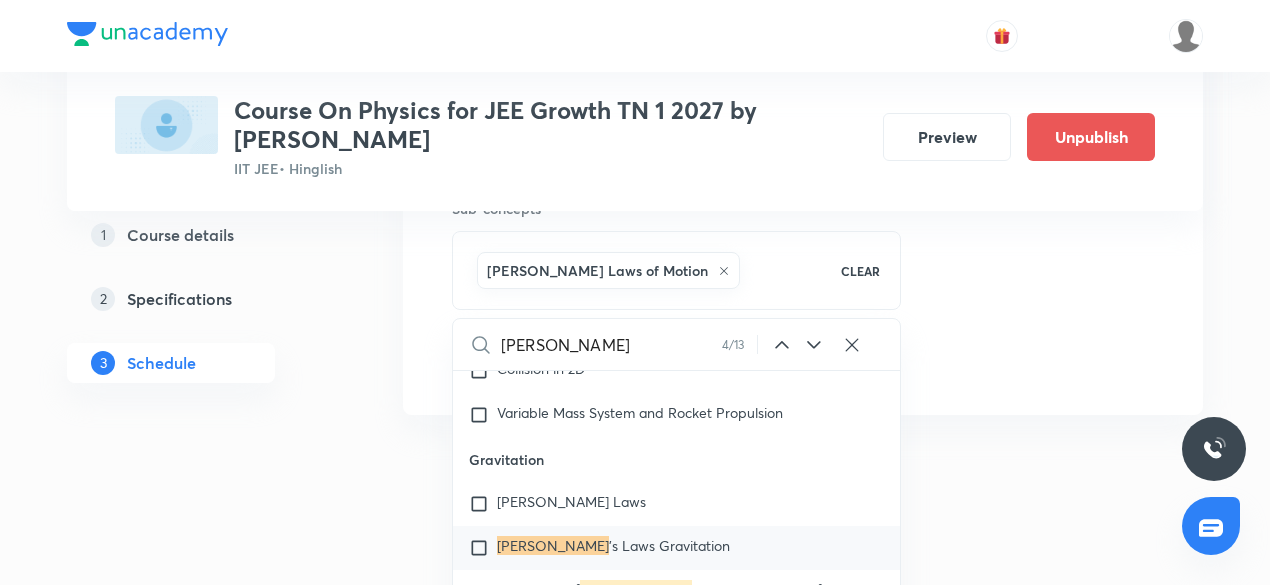 scroll, scrollTop: 7860, scrollLeft: 0, axis: vertical 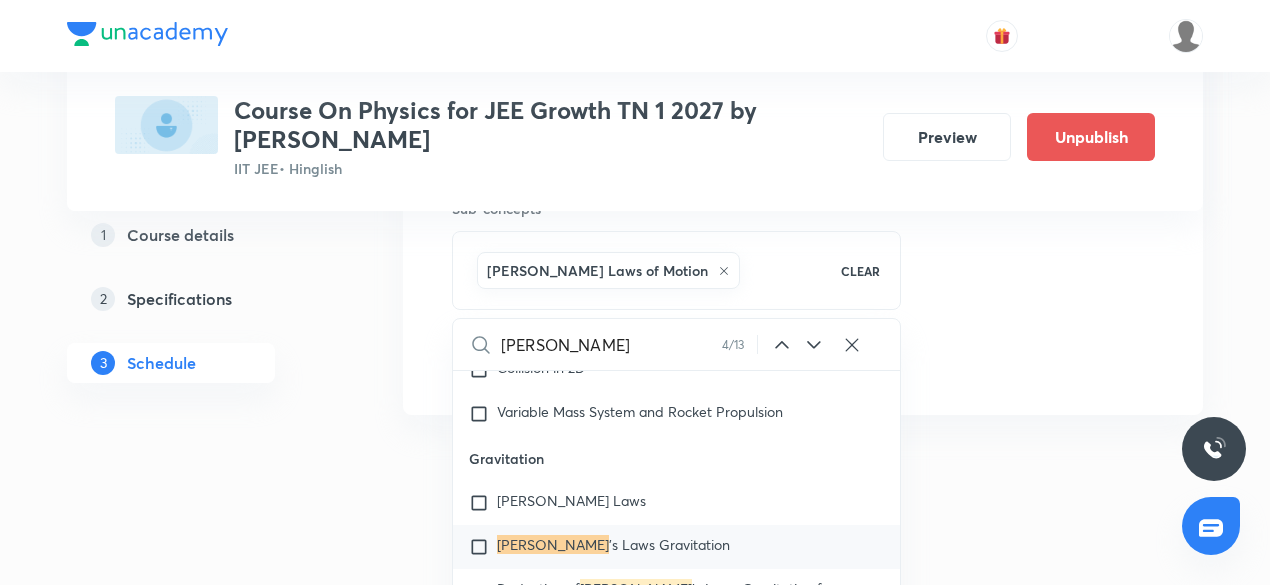 click 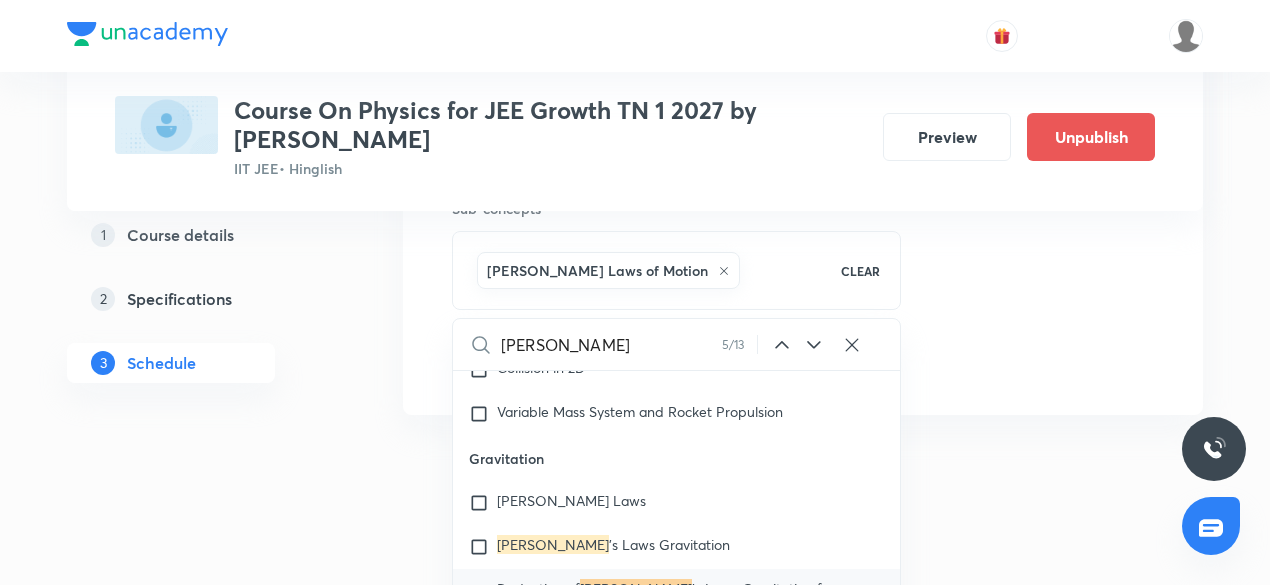 scroll, scrollTop: 7822, scrollLeft: 0, axis: vertical 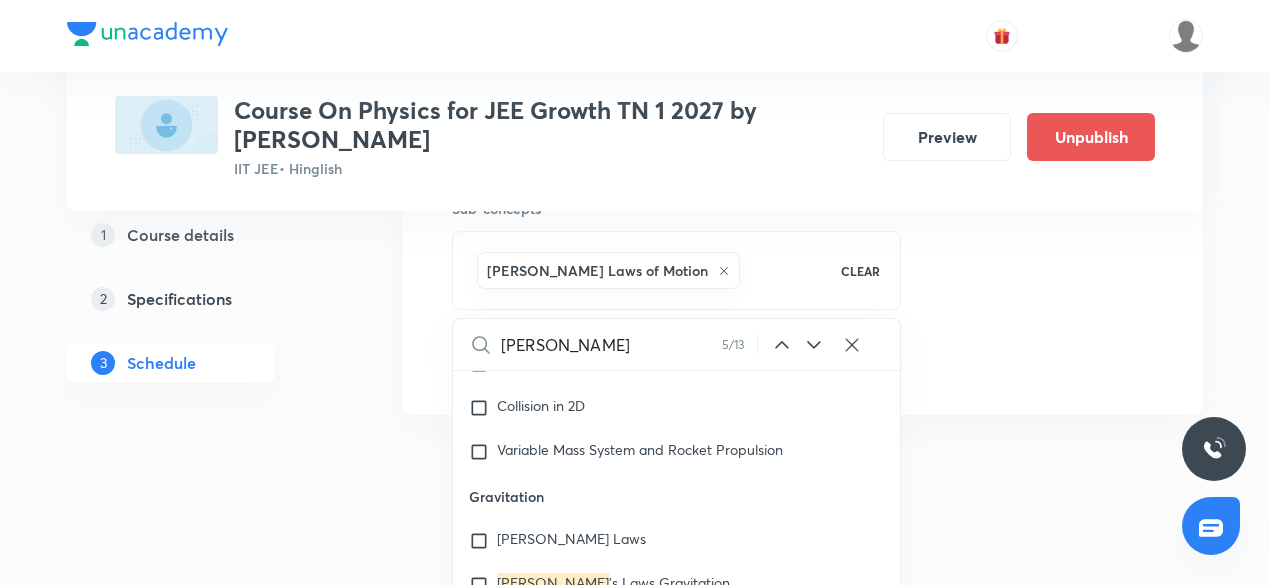 click 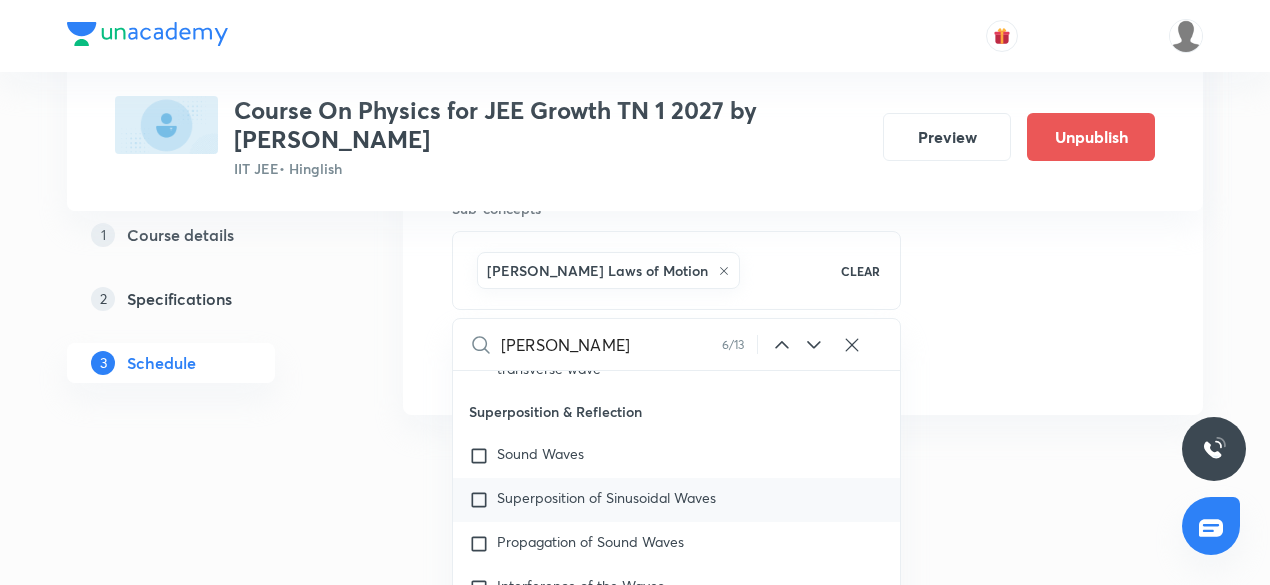 scroll, scrollTop: 12360, scrollLeft: 0, axis: vertical 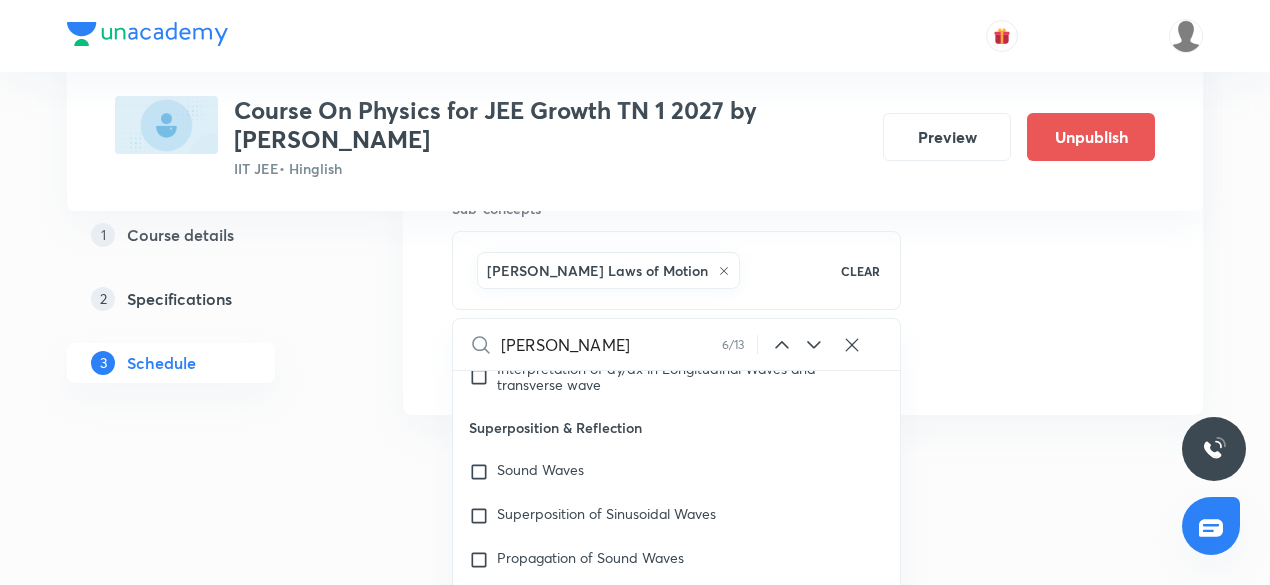 click 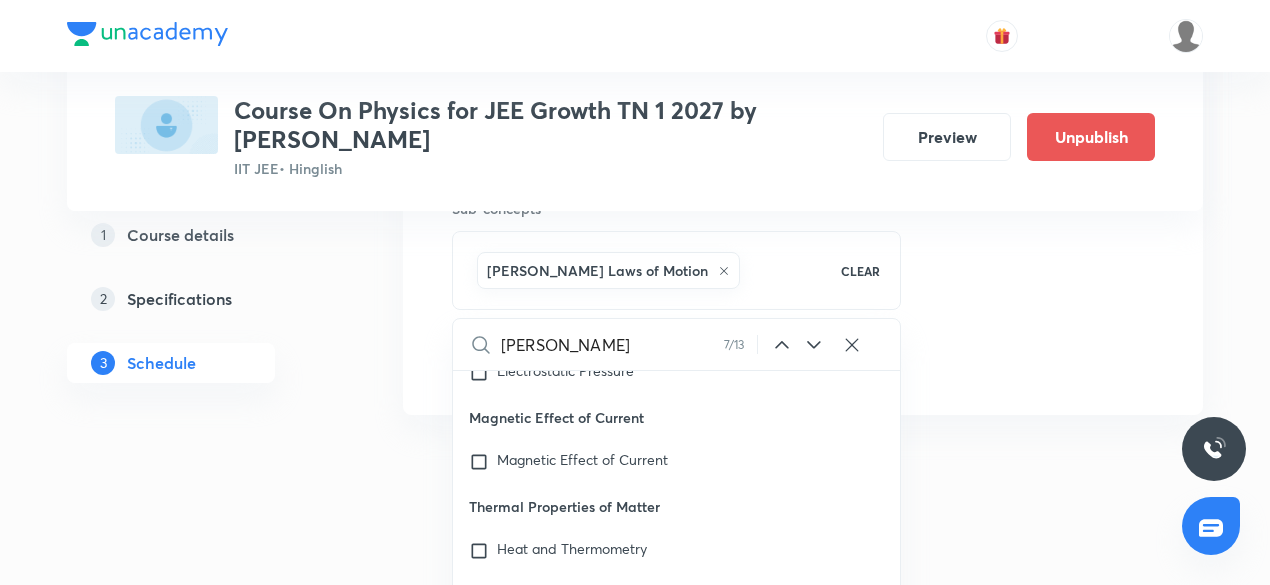 scroll, scrollTop: 26378, scrollLeft: 0, axis: vertical 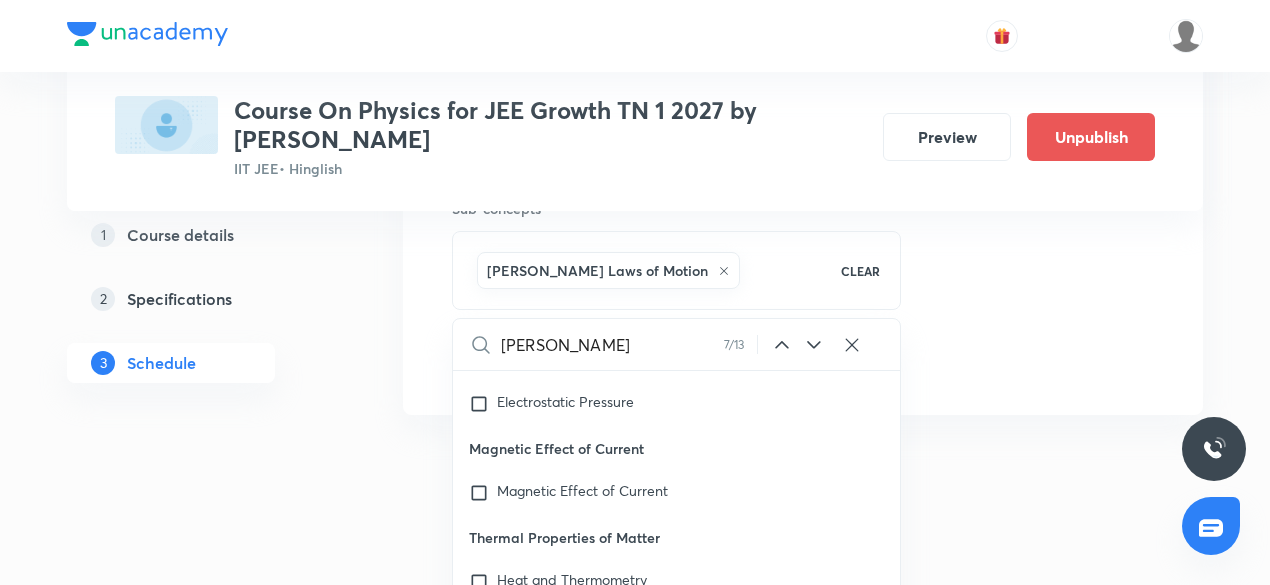 click 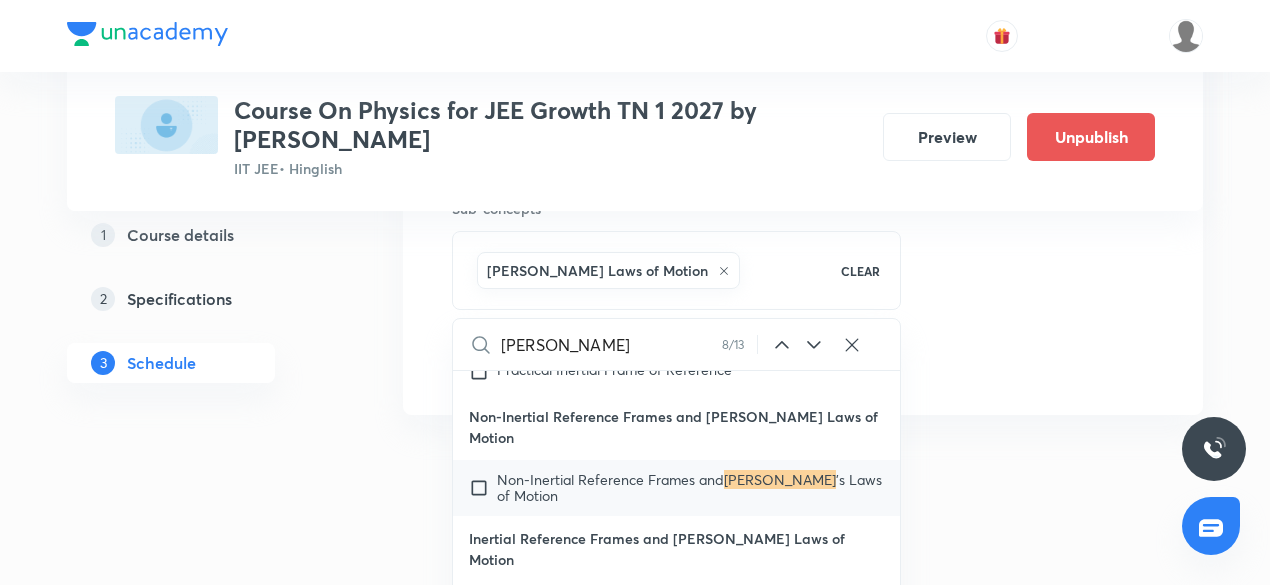 scroll, scrollTop: 34981, scrollLeft: 0, axis: vertical 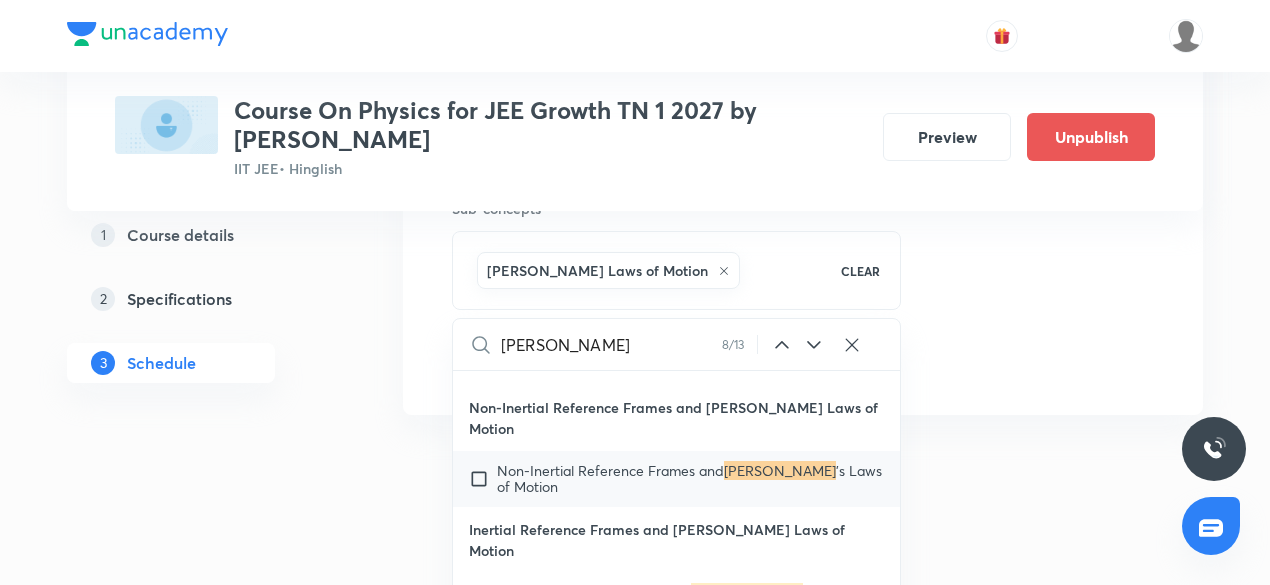 click 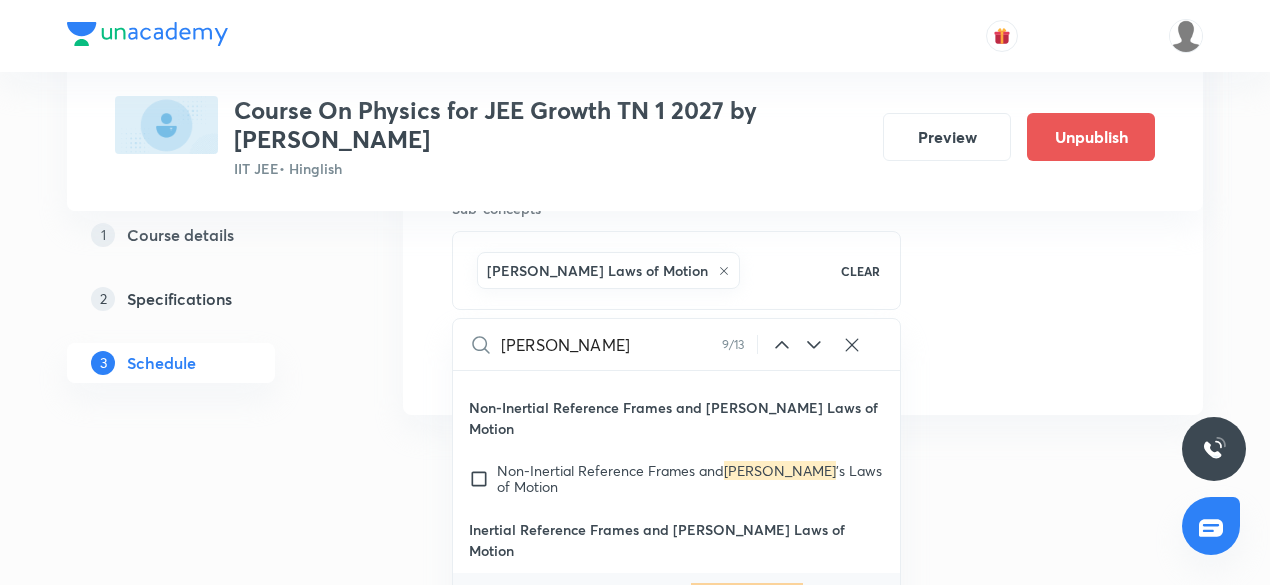 scroll, scrollTop: 34978, scrollLeft: 0, axis: vertical 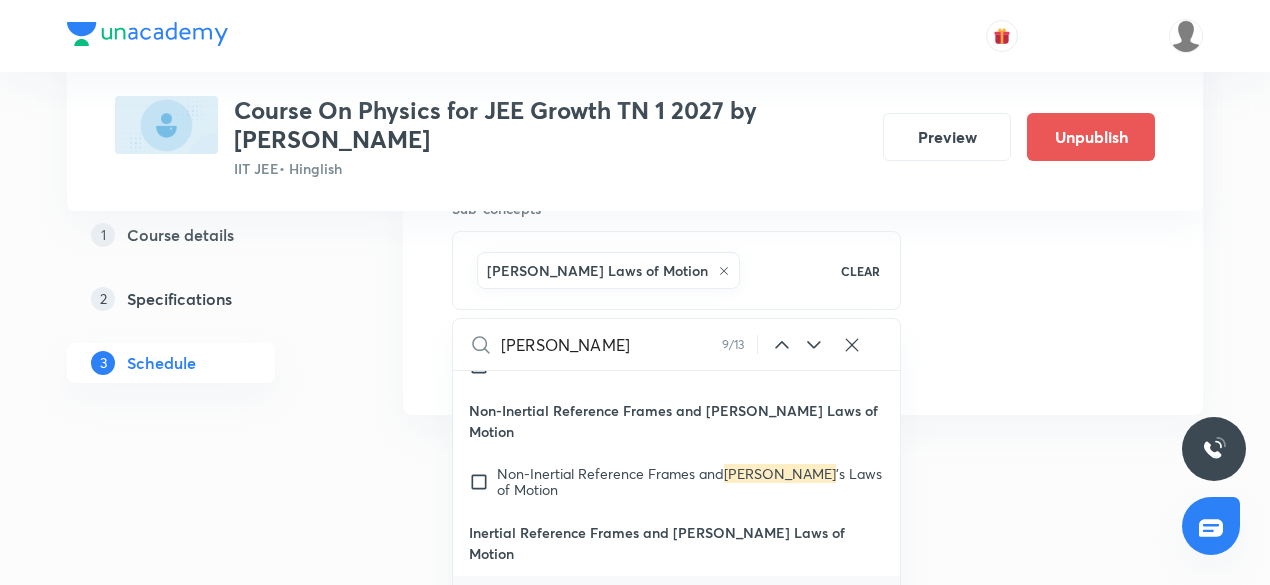 click 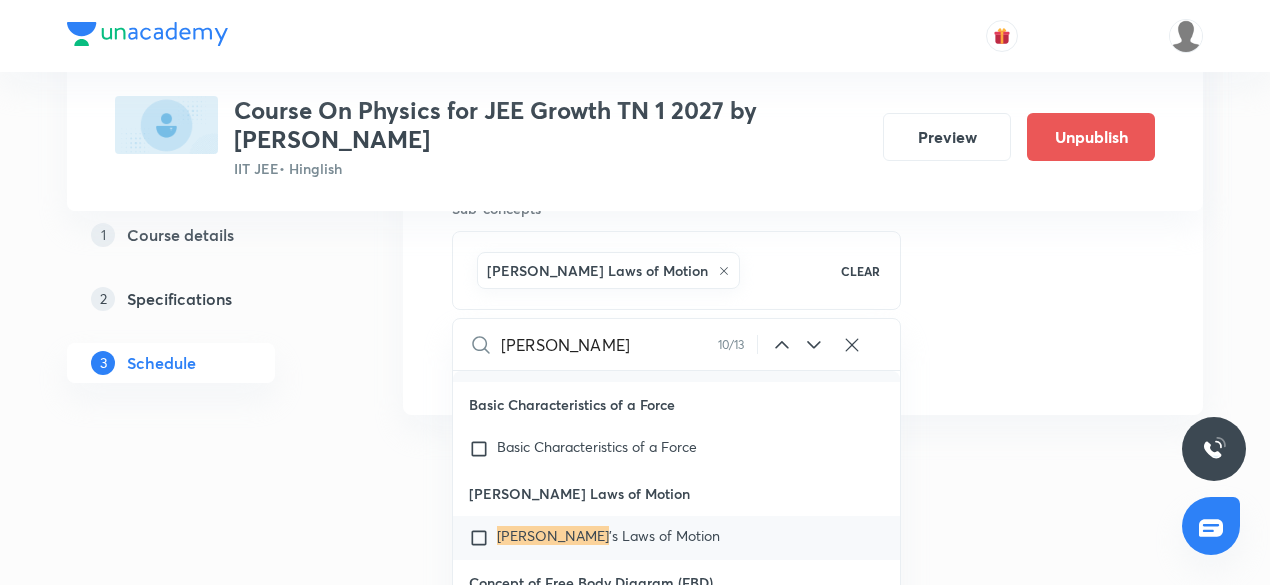 scroll, scrollTop: 36421, scrollLeft: 0, axis: vertical 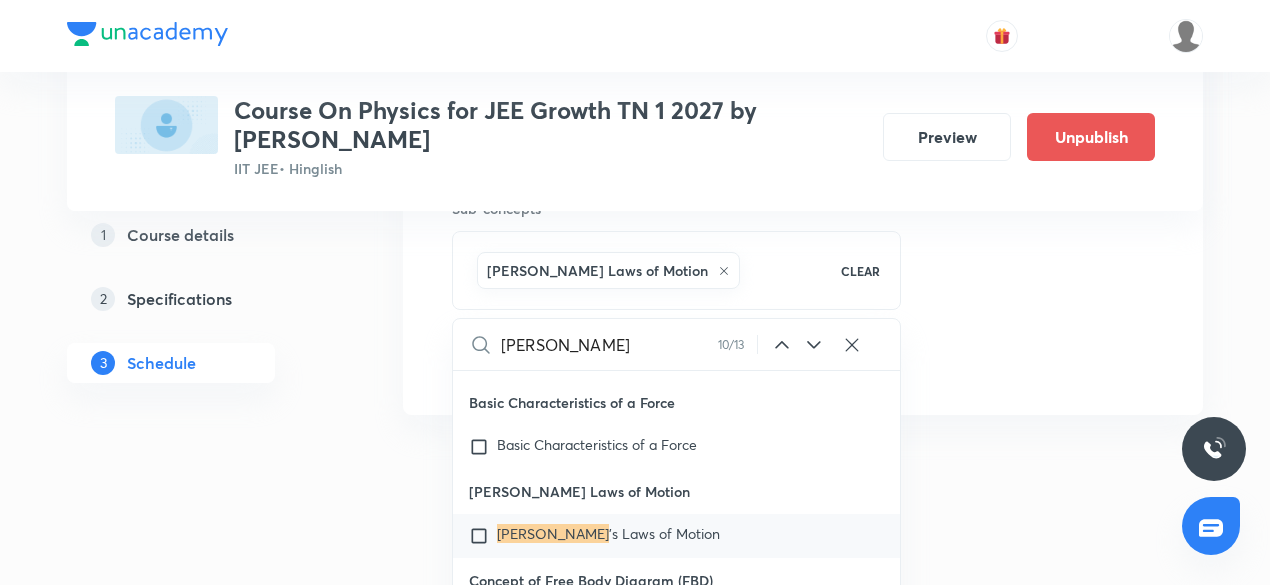 click at bounding box center (483, 536) 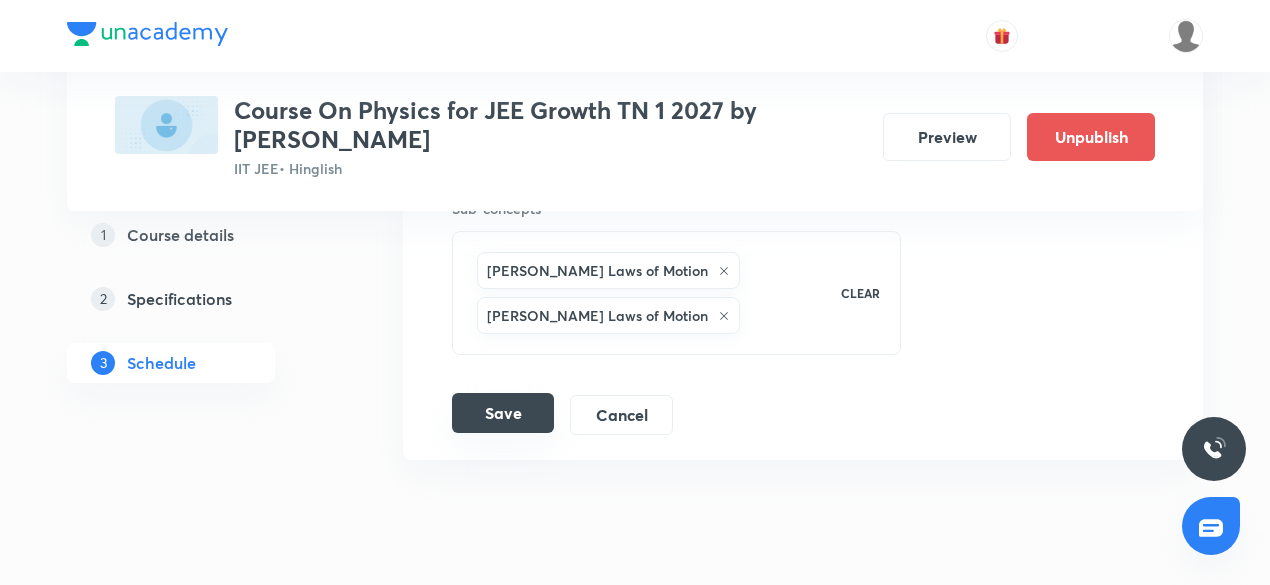 click on "Save" at bounding box center [503, 413] 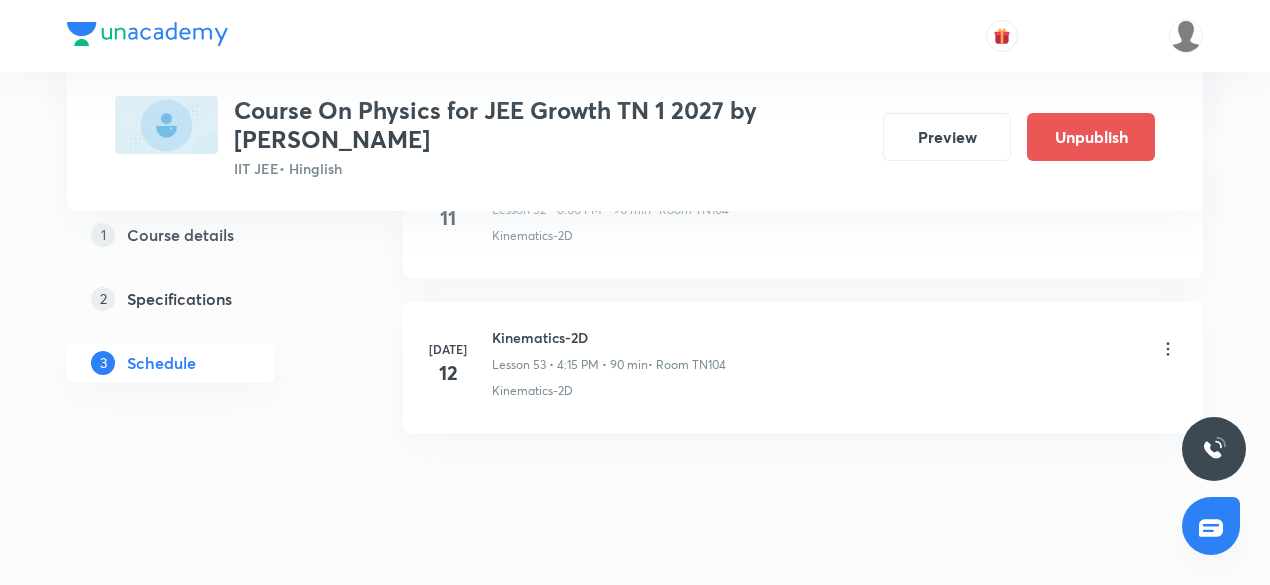 scroll, scrollTop: 8333, scrollLeft: 0, axis: vertical 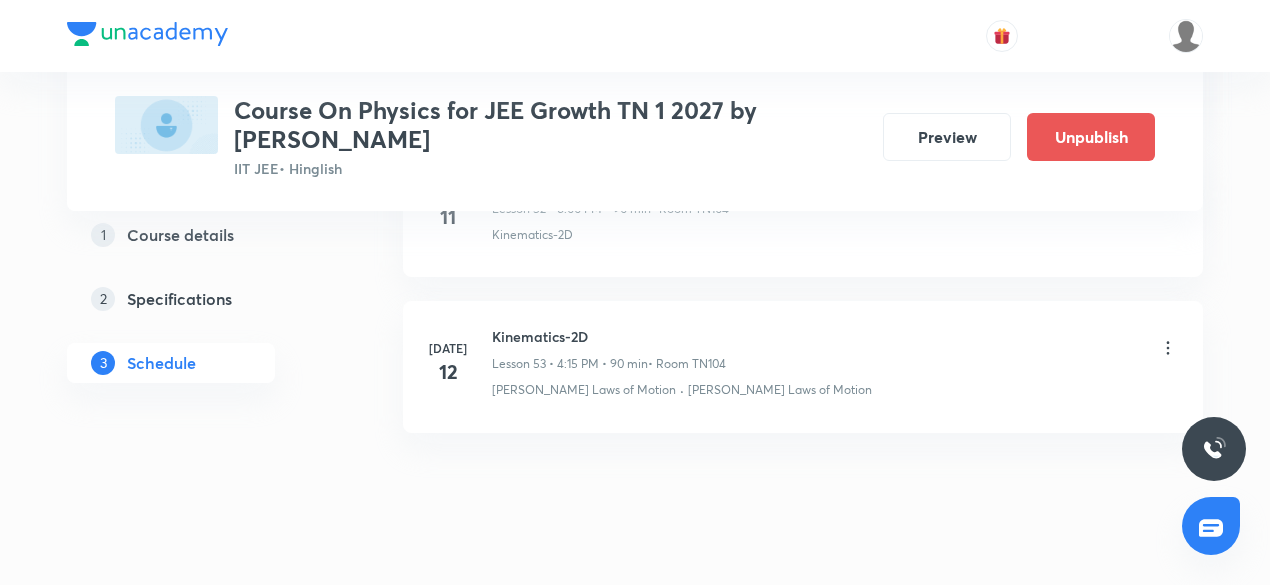 click 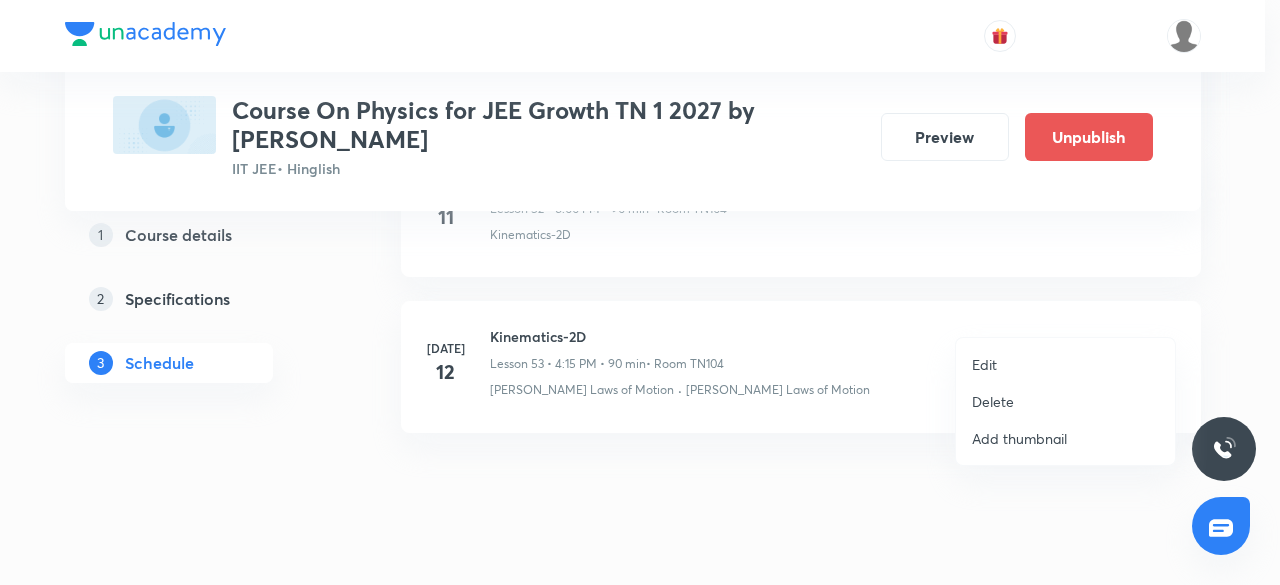 click on "Edit" at bounding box center [984, 364] 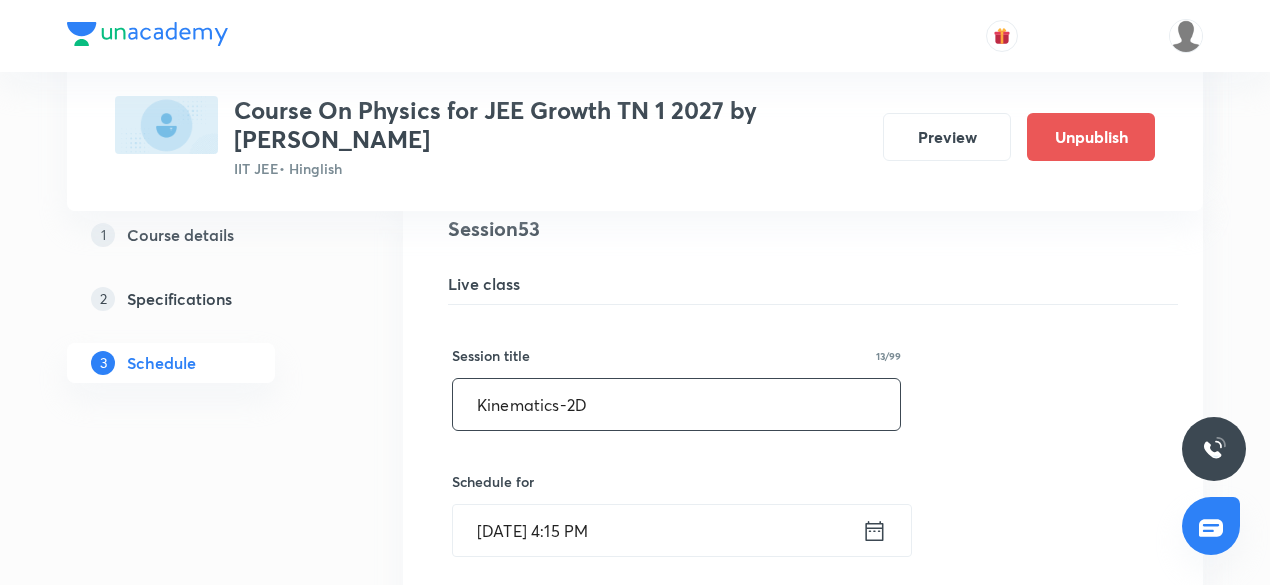 click on "Kinematics-2D" at bounding box center (676, 404) 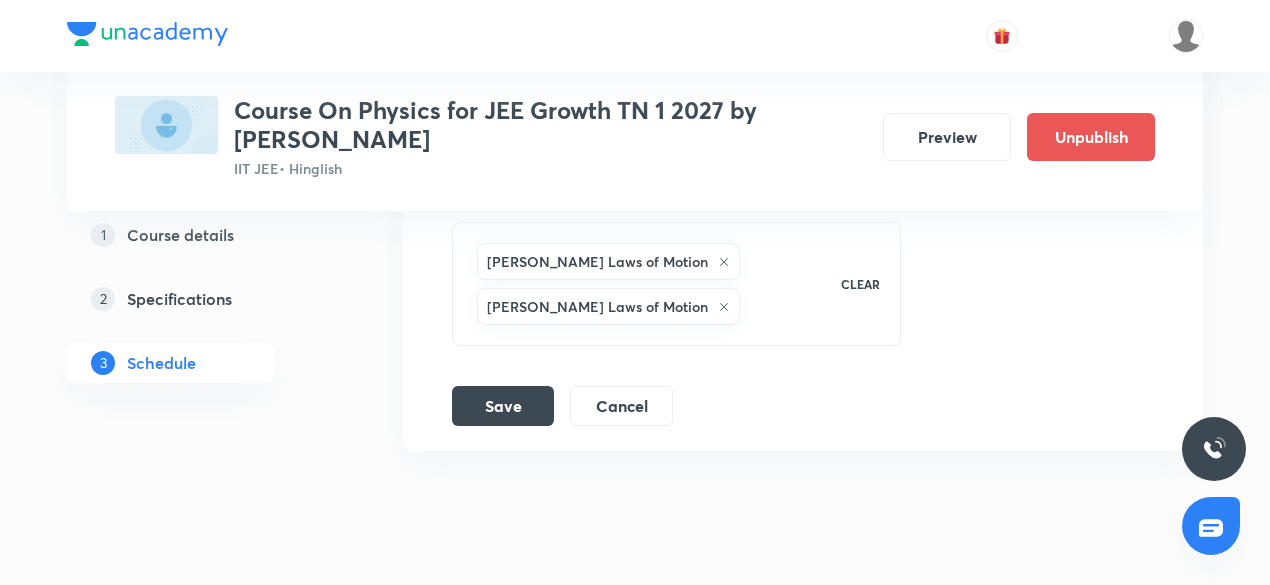 scroll, scrollTop: 9129, scrollLeft: 0, axis: vertical 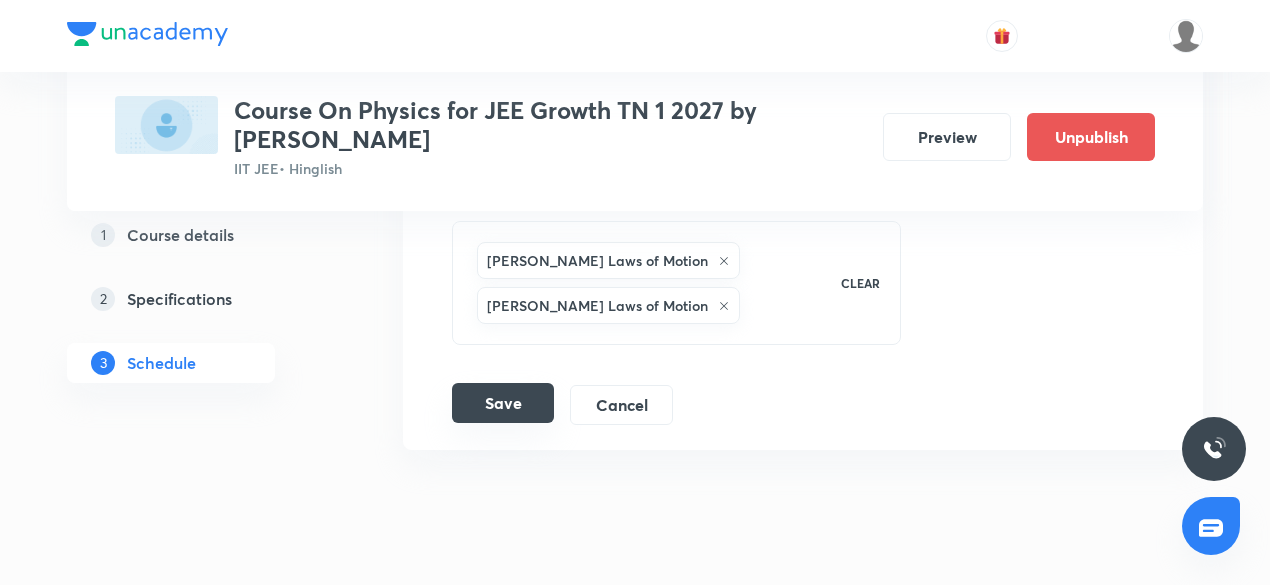type on "Newton's Laws of Motion" 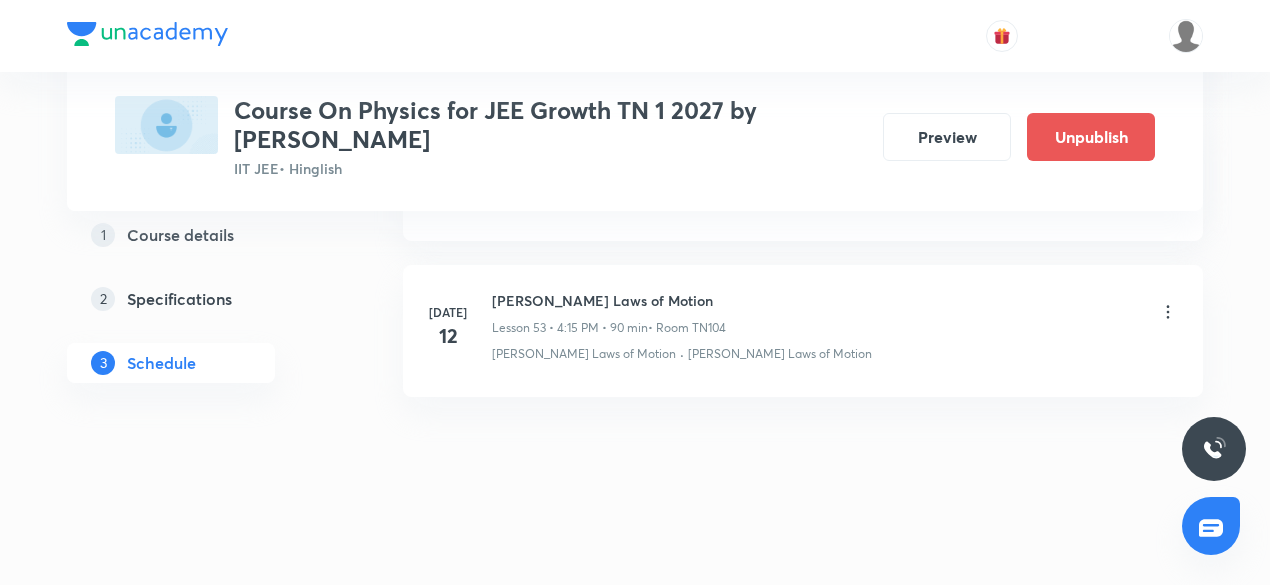 scroll, scrollTop: 8333, scrollLeft: 0, axis: vertical 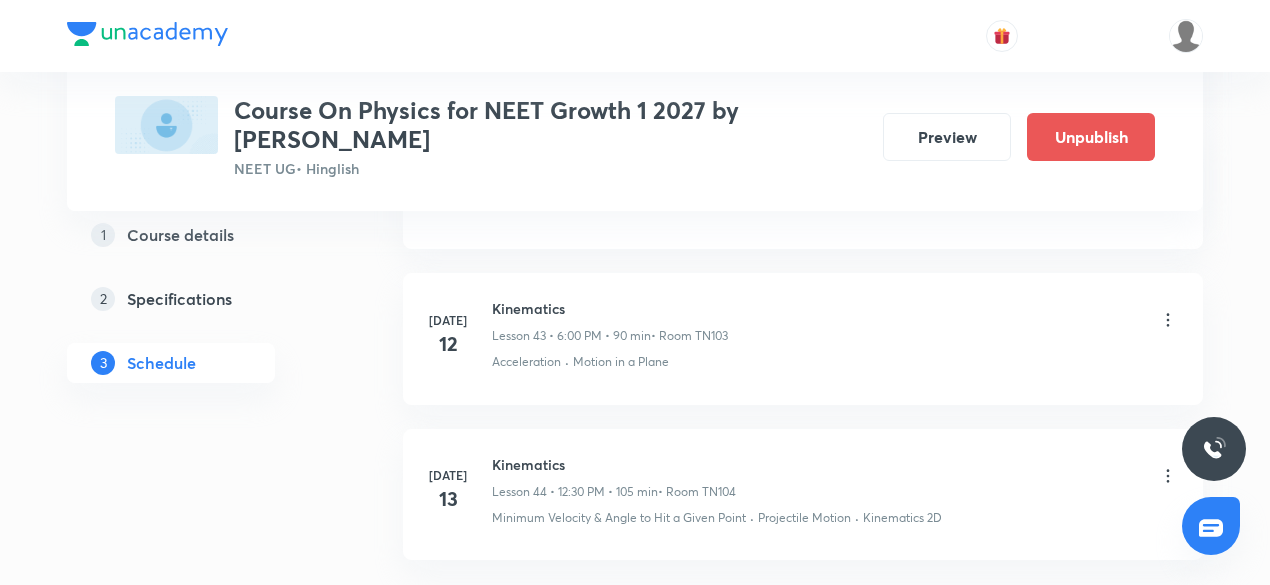 click 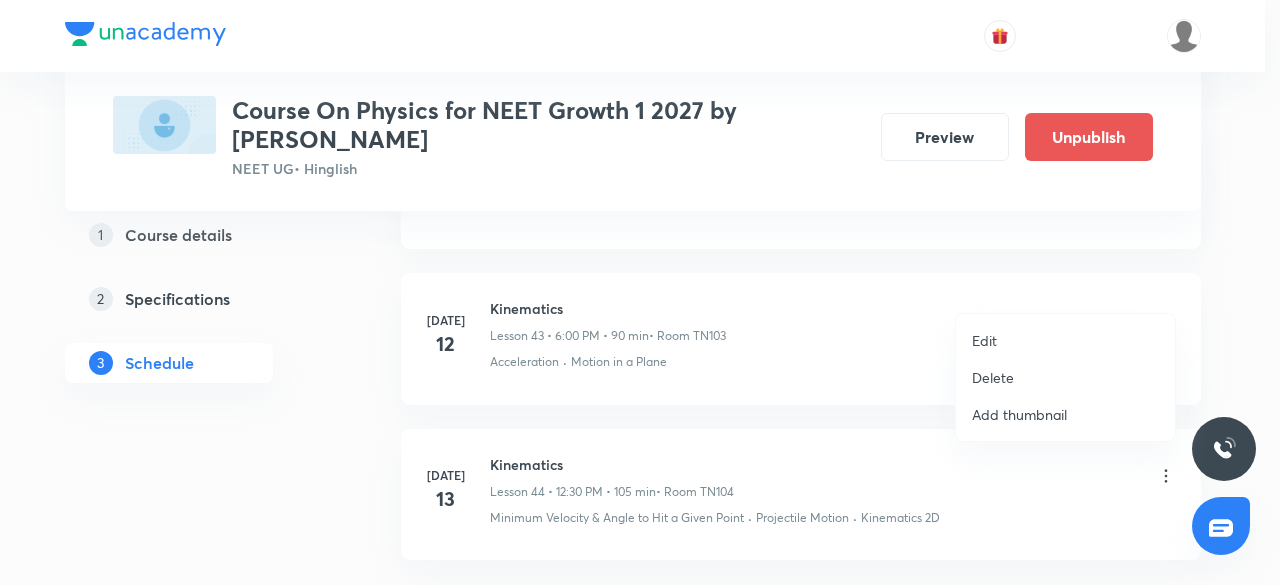 click on "Edit" at bounding box center [1065, 340] 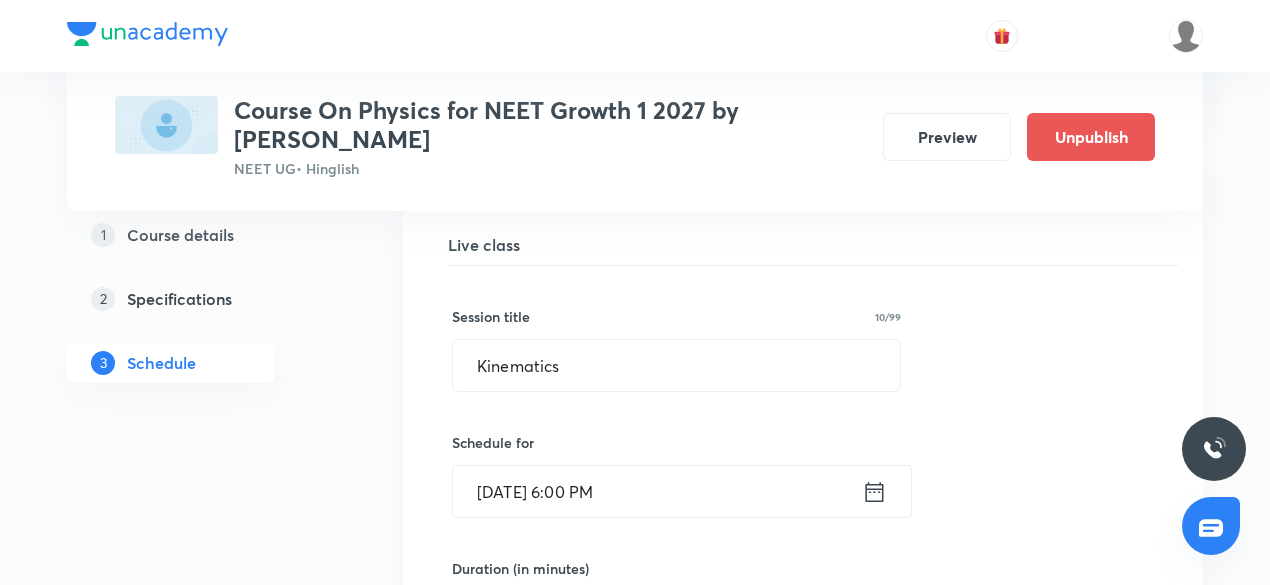 scroll, scrollTop: 6811, scrollLeft: 0, axis: vertical 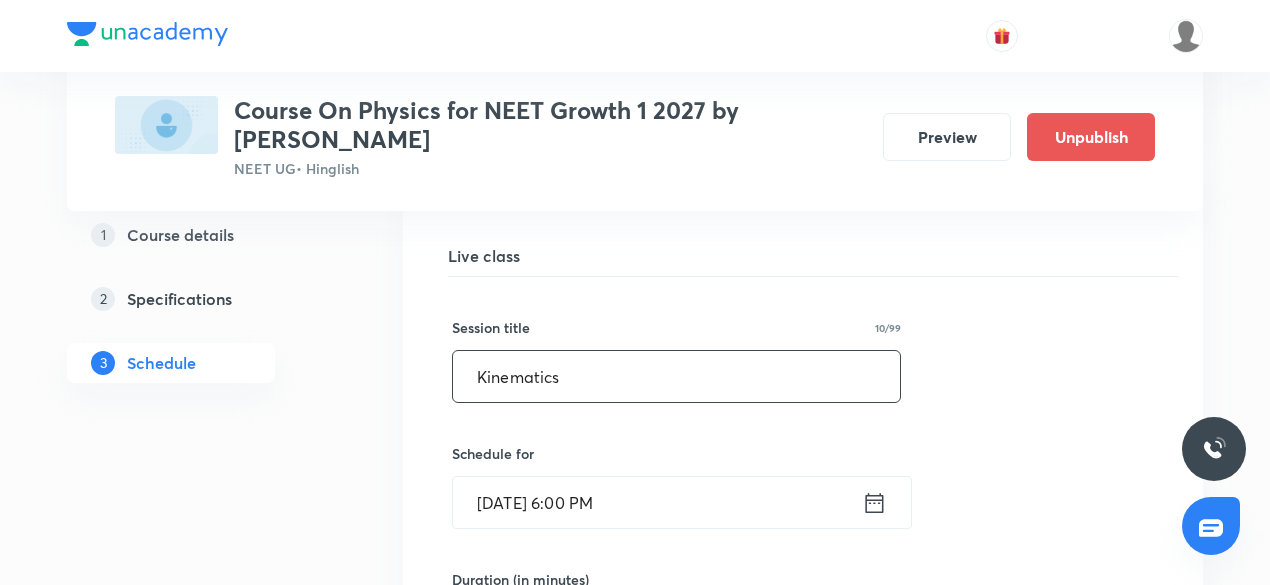 click on "Kinematics" at bounding box center [676, 376] 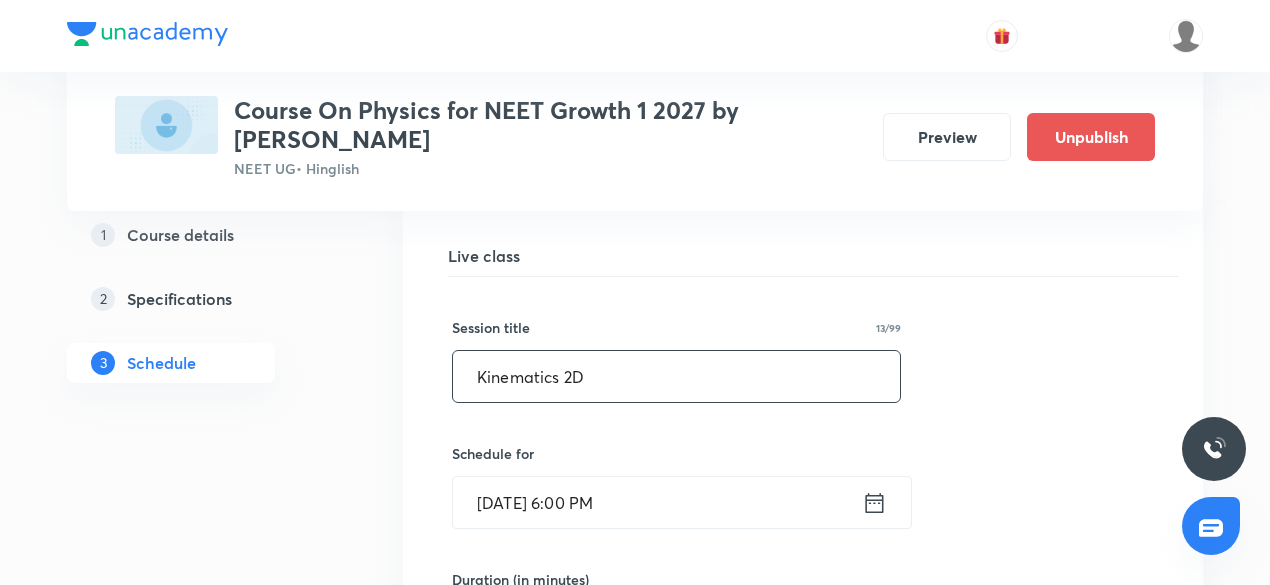 click on "Kinematics 2D" at bounding box center (676, 376) 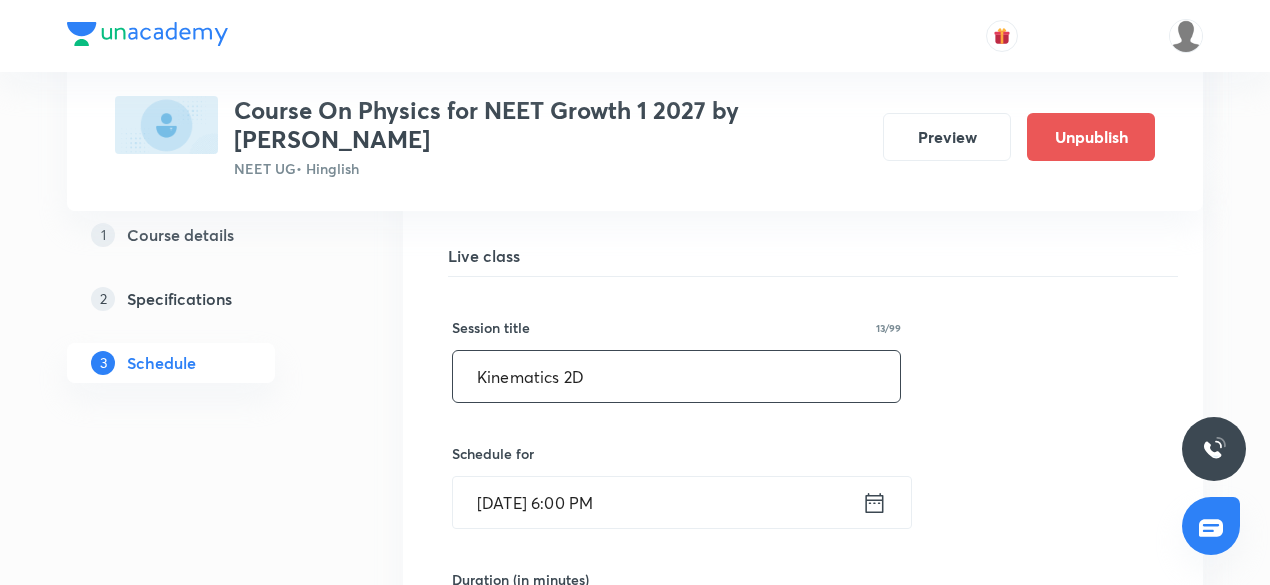 click on "Kinematics 2D" at bounding box center (676, 376) 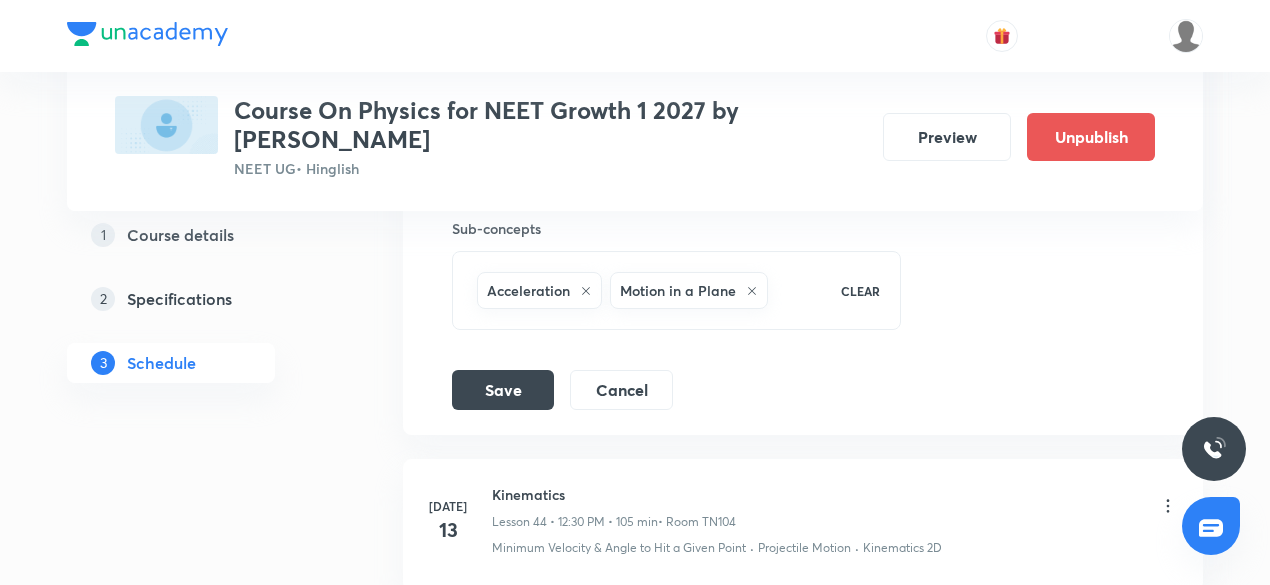 scroll, scrollTop: 7550, scrollLeft: 0, axis: vertical 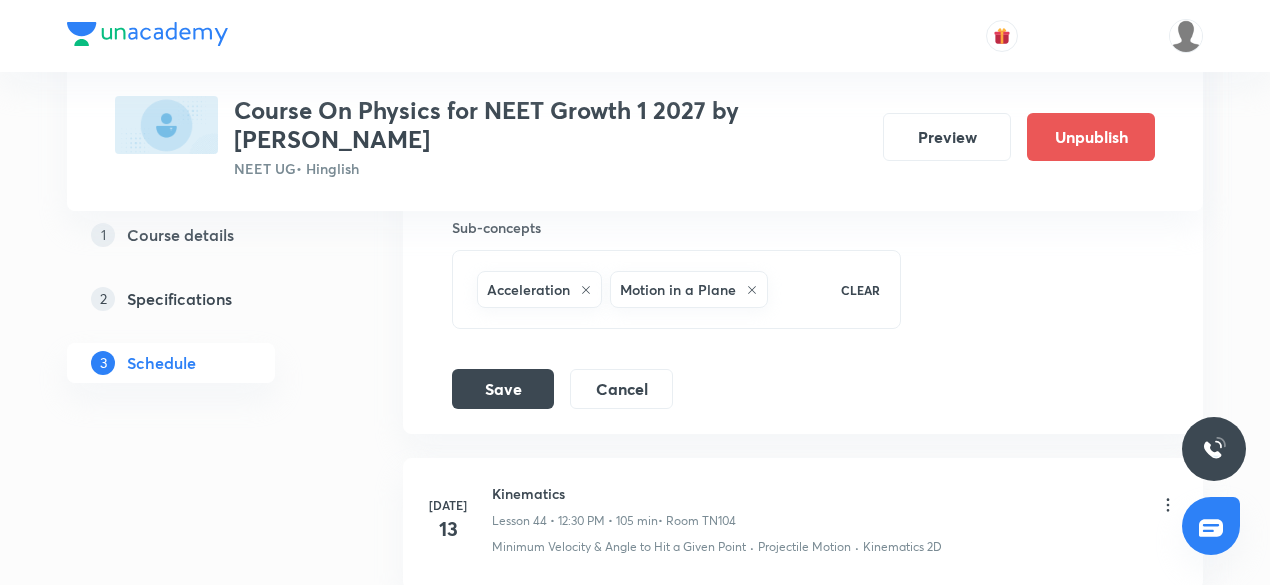 type on "Kinematics 2D" 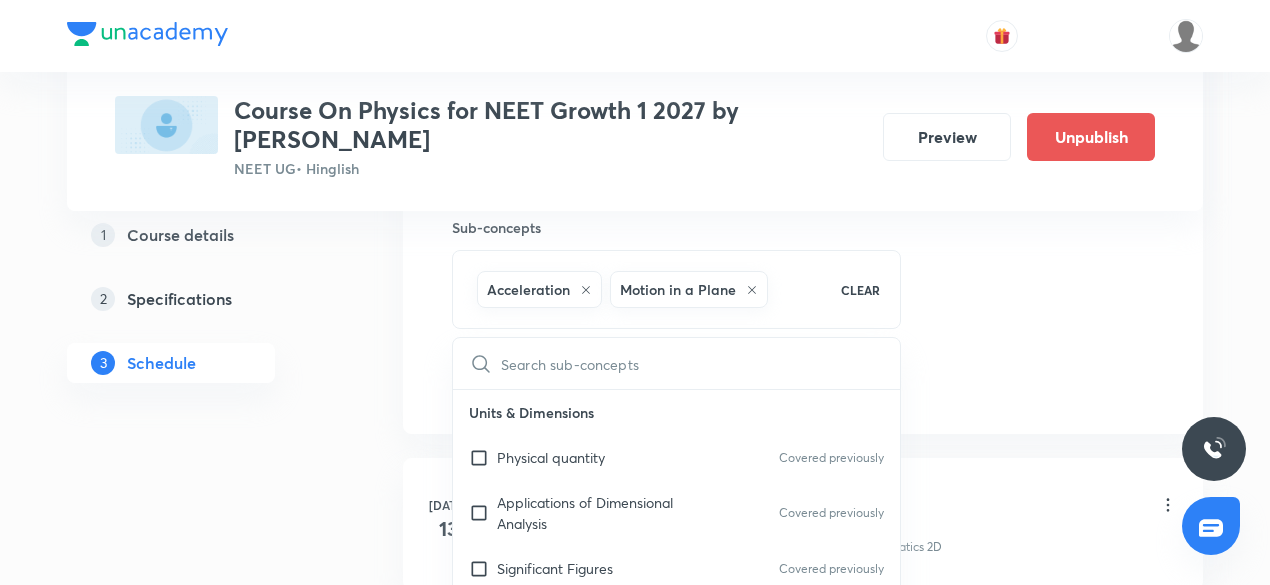type on "Kinematics 2D" 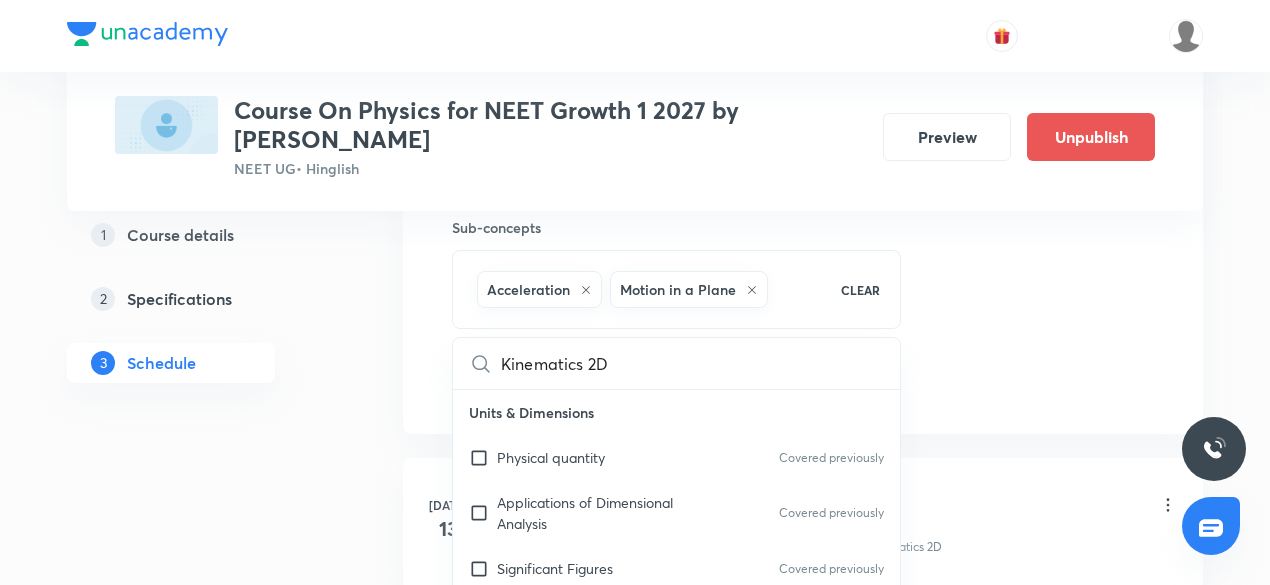 checkbox on "true" 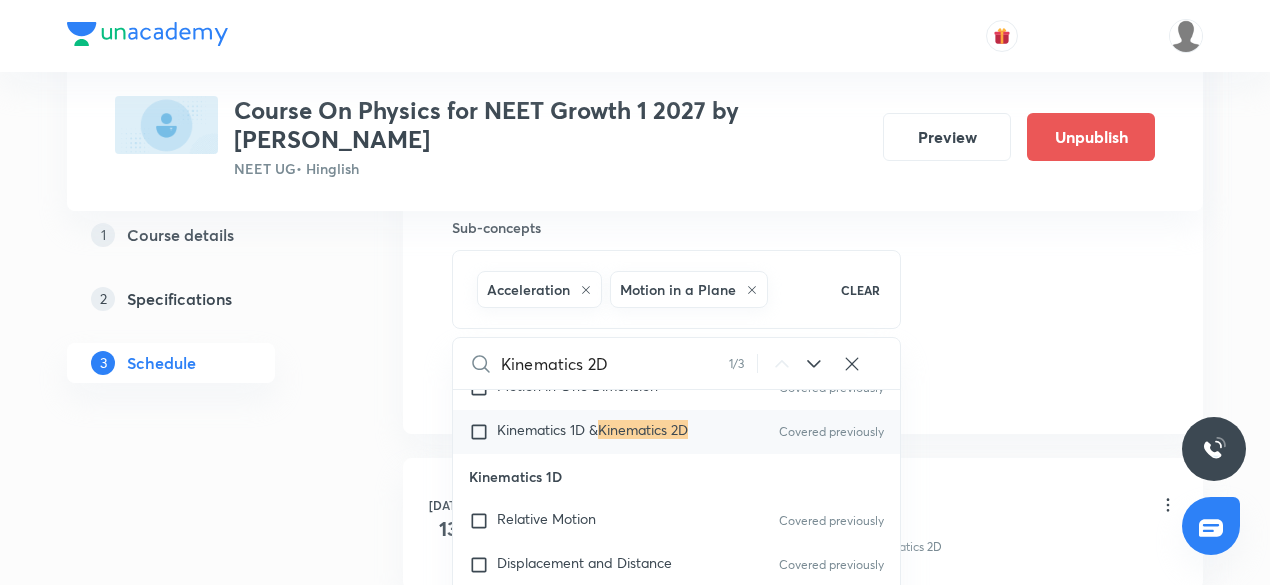 scroll, scrollTop: 9511, scrollLeft: 0, axis: vertical 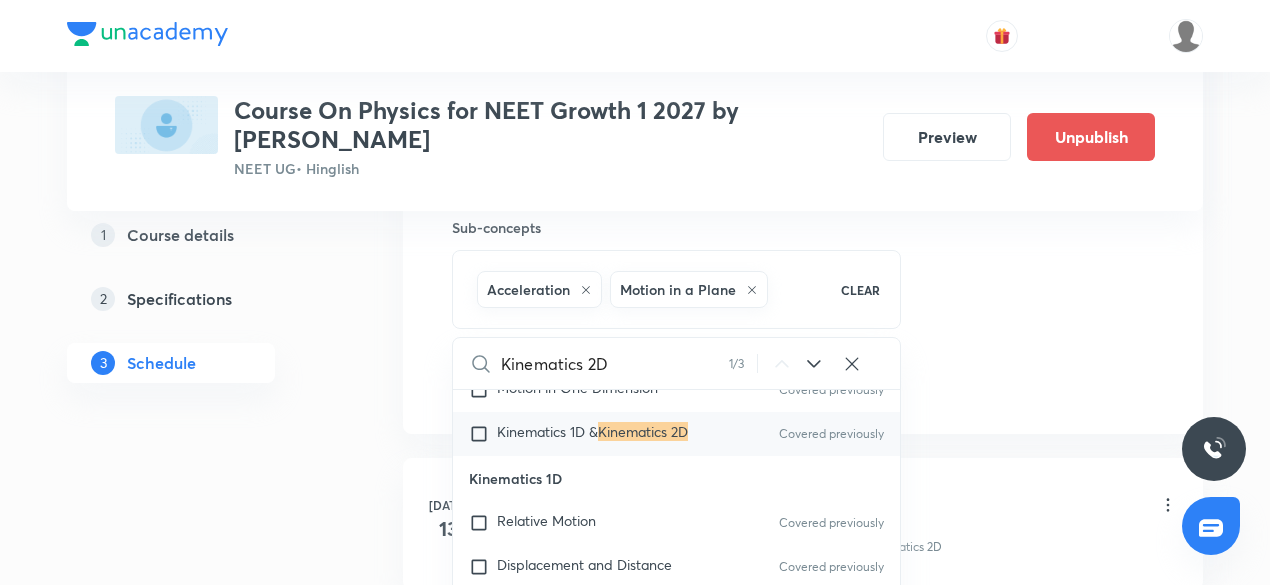 type on "Kinematics 2D" 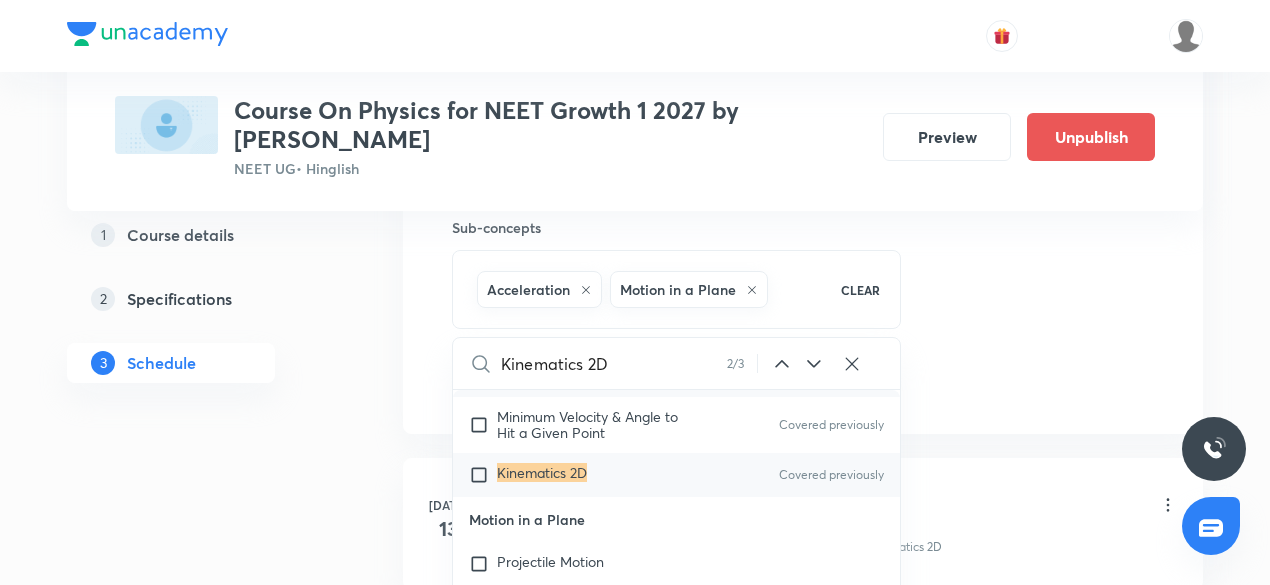 scroll, scrollTop: 10665, scrollLeft: 0, axis: vertical 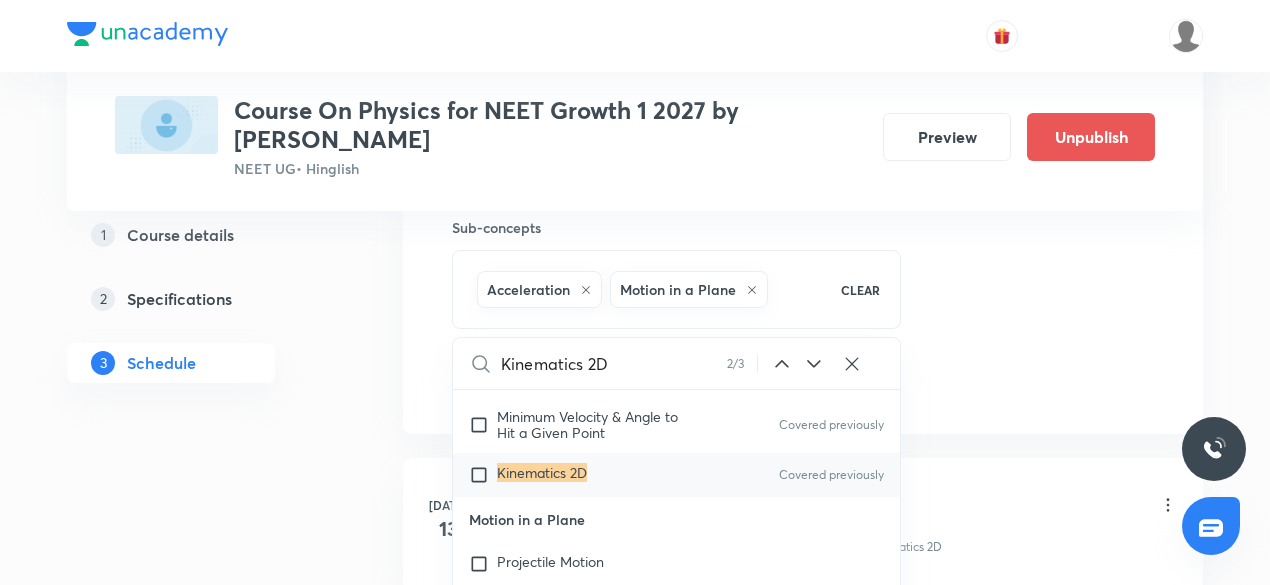 click at bounding box center [483, 475] 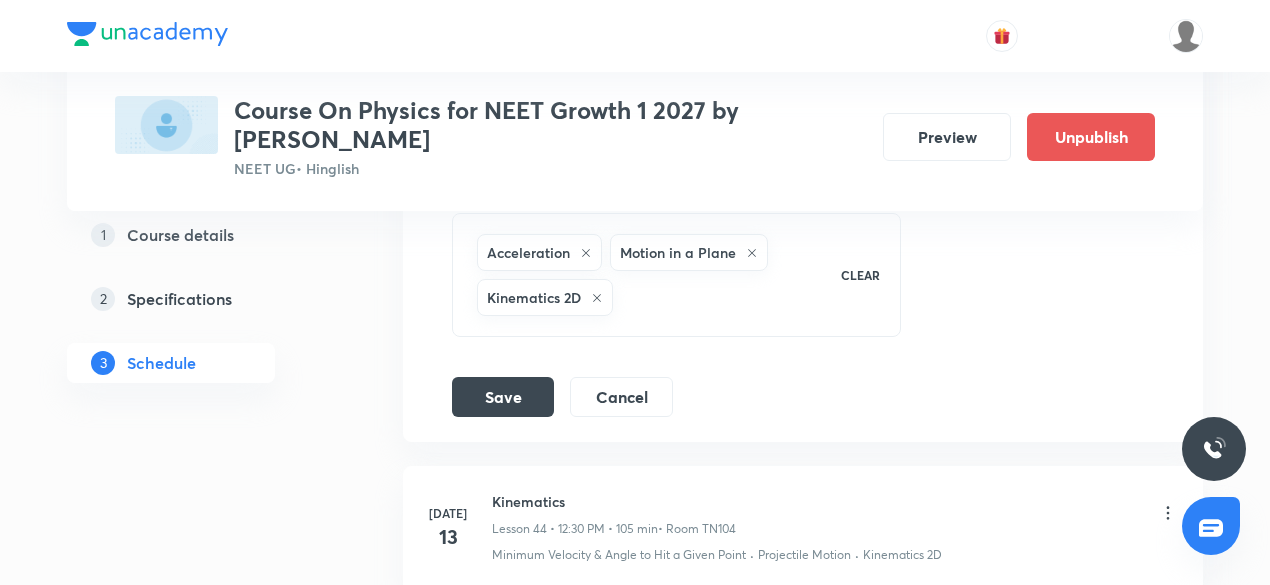 scroll, scrollTop: 7582, scrollLeft: 0, axis: vertical 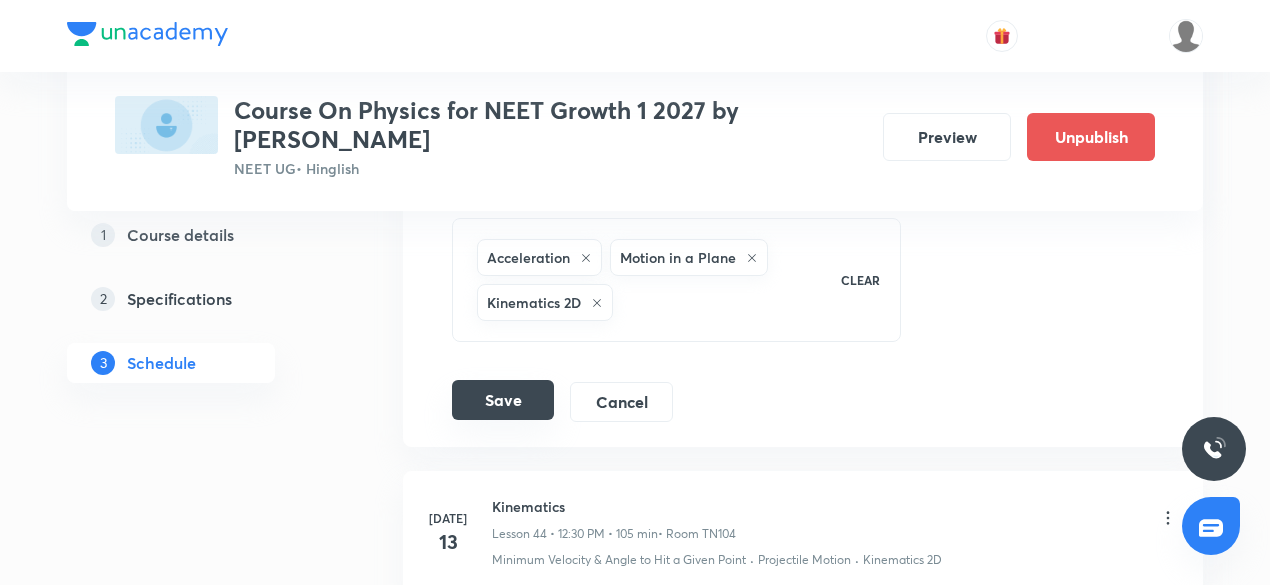 click on "Save" at bounding box center [503, 400] 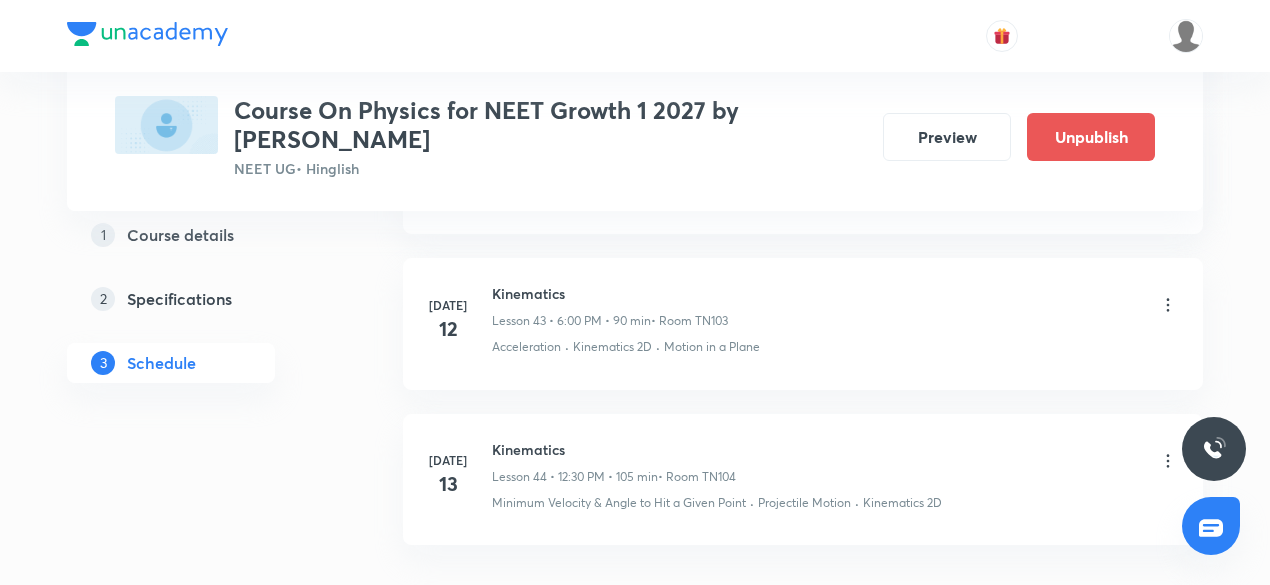 scroll, scrollTop: 6816, scrollLeft: 0, axis: vertical 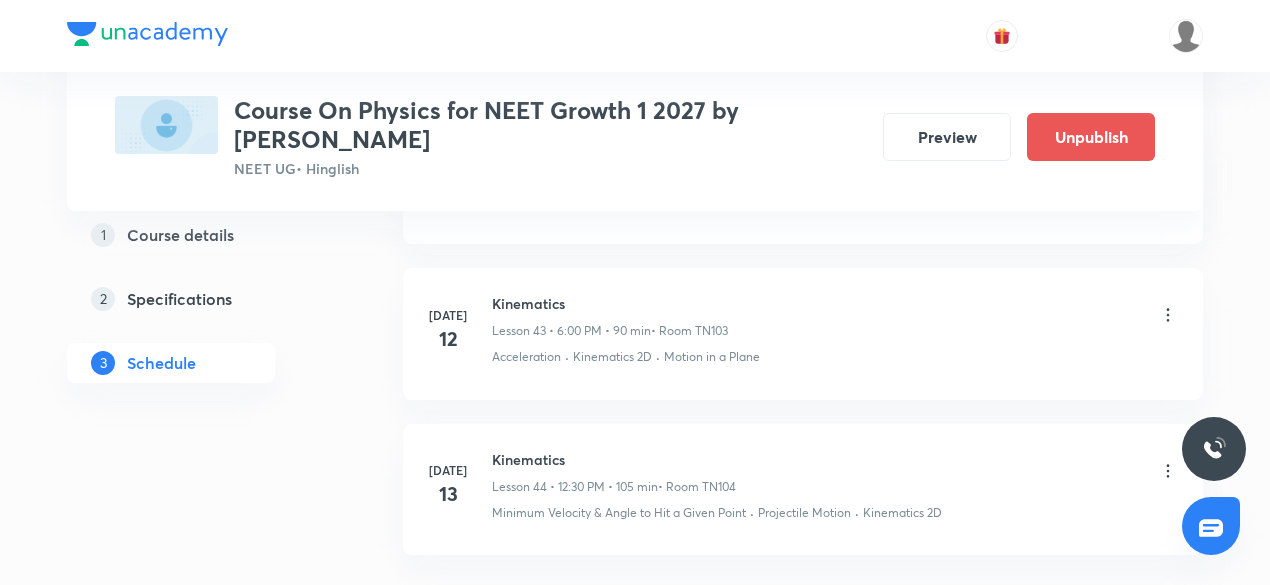 click 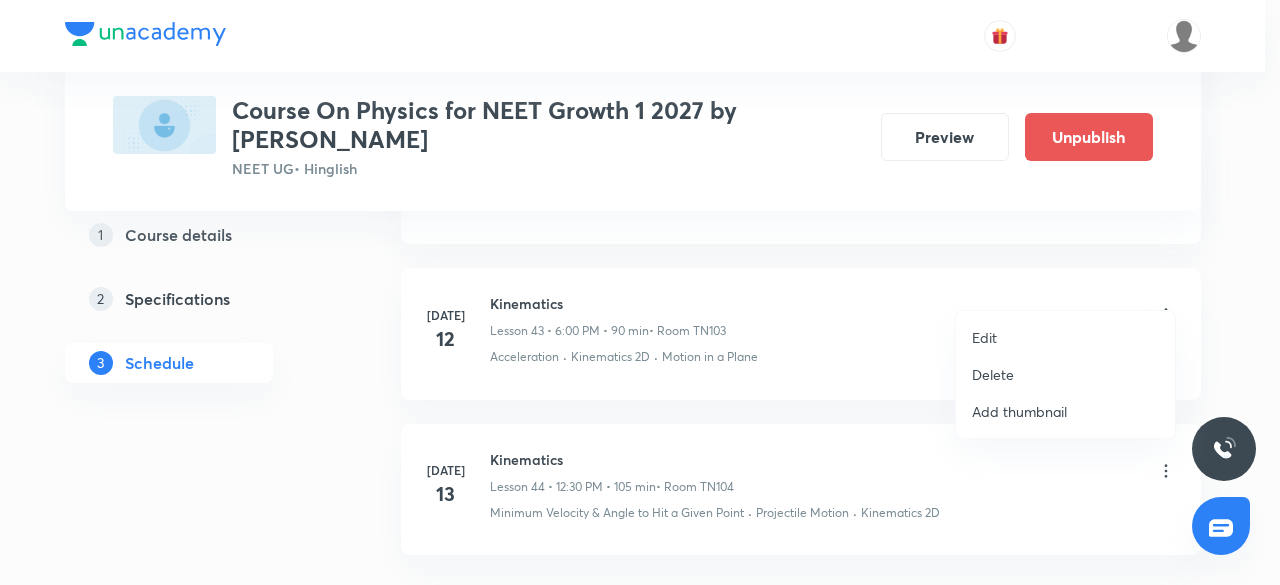 click on "Edit" at bounding box center [984, 337] 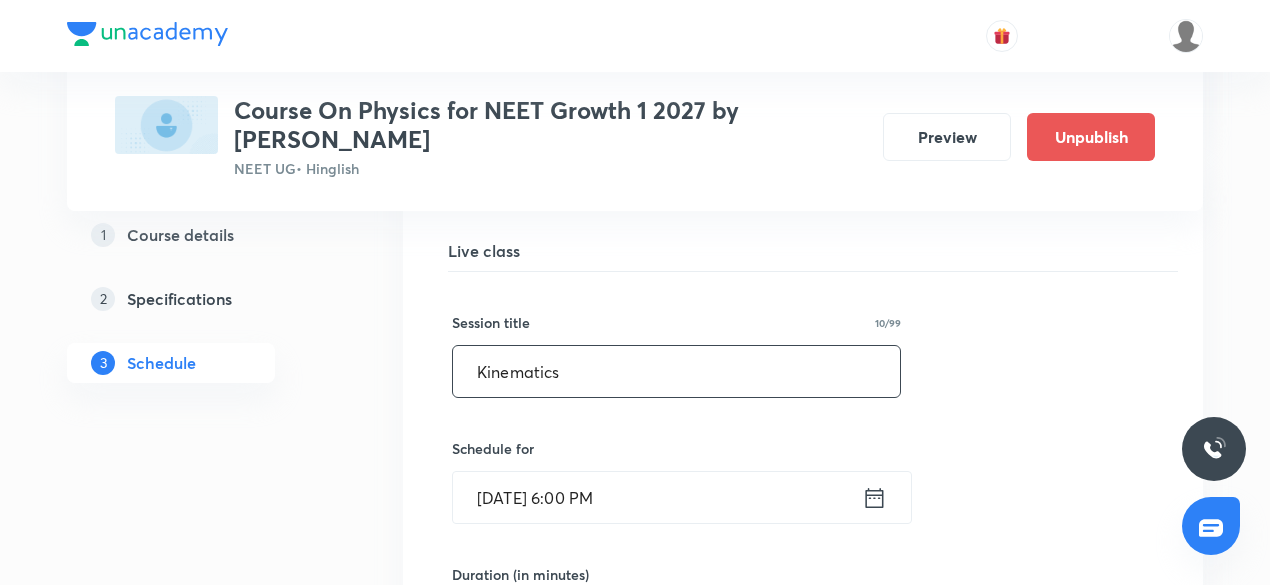 click on "Kinematics" at bounding box center (676, 371) 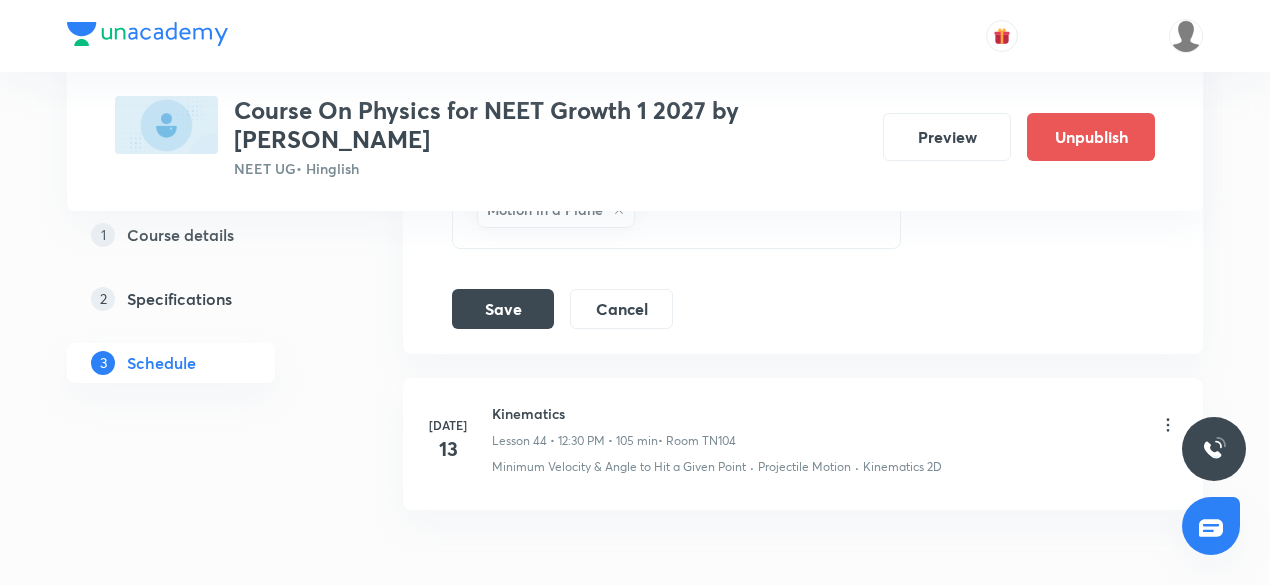 scroll, scrollTop: 7673, scrollLeft: 0, axis: vertical 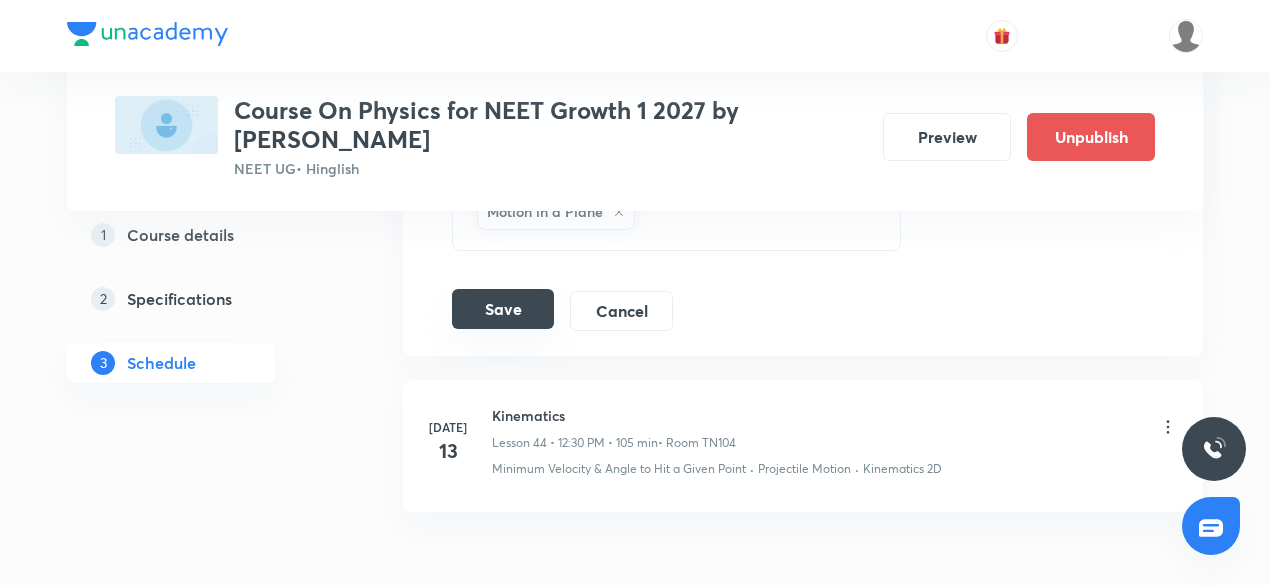 type on "Kinematics 2D" 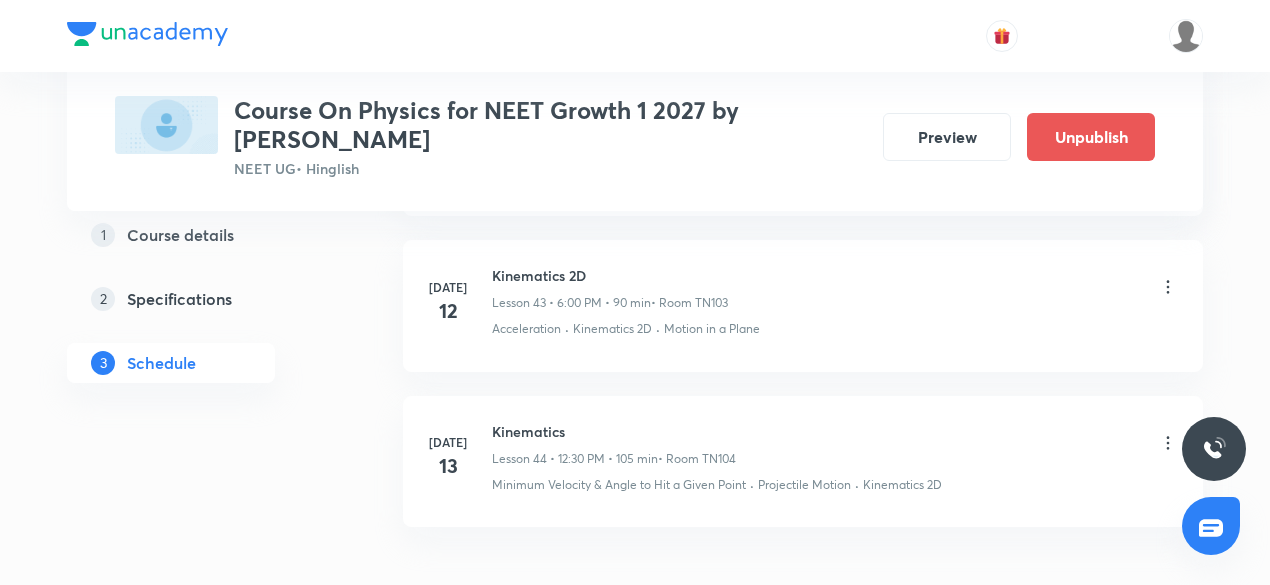 scroll, scrollTop: 6914, scrollLeft: 0, axis: vertical 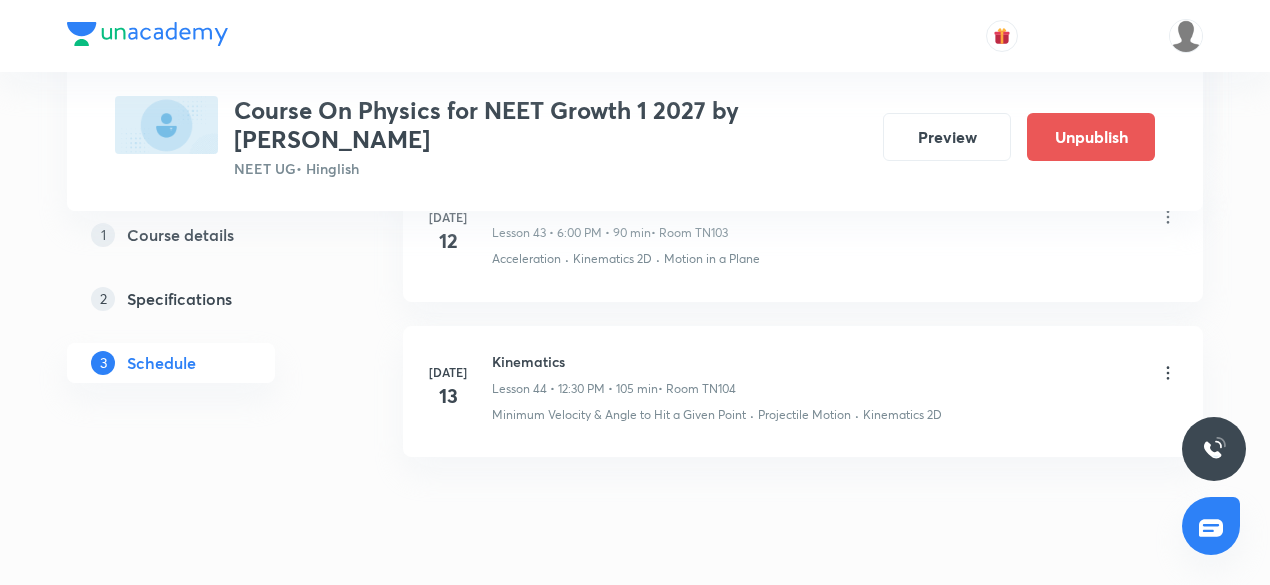 click 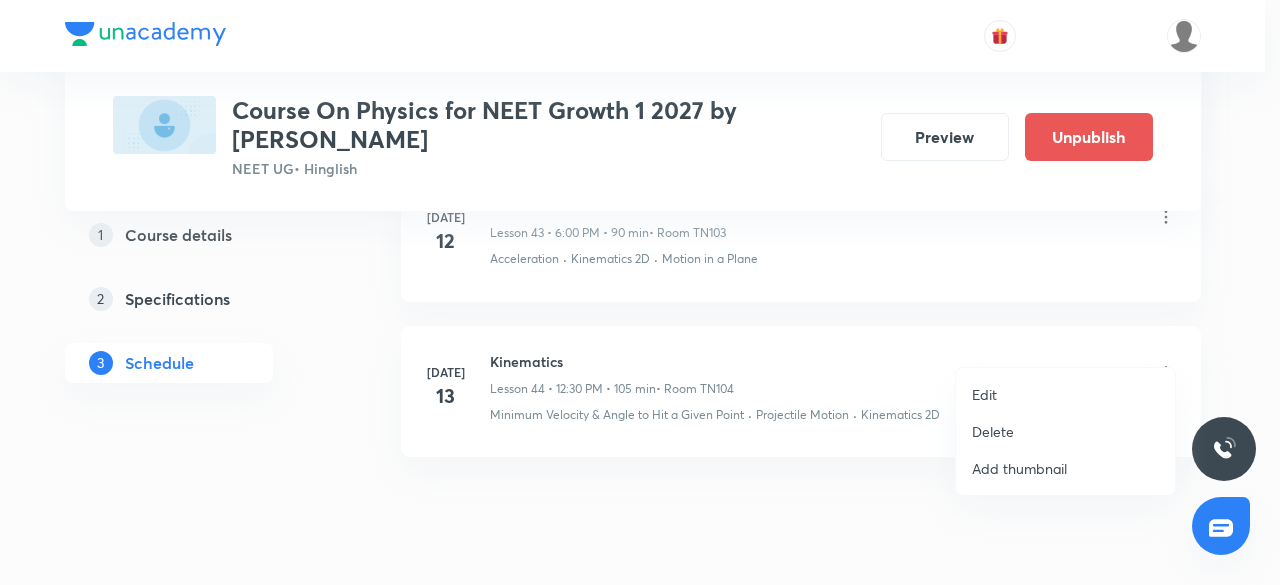 click on "Edit" at bounding box center (984, 394) 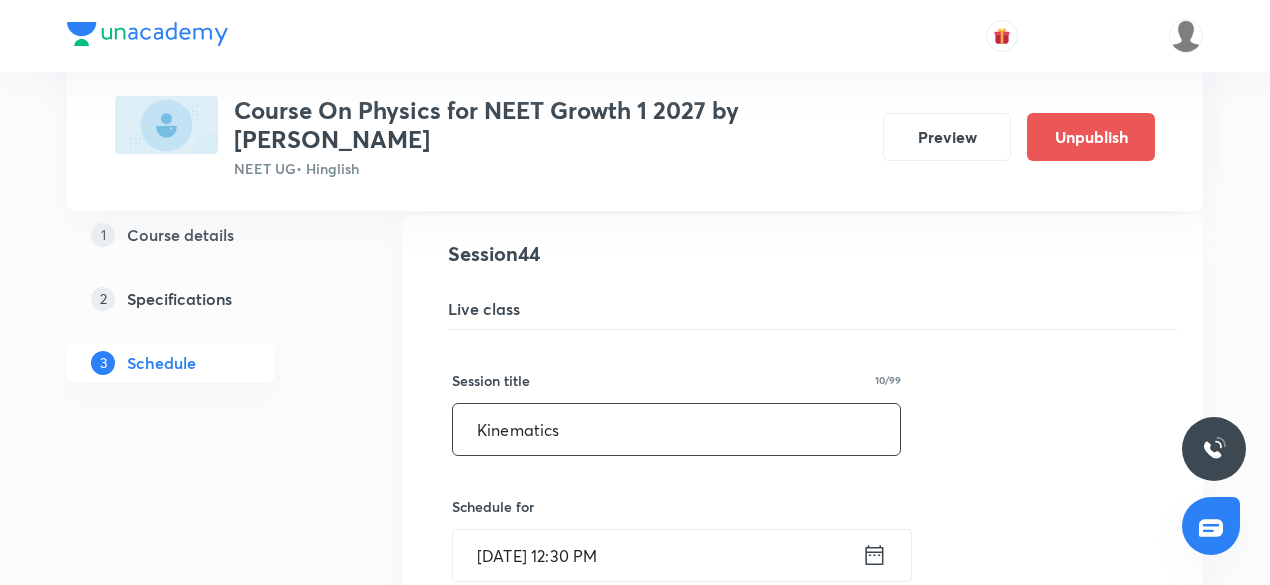 click on "Kinematics" at bounding box center [676, 429] 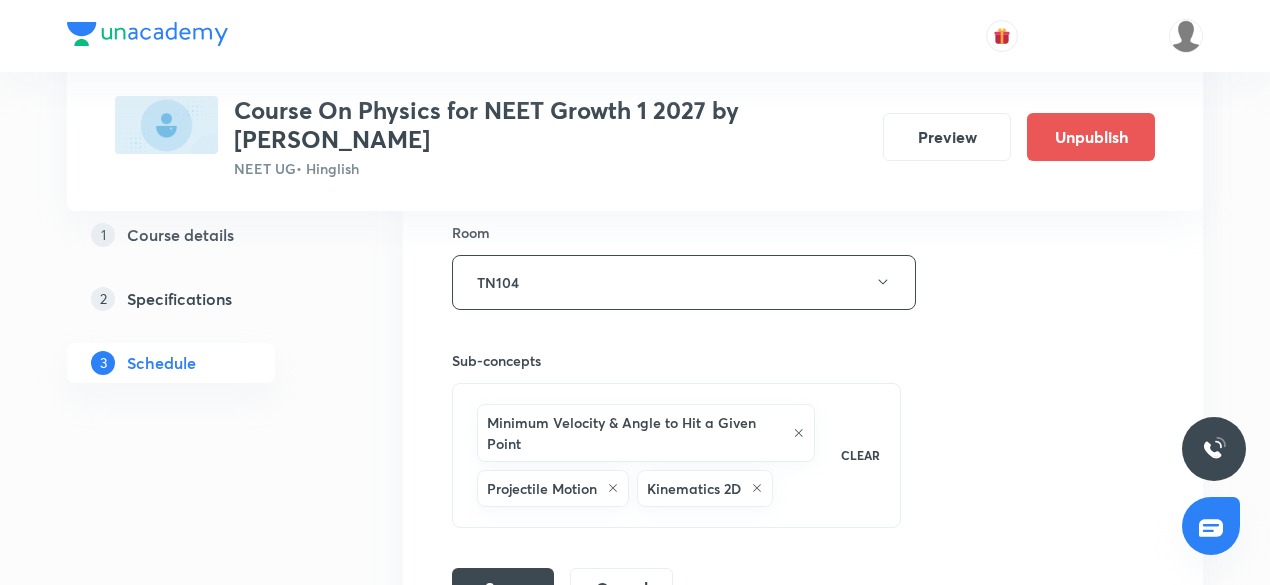 scroll, scrollTop: 7744, scrollLeft: 0, axis: vertical 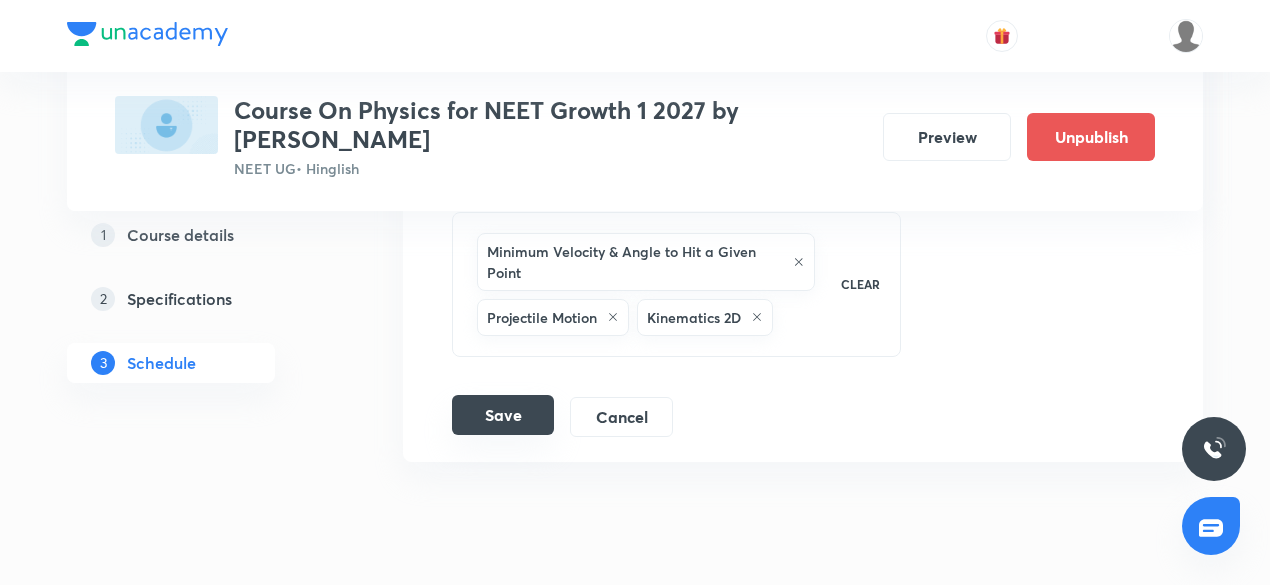type on "Kinematics 2D" 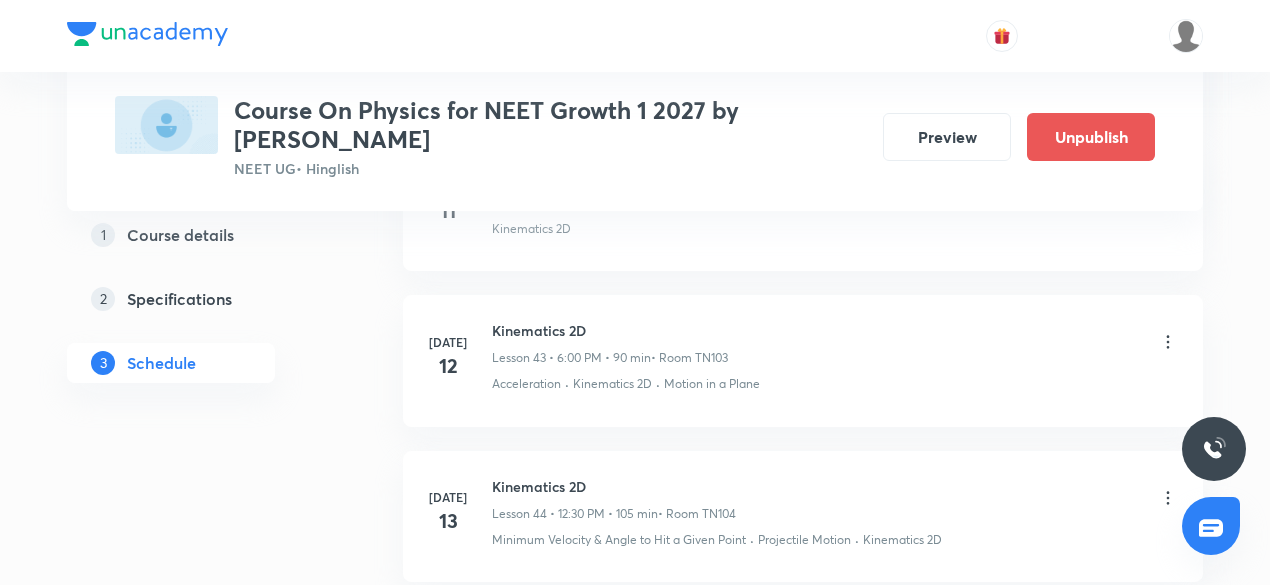 scroll, scrollTop: 6782, scrollLeft: 0, axis: vertical 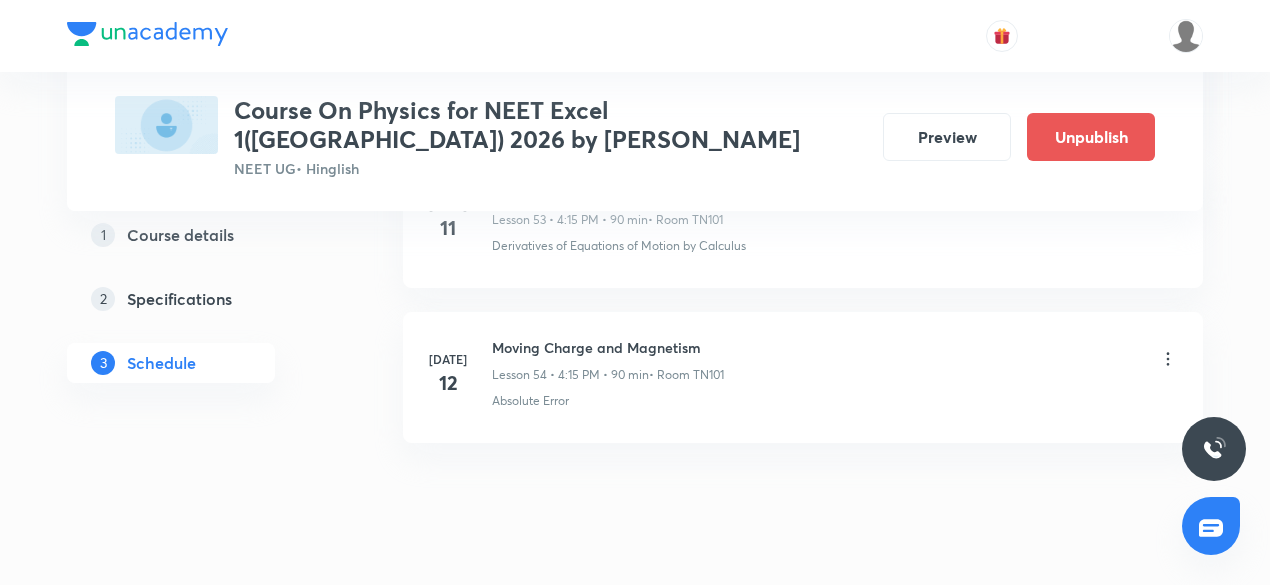click 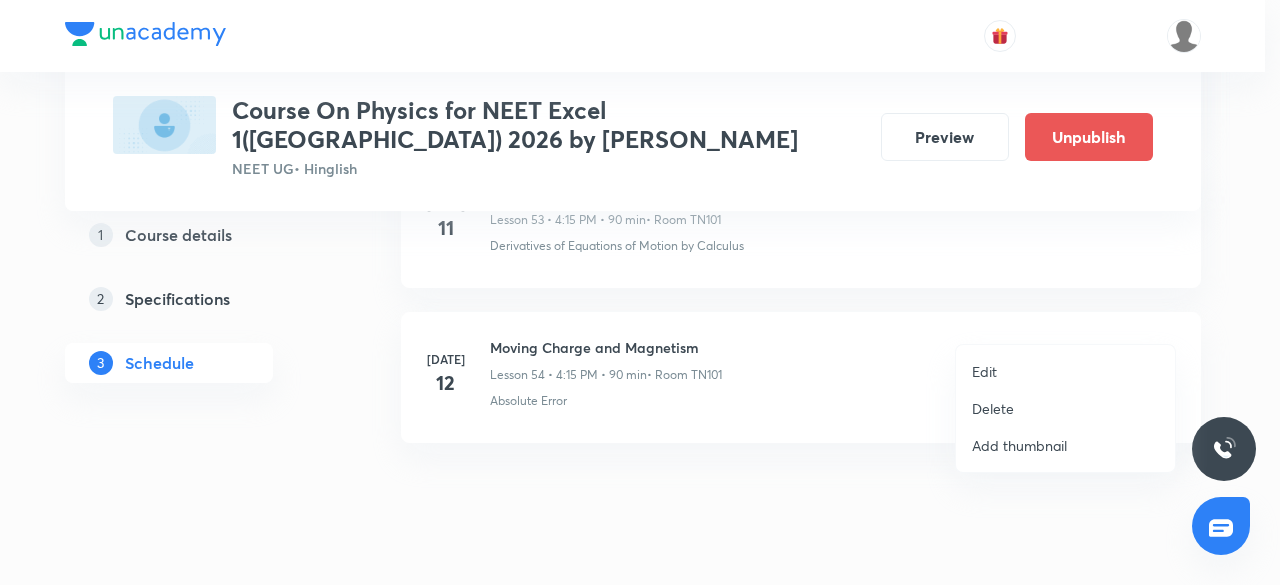 click on "Edit" at bounding box center (984, 371) 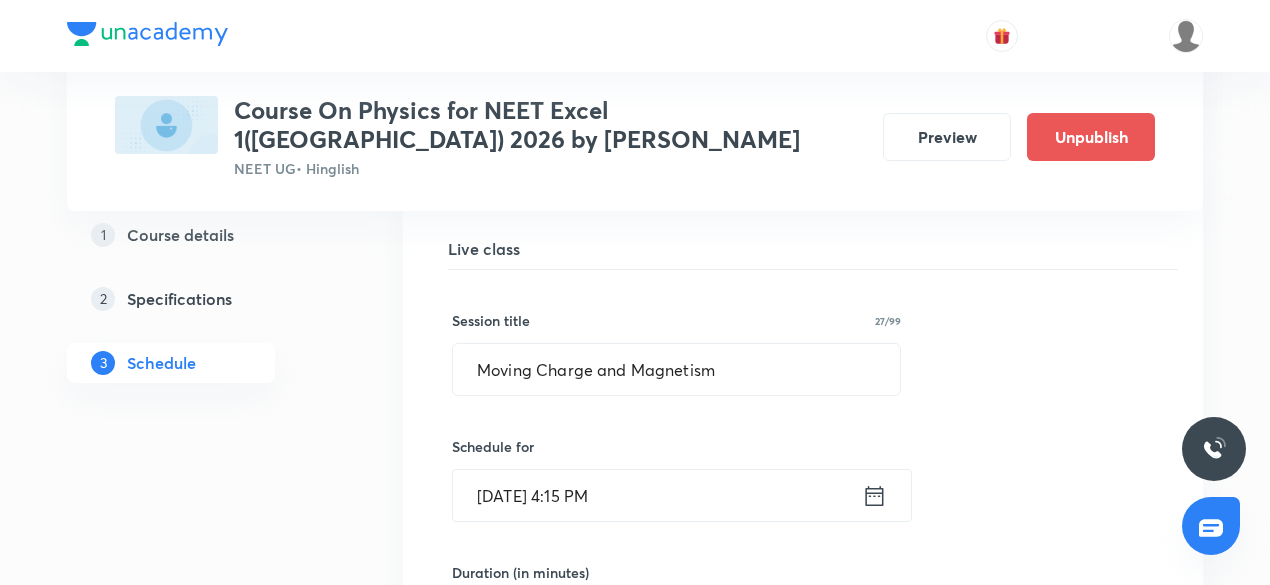 scroll, scrollTop: 8571, scrollLeft: 0, axis: vertical 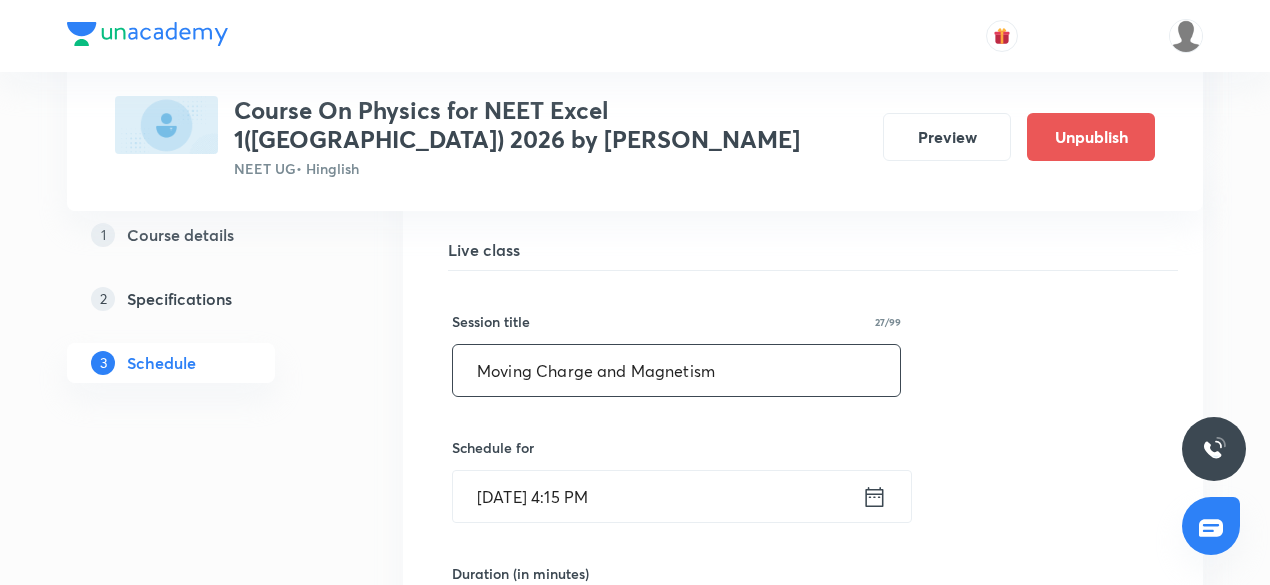 click on "Moving Charge and Magnetism" at bounding box center [676, 370] 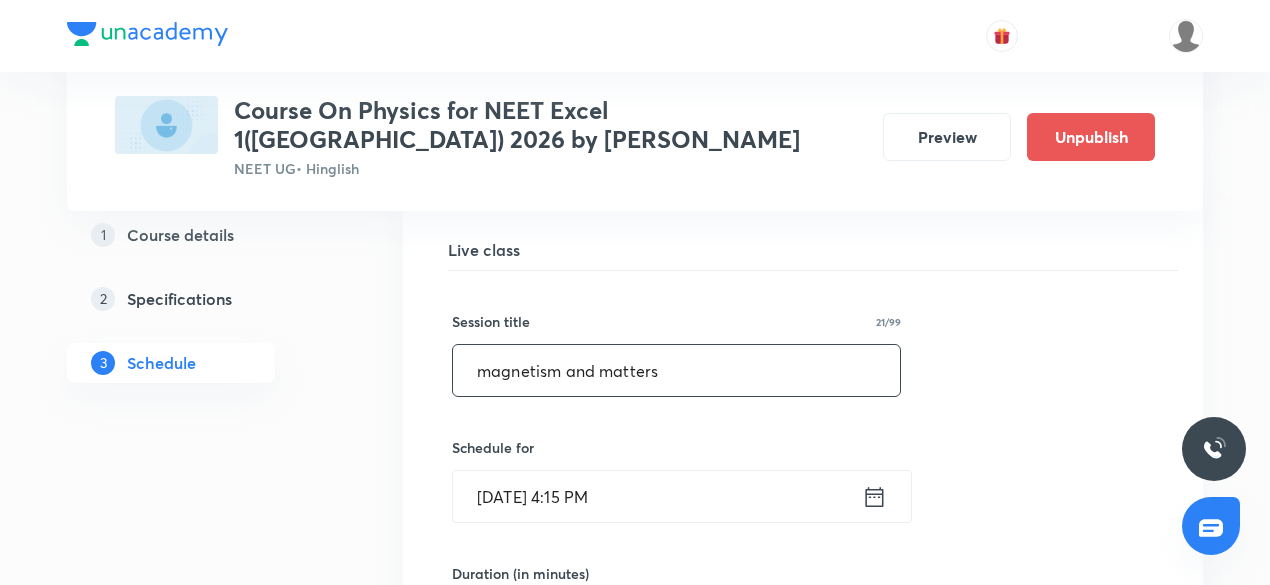 click on "magnetism and matters" at bounding box center [676, 370] 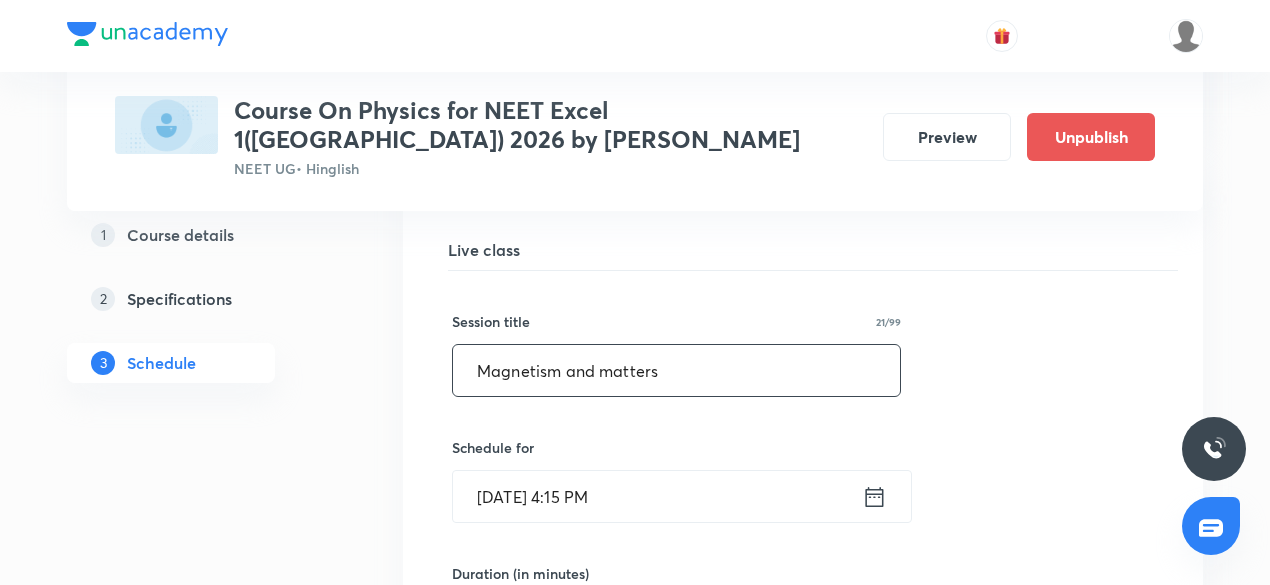 click on "Magnetism and matters" at bounding box center (676, 370) 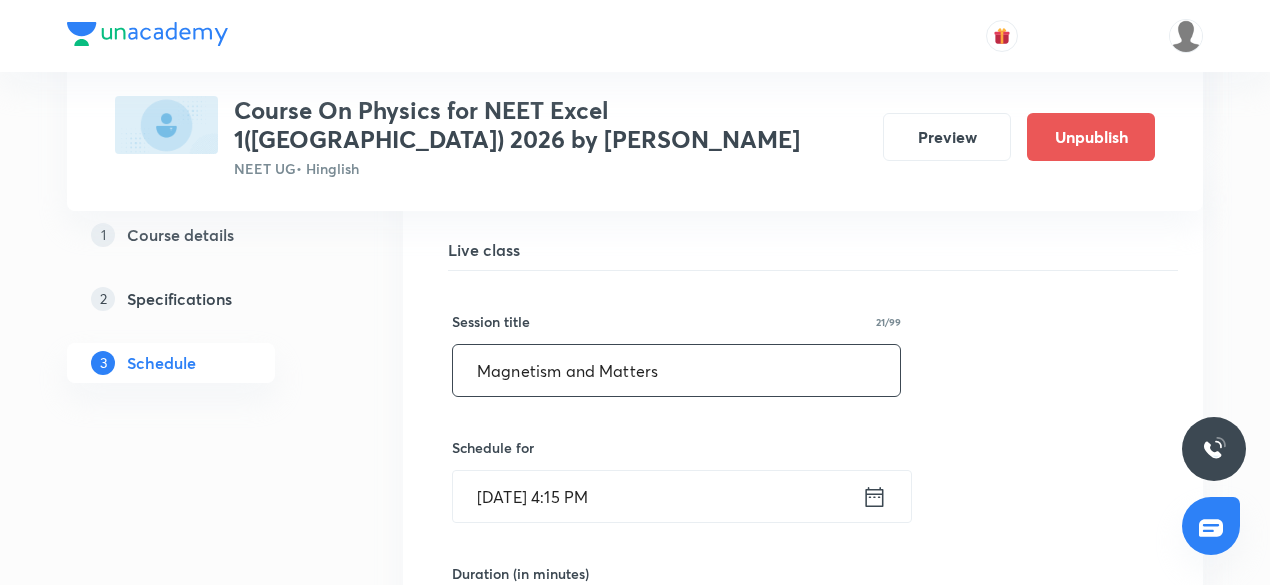 click on "Magnetism and Matters" at bounding box center [676, 370] 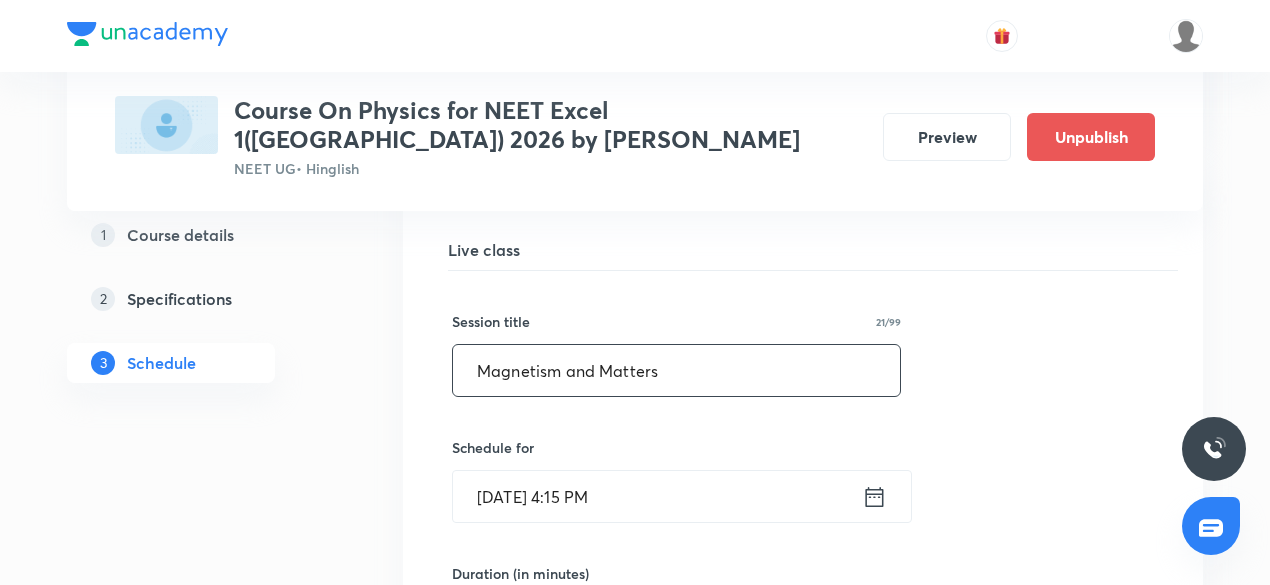 click on "Magnetism and Matters" at bounding box center [676, 370] 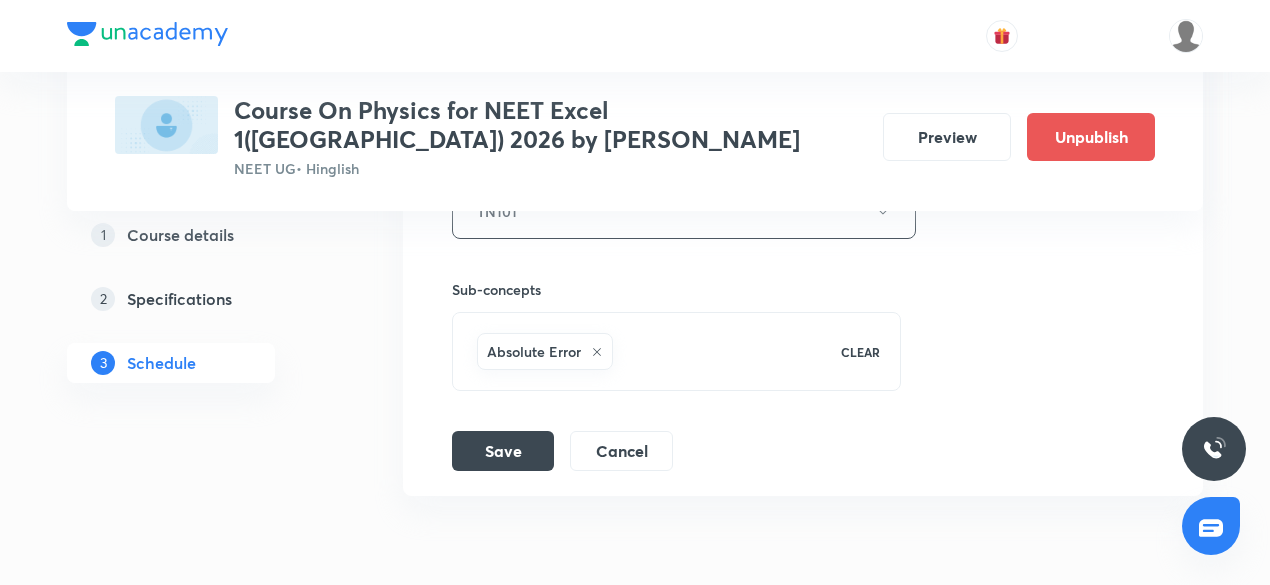 scroll, scrollTop: 9230, scrollLeft: 0, axis: vertical 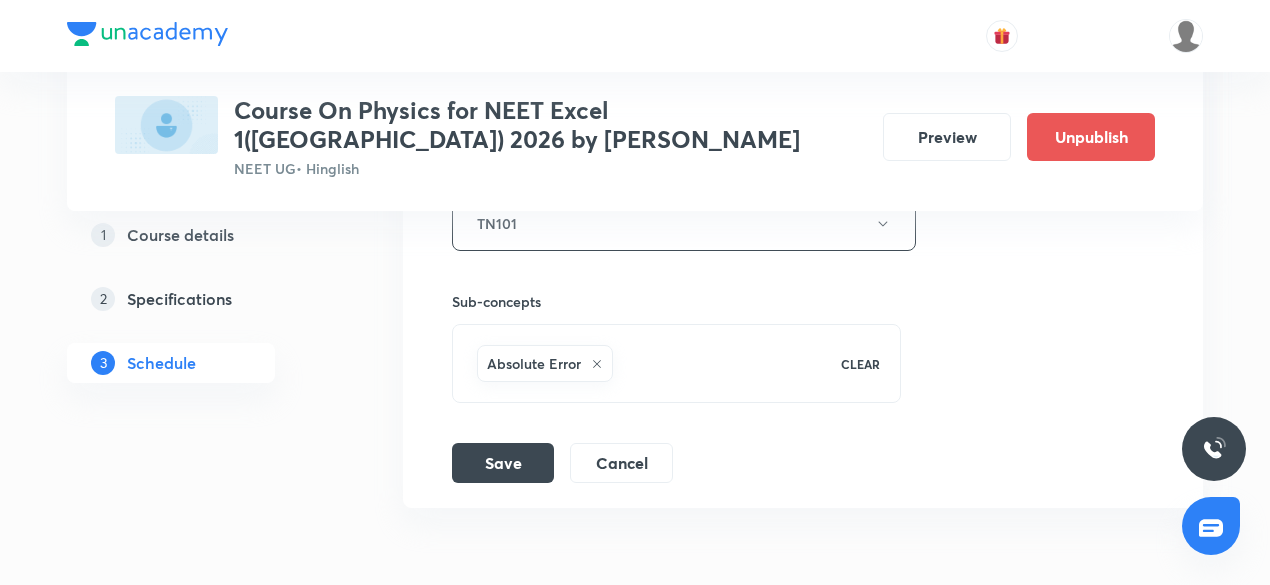 type on "Magnetism and Matters" 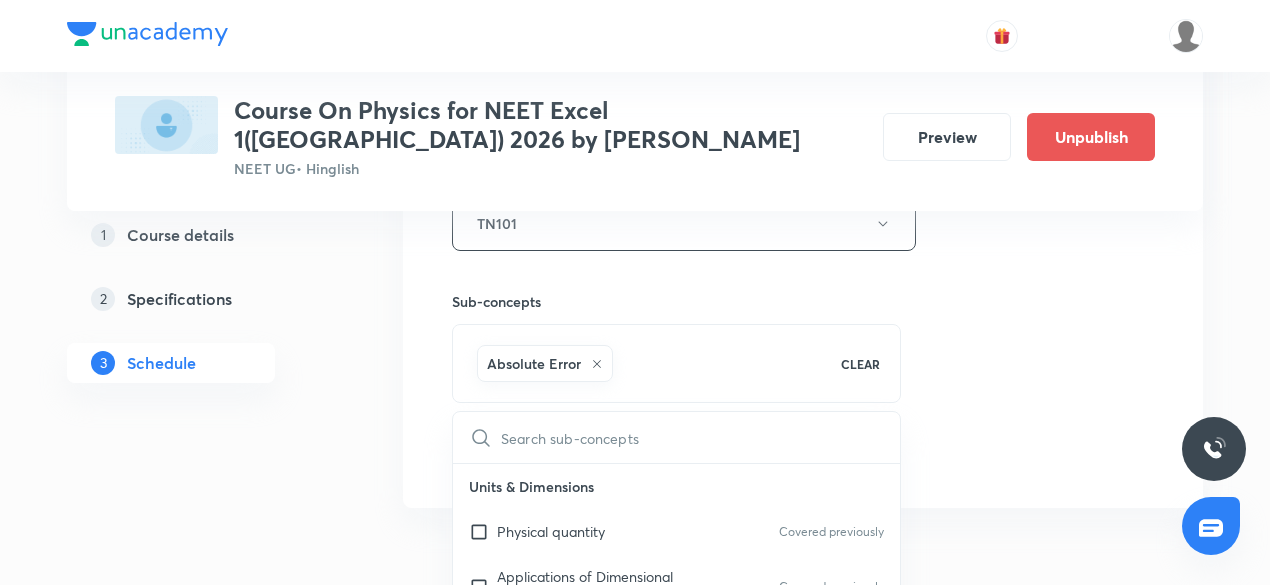 type on "Magnetism and Matters" 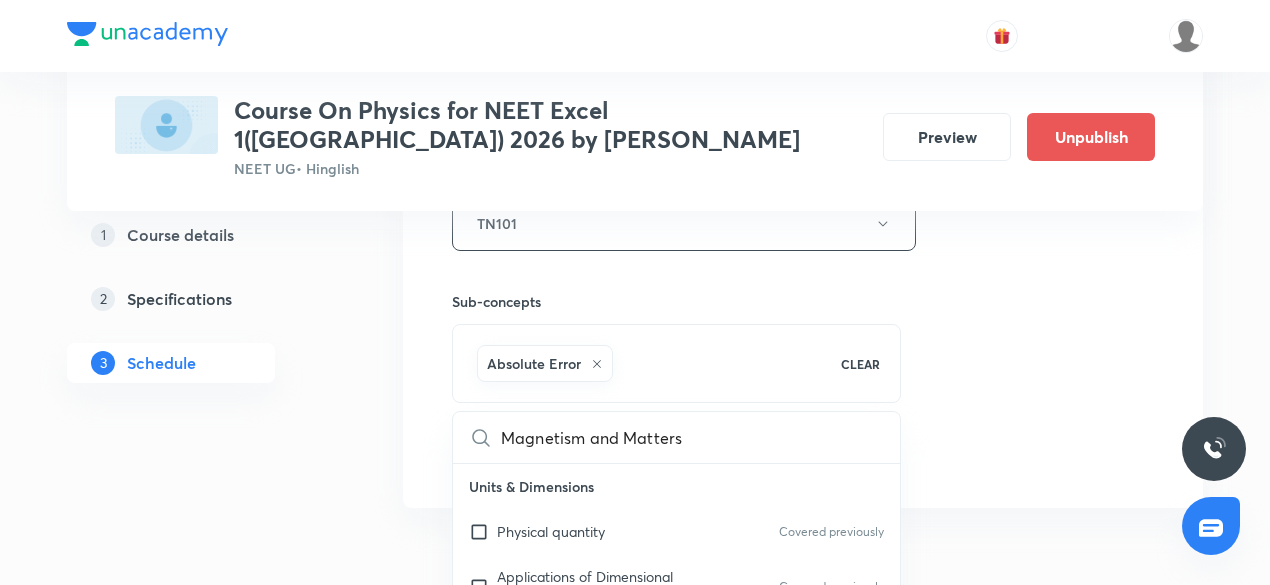 checkbox on "true" 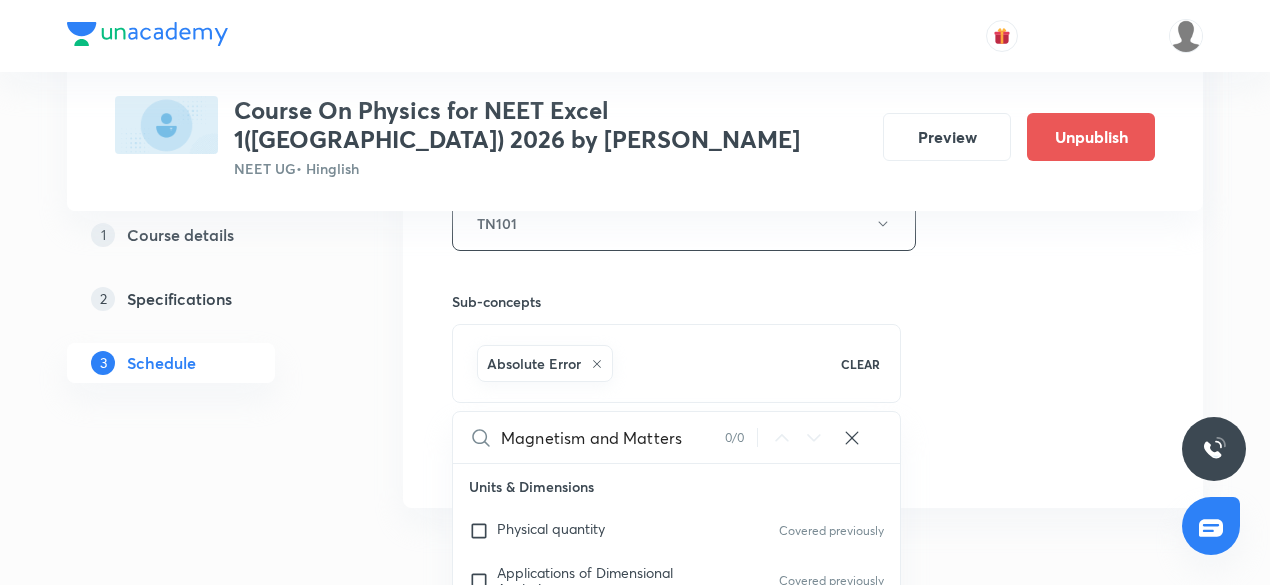 type on "Magnetism and Matter" 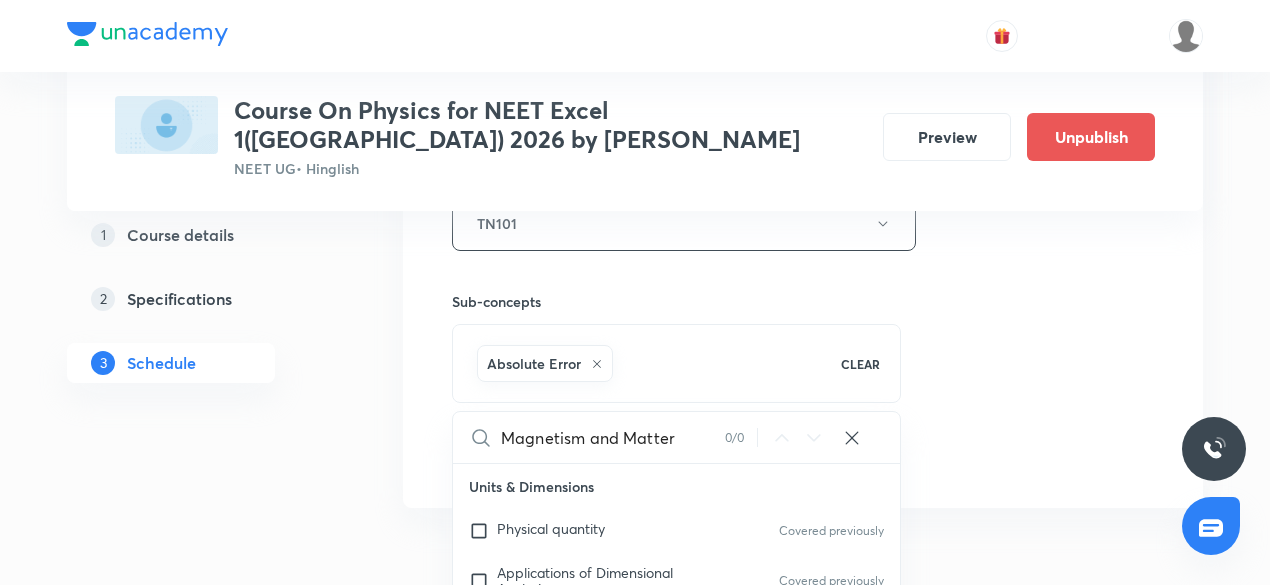 checkbox on "true" 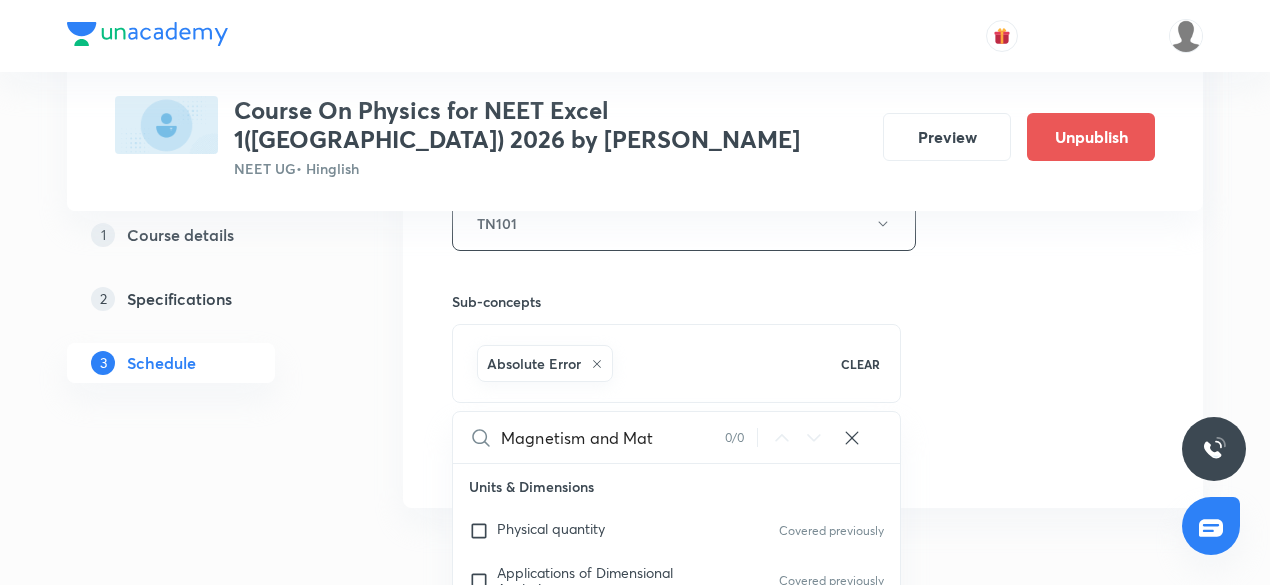 type on "Magnetism and Ma" 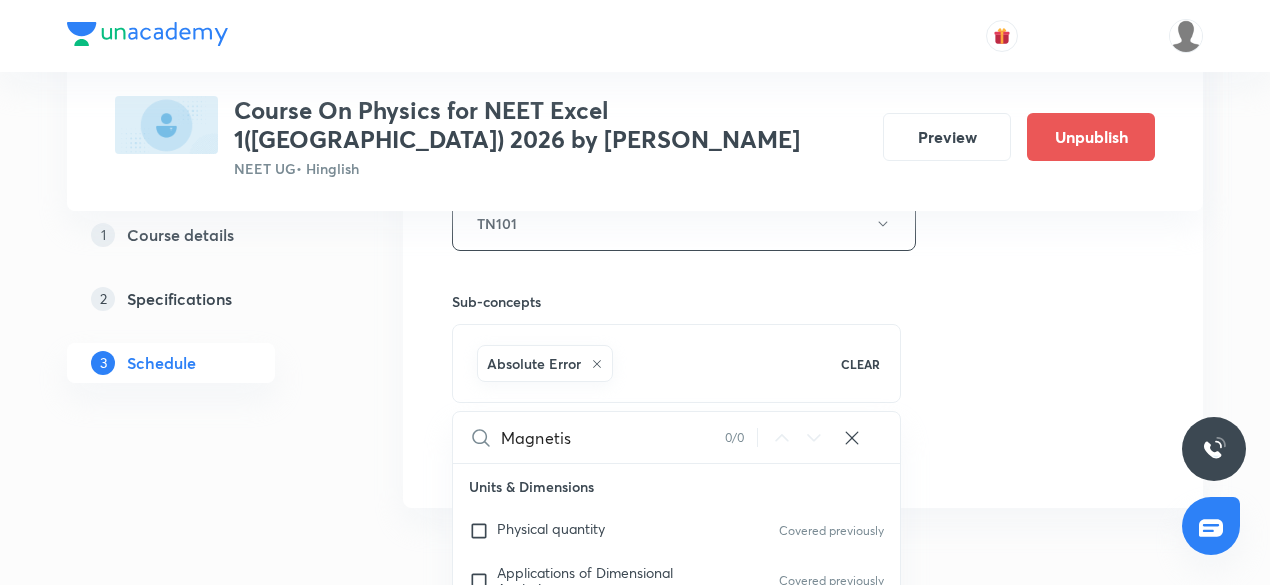 type on "Magneti" 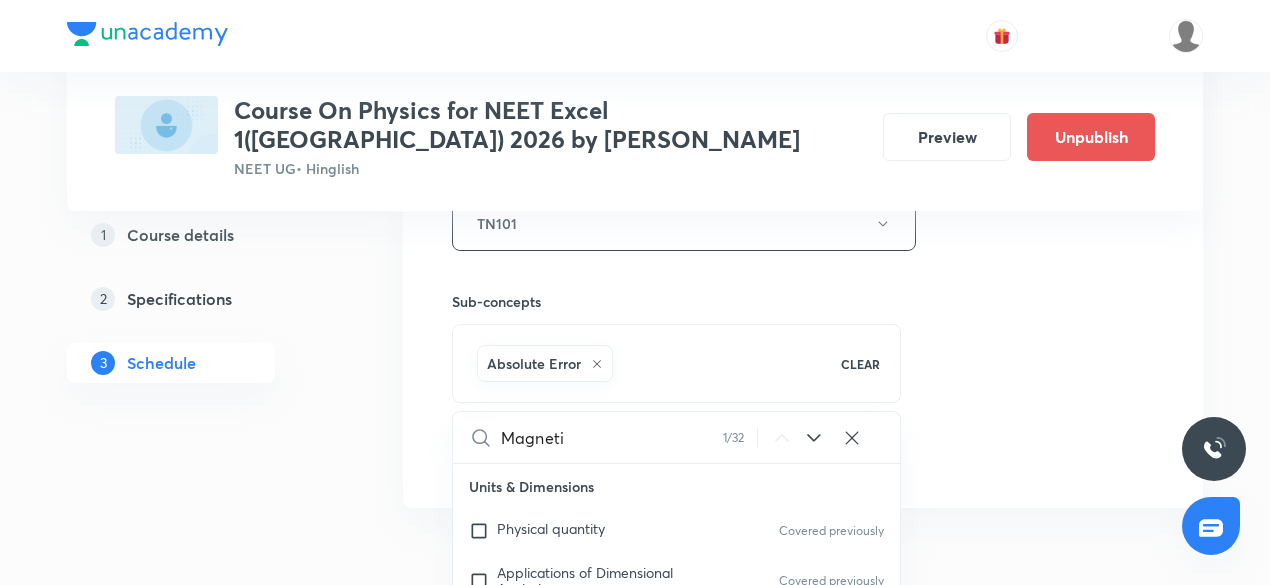checkbox on "true" 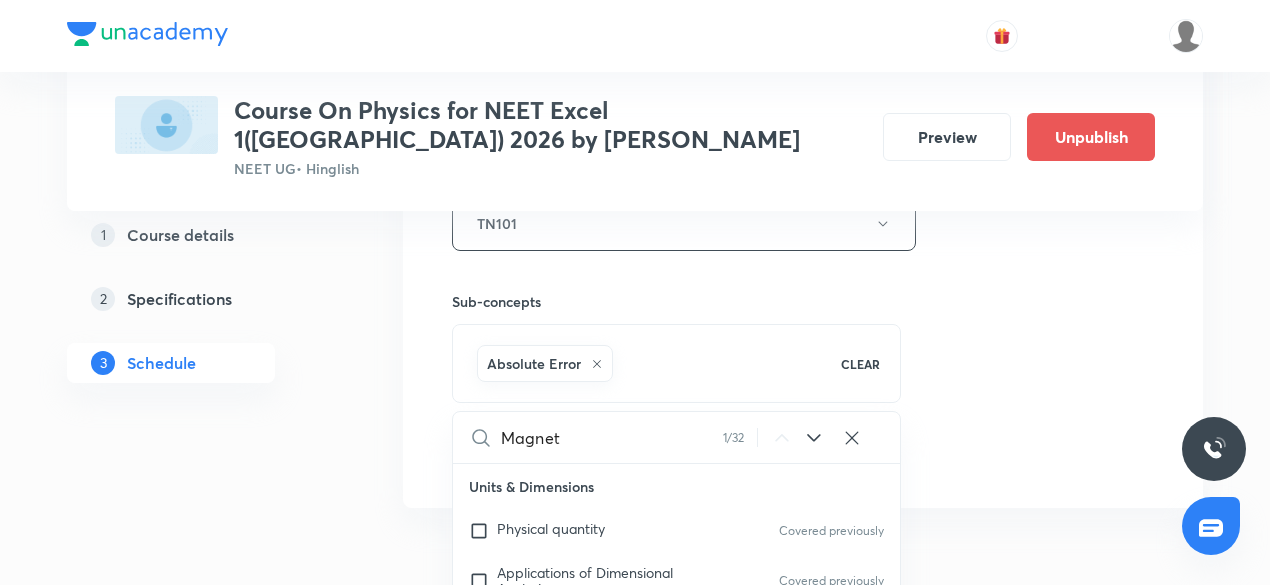checkbox on "true" 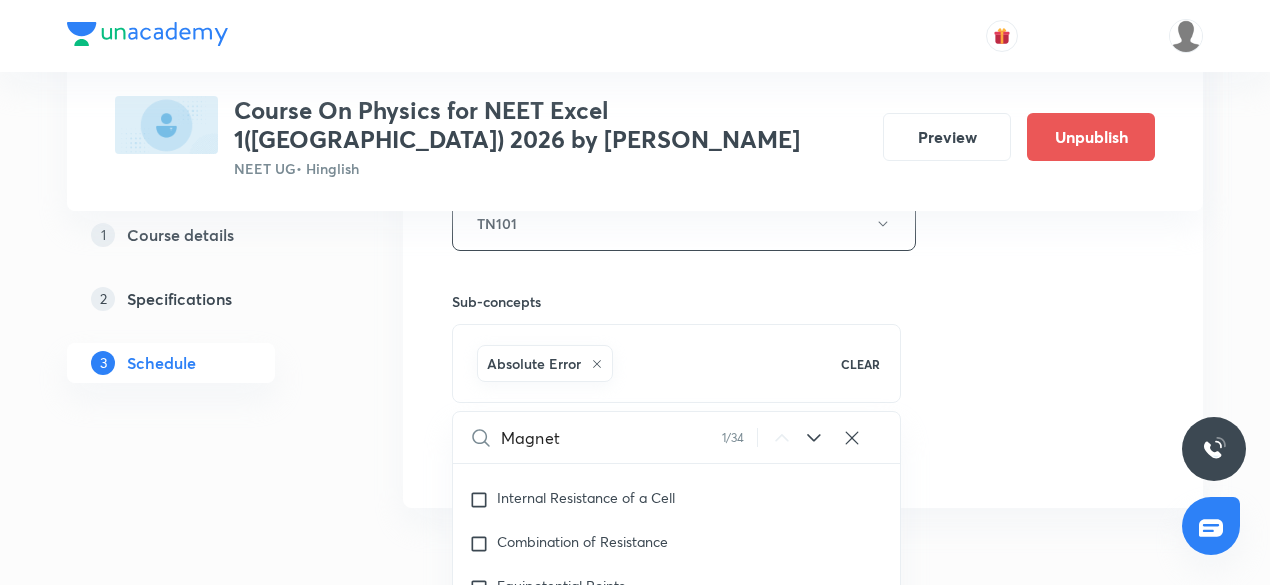 scroll, scrollTop: 17655, scrollLeft: 0, axis: vertical 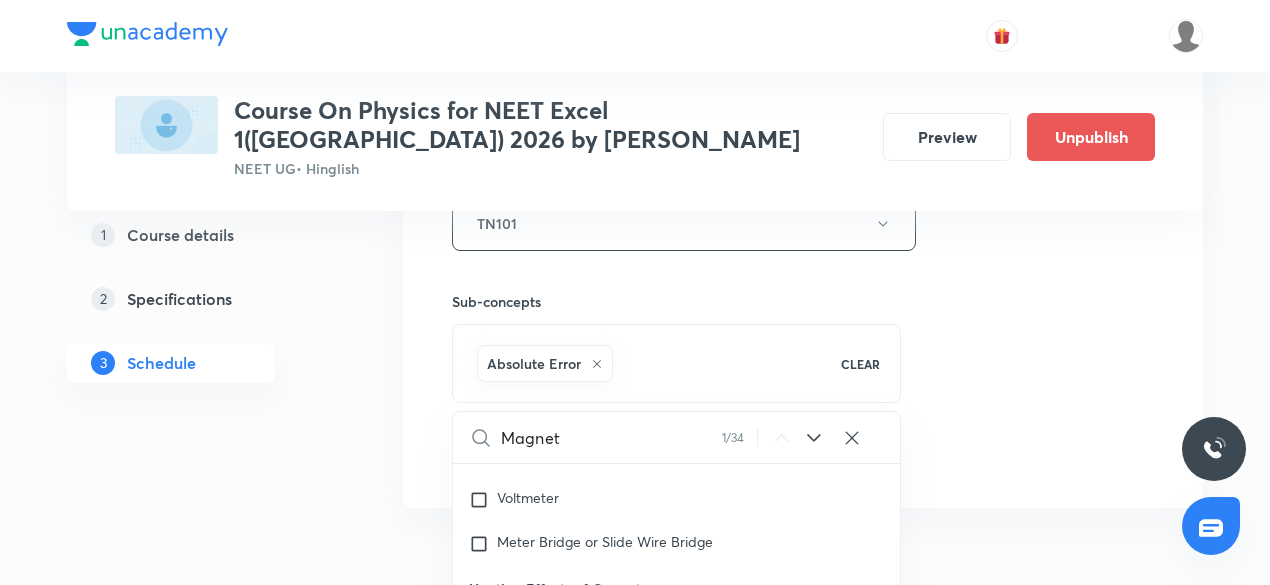 type on "MagnetMagnetism and Matters" 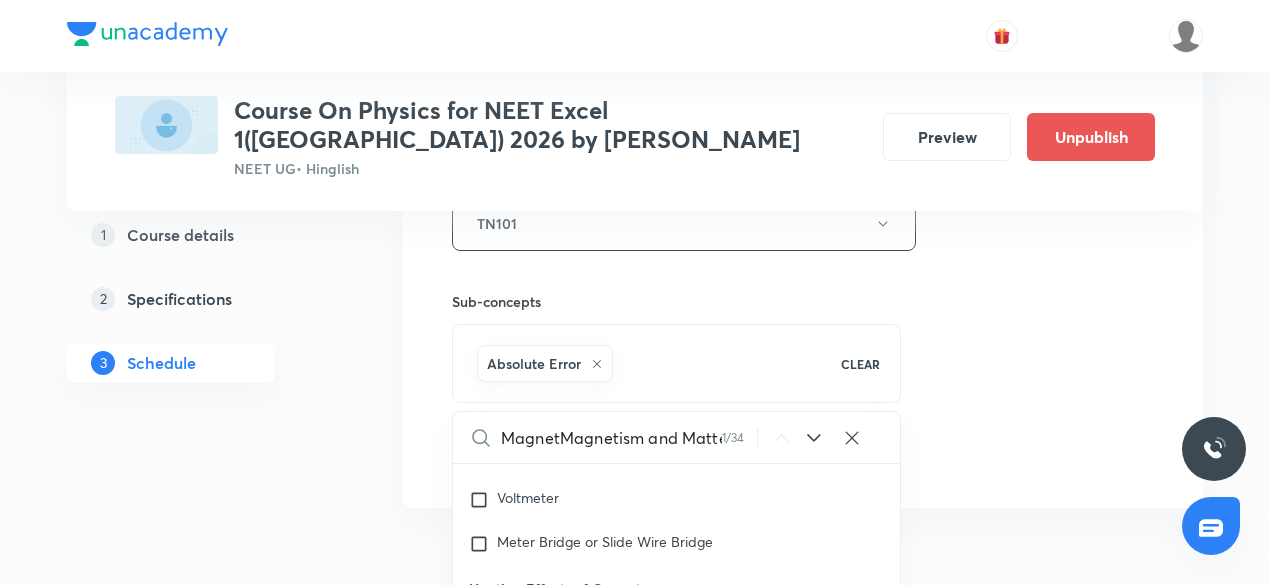 checkbox on "true" 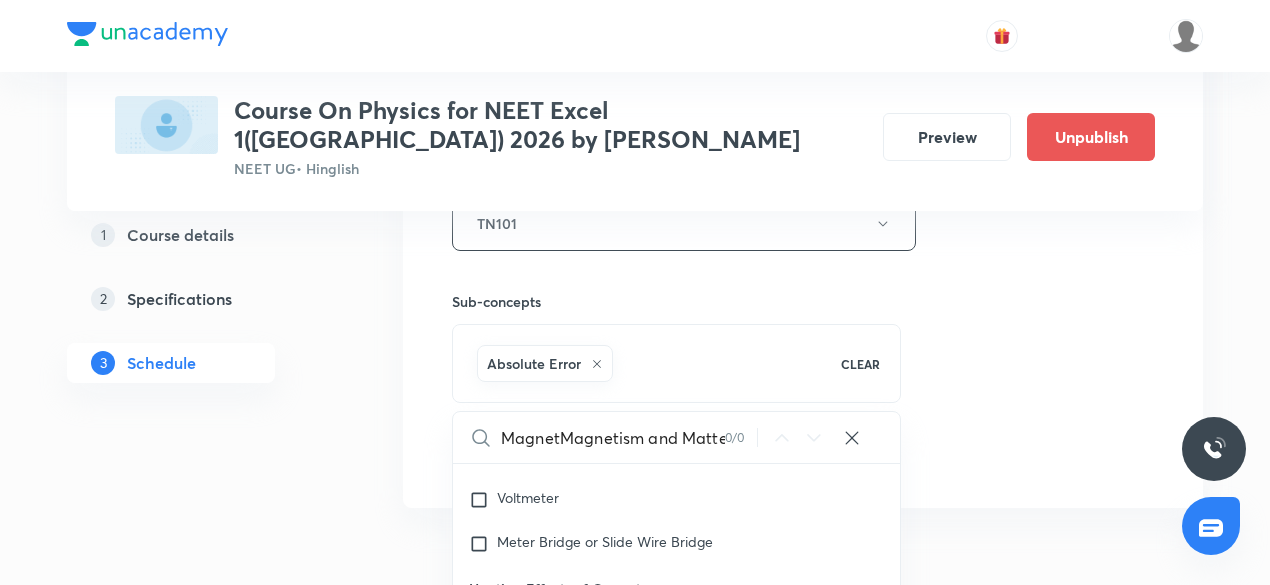 scroll, scrollTop: 0, scrollLeft: 12, axis: horizontal 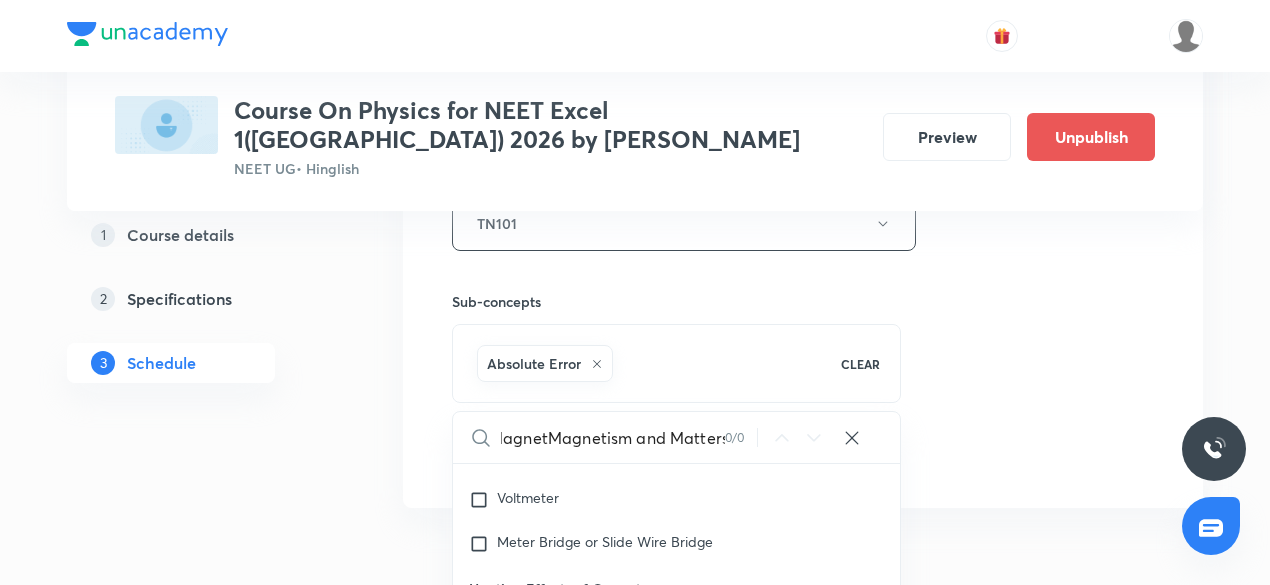 click on "MagnetMagnetism and Matters" at bounding box center (613, 437) 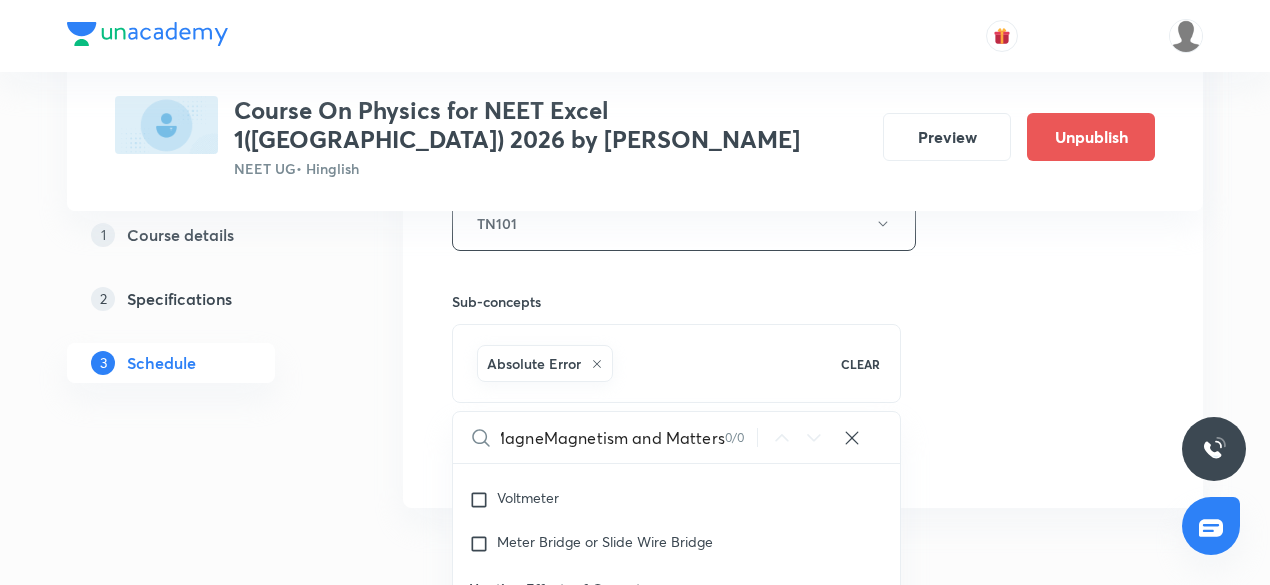 checkbox on "true" 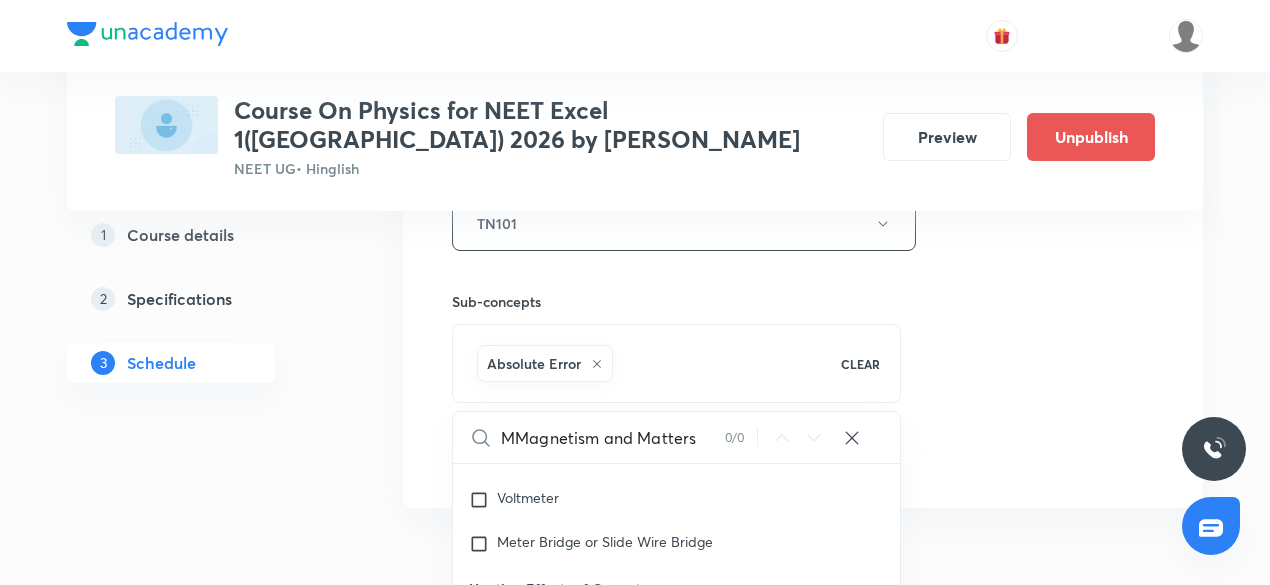 type on "Magnetism and Matters" 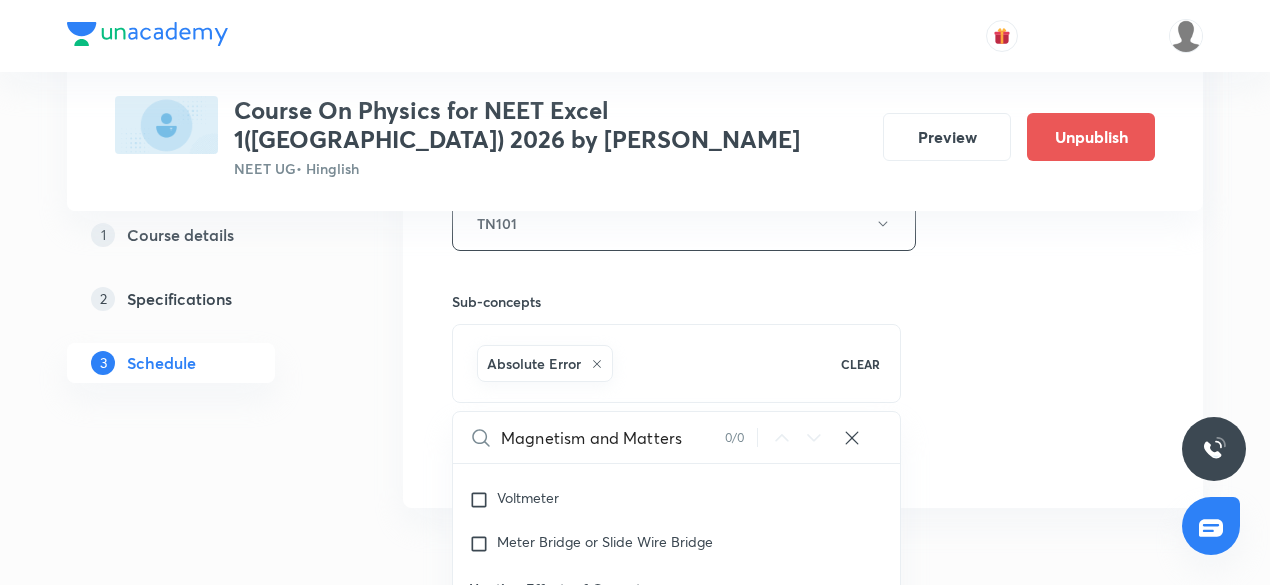 checkbox on "true" 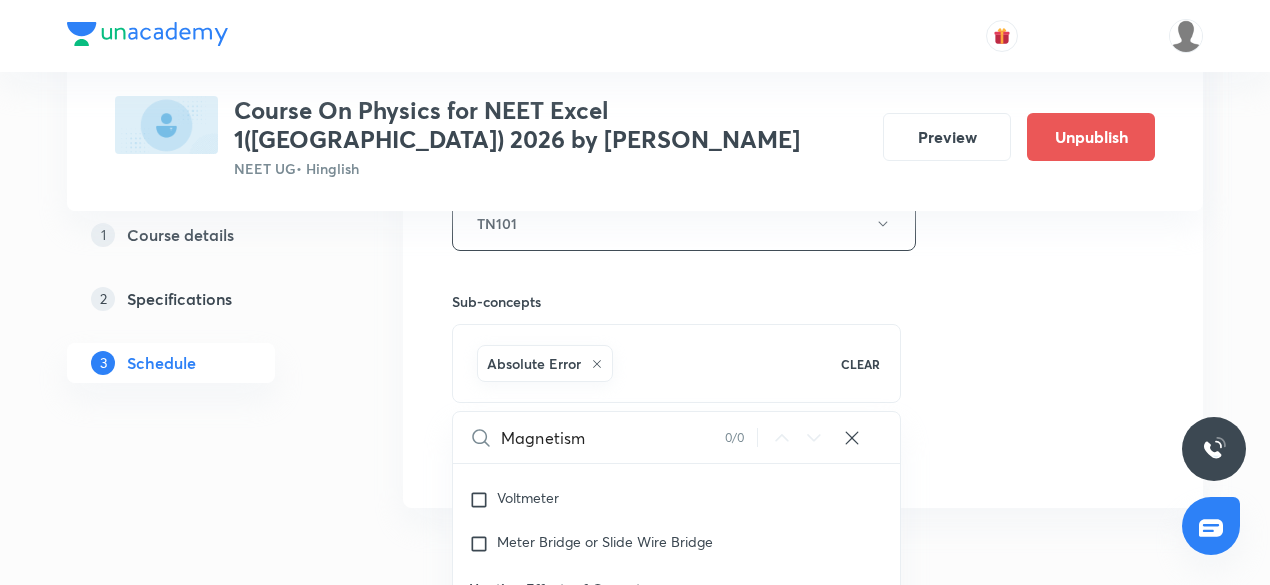 checkbox on "true" 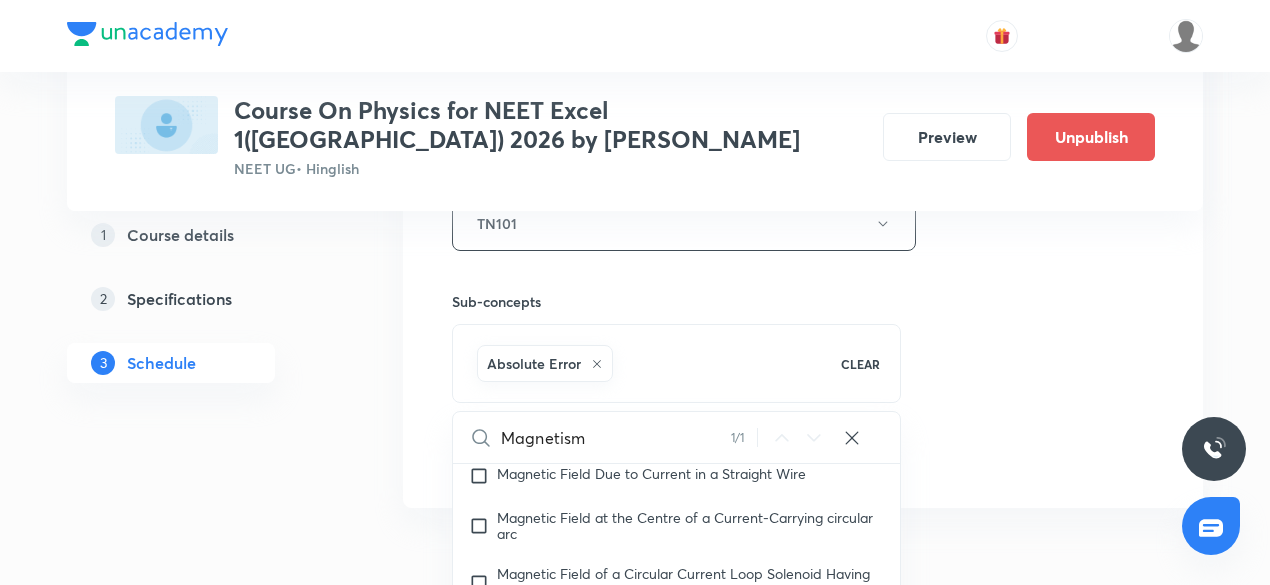 scroll, scrollTop: 18634, scrollLeft: 0, axis: vertical 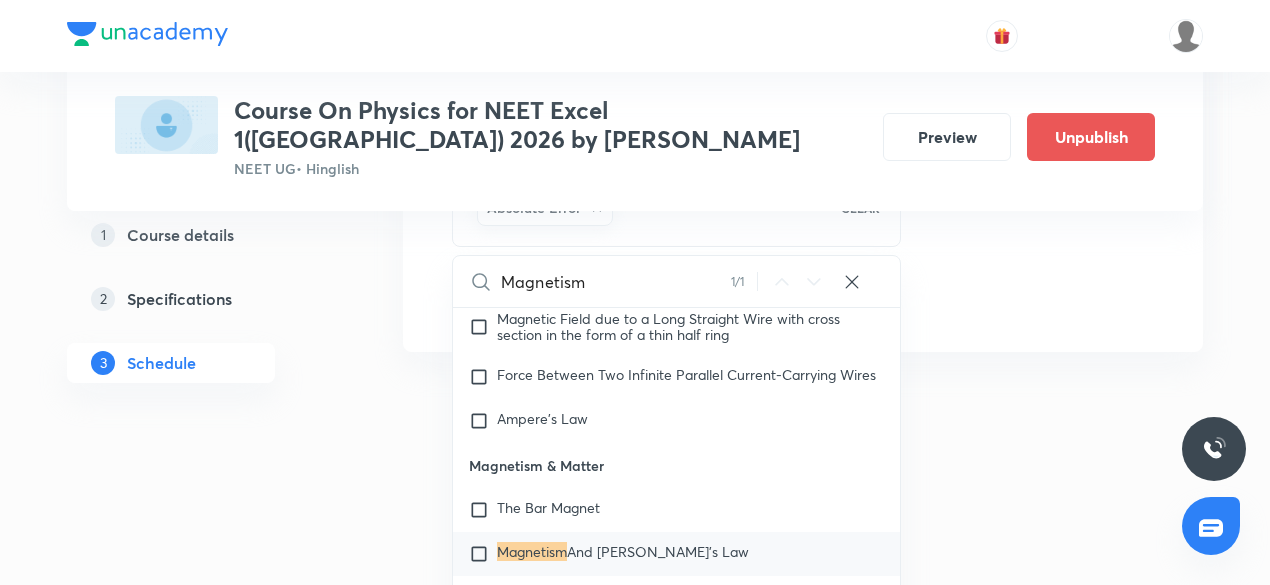 type on "Magnetism" 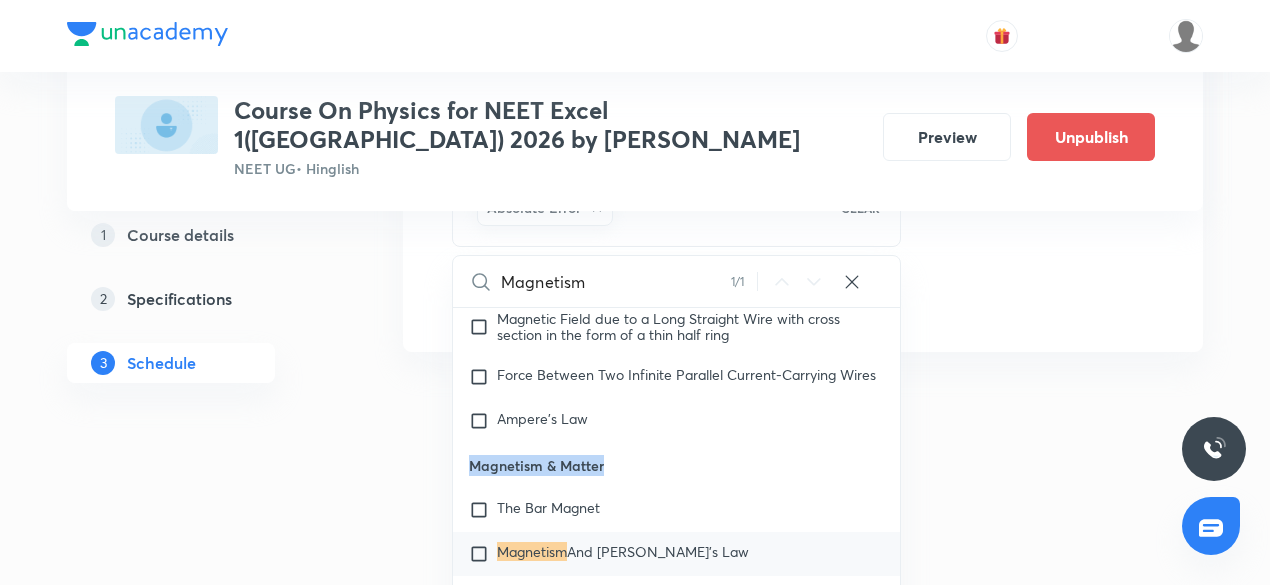 click on "Magnetism & Matter" at bounding box center (676, 465) 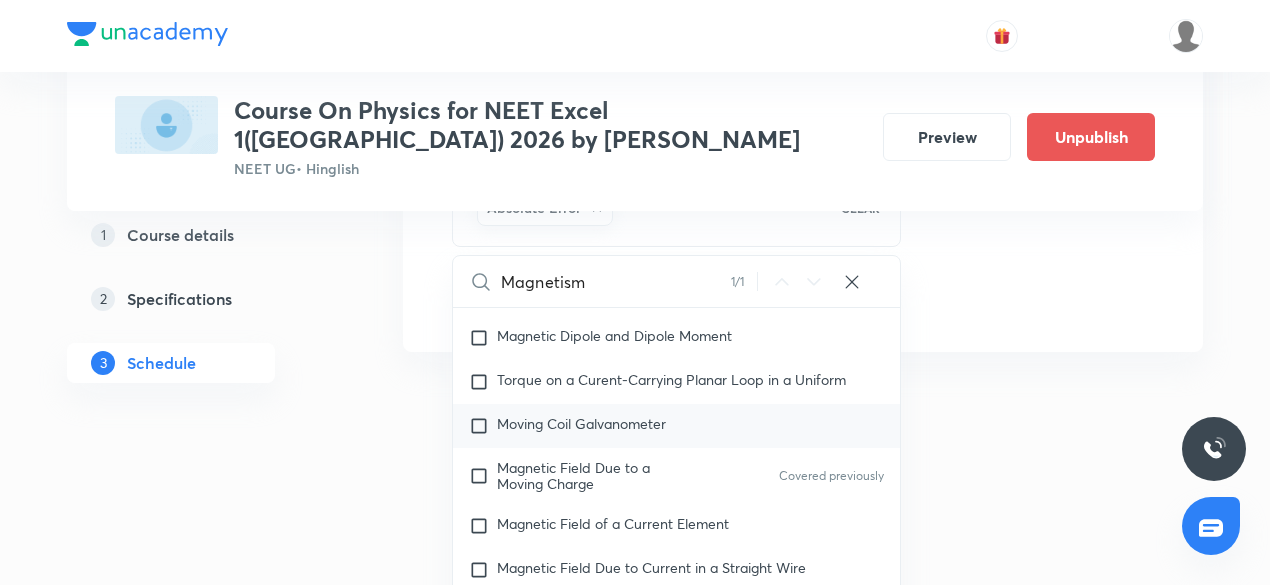 scroll, scrollTop: 18169, scrollLeft: 0, axis: vertical 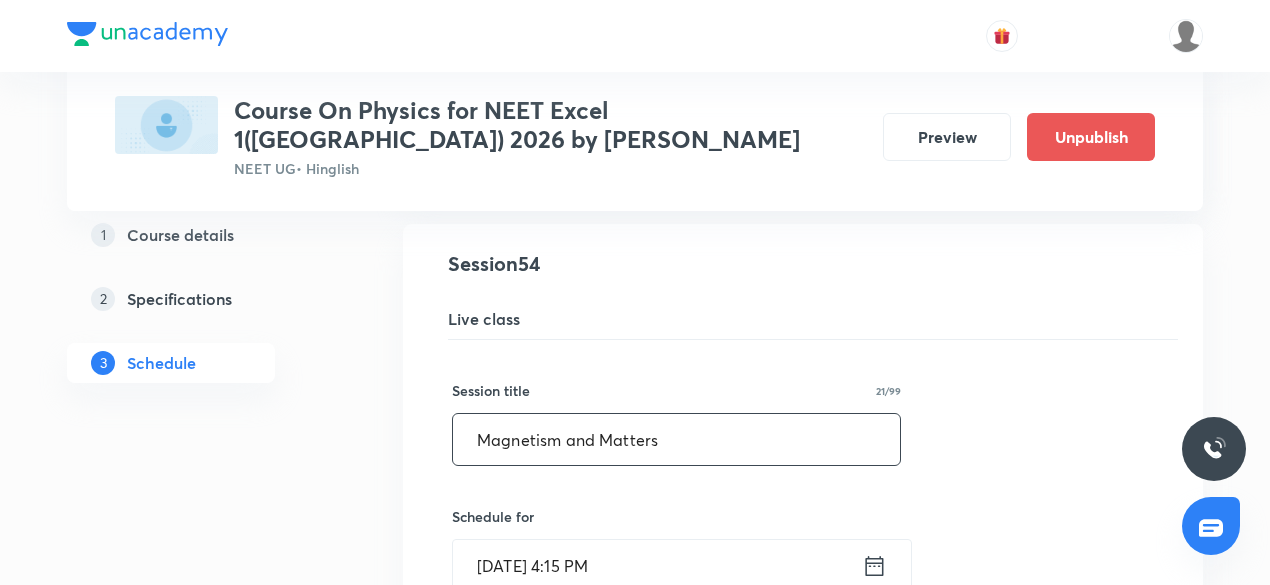 click on "Magnetism and Matters" at bounding box center [676, 439] 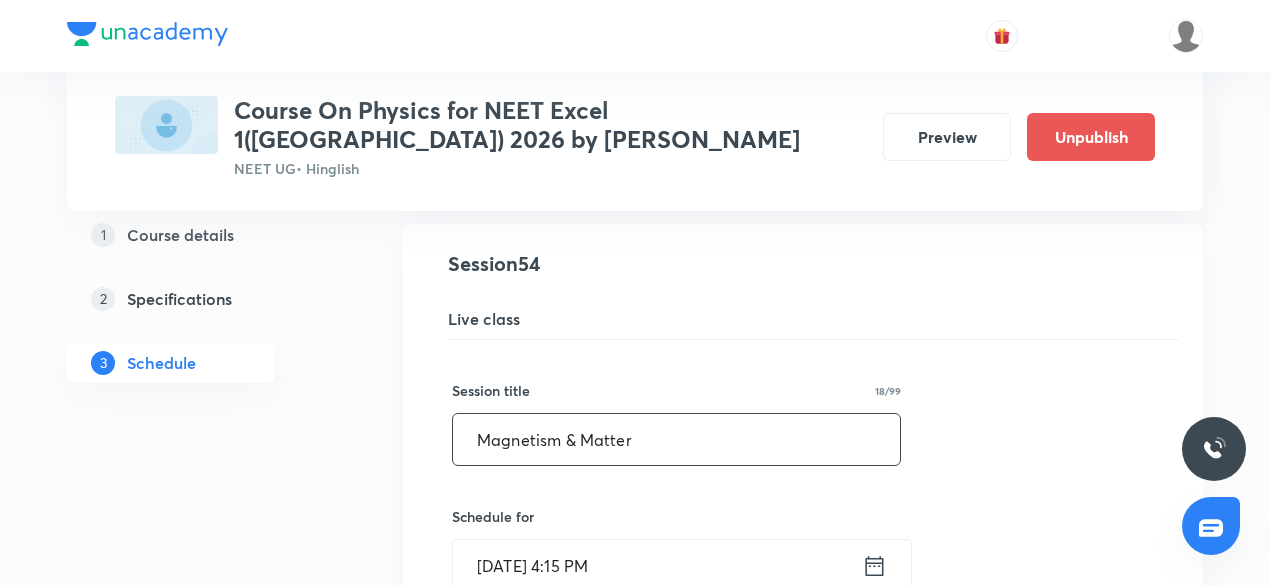 type on "Magnetism & Matter" 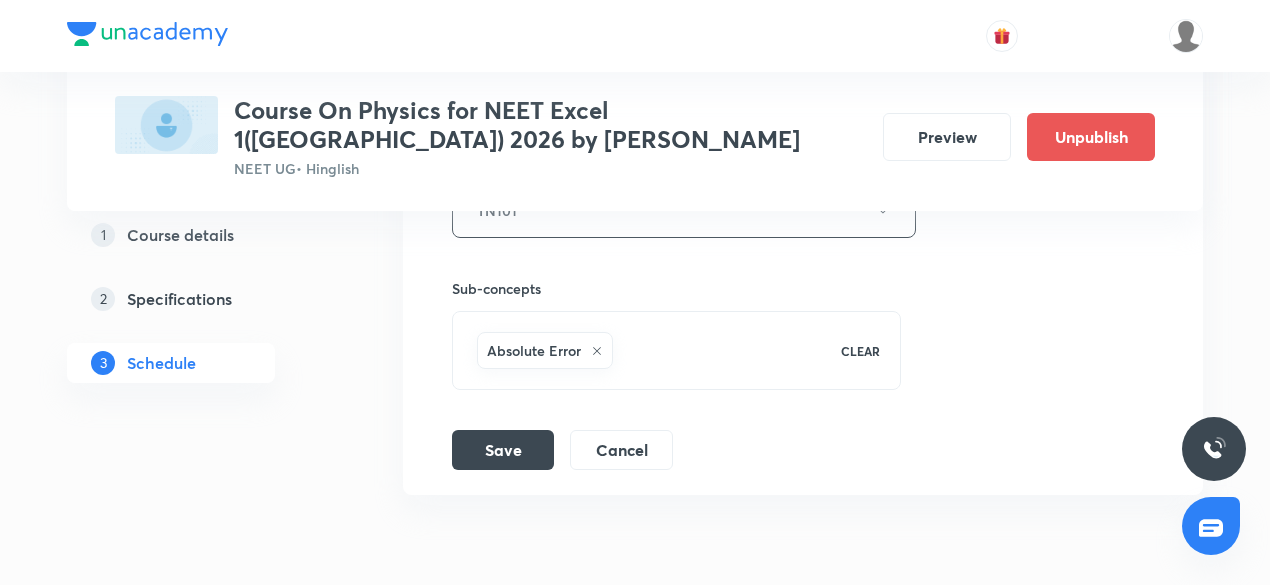 scroll, scrollTop: 9244, scrollLeft: 0, axis: vertical 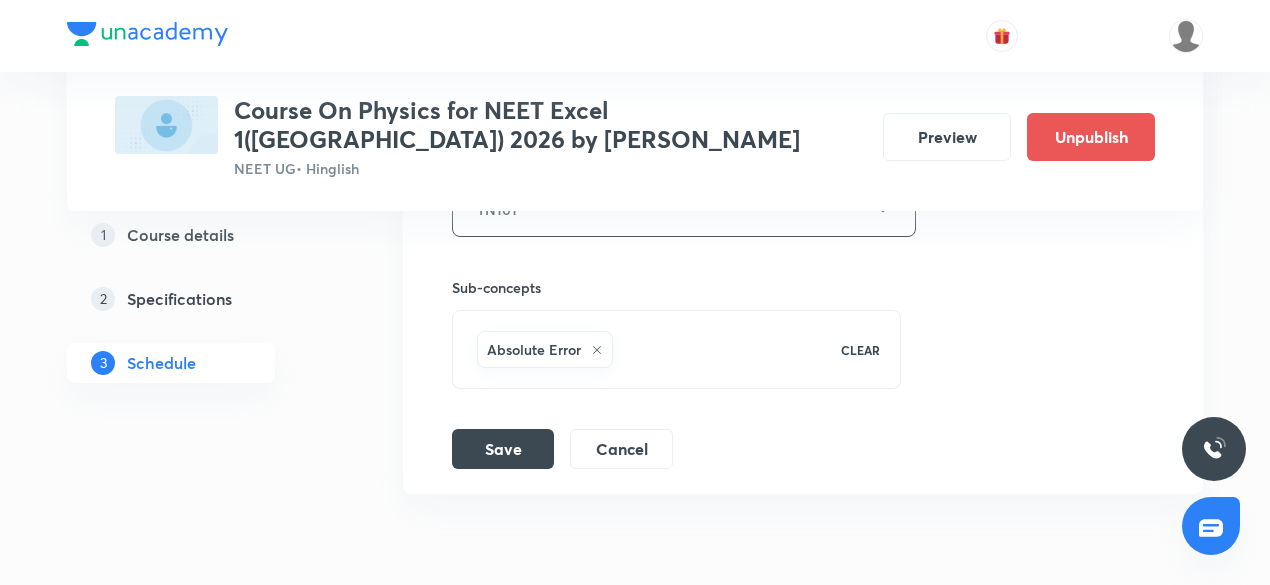 click on "Absolute Error" at bounding box center (646, 349) 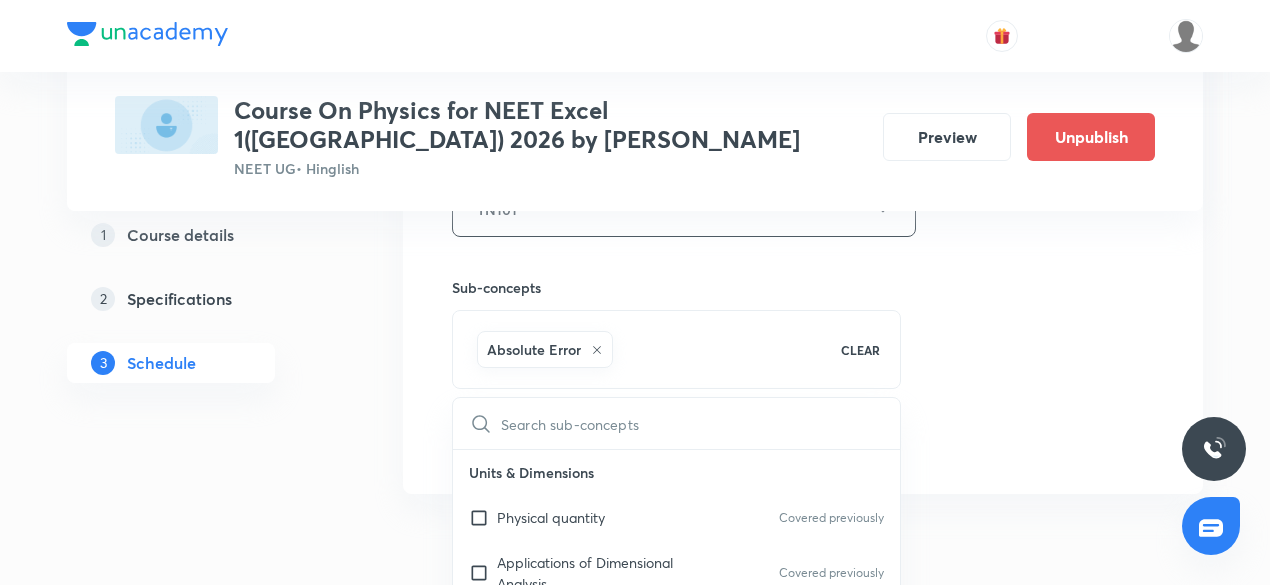 checkbox on "true" 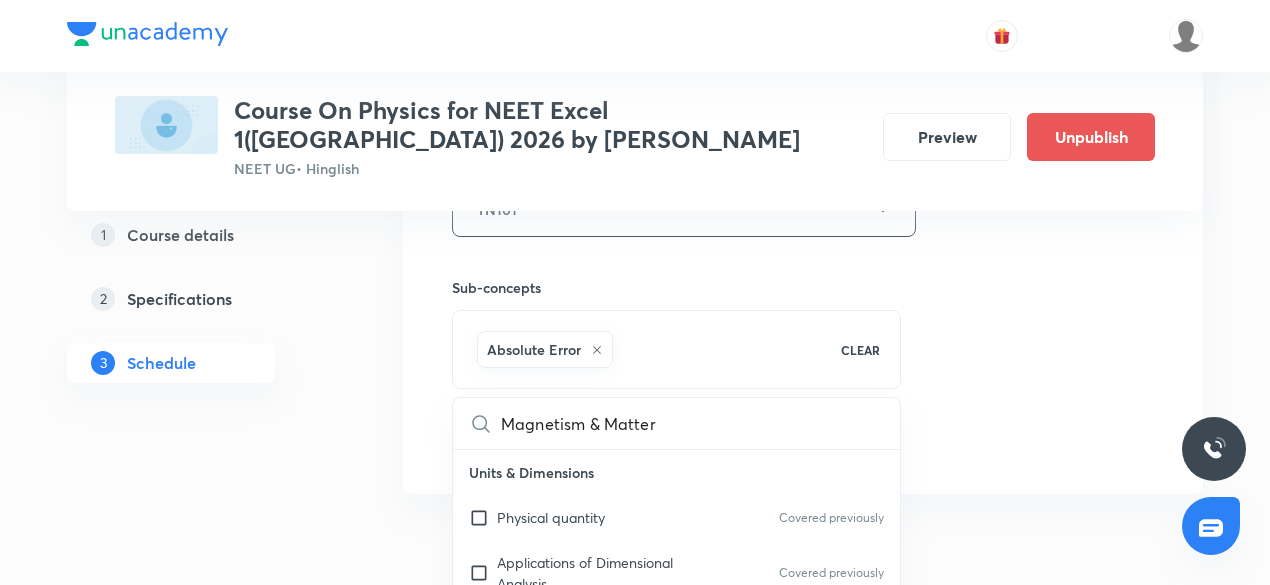 checkbox on "true" 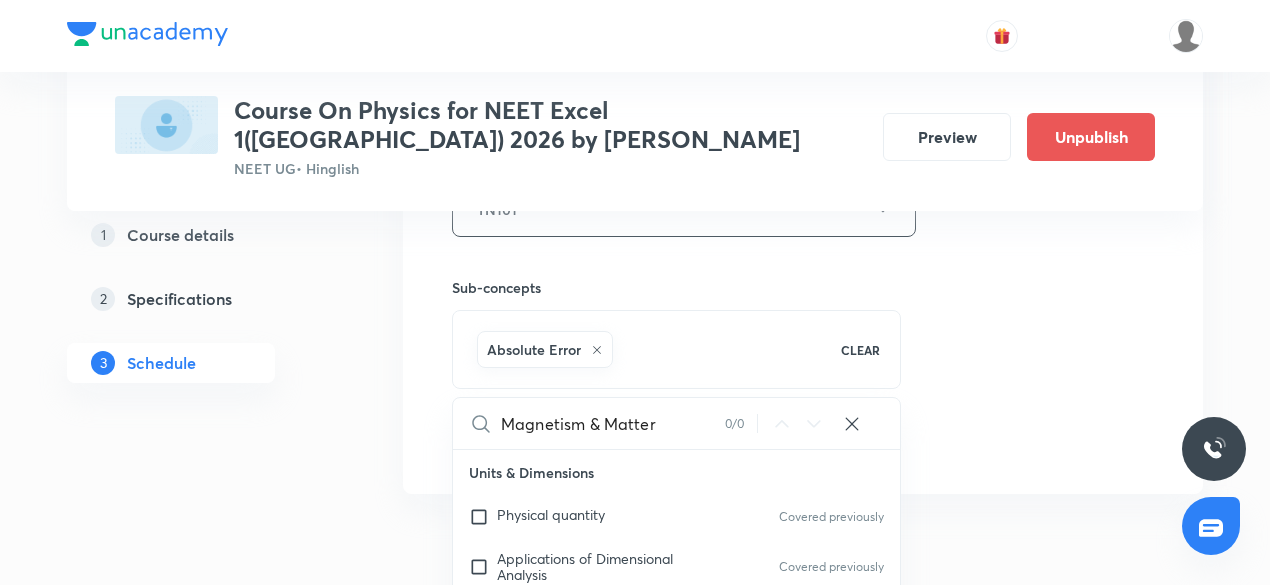 type on "Magnetism & Matte" 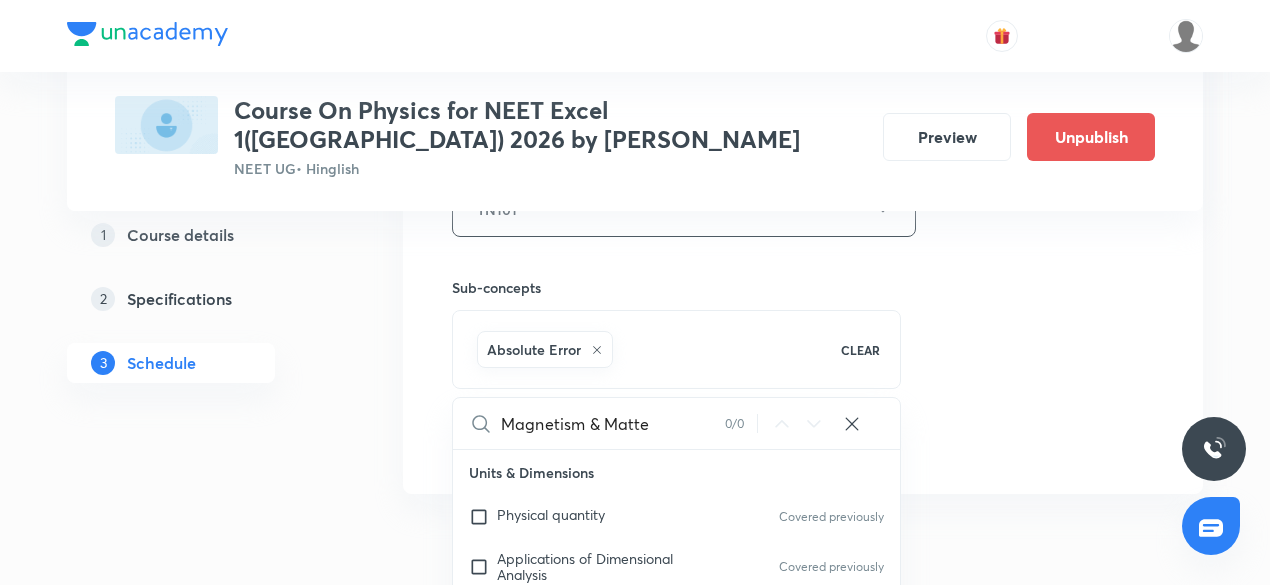 checkbox on "true" 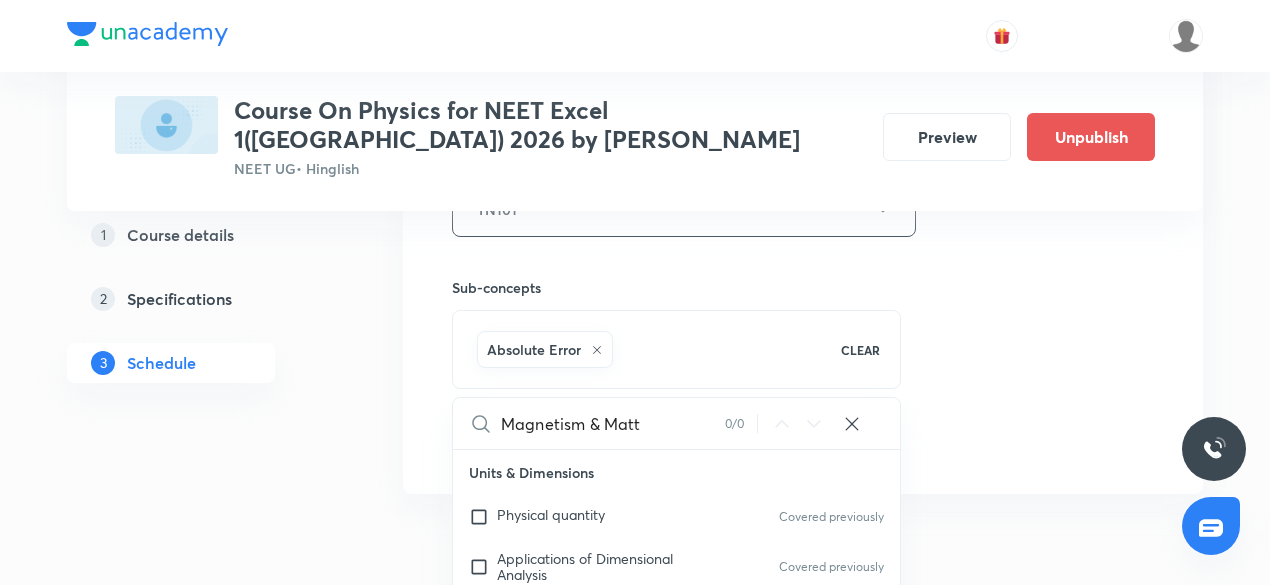 checkbox on "true" 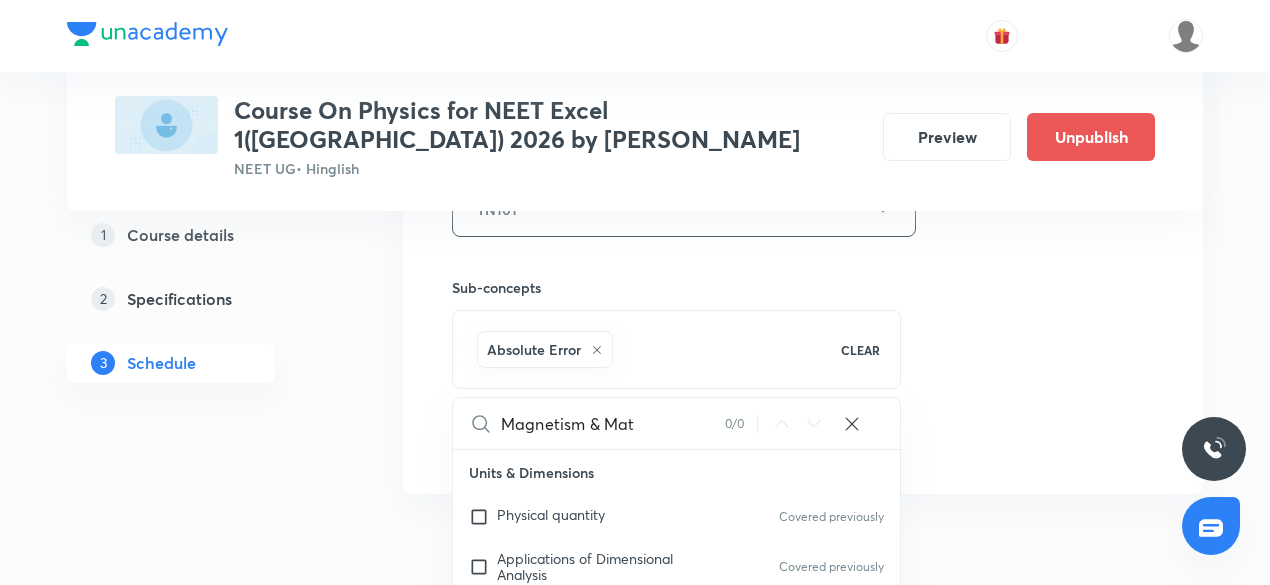 checkbox on "true" 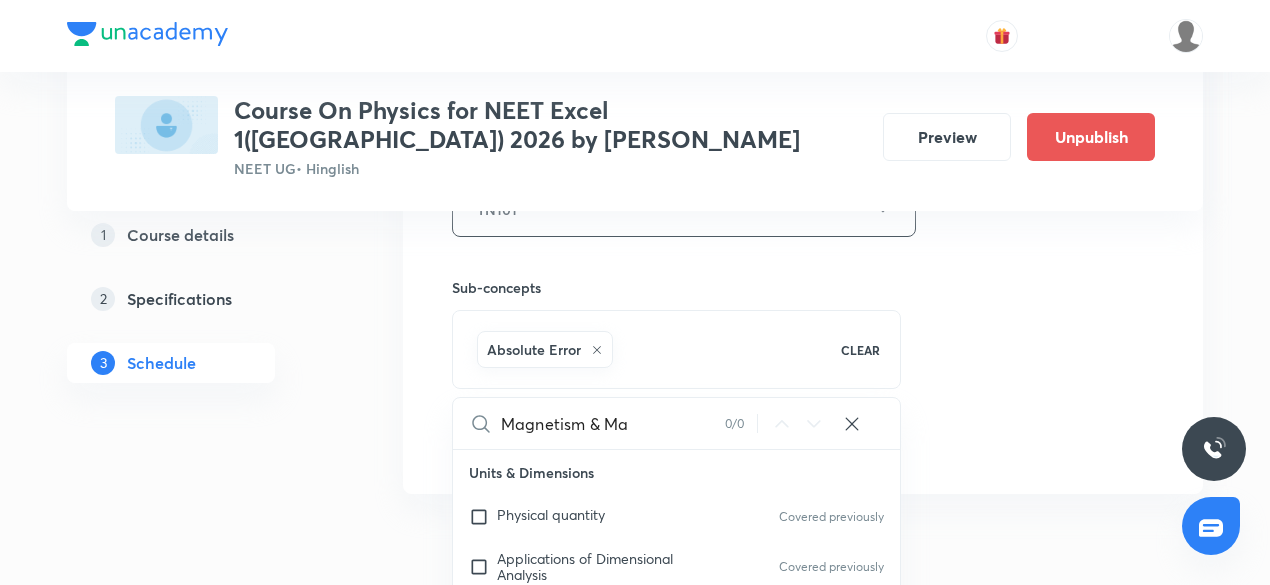checkbox on "true" 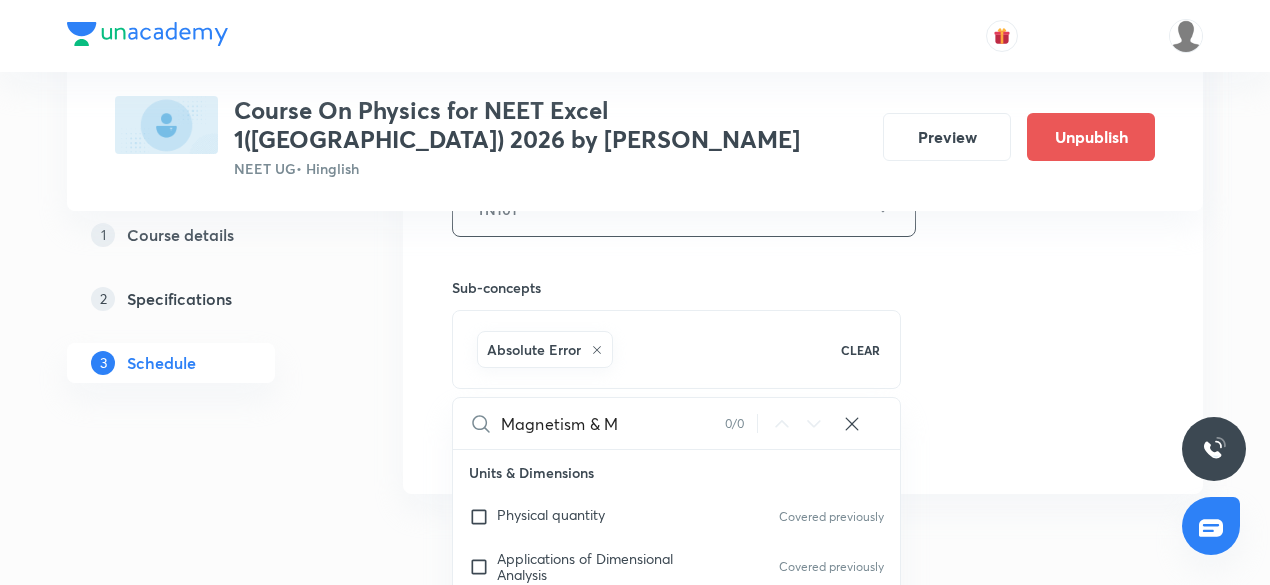 checkbox on "true" 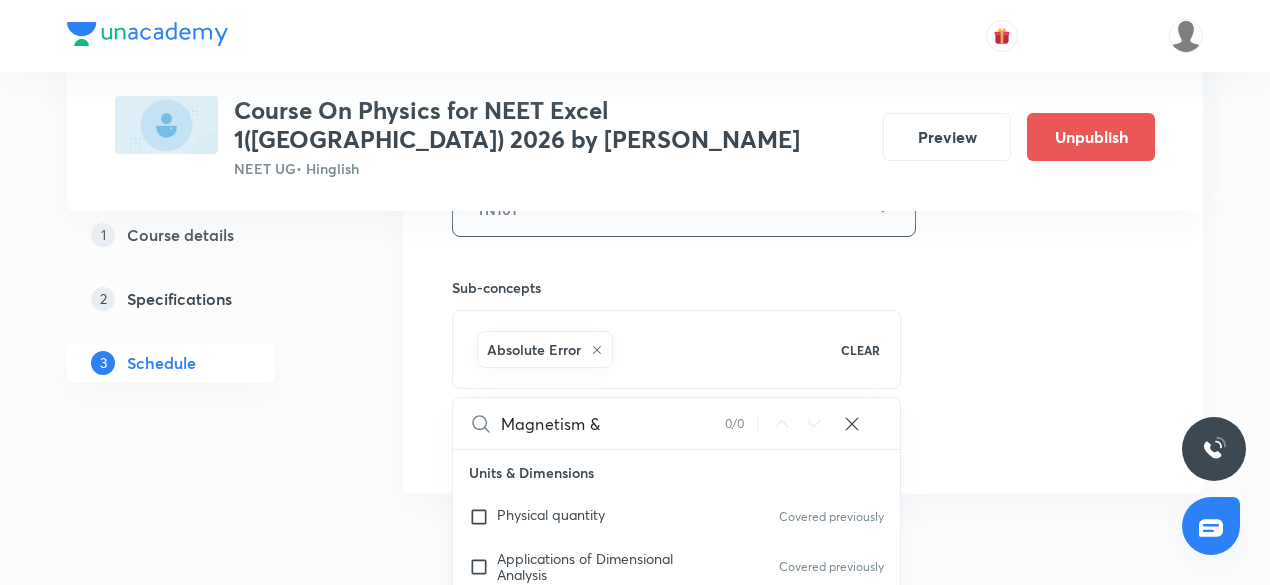 checkbox on "true" 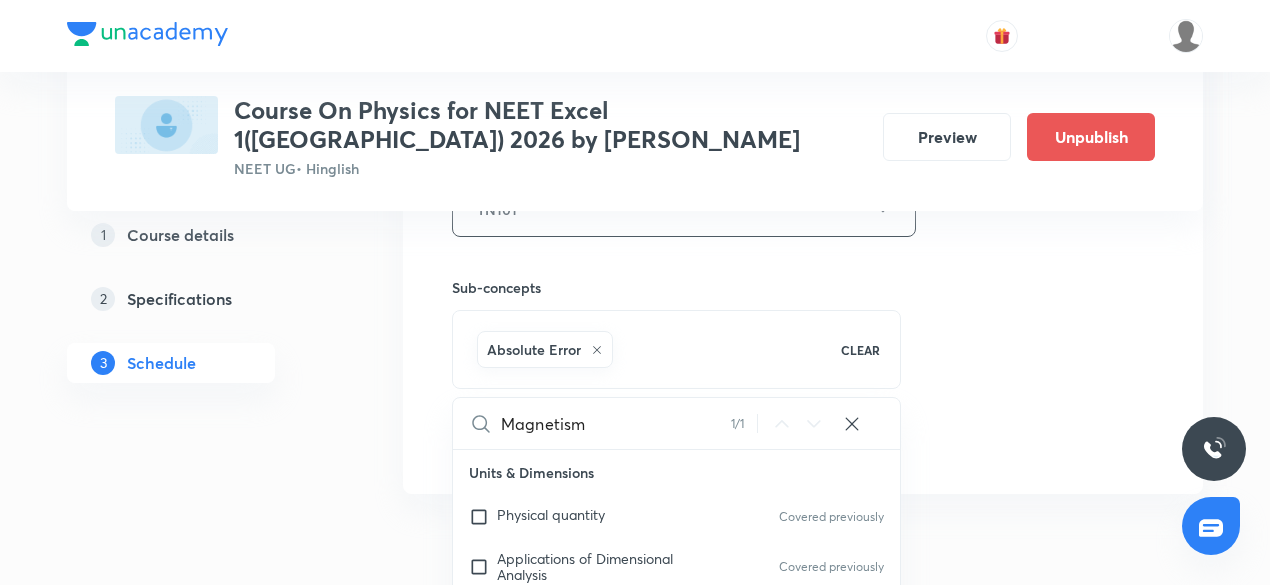 checkbox on "true" 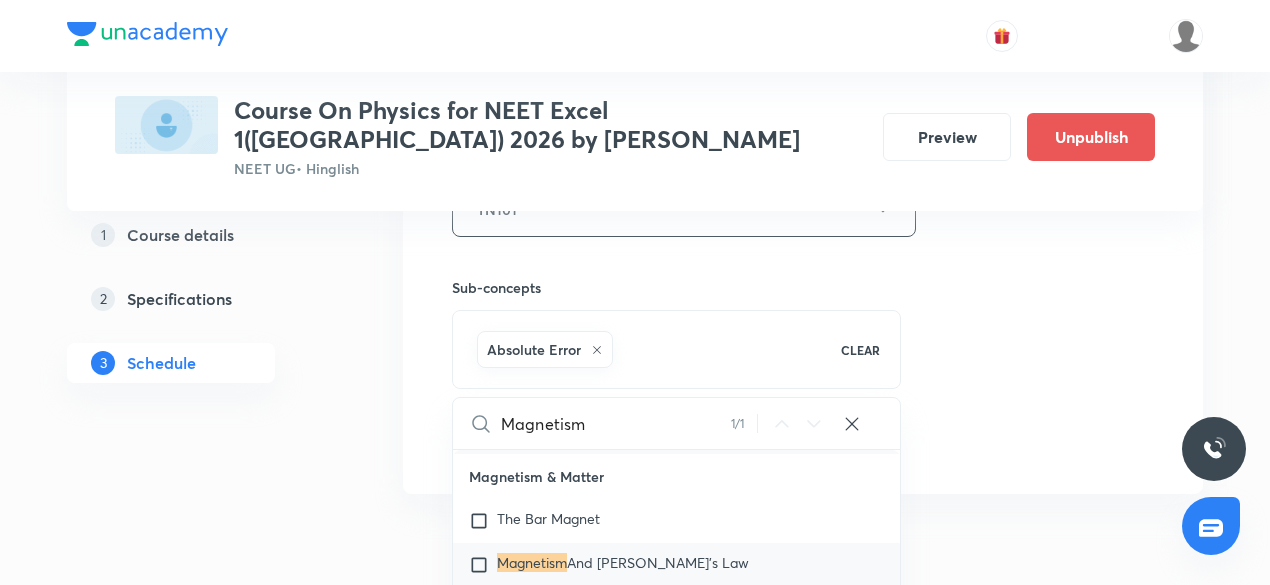 scroll, scrollTop: 18766, scrollLeft: 0, axis: vertical 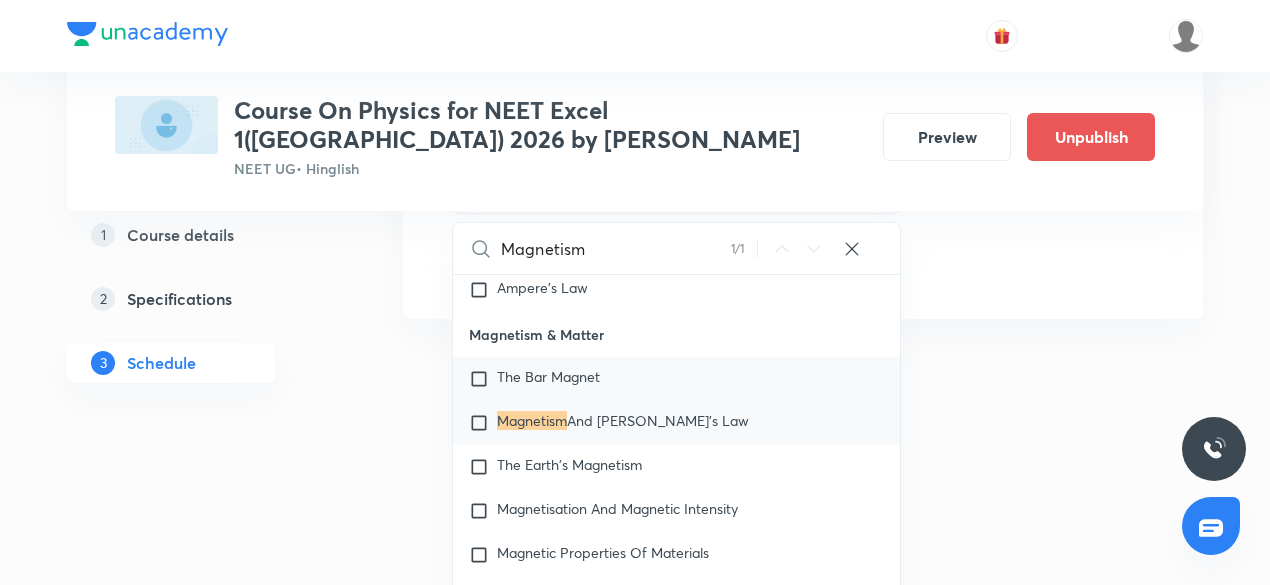type on "Magnetism" 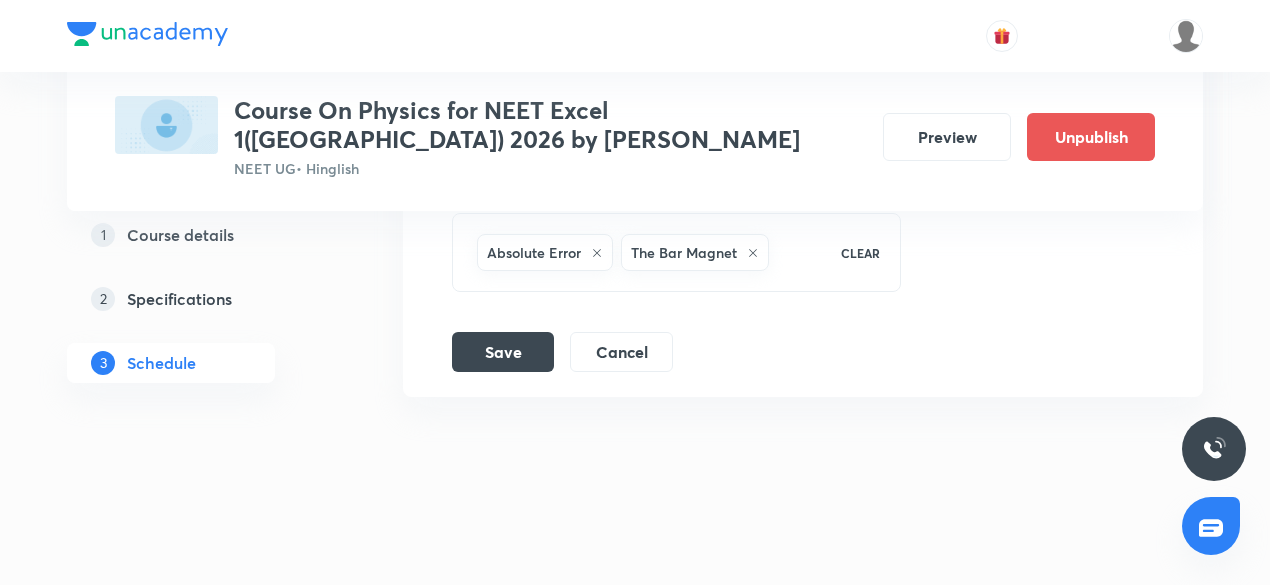 scroll, scrollTop: 9300, scrollLeft: 0, axis: vertical 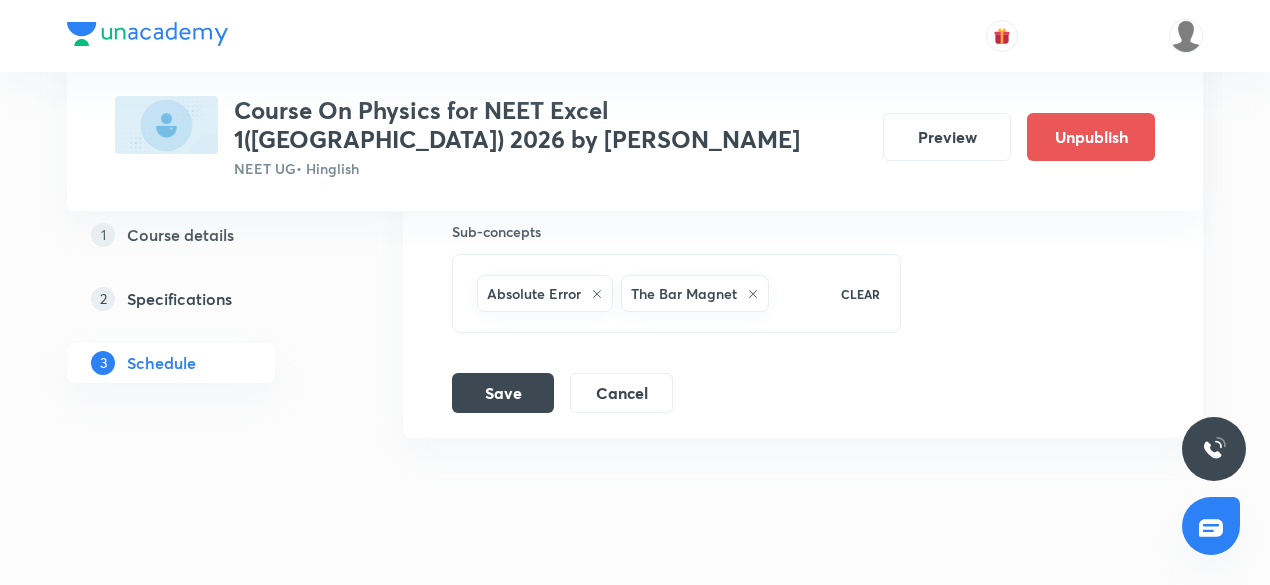 click on "Save Cancel" at bounding box center [570, 393] 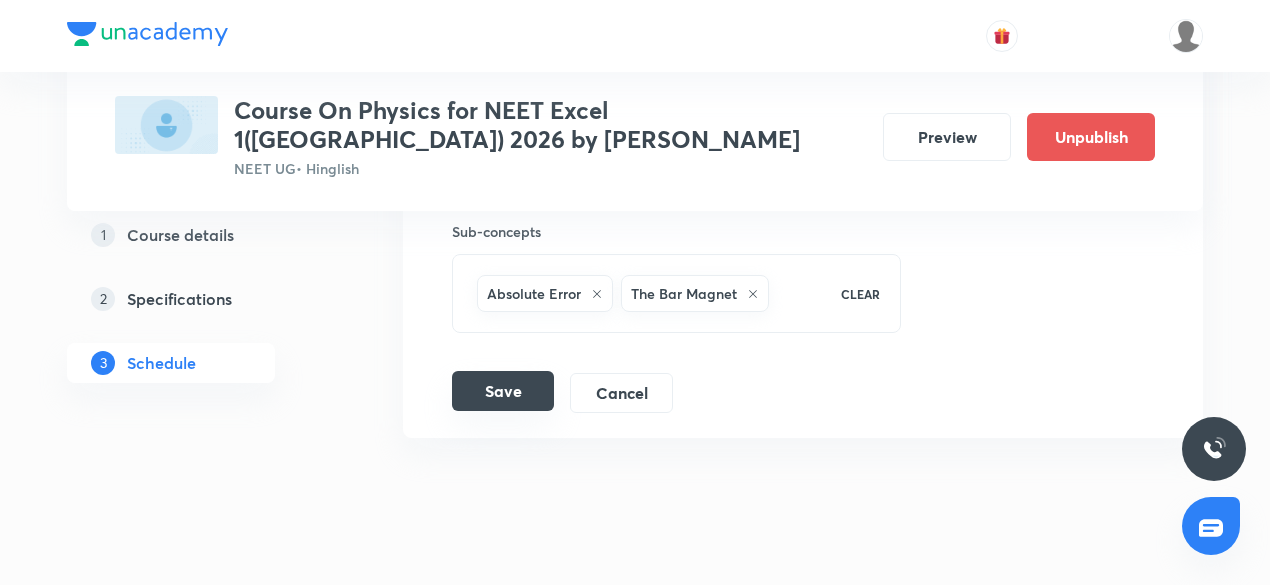 click on "Save" at bounding box center (503, 391) 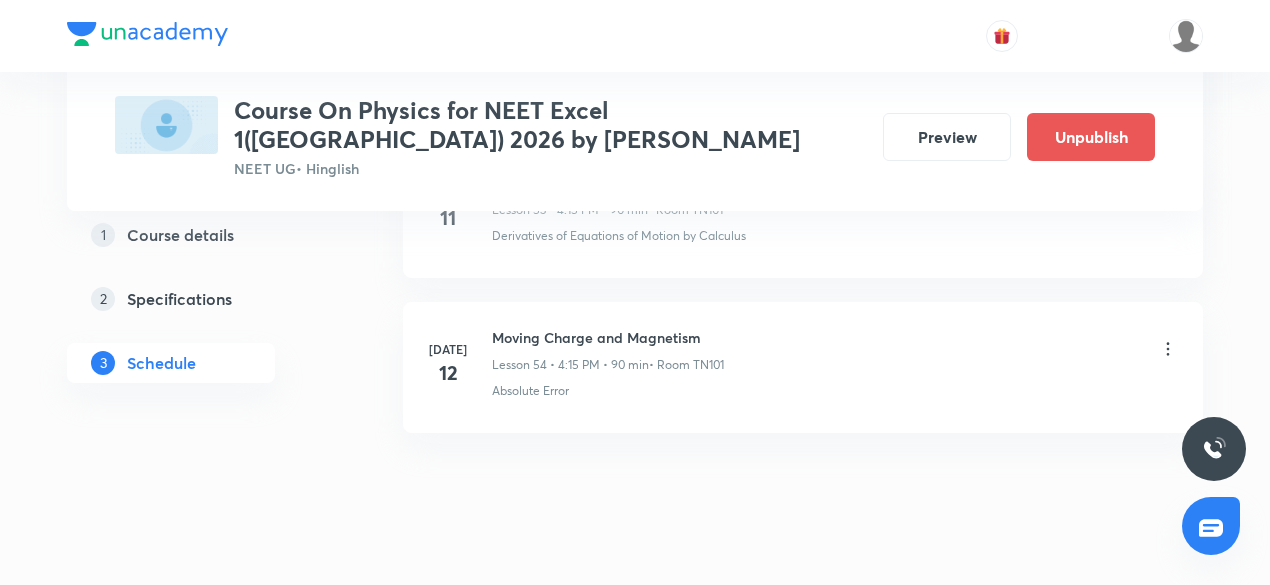 scroll, scrollTop: 8536, scrollLeft: 0, axis: vertical 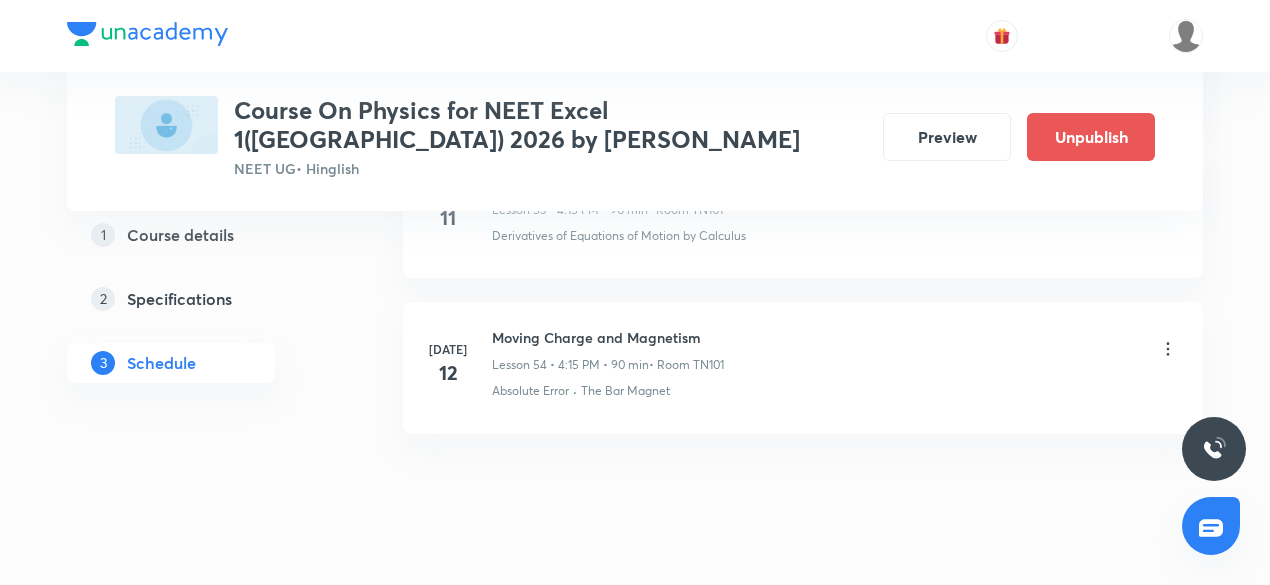 click 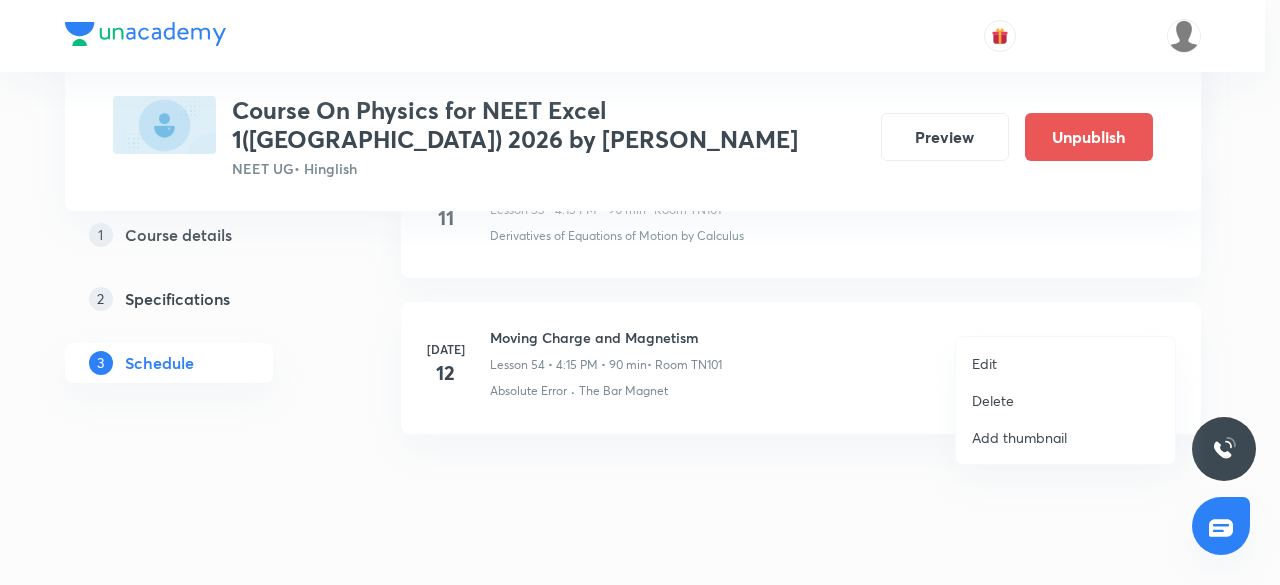 click on "Edit" at bounding box center (984, 363) 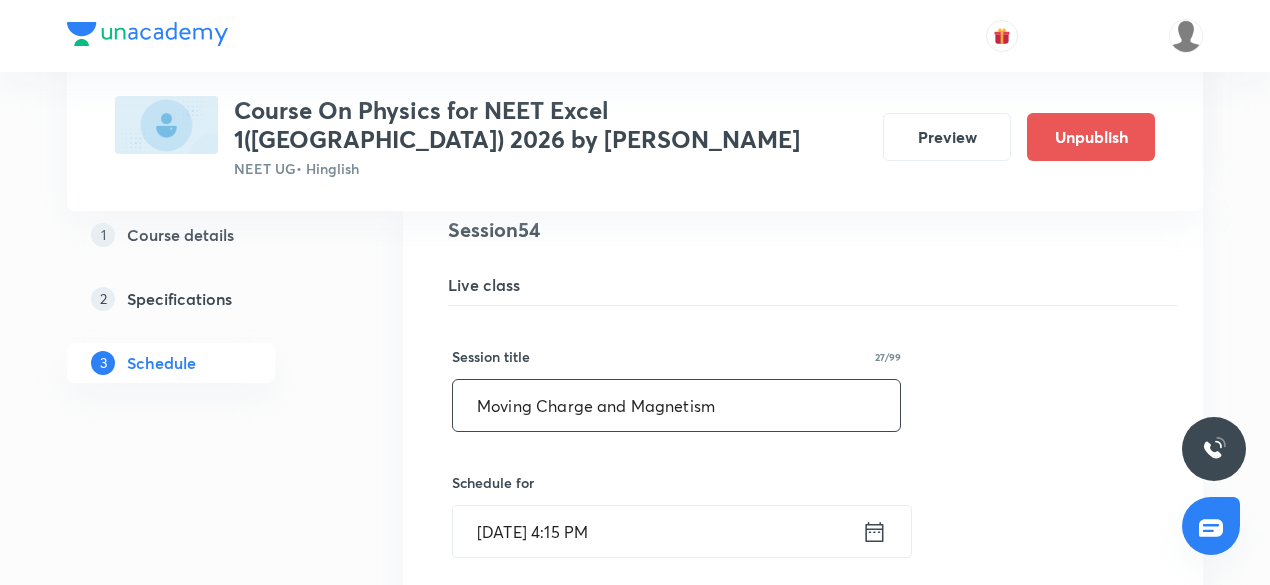 click on "Moving Charge and Magnetism" at bounding box center [676, 405] 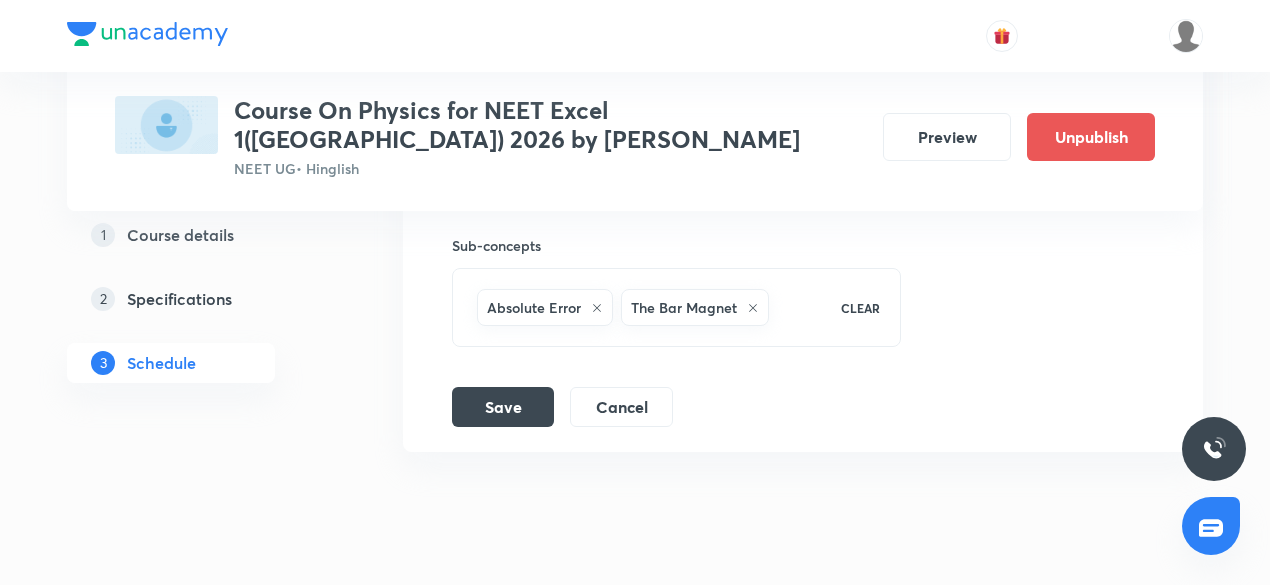 scroll, scrollTop: 9300, scrollLeft: 0, axis: vertical 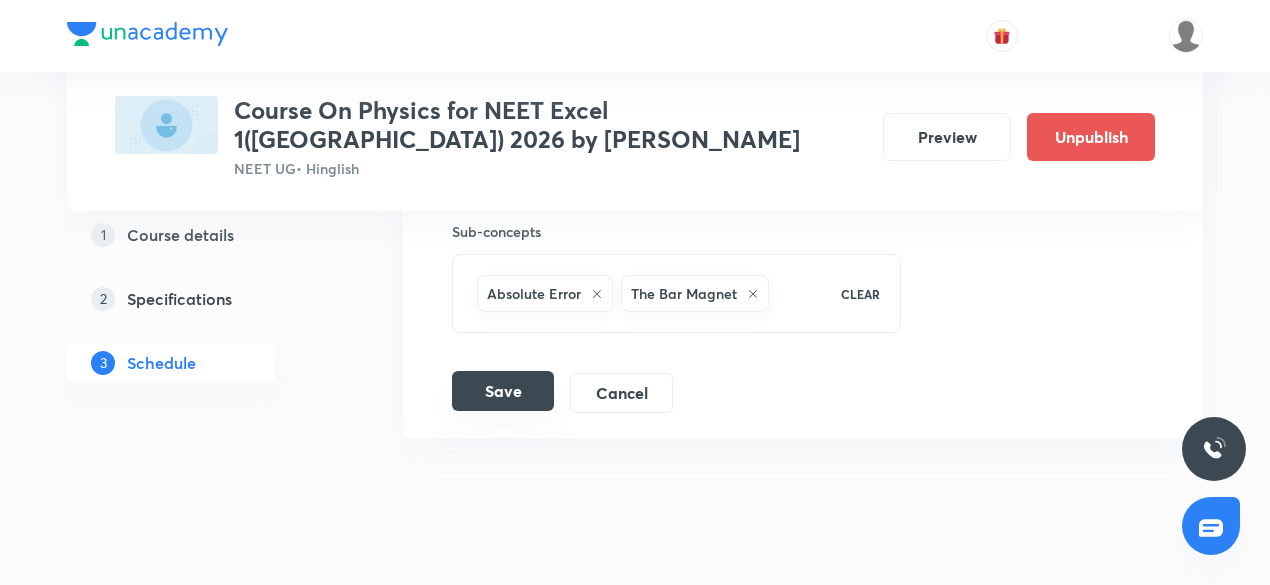 type on "Magnetism & Matter" 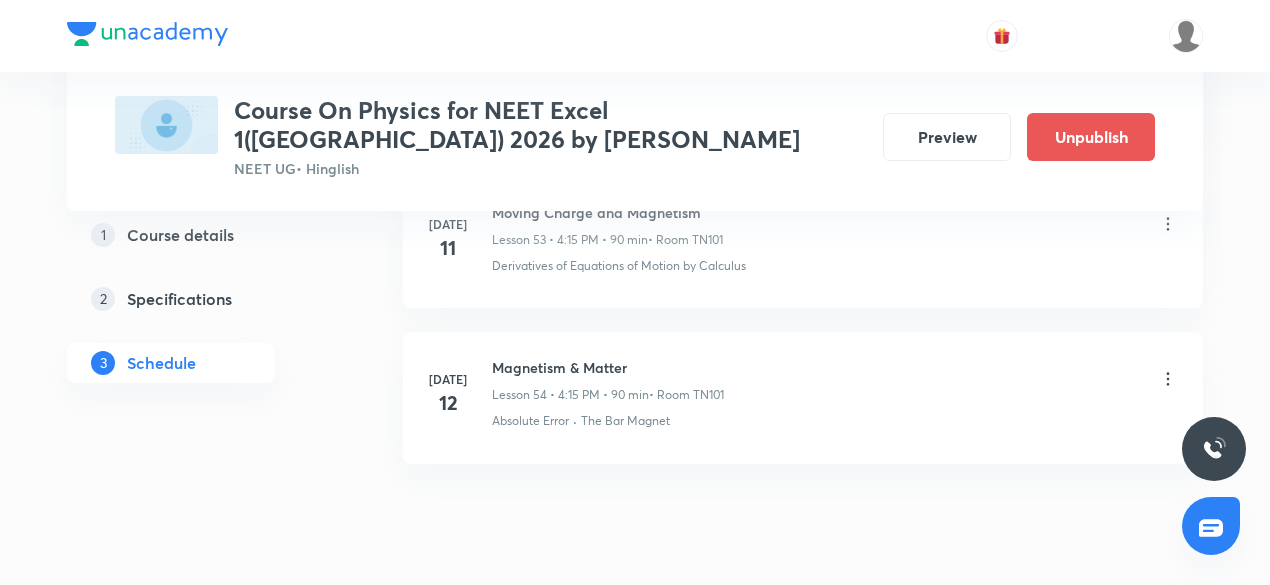 scroll, scrollTop: 8536, scrollLeft: 0, axis: vertical 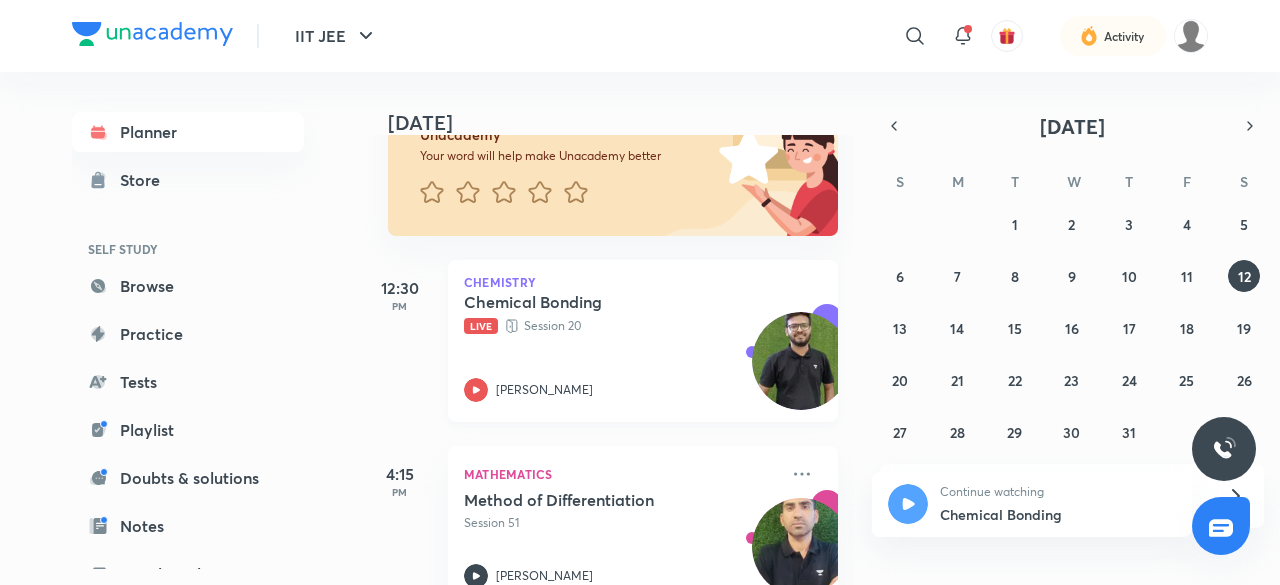 click 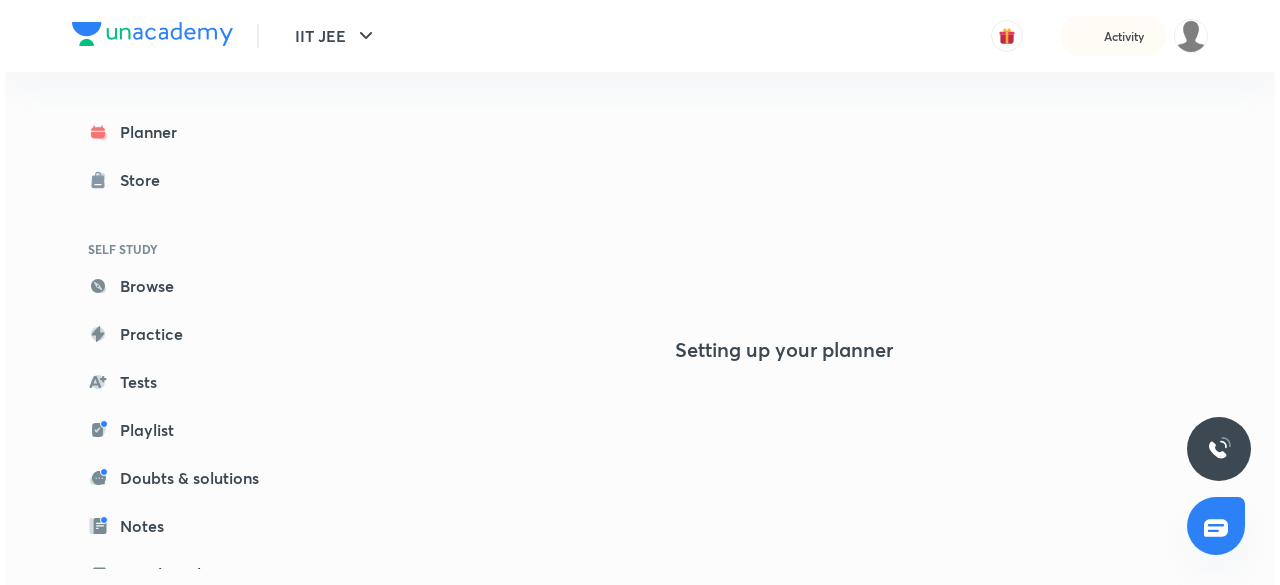 scroll, scrollTop: 0, scrollLeft: 0, axis: both 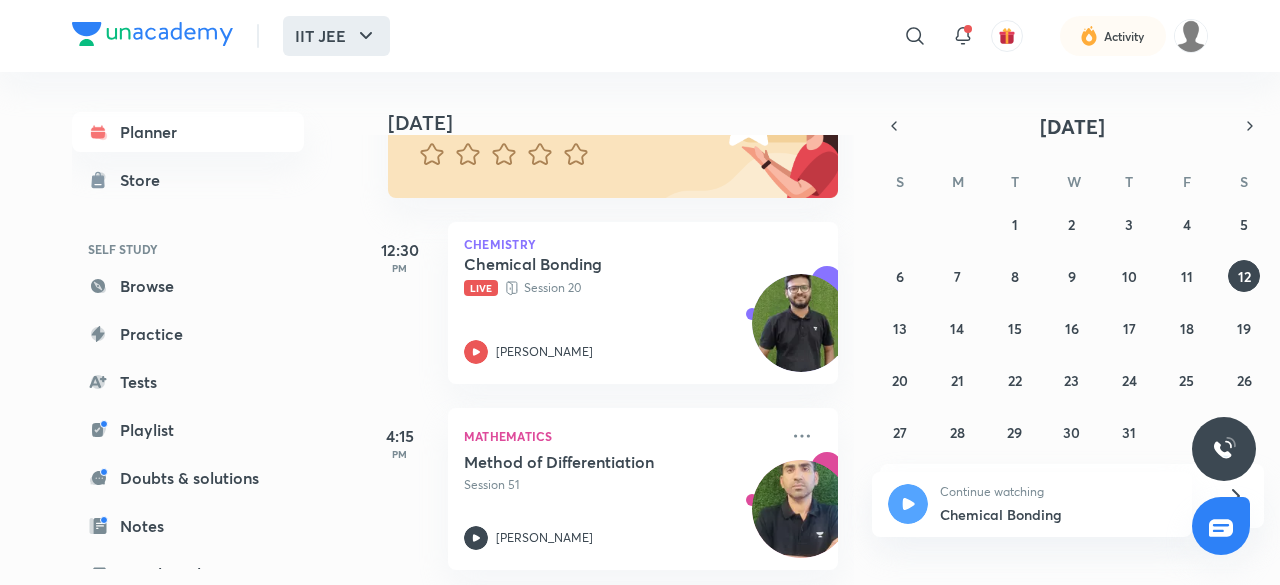 click 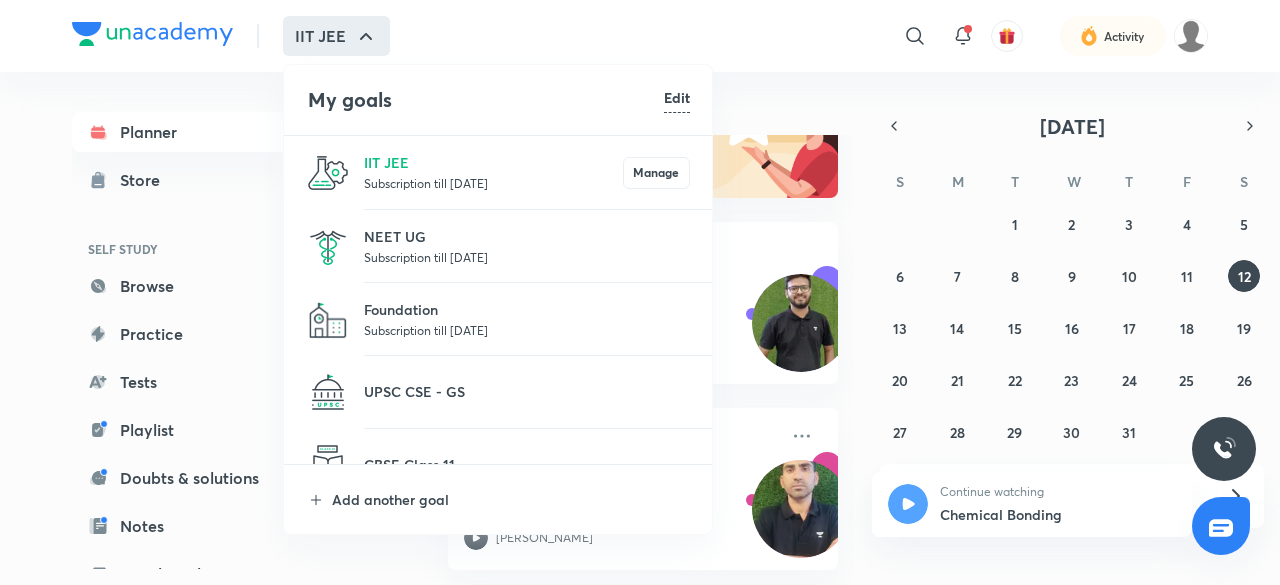 click on "NEET UG Subscription till [DATE]" at bounding box center (499, 246) 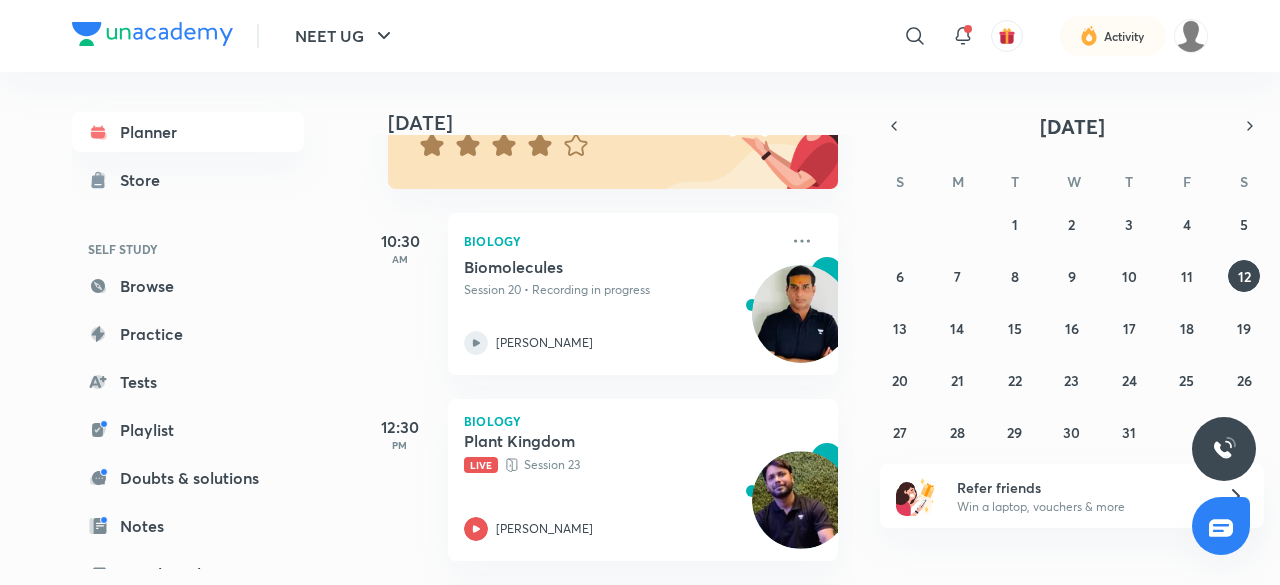 scroll, scrollTop: 229, scrollLeft: 0, axis: vertical 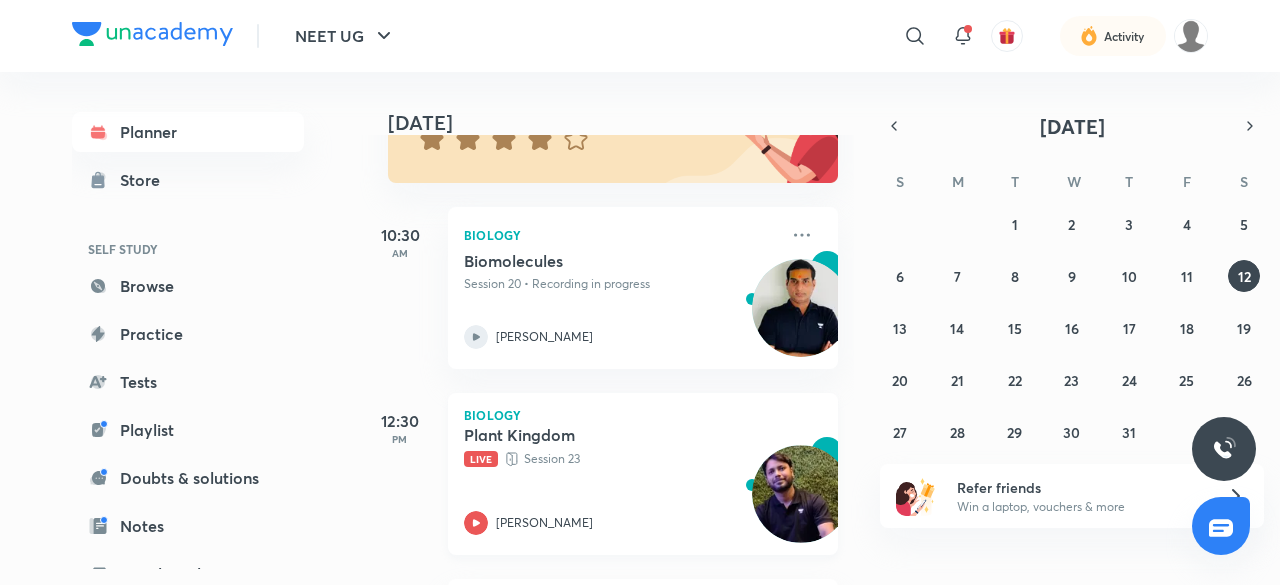 click 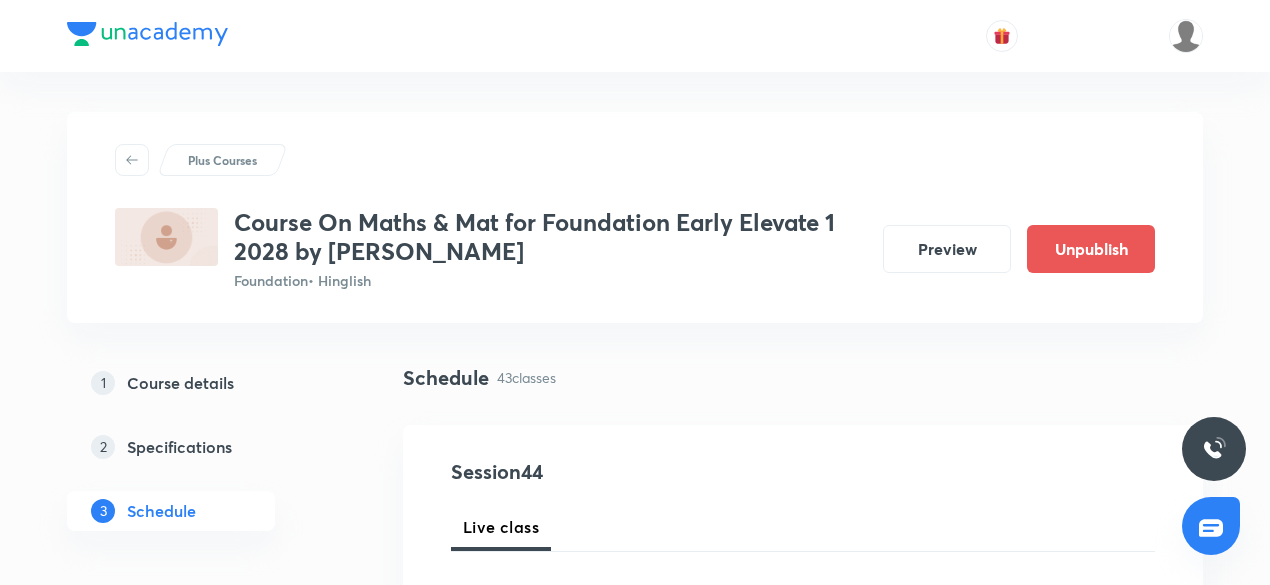scroll, scrollTop: 0, scrollLeft: 0, axis: both 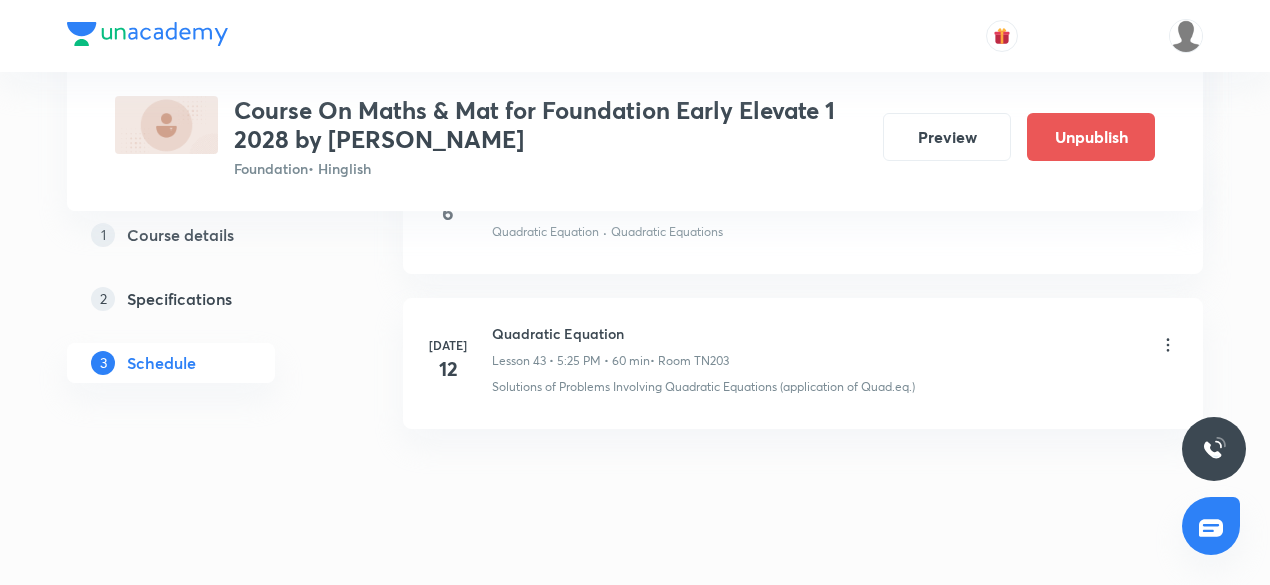 click 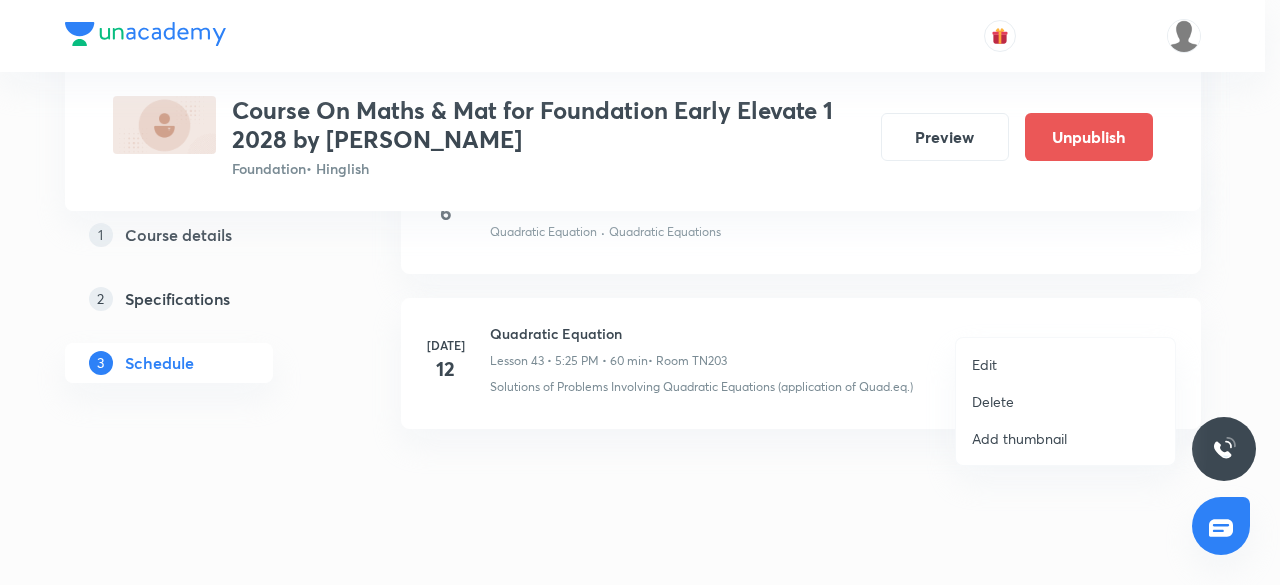 click on "Edit" at bounding box center [984, 364] 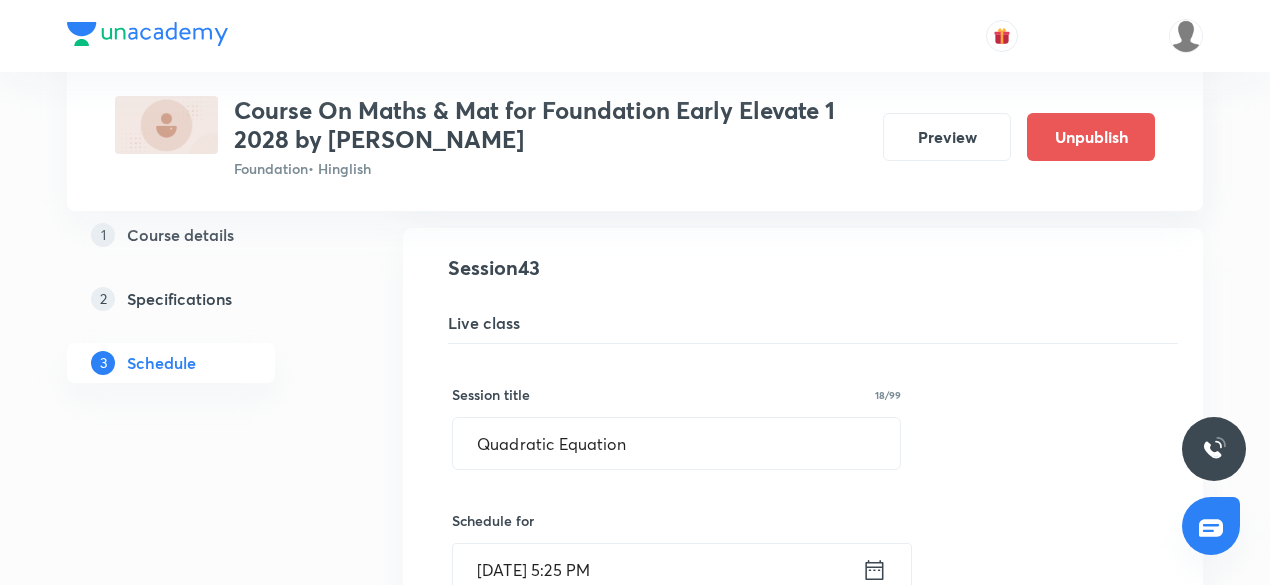 scroll, scrollTop: 6778, scrollLeft: 0, axis: vertical 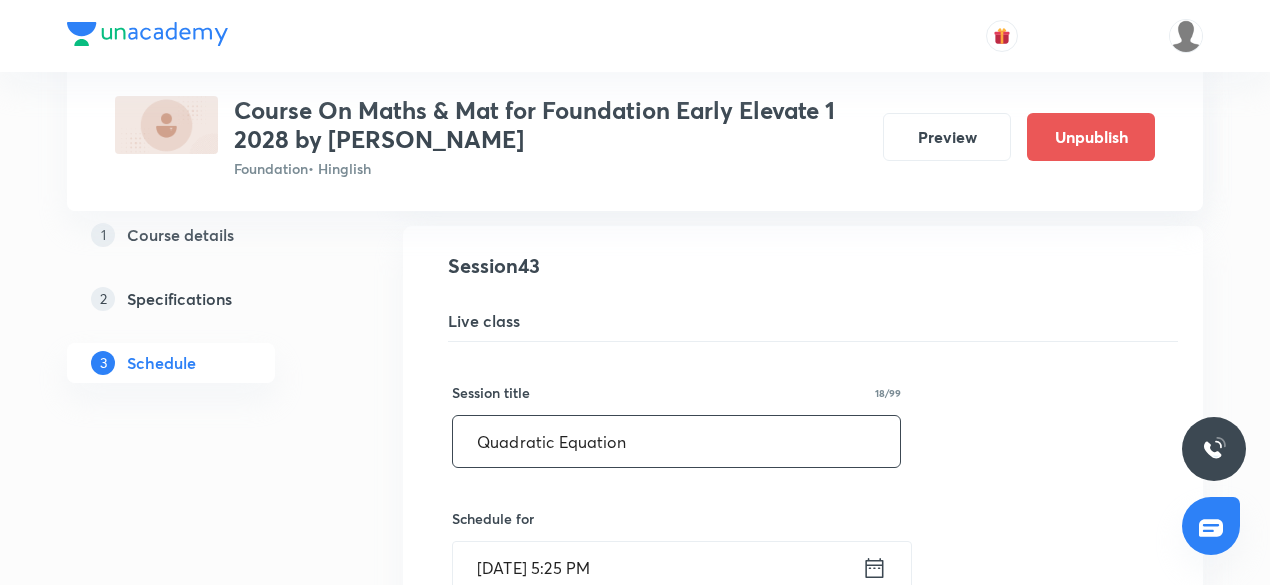 click on "Quadratic Equation" at bounding box center [676, 441] 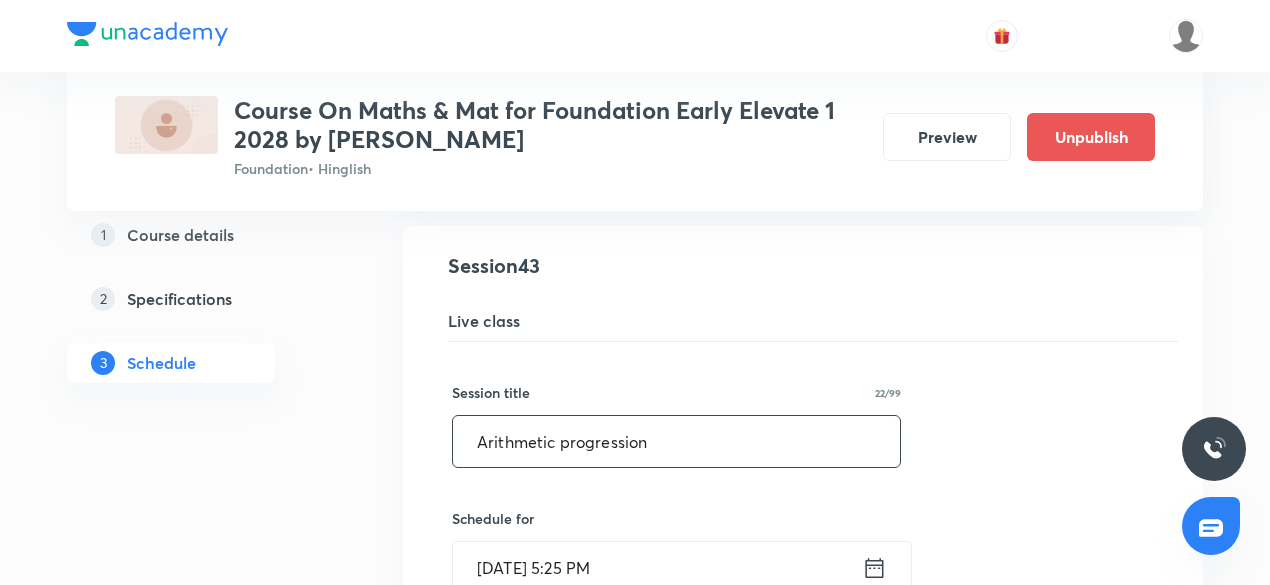 click on "Arithmetic progression" at bounding box center [676, 441] 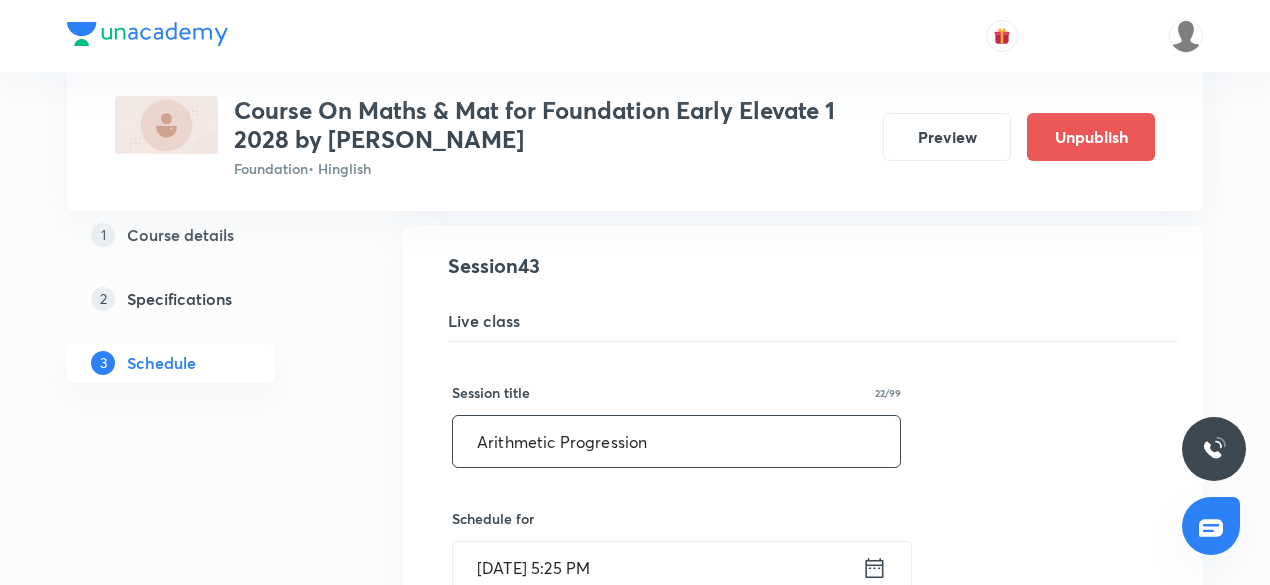 click on "Arithmetic Progression" at bounding box center [676, 441] 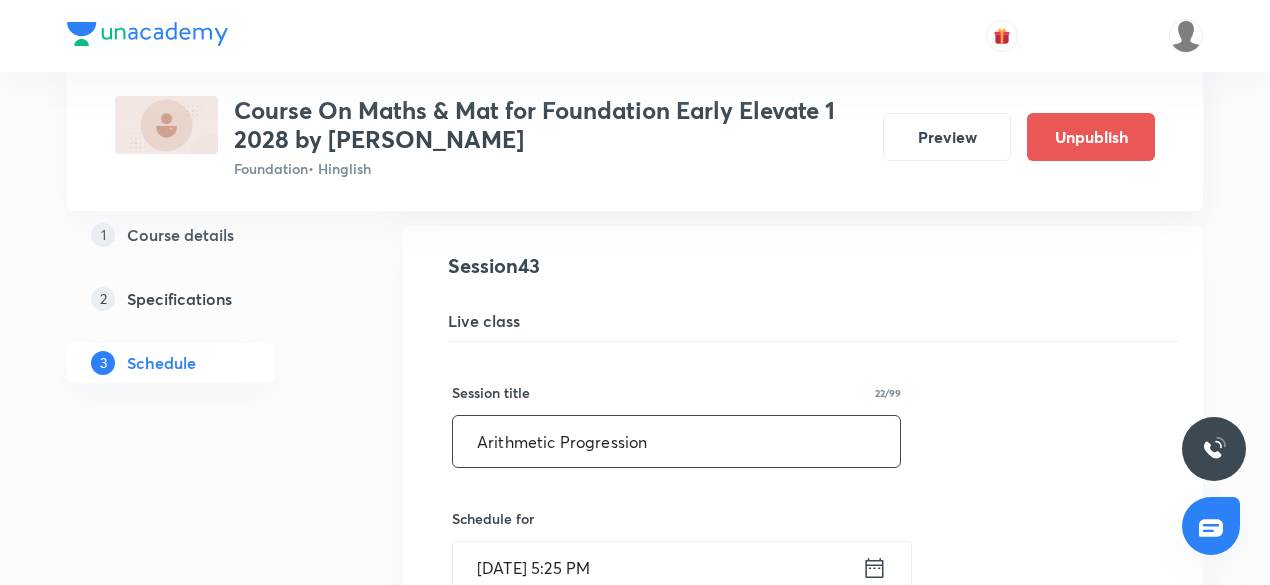type on "Arithmetic Progression" 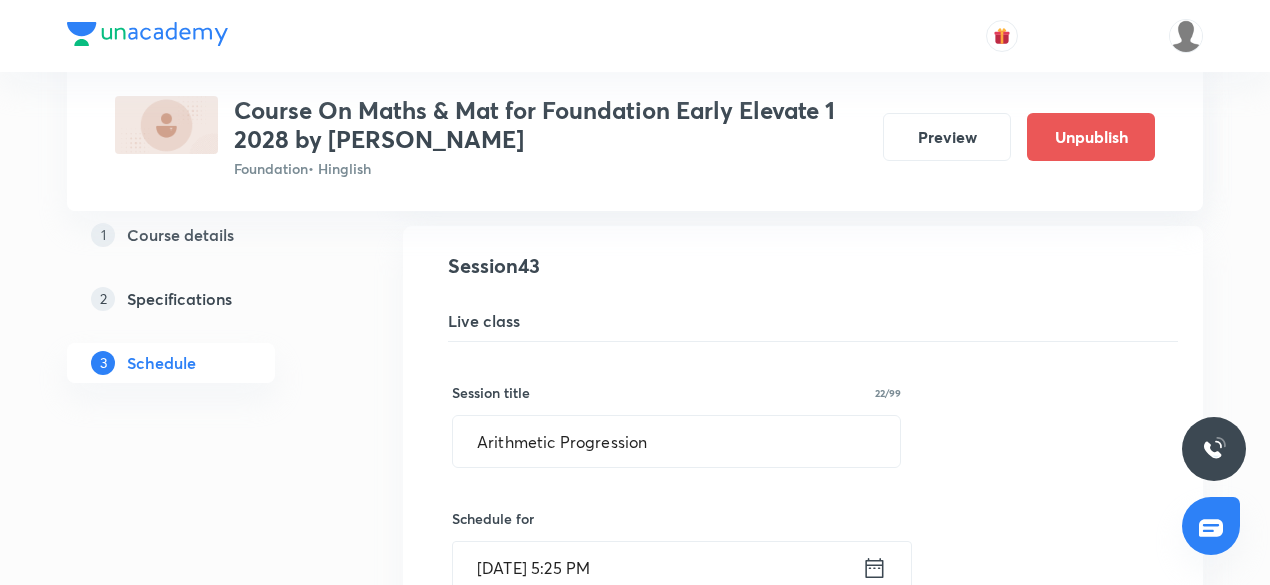 click on "Session title 22/99 Arithmetic Progression ​ Schedule for [DATE] 5:25 PM ​ Duration (in minutes) 60 ​   Session type Online Offline Room TN203 Sub-concepts Solutions of Problems Involving Quadratic Equations (application of Quad.eq.) CLEAR Save Cancel" at bounding box center (803, 788) 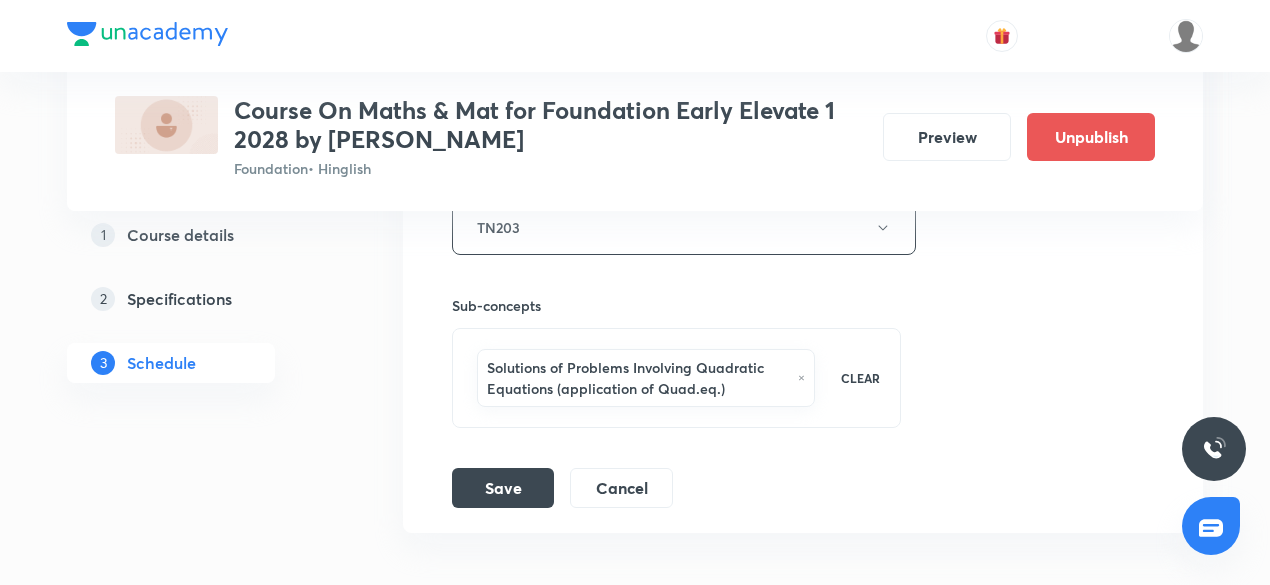 scroll, scrollTop: 7494, scrollLeft: 0, axis: vertical 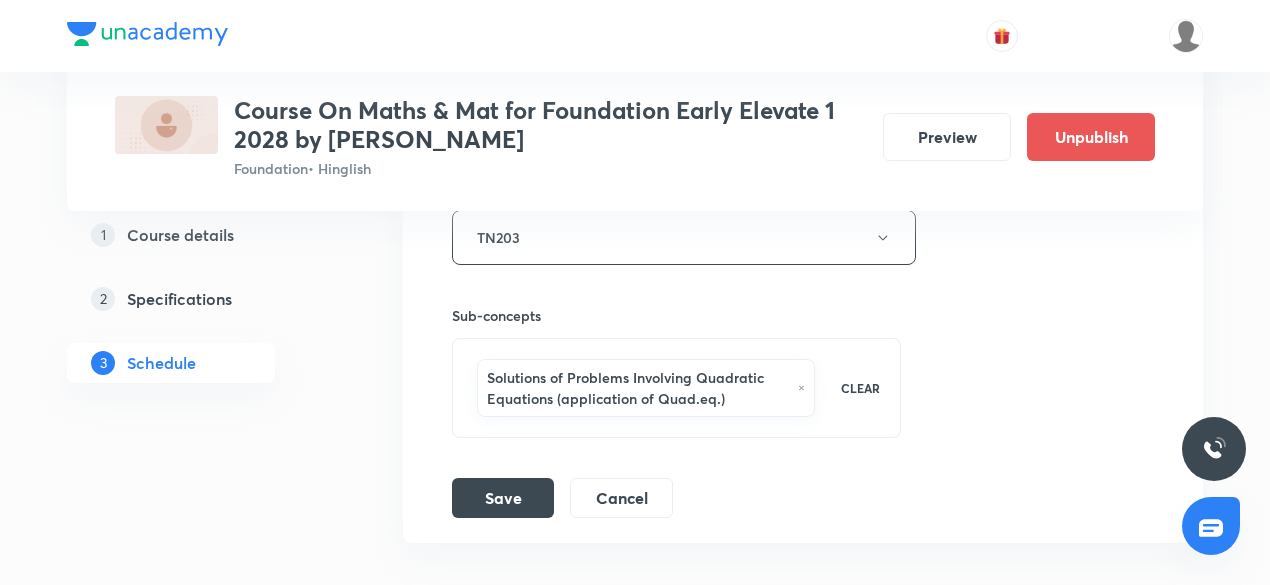 click on "Solutions of Problems Involving Quadratic Equations (application of Quad.eq.) CLEAR" at bounding box center [676, 388] 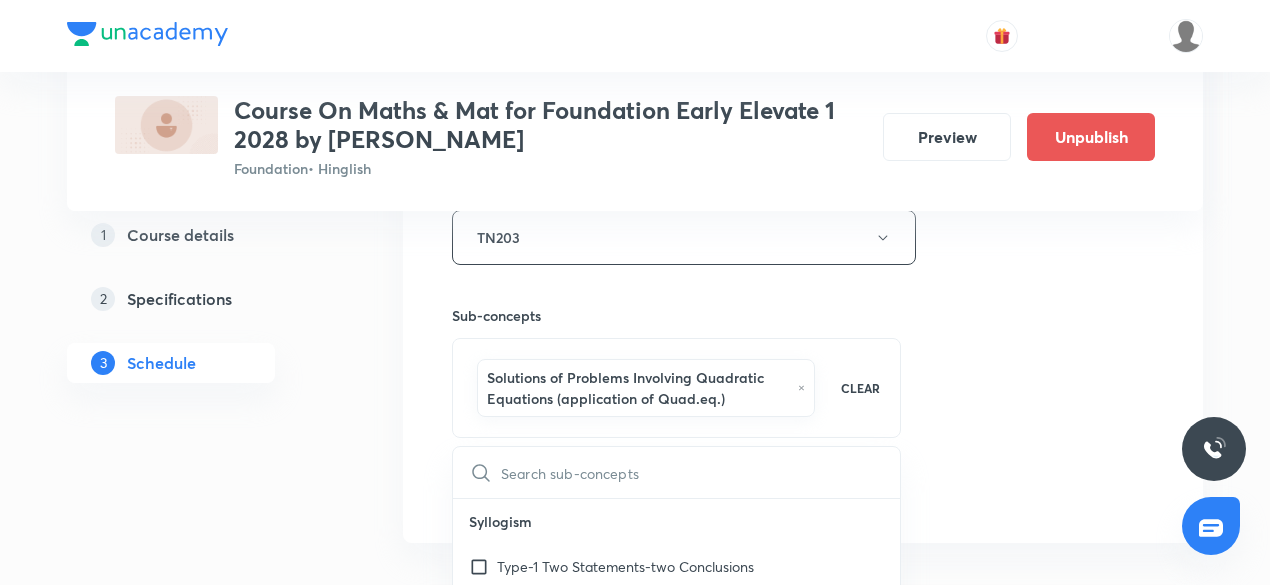 type on "Arithmetic Progression" 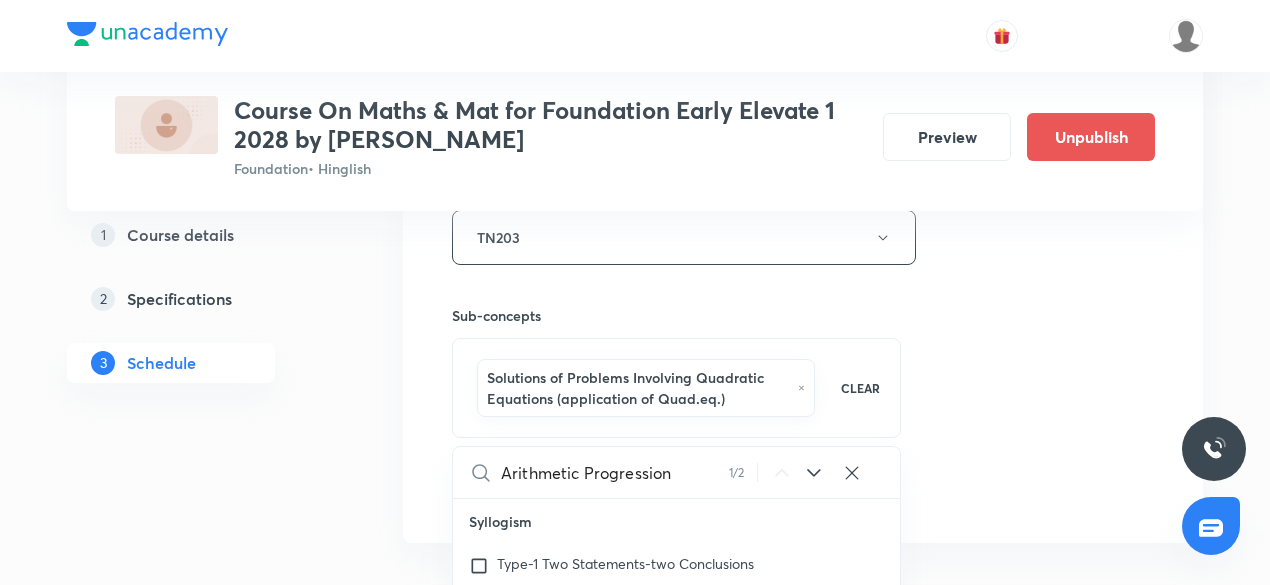 checkbox on "true" 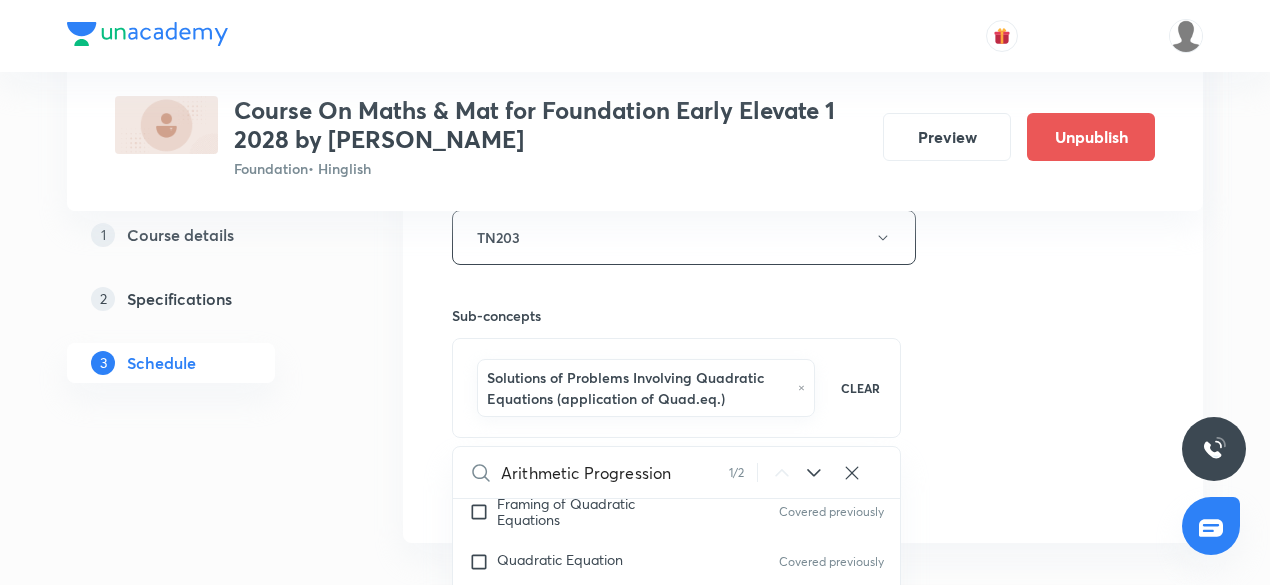 scroll, scrollTop: 8317, scrollLeft: 0, axis: vertical 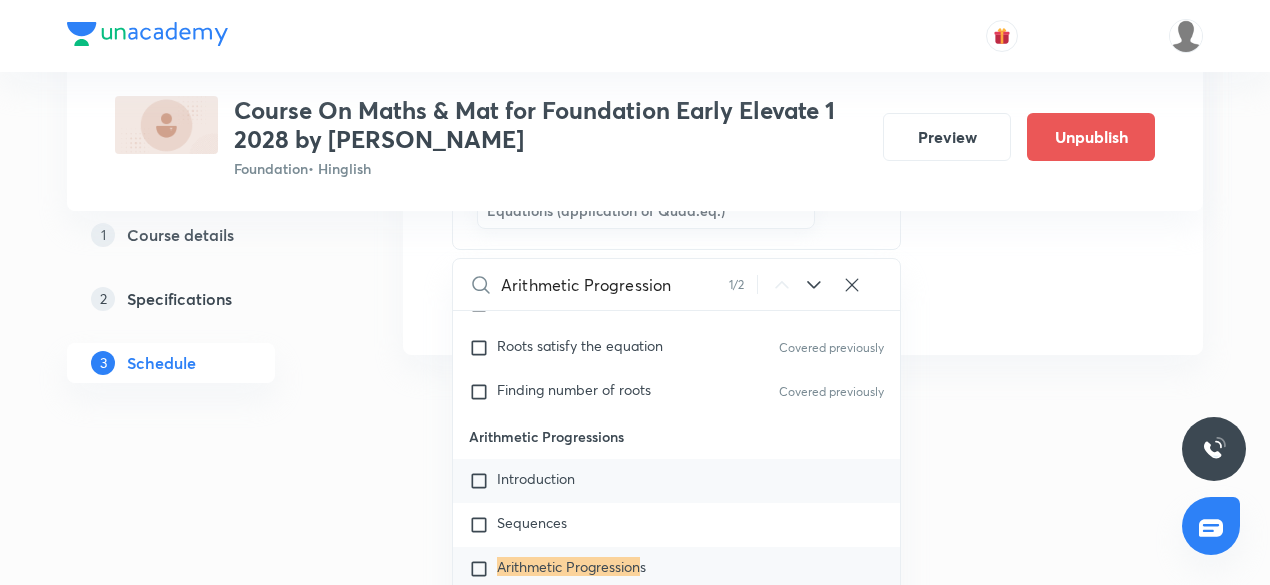 type on "Arithmetic Progression" 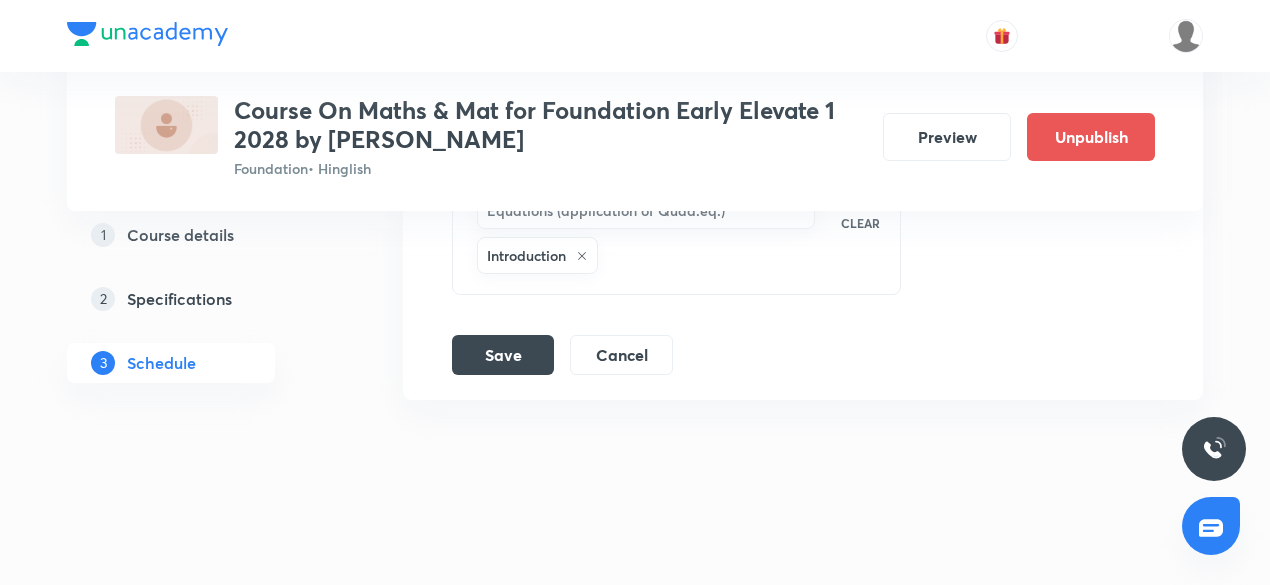 scroll, scrollTop: 7651, scrollLeft: 0, axis: vertical 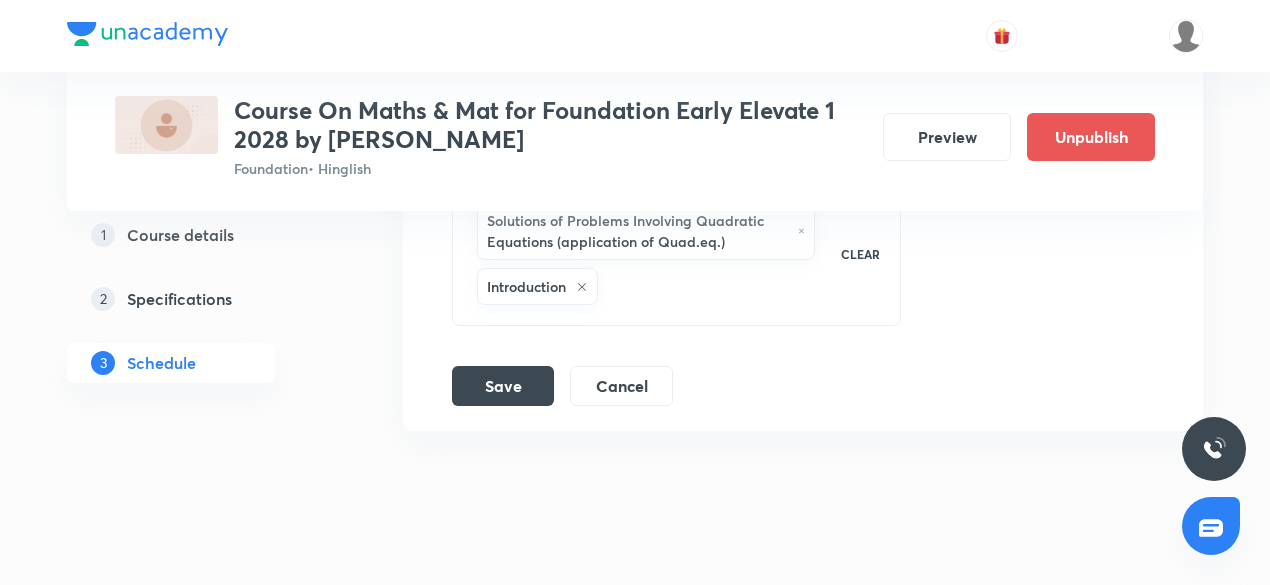 click on "Solutions of Problems Involving Quadratic Equations (application of Quad.eq.) Introduction" at bounding box center [646, 253] 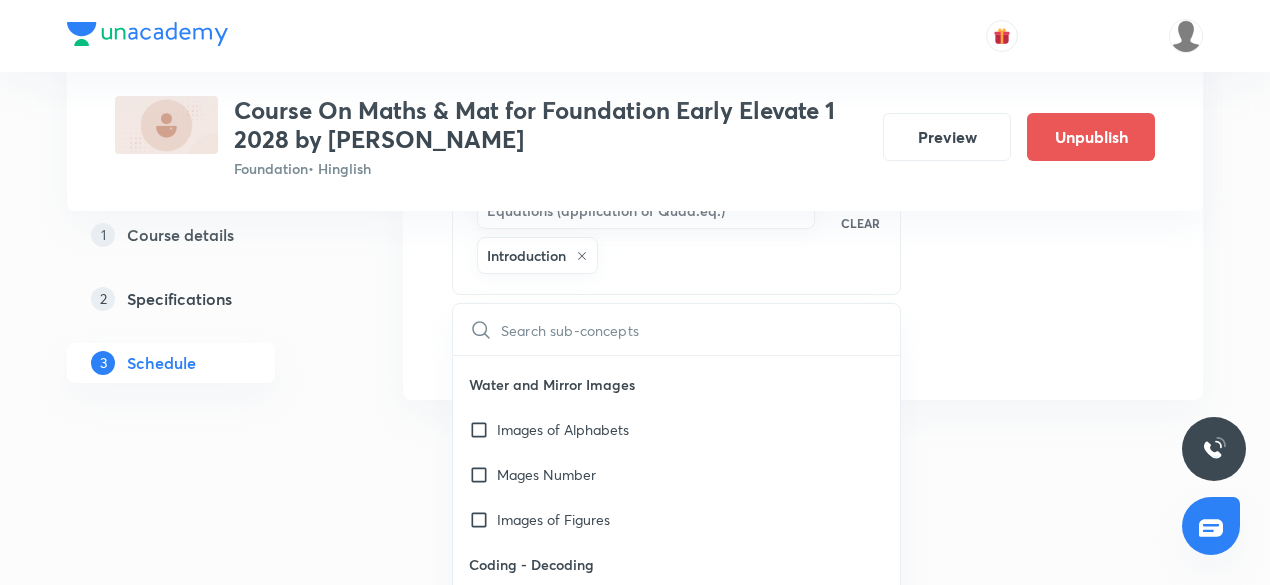 scroll, scrollTop: 1202, scrollLeft: 0, axis: vertical 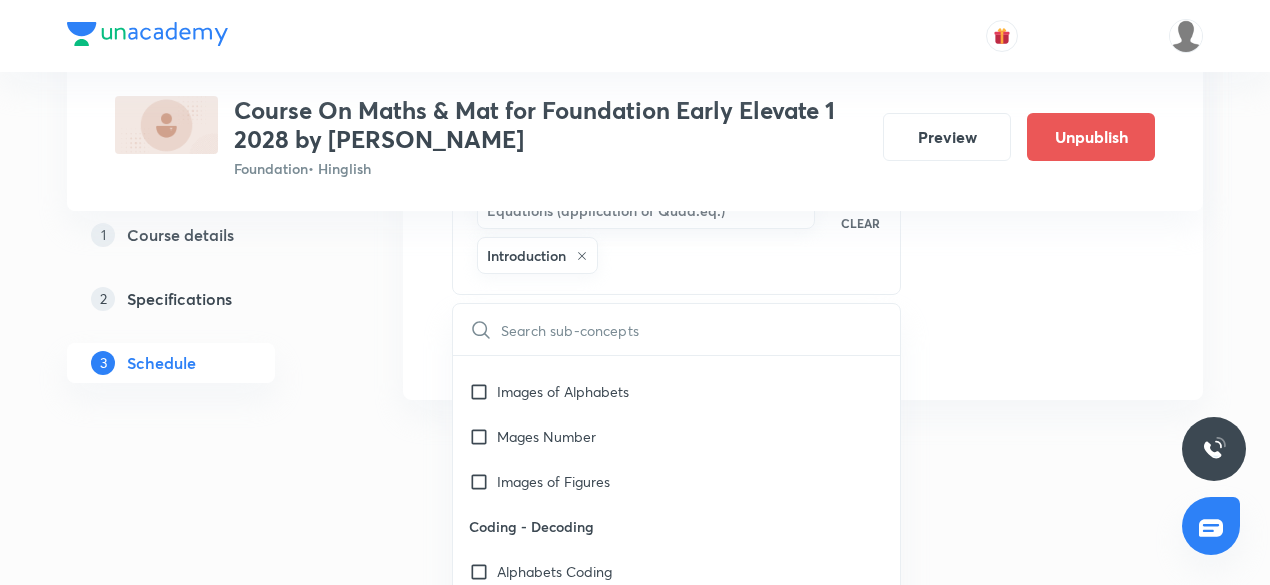 type on "Arithmetic Progression" 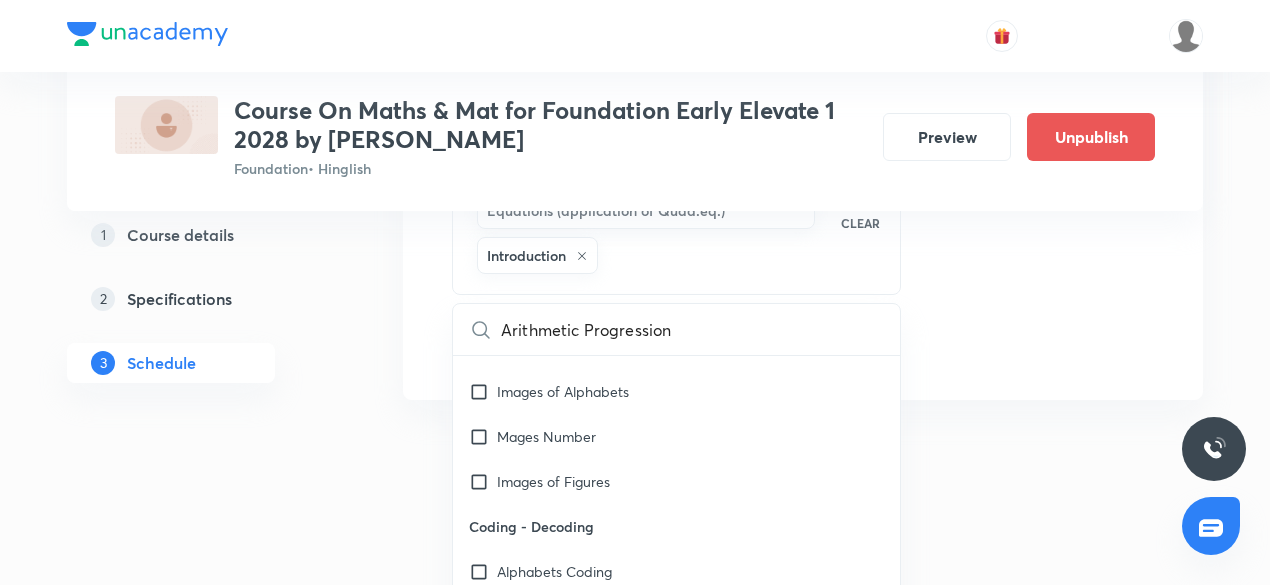 checkbox on "true" 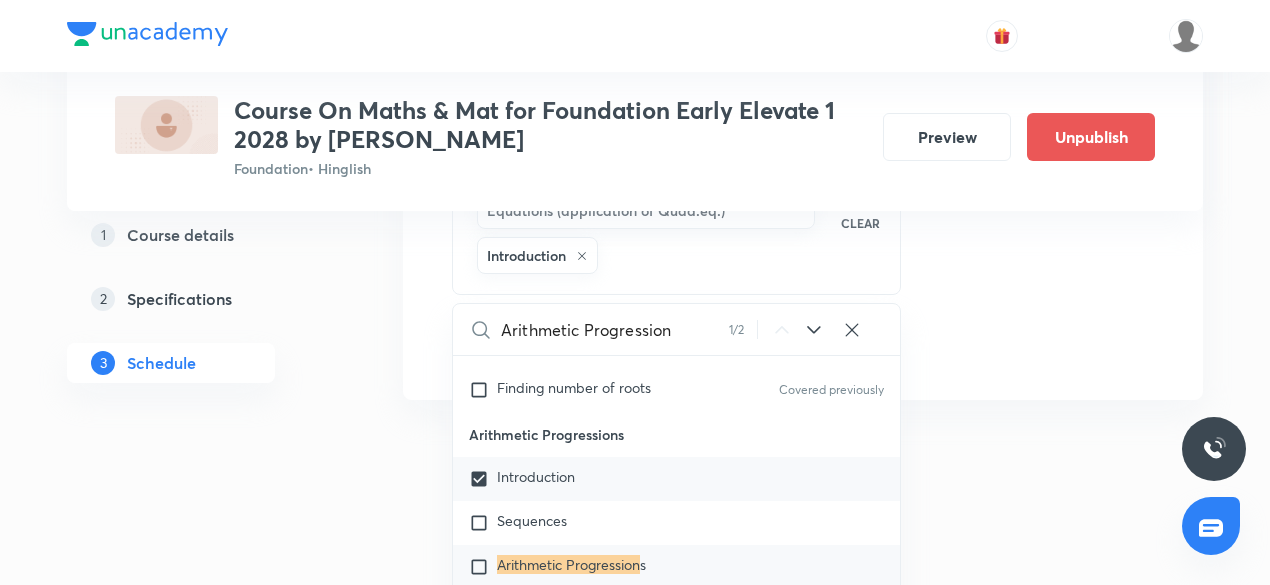 scroll, scrollTop: 8363, scrollLeft: 0, axis: vertical 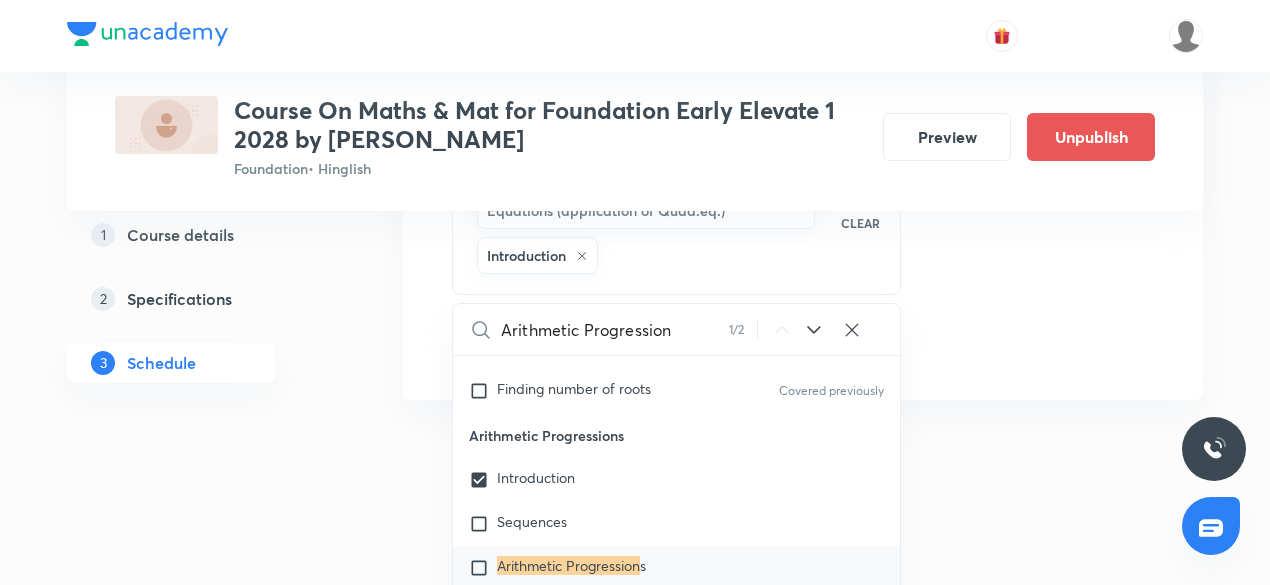 type on "Arithmetic Progression" 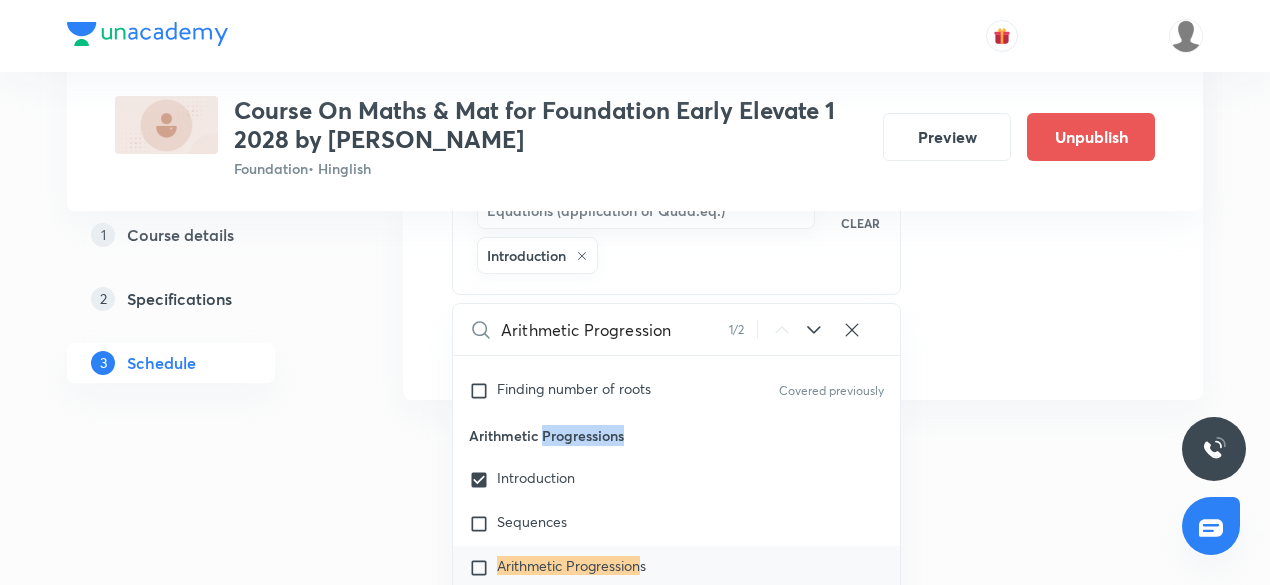 click on "Arithmetic Progressions" at bounding box center [676, 435] 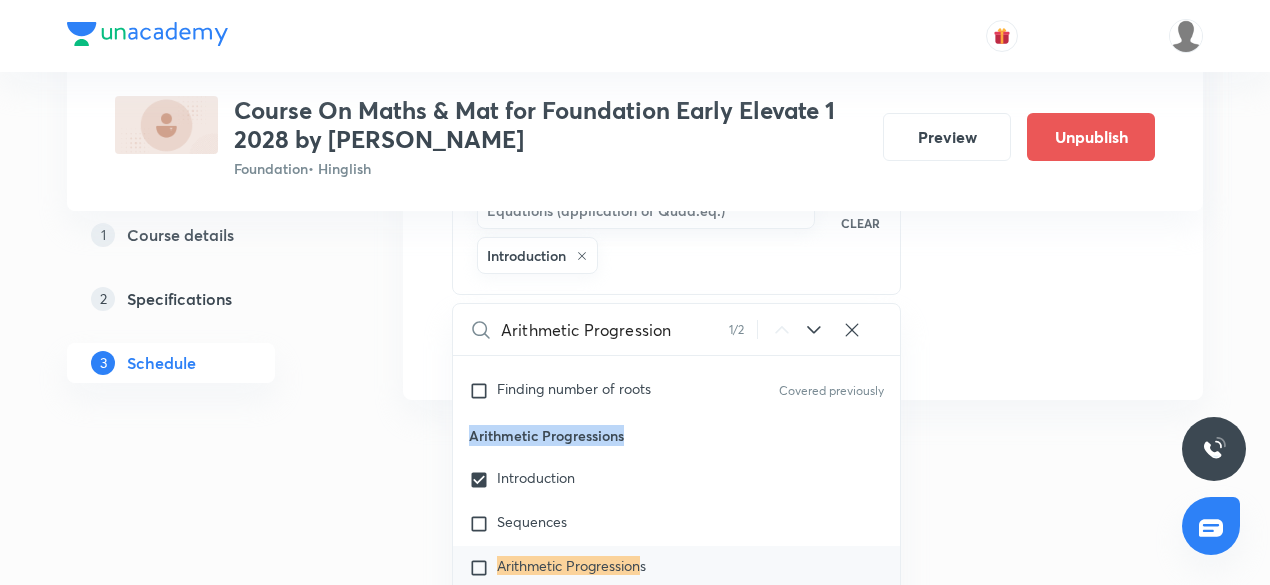 click on "Arithmetic Progressions" at bounding box center [676, 435] 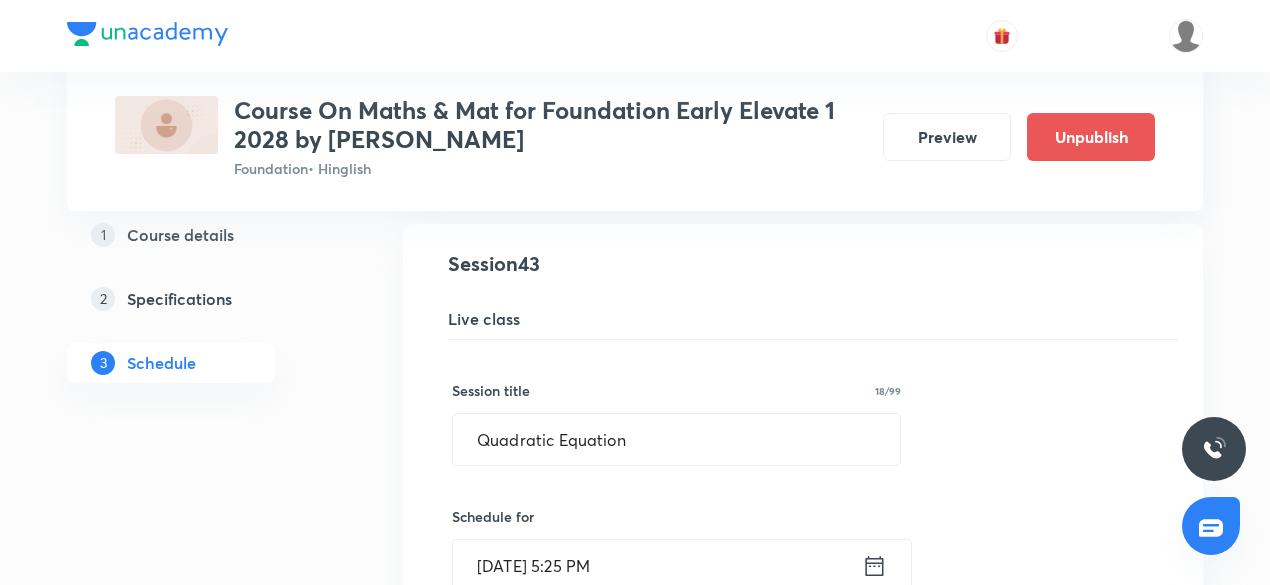 scroll, scrollTop: 6718, scrollLeft: 0, axis: vertical 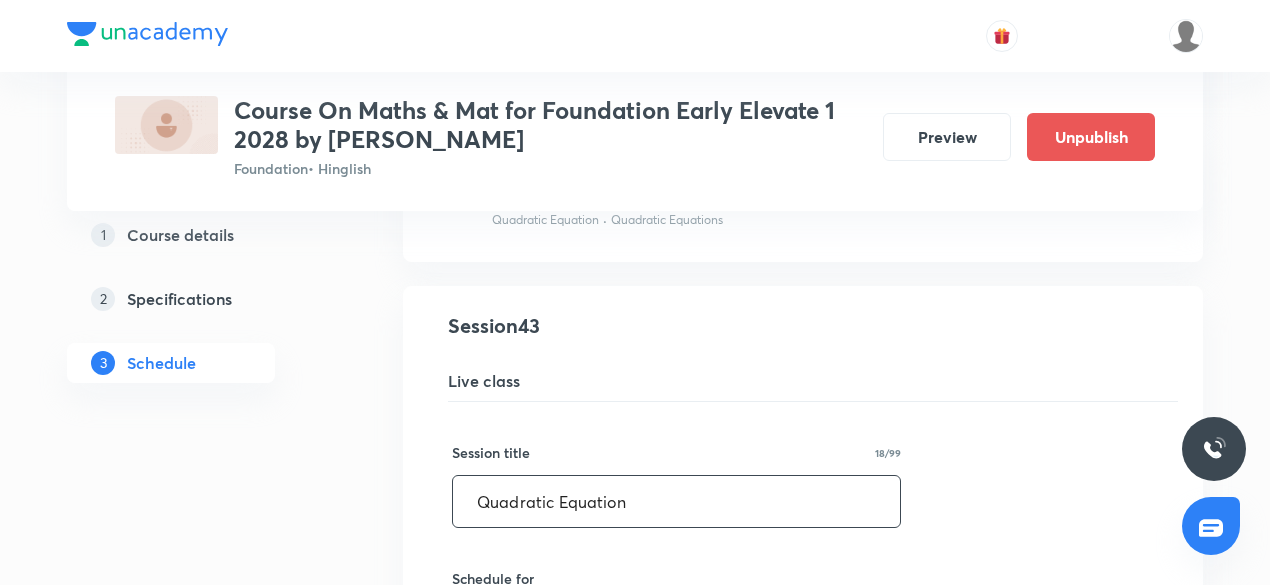 click on "Quadratic Equation" at bounding box center [676, 501] 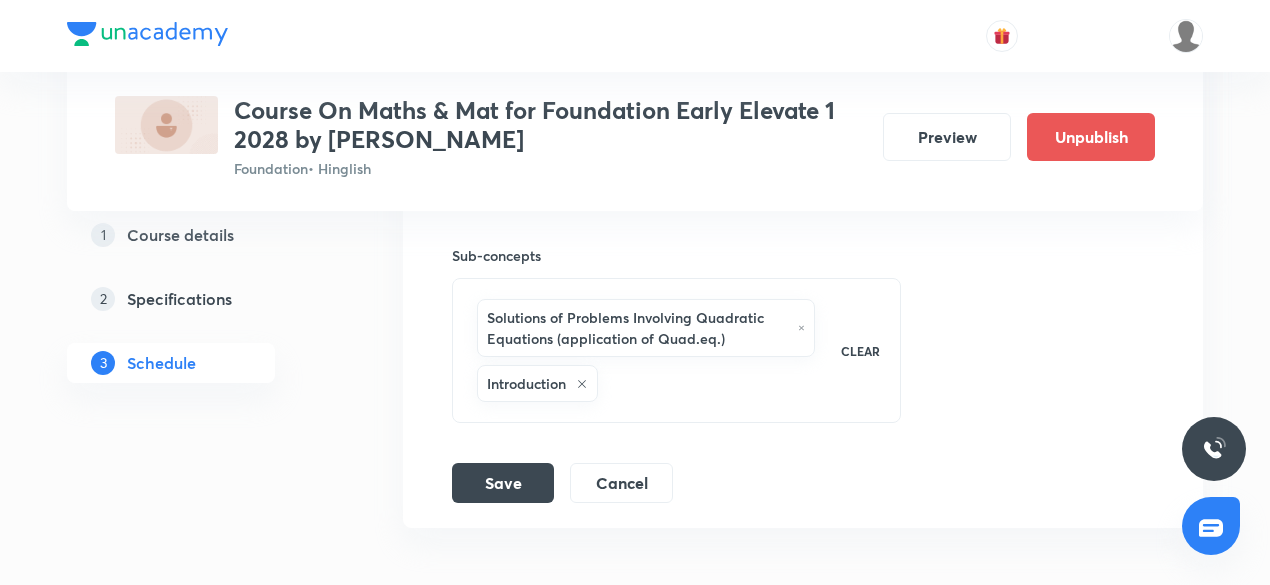 scroll, scrollTop: 7556, scrollLeft: 0, axis: vertical 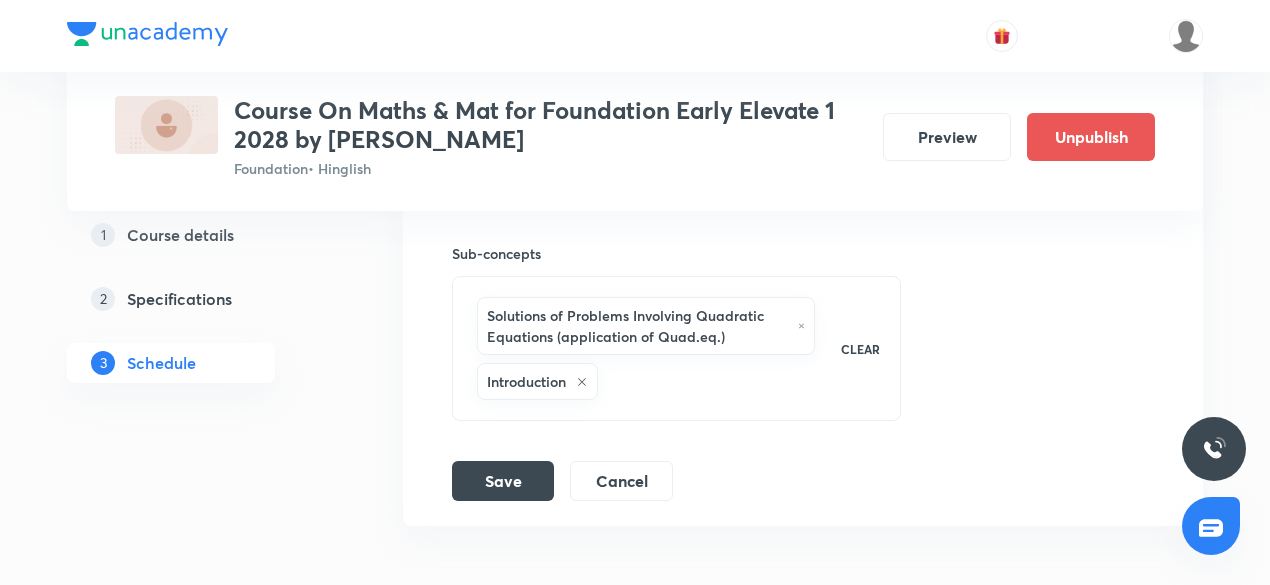 type on "Arithmetic Progressions" 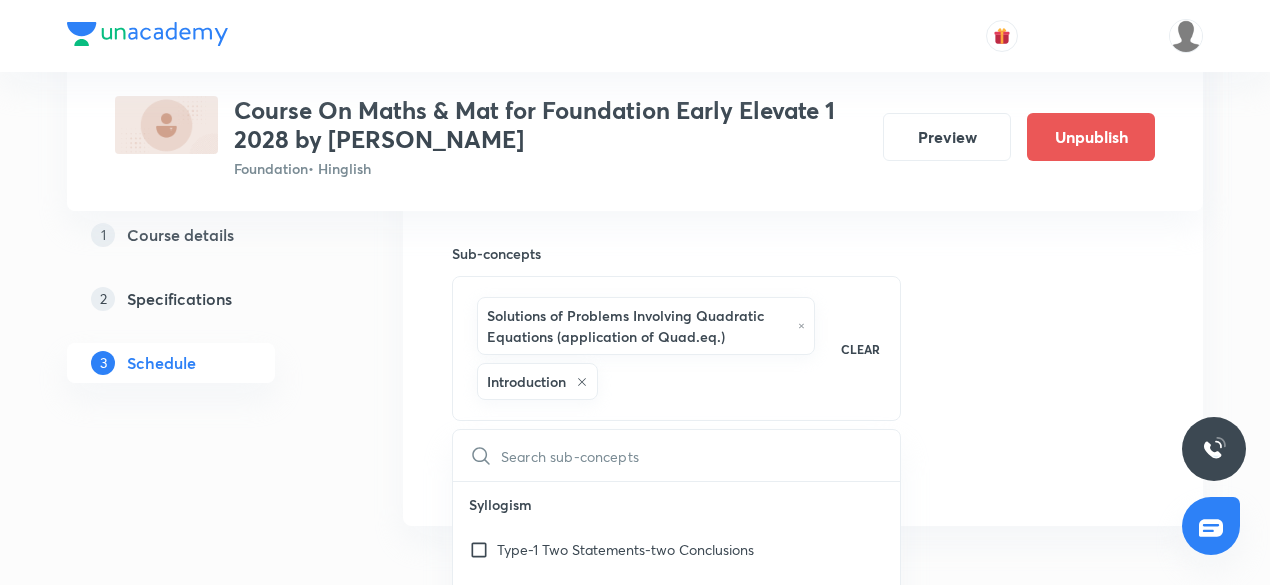 type on "Arithmetic Progressions" 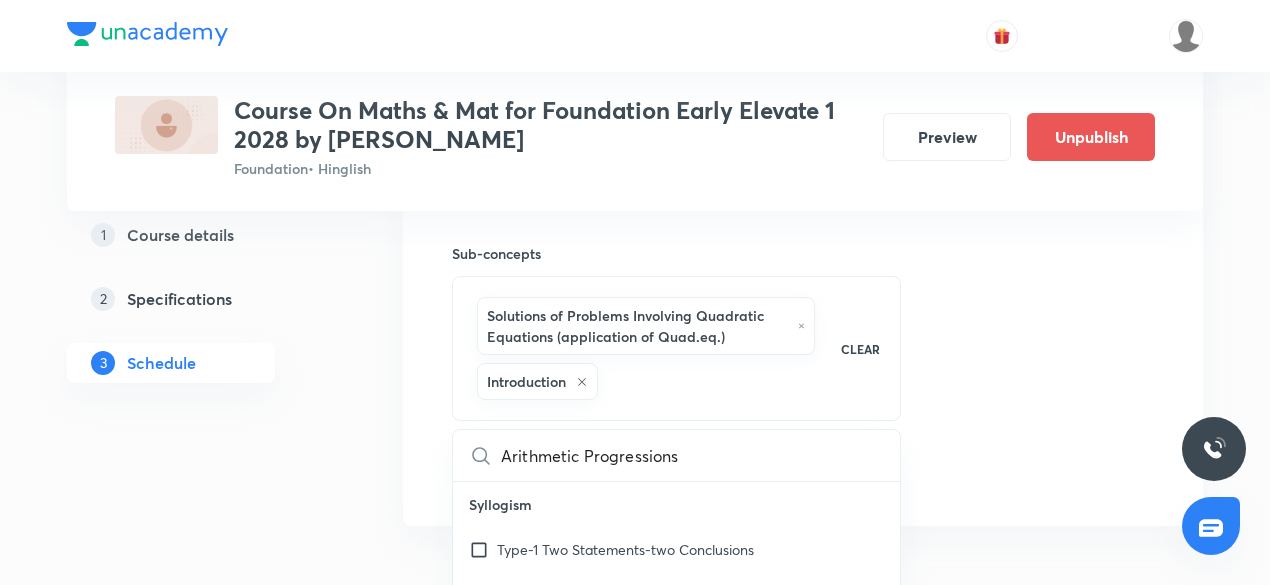 checkbox on "true" 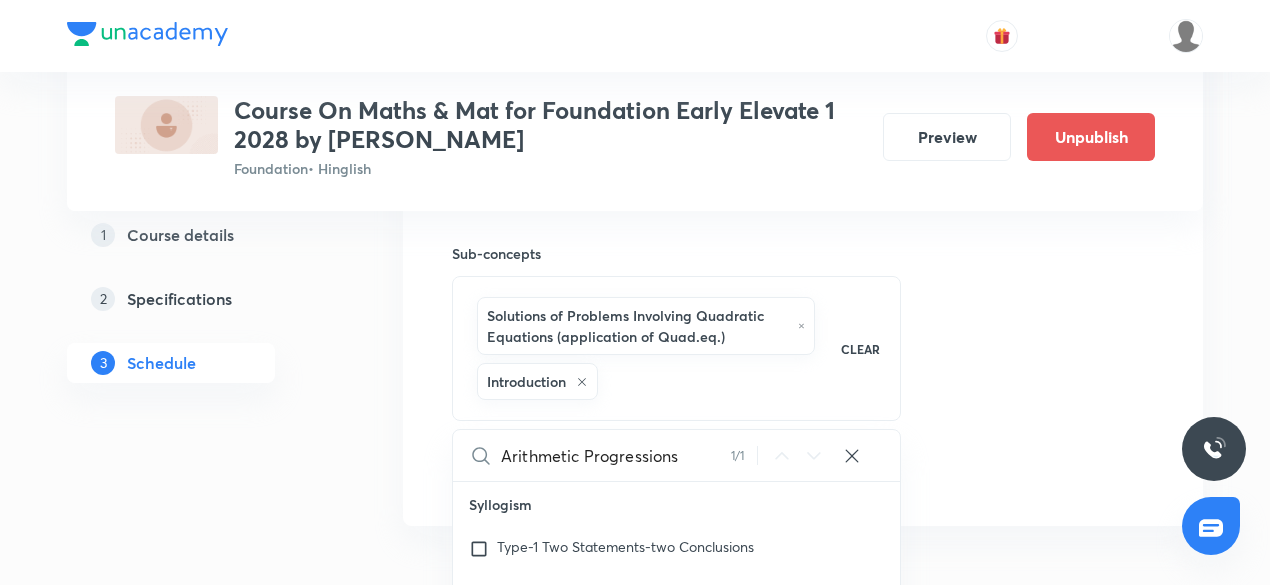 checkbox on "true" 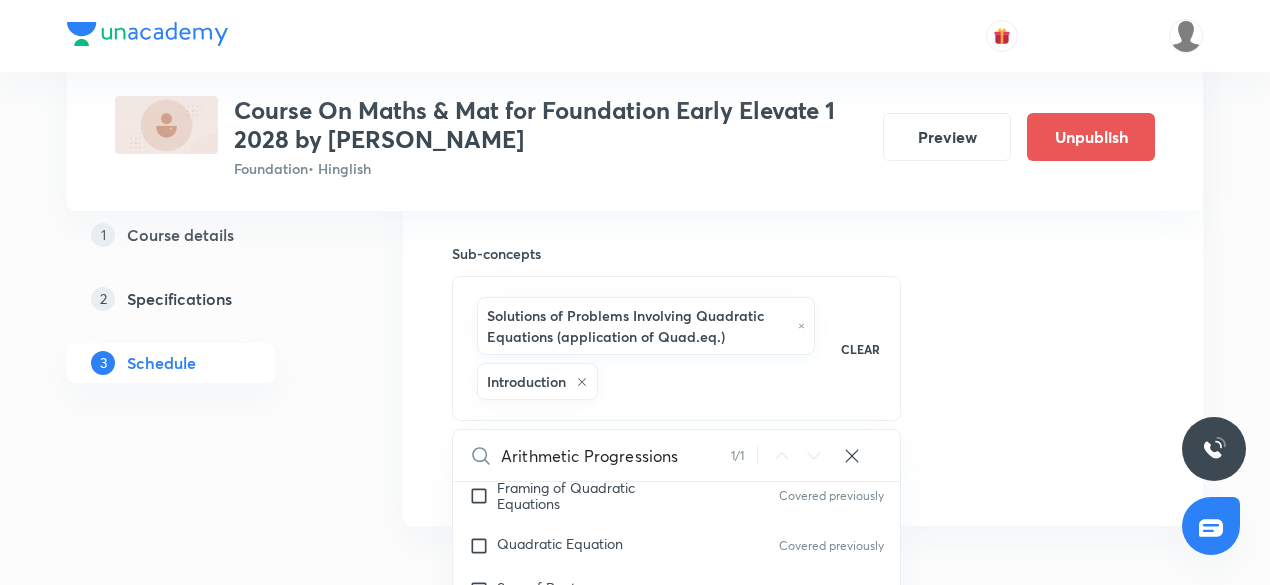 scroll, scrollTop: 8317, scrollLeft: 0, axis: vertical 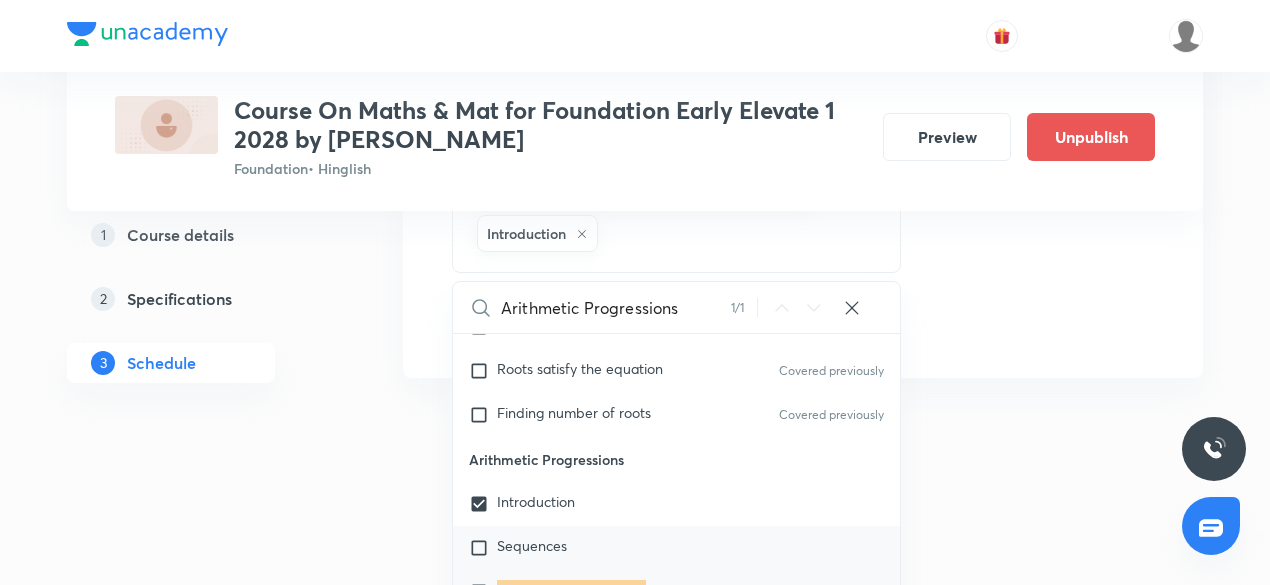 type on "Arithmetic Progressions" 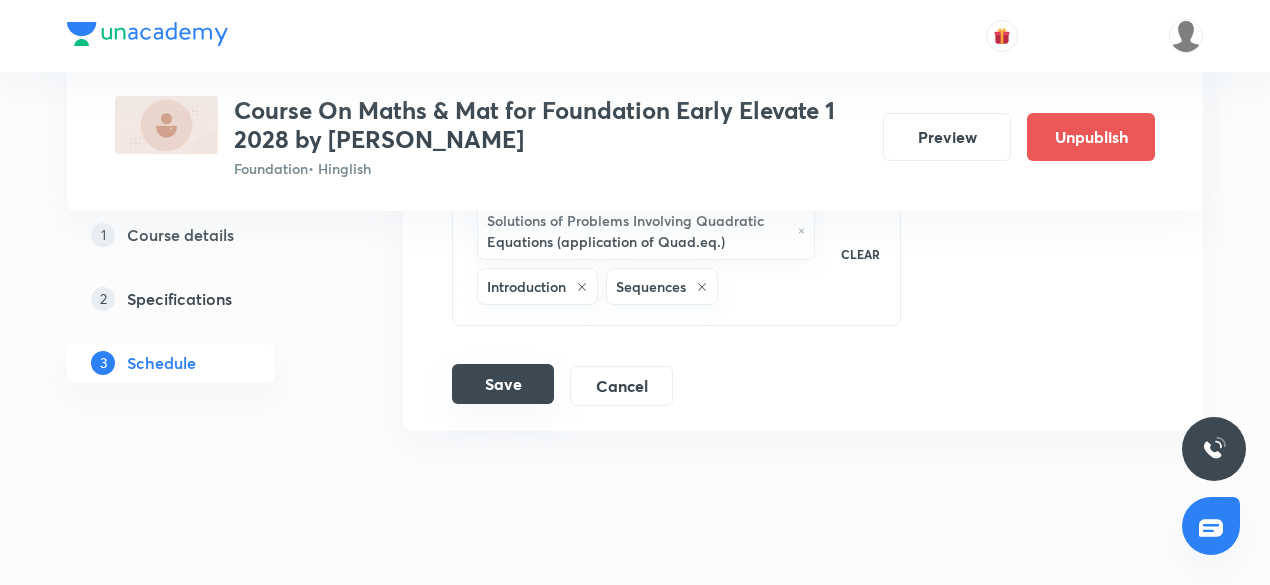 click on "Save" at bounding box center [503, 384] 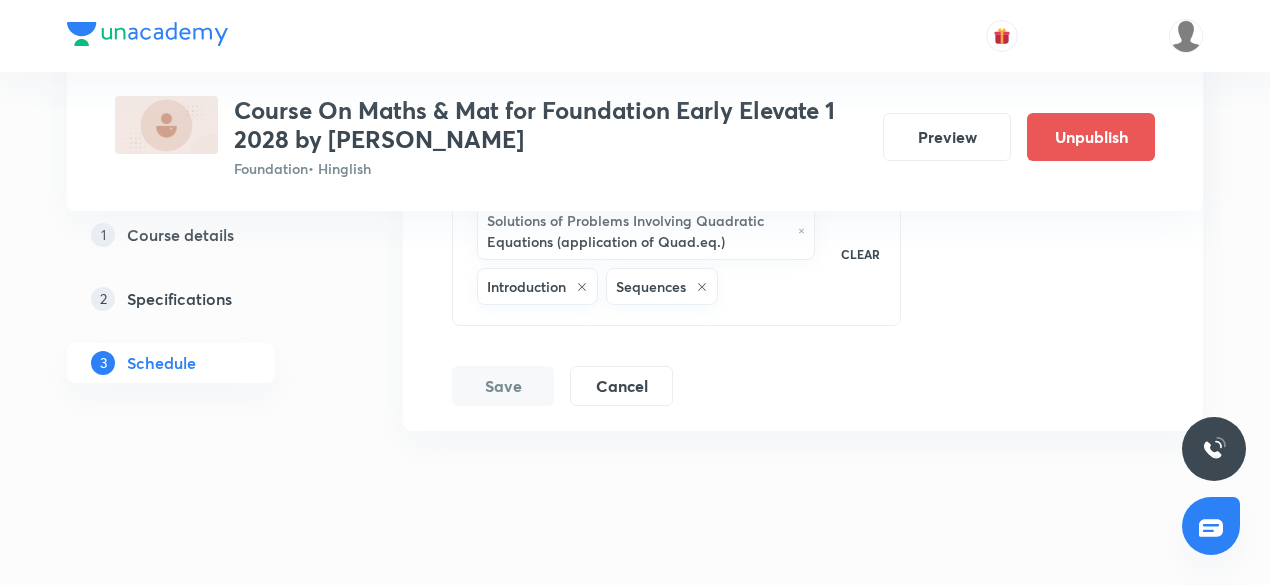 scroll, scrollTop: 6821, scrollLeft: 0, axis: vertical 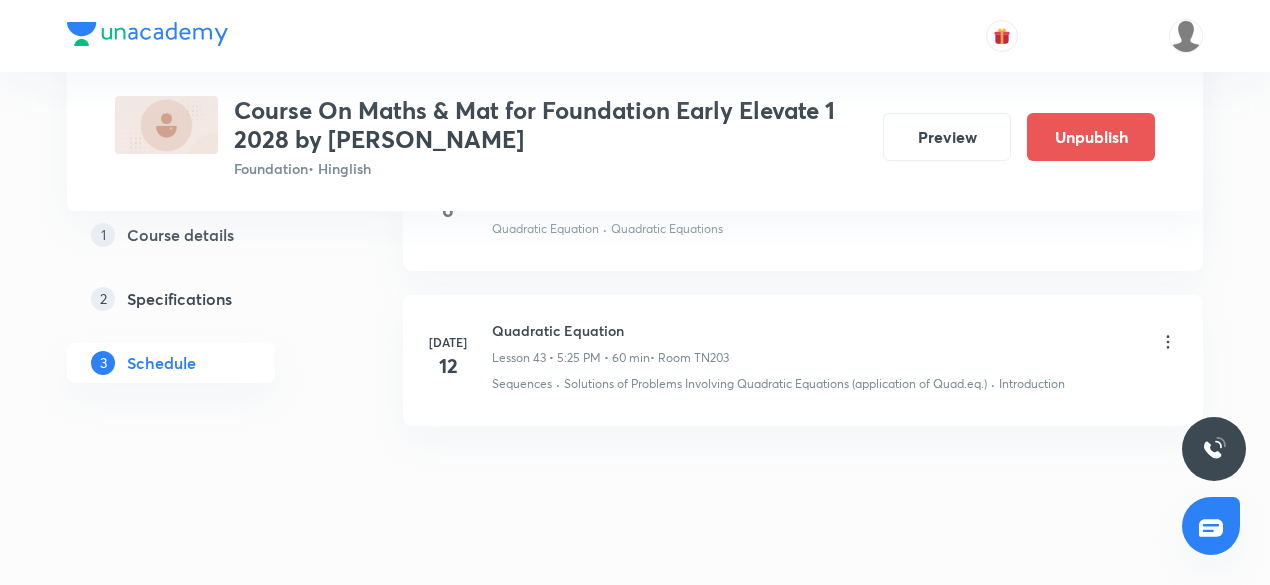 click 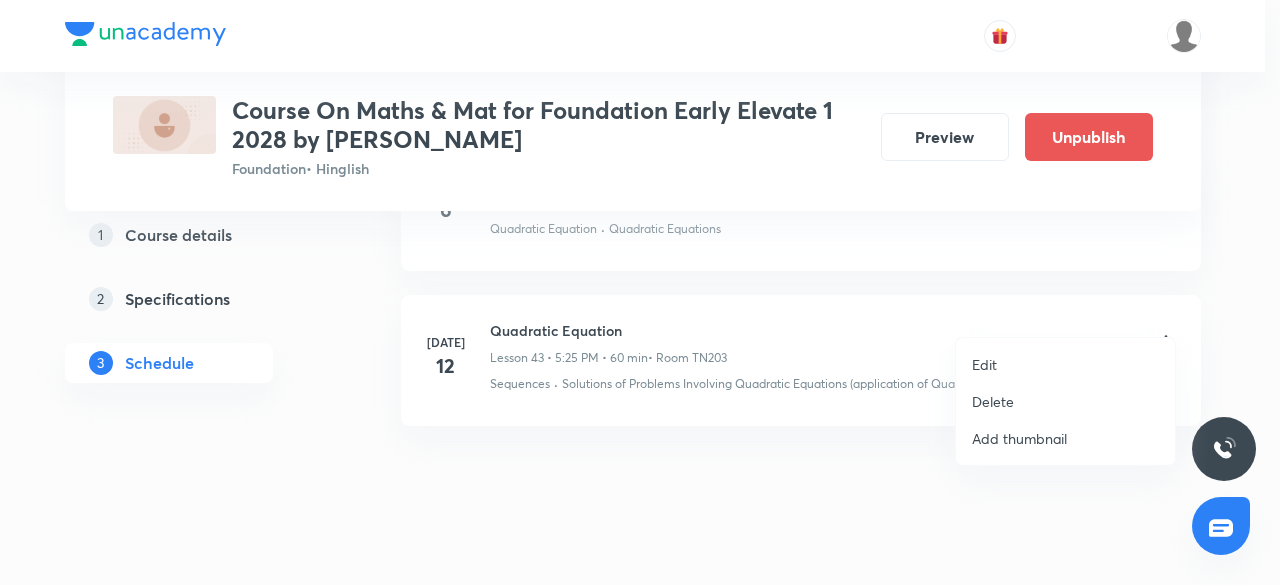 click on "Edit" at bounding box center (1065, 364) 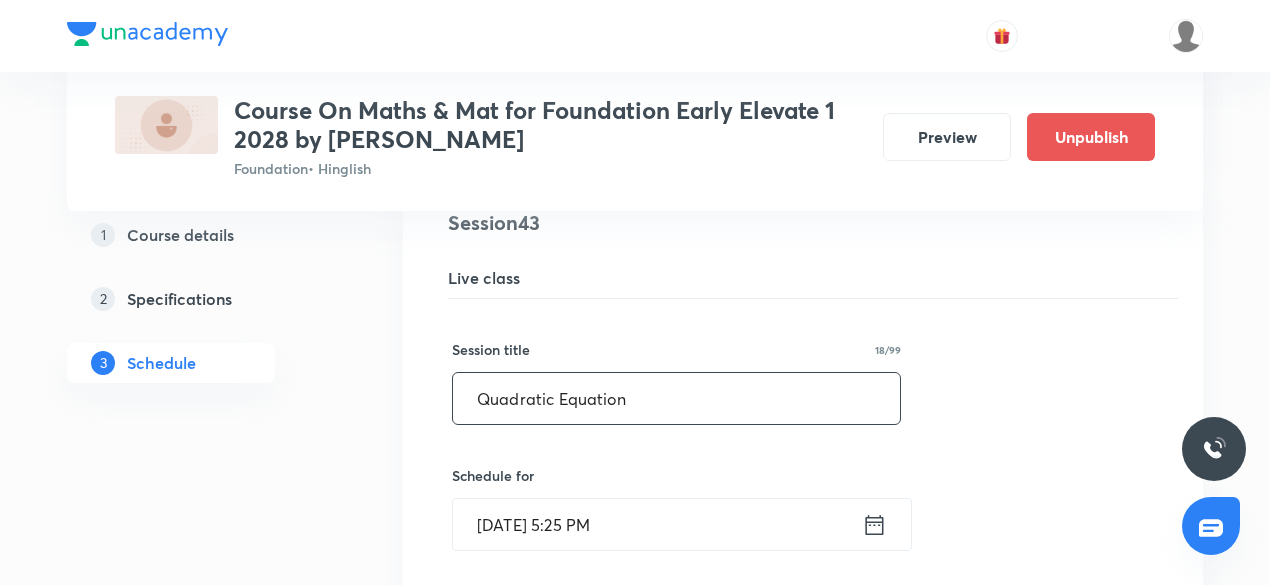 click on "Quadratic Equation" at bounding box center (676, 398) 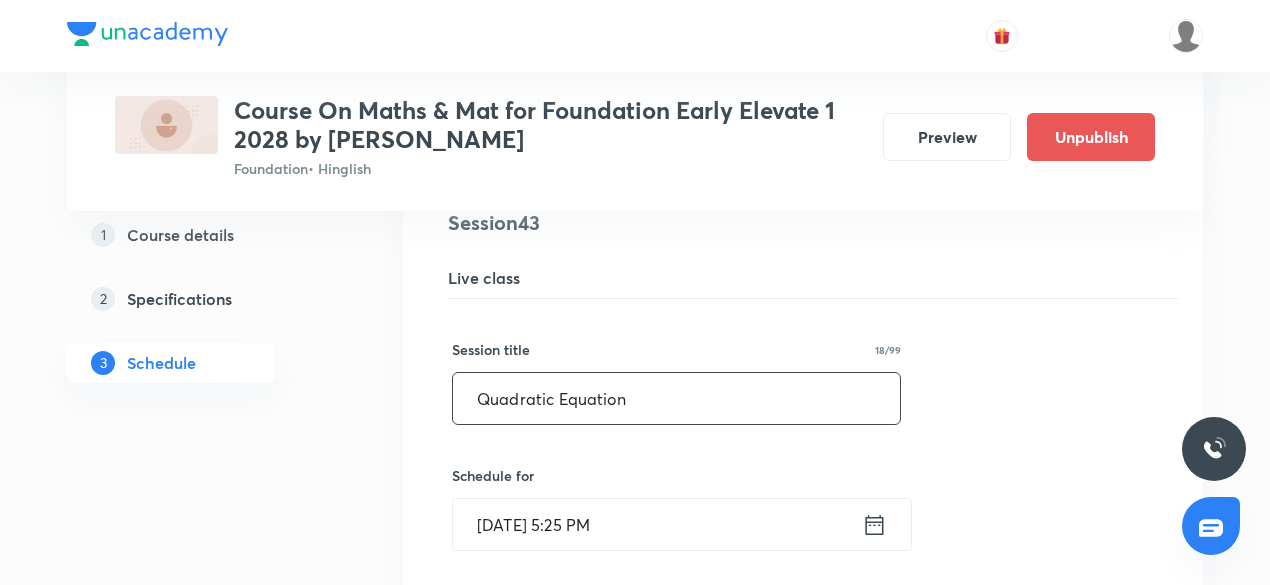 paste on "Arithmetic Progressions" 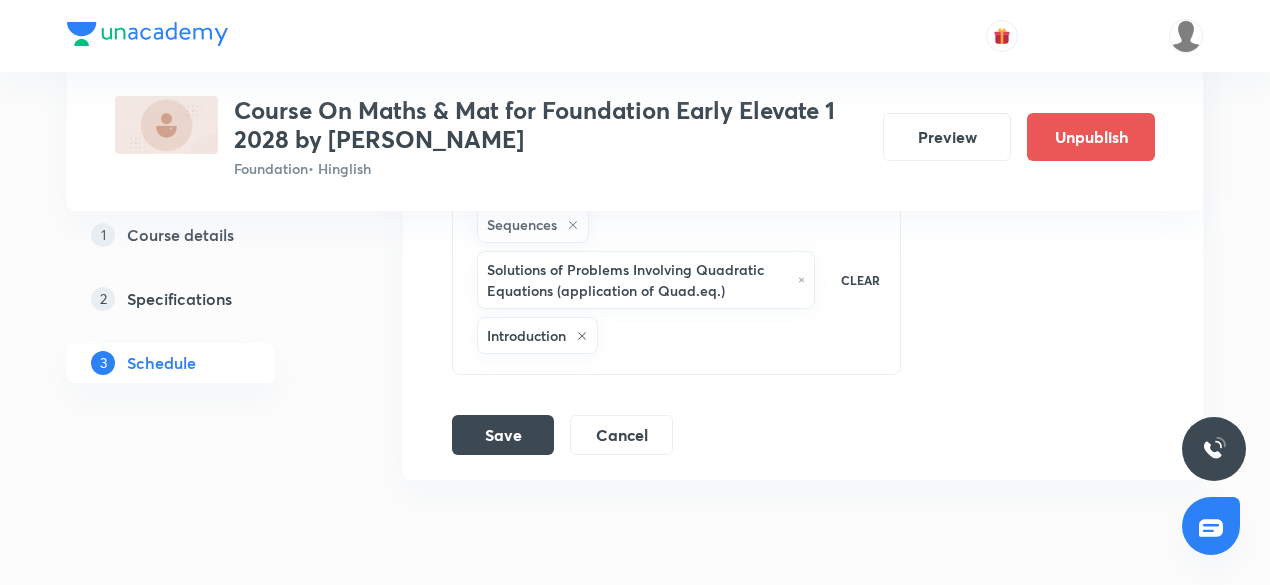 scroll, scrollTop: 7648, scrollLeft: 0, axis: vertical 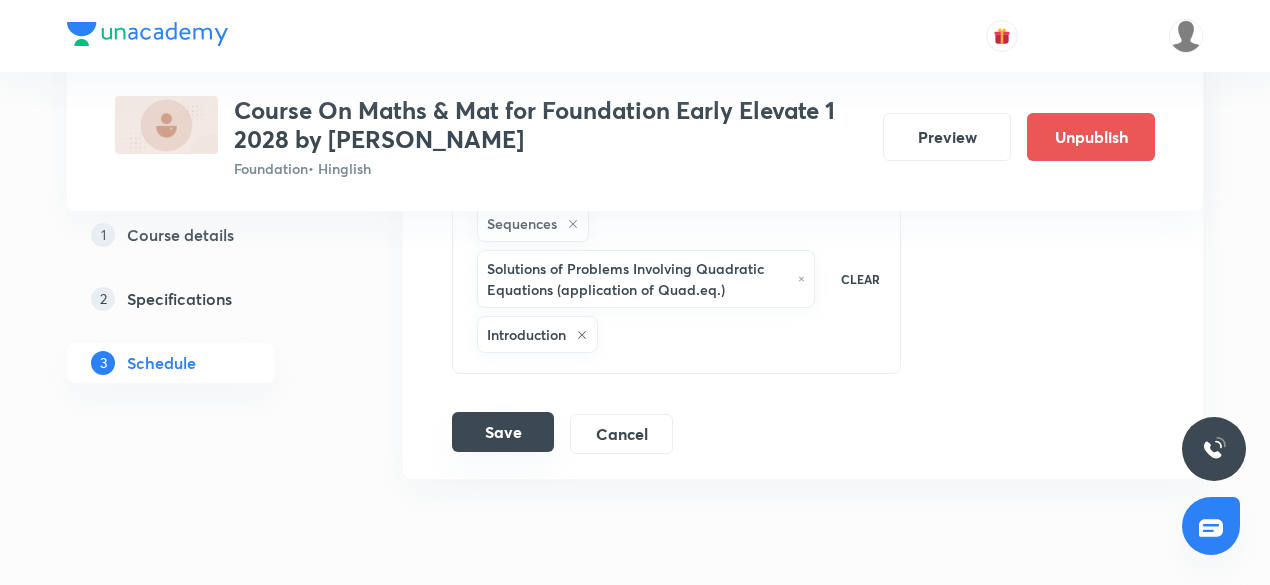 type on "Arithmetic Progressions" 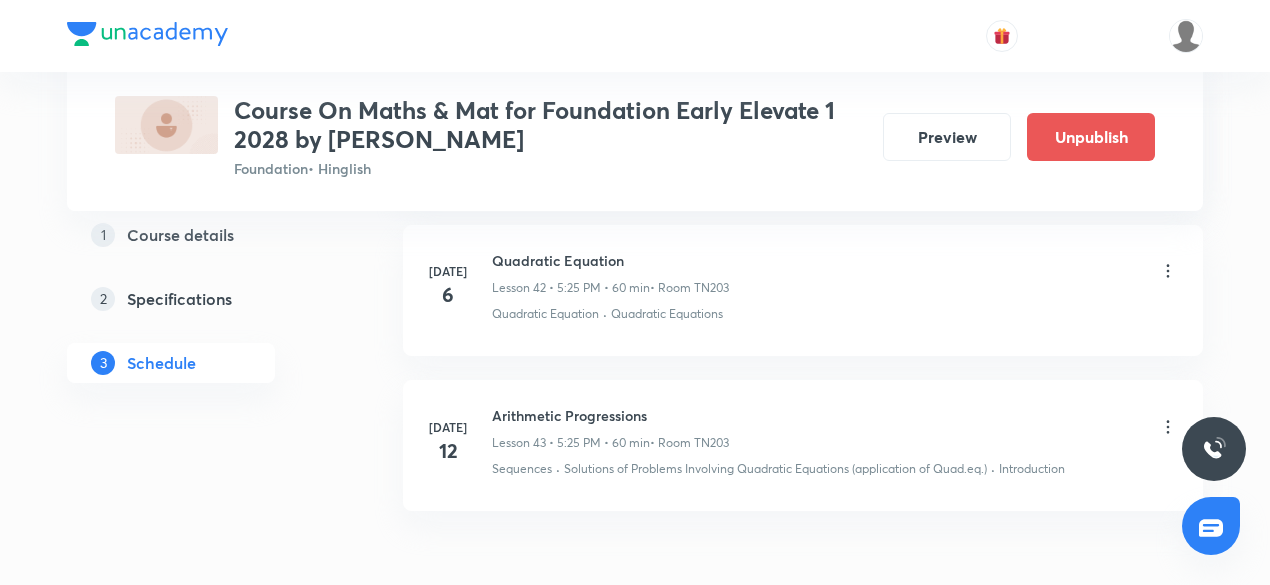 scroll, scrollTop: 6759, scrollLeft: 0, axis: vertical 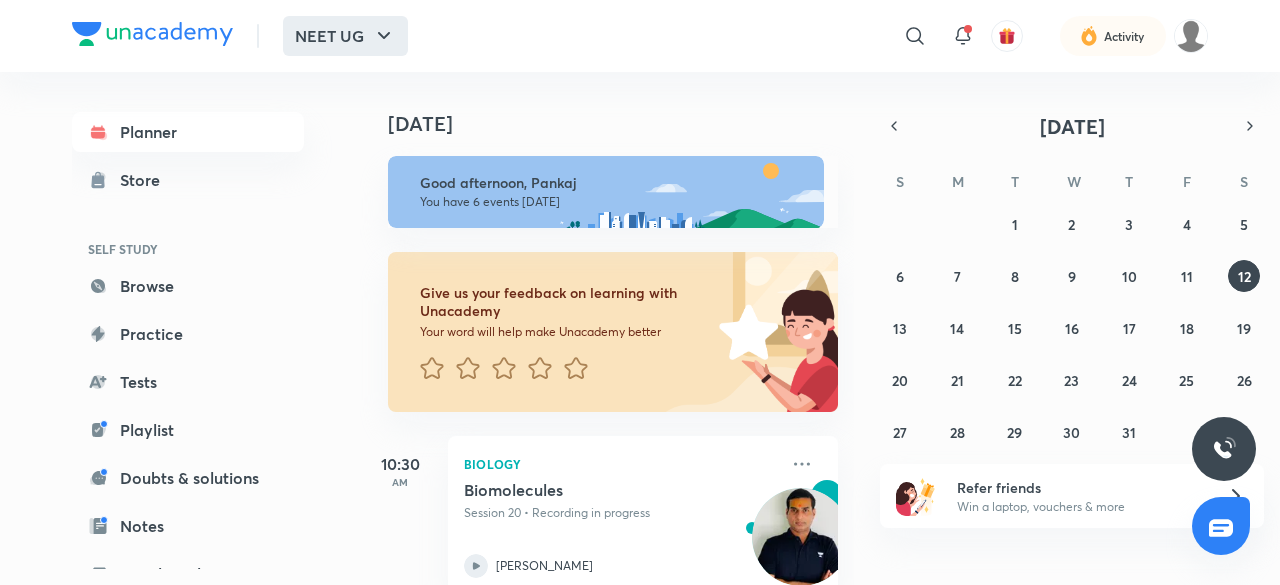 click 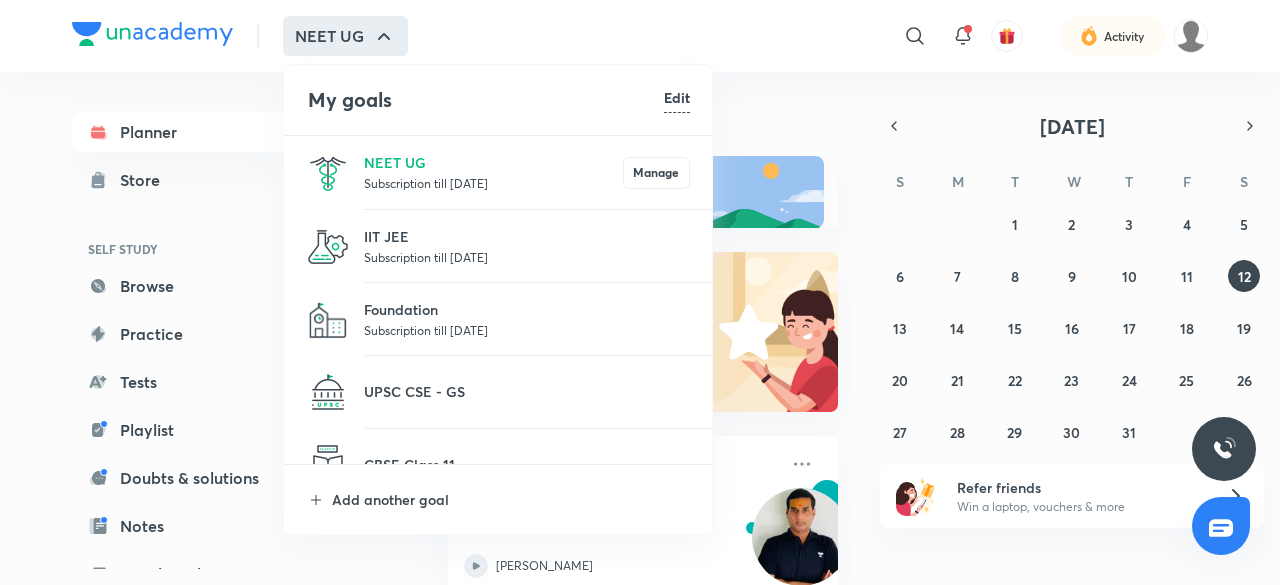 click at bounding box center [640, 292] 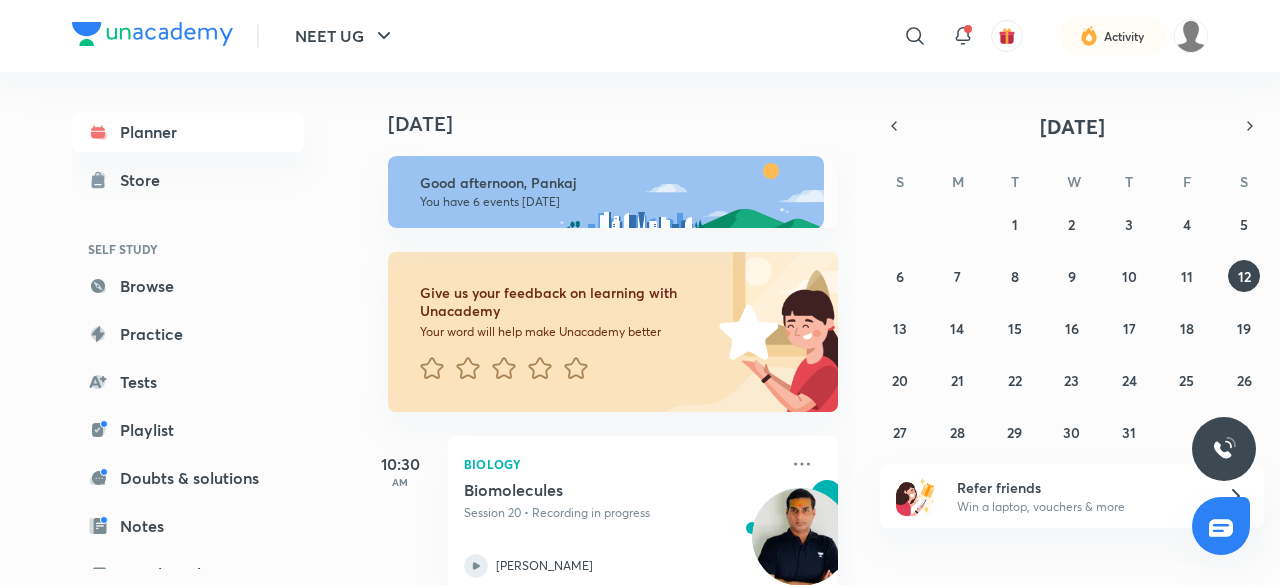 scroll, scrollTop: 358, scrollLeft: 0, axis: vertical 